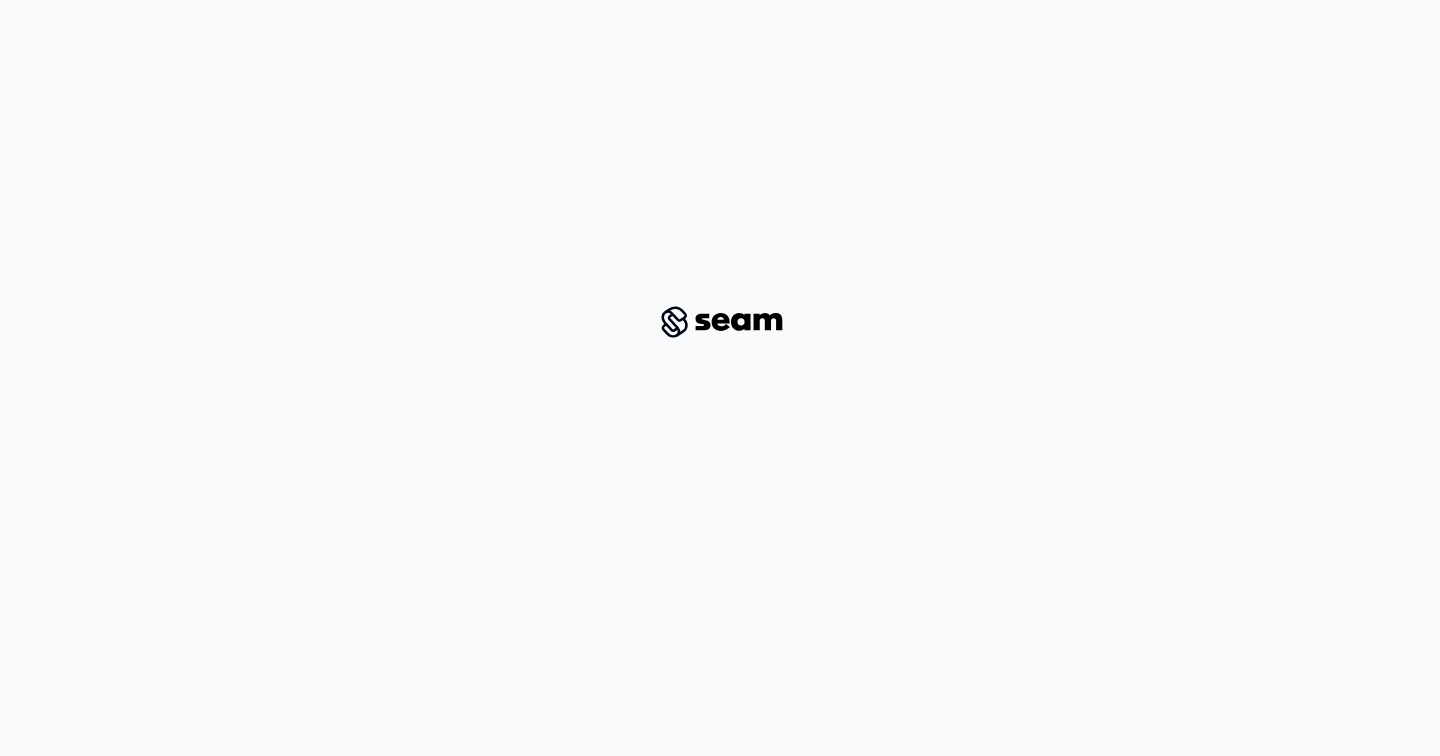 scroll, scrollTop: 0, scrollLeft: 0, axis: both 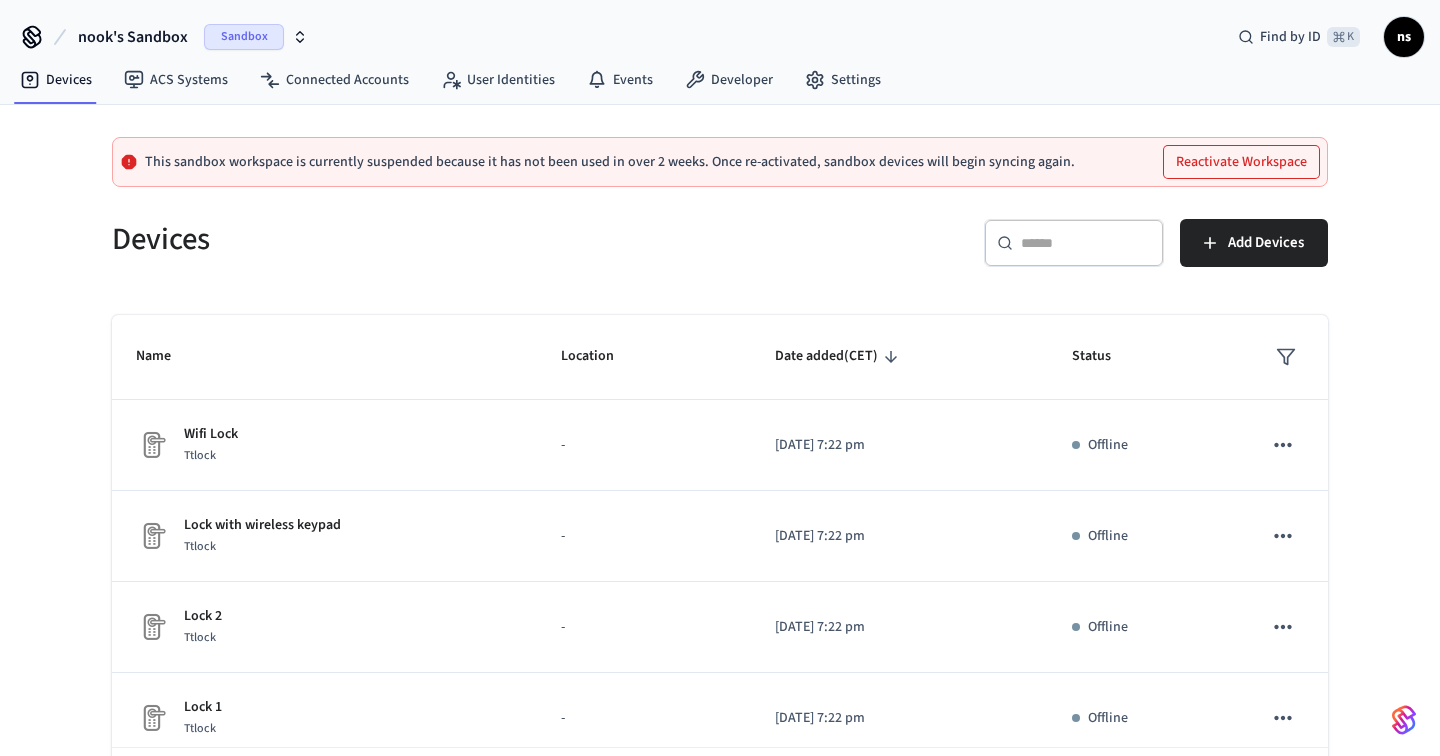 click on "Sandbox" at bounding box center (256, 37) 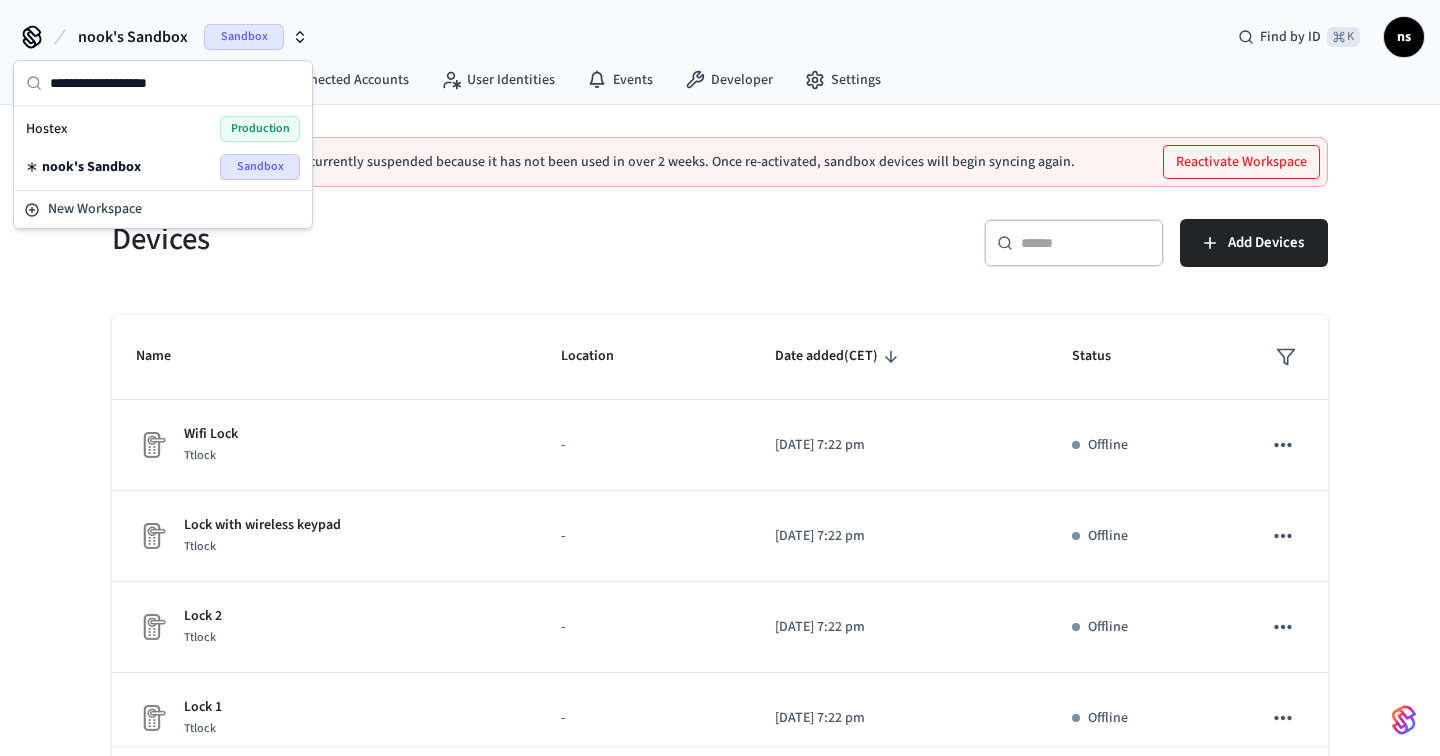 click on "Hostex Production" at bounding box center (163, 129) 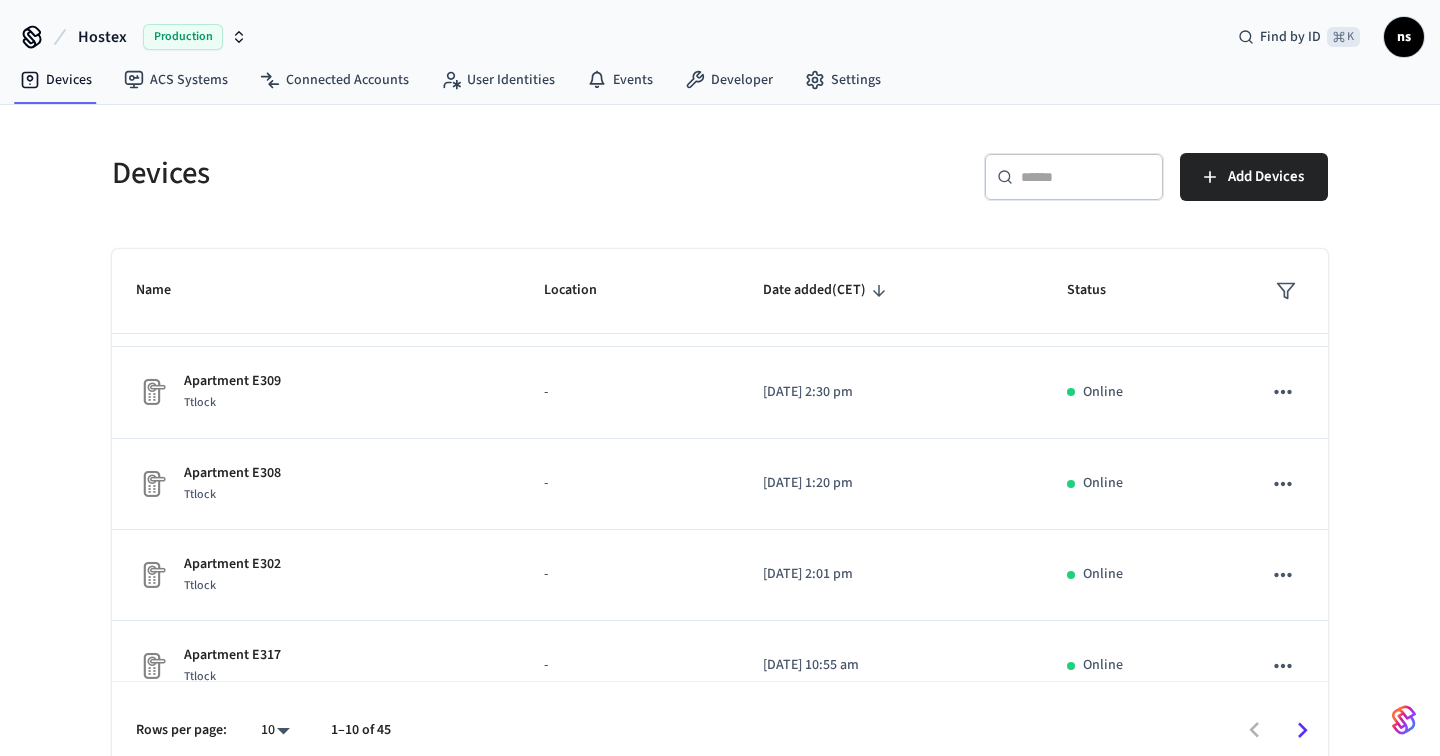 scroll, scrollTop: 564, scrollLeft: 0, axis: vertical 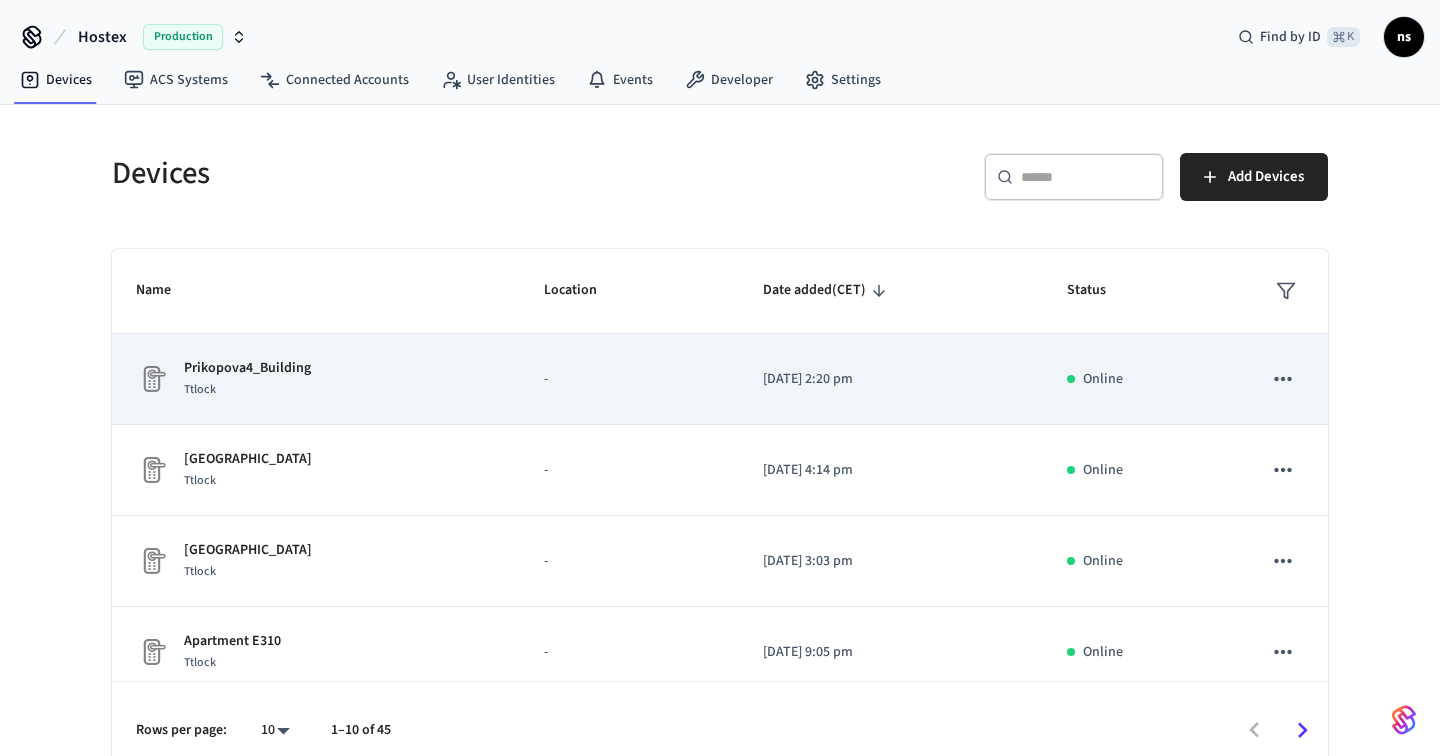 click 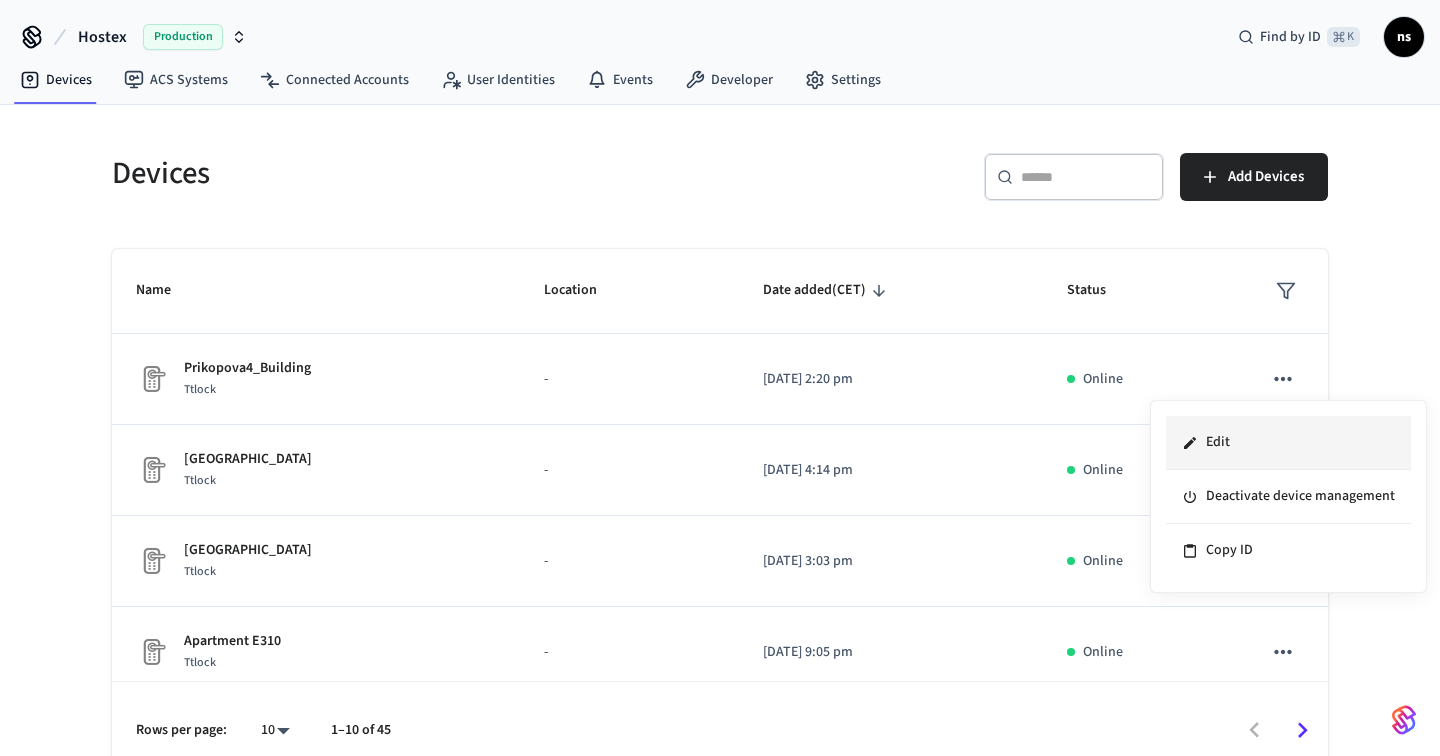 click on "Edit" at bounding box center [1288, 443] 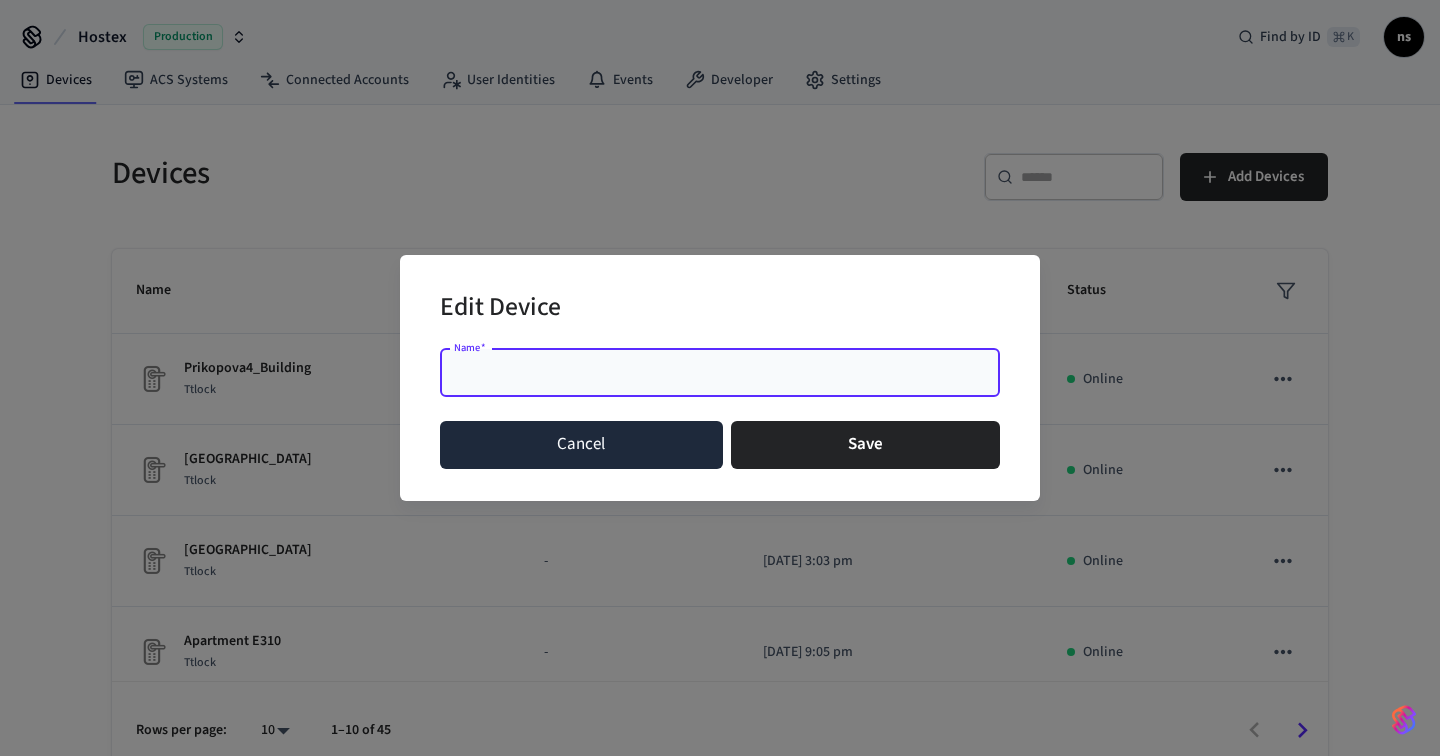 click on "Cancel" at bounding box center [581, 445] 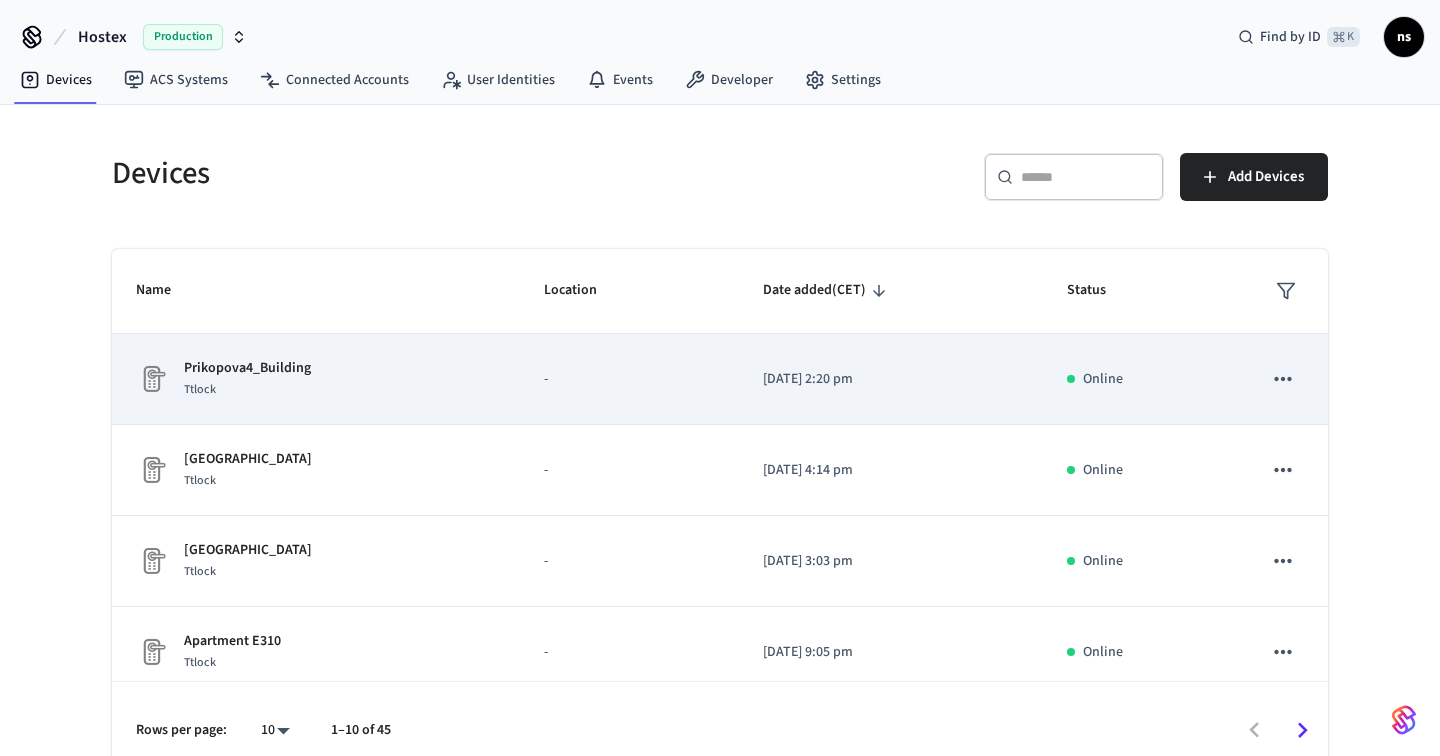click on "Prikopova4_Building" at bounding box center (247, 368) 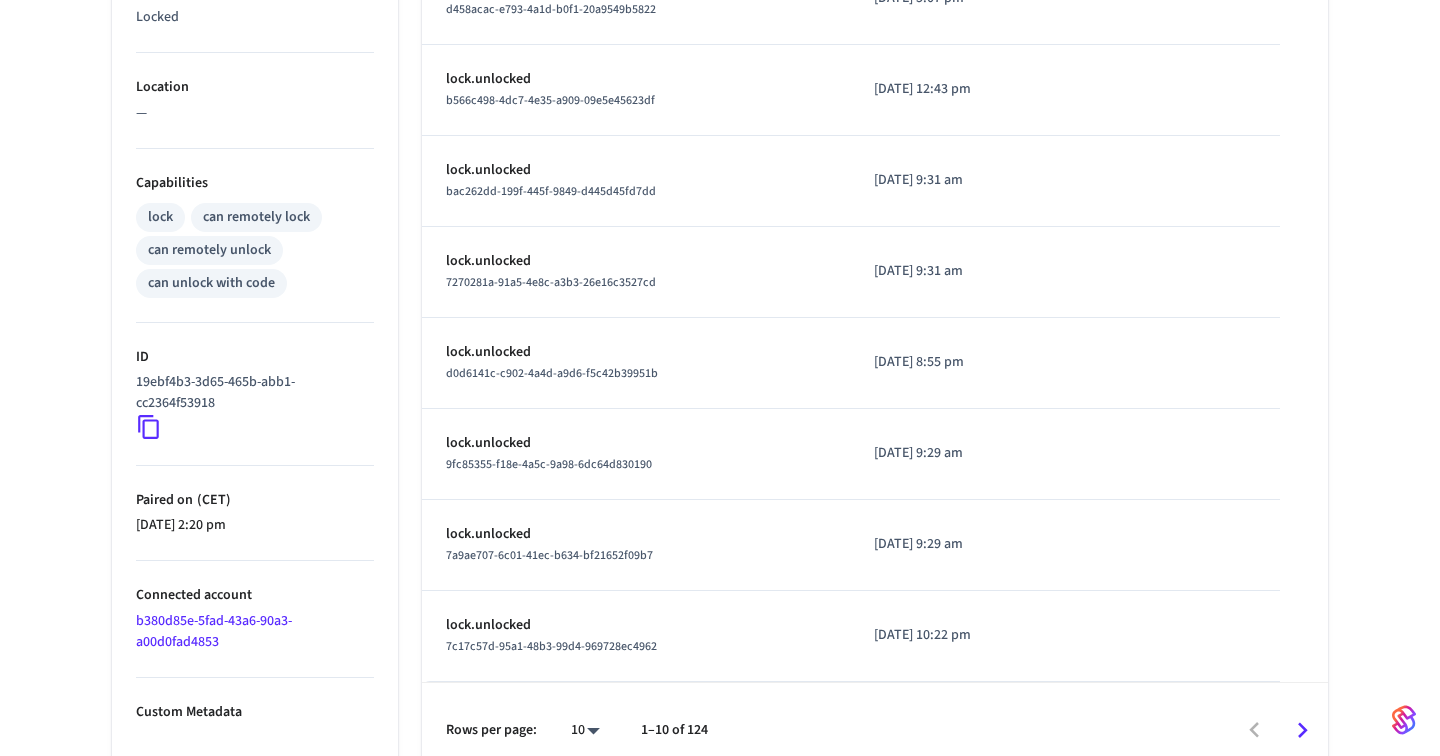 scroll, scrollTop: 688, scrollLeft: 0, axis: vertical 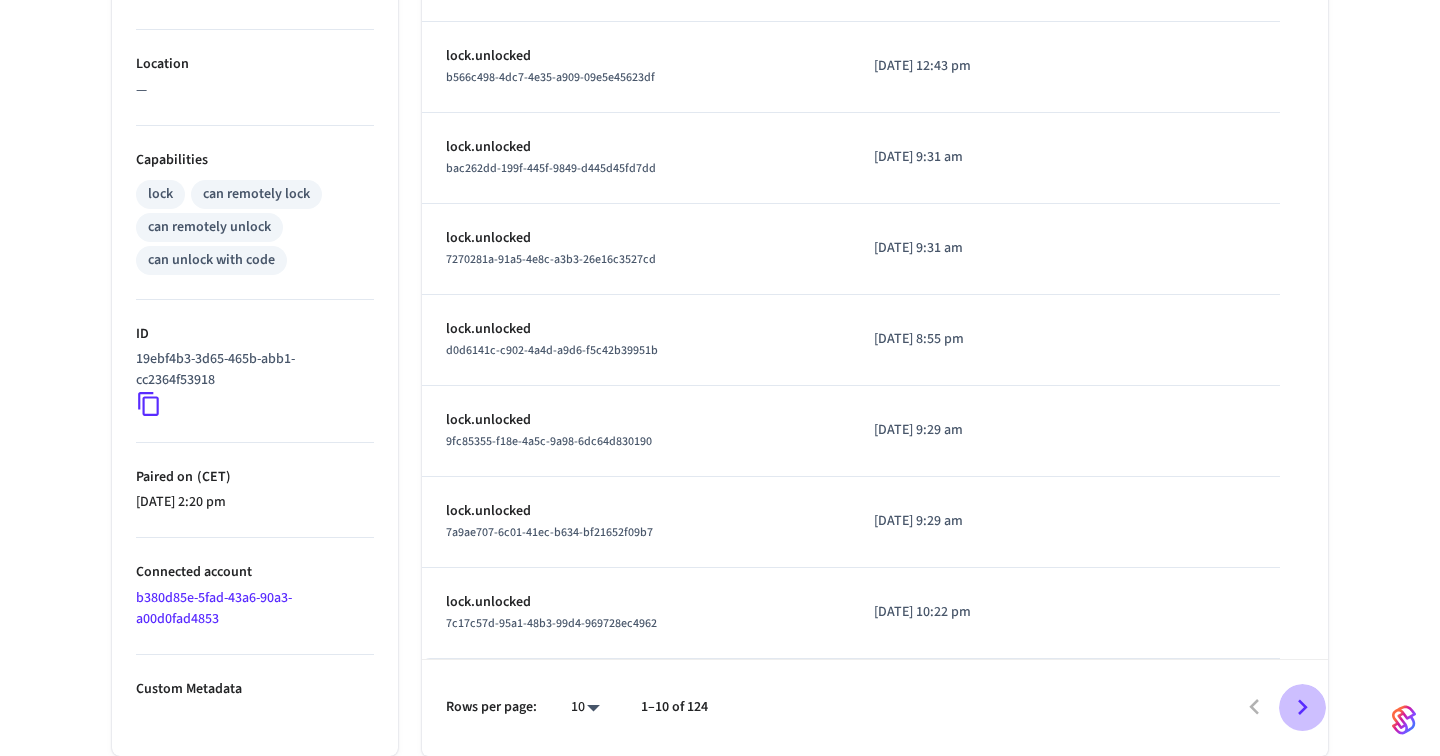 click 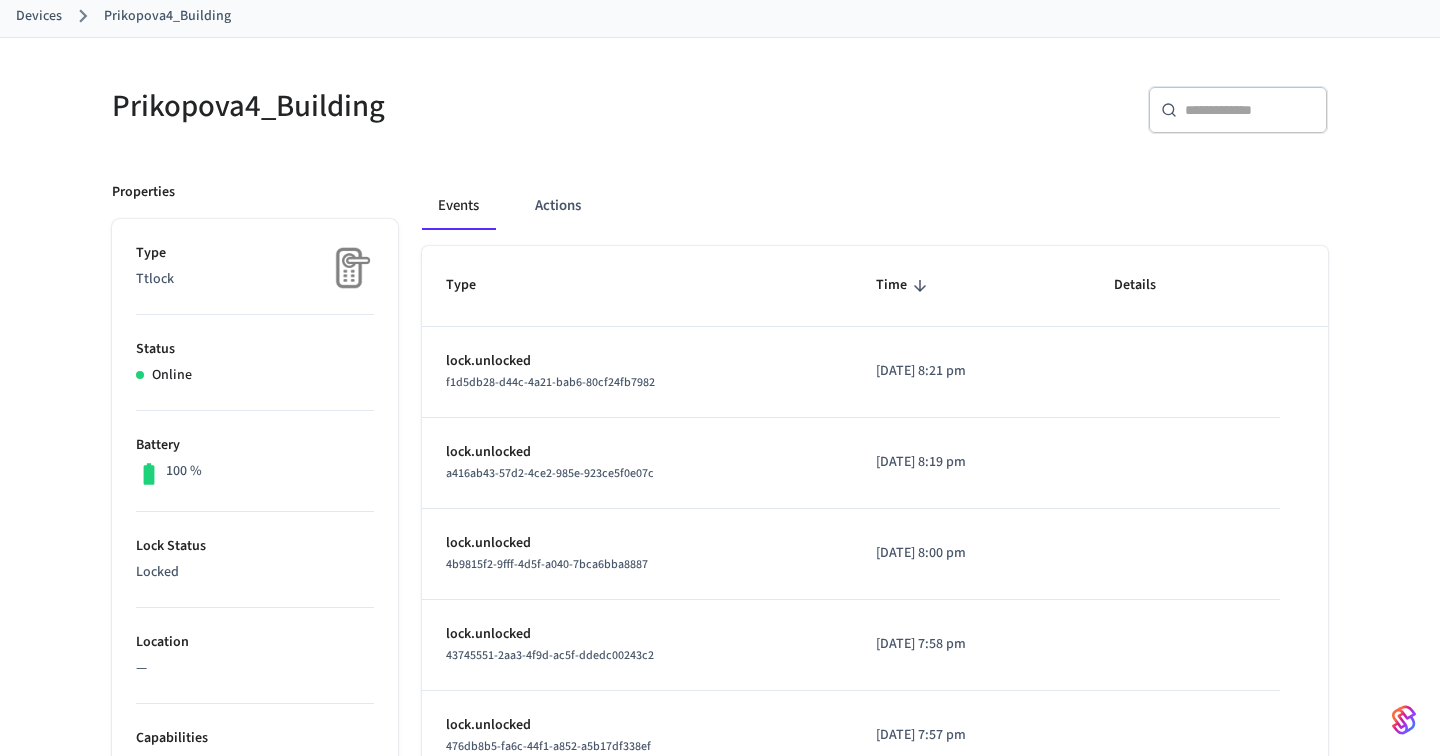 scroll, scrollTop: 0, scrollLeft: 0, axis: both 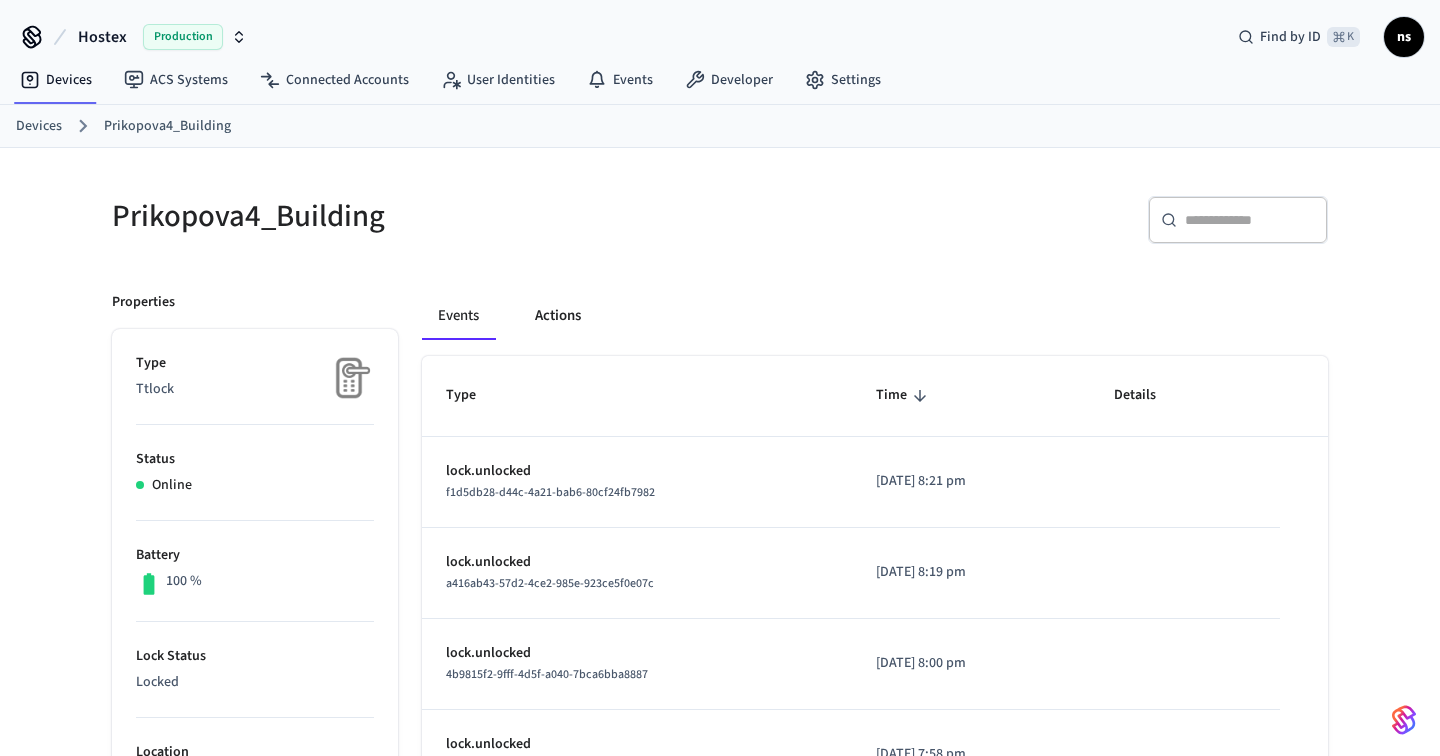 click on "Actions" at bounding box center [558, 316] 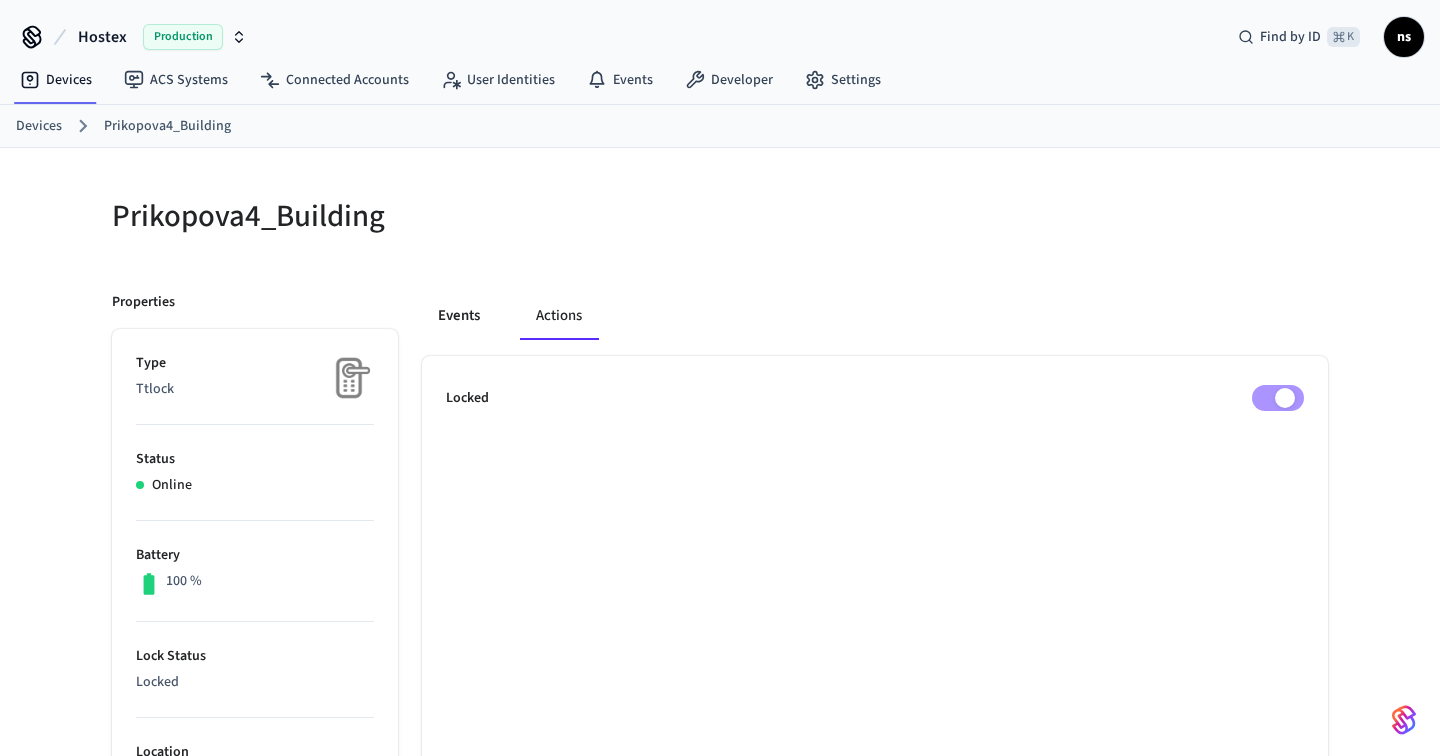 click on "Events" at bounding box center (459, 316) 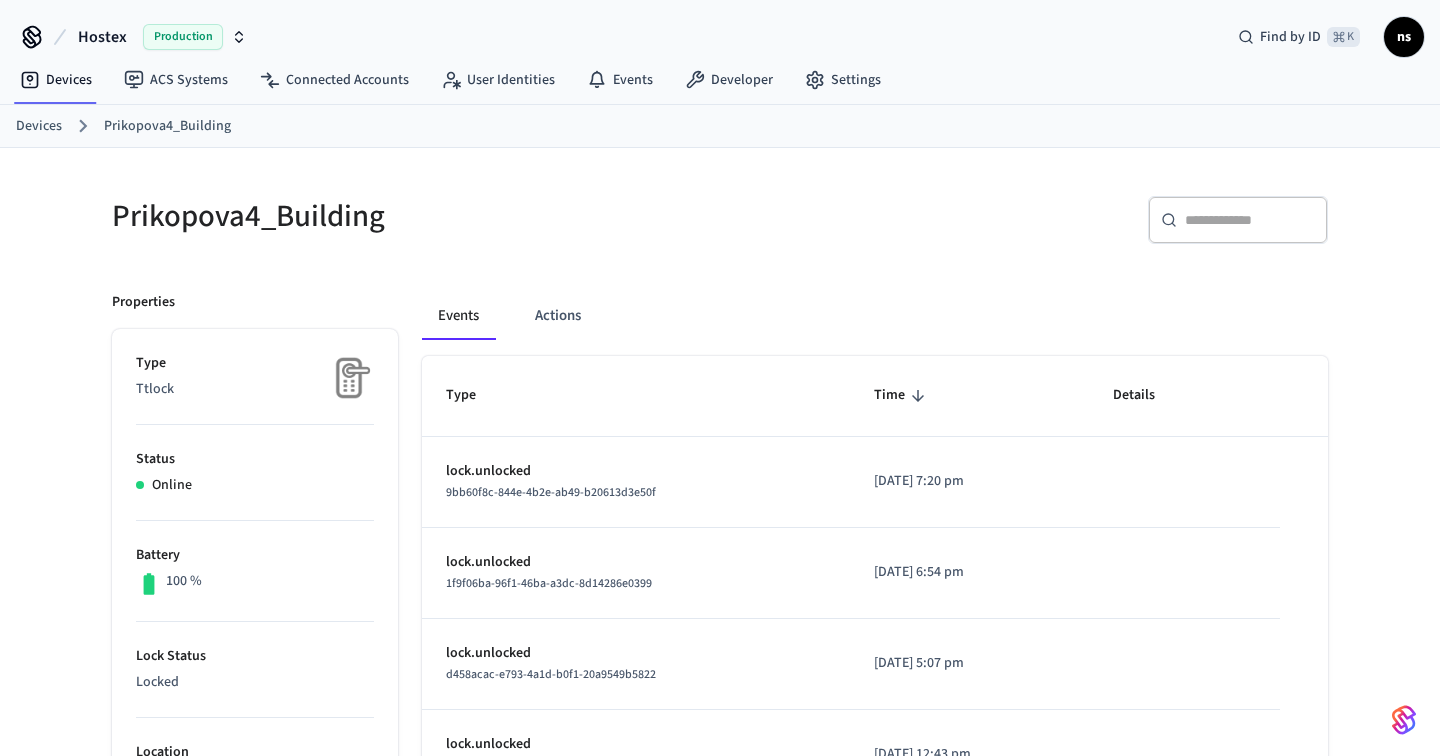 click at bounding box center (349, 378) 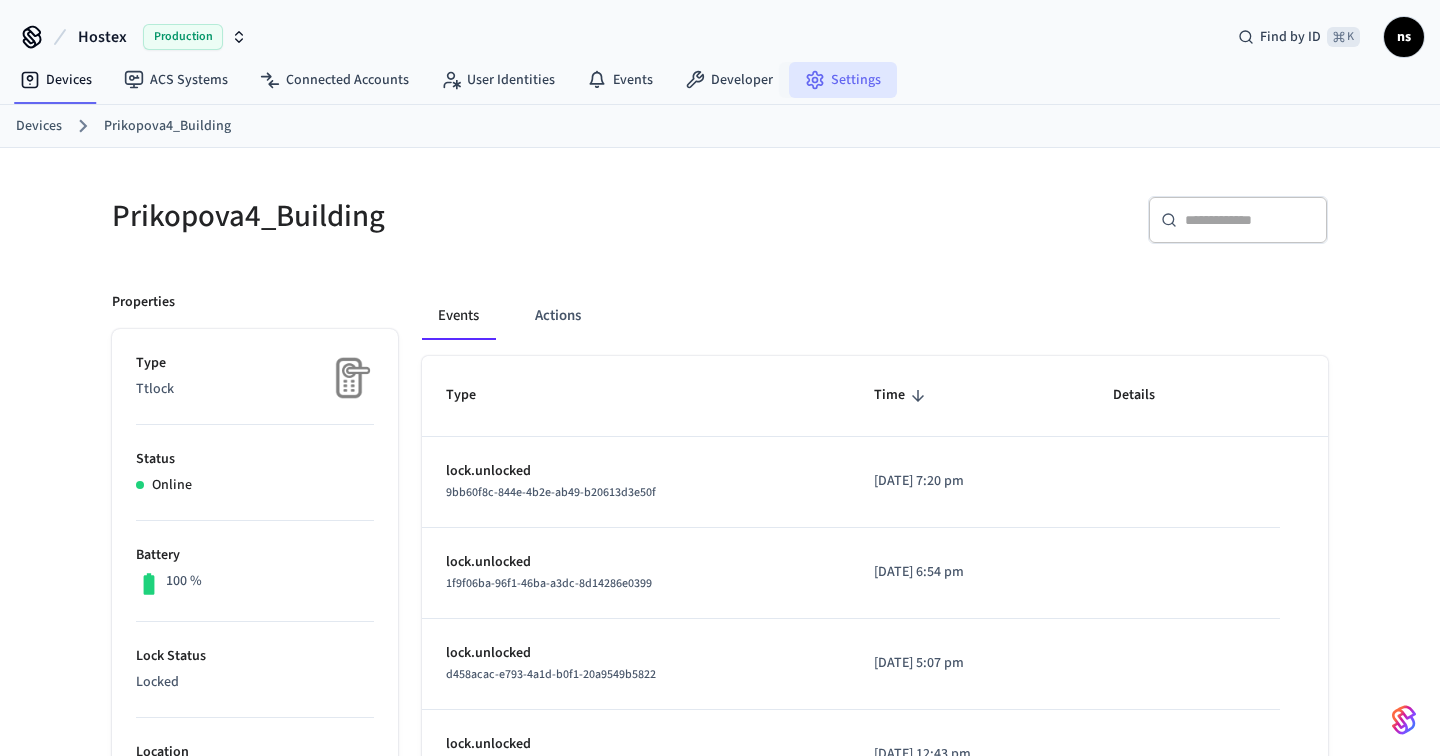click on "Settings" at bounding box center [843, 80] 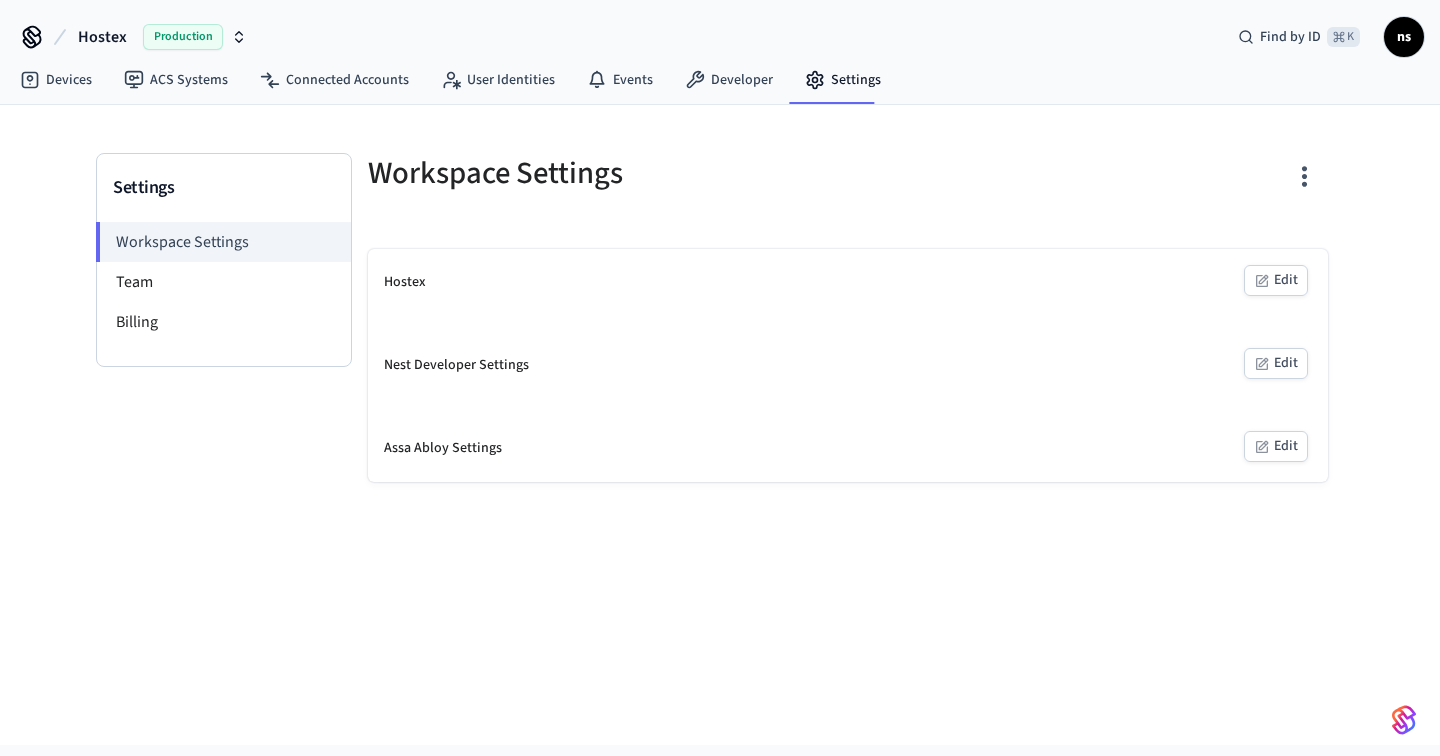 click on "Edit" at bounding box center [1276, 280] 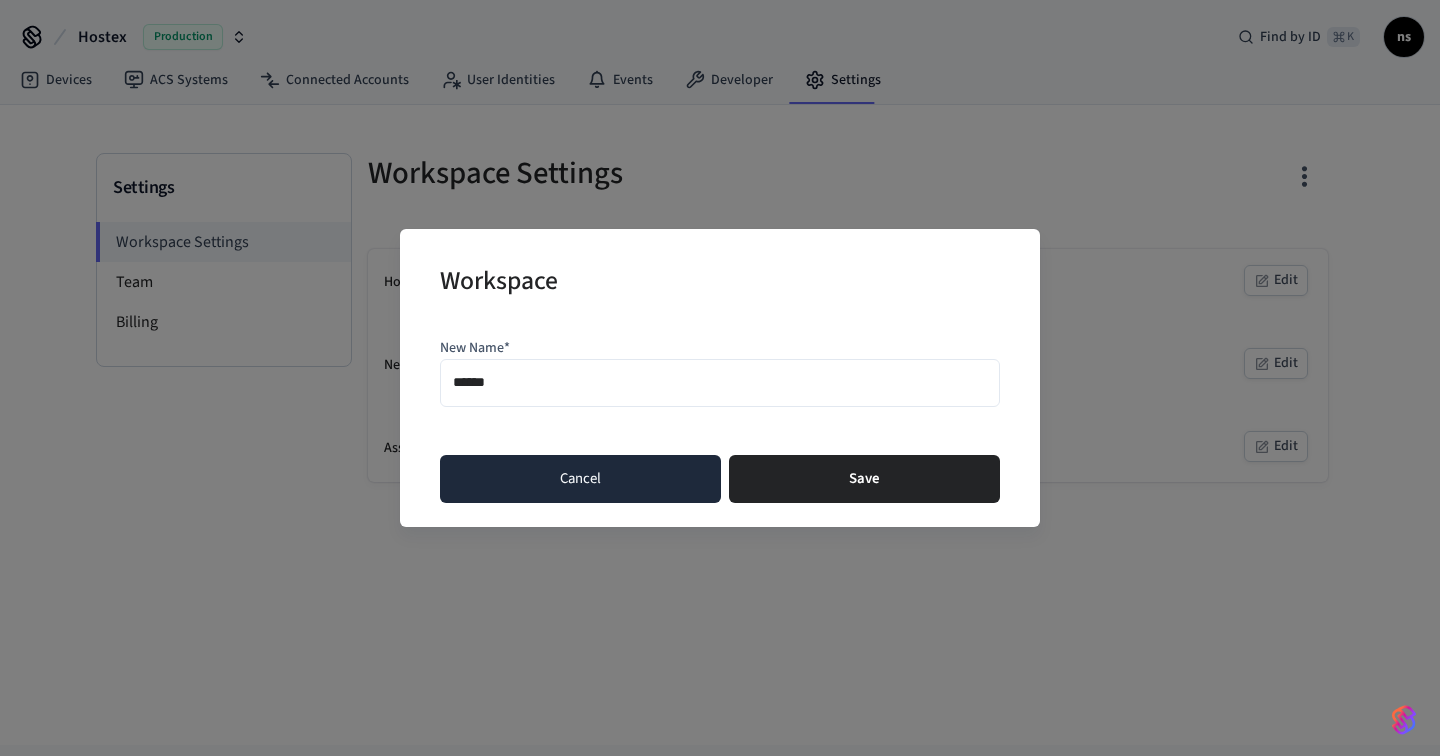 click on "Cancel" at bounding box center (580, 479) 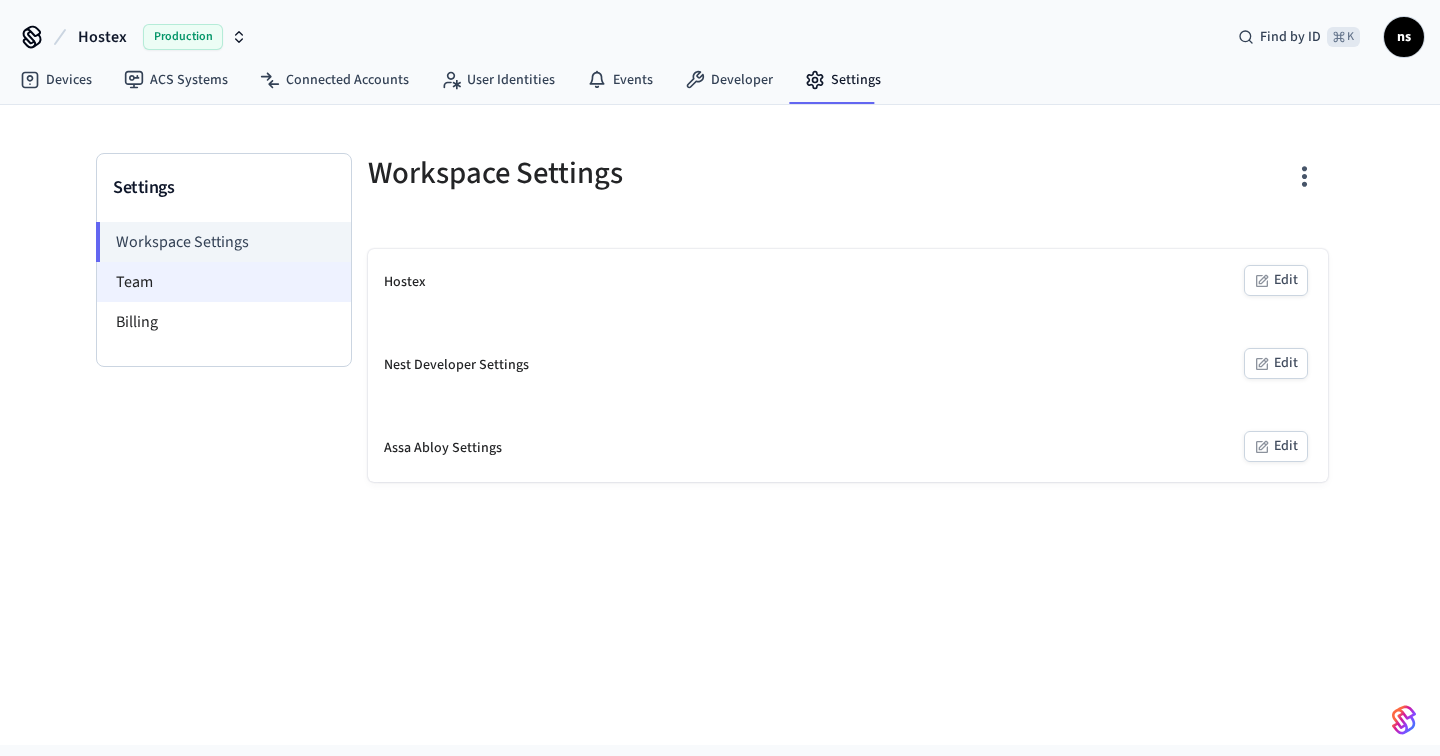 click on "Team" at bounding box center [224, 282] 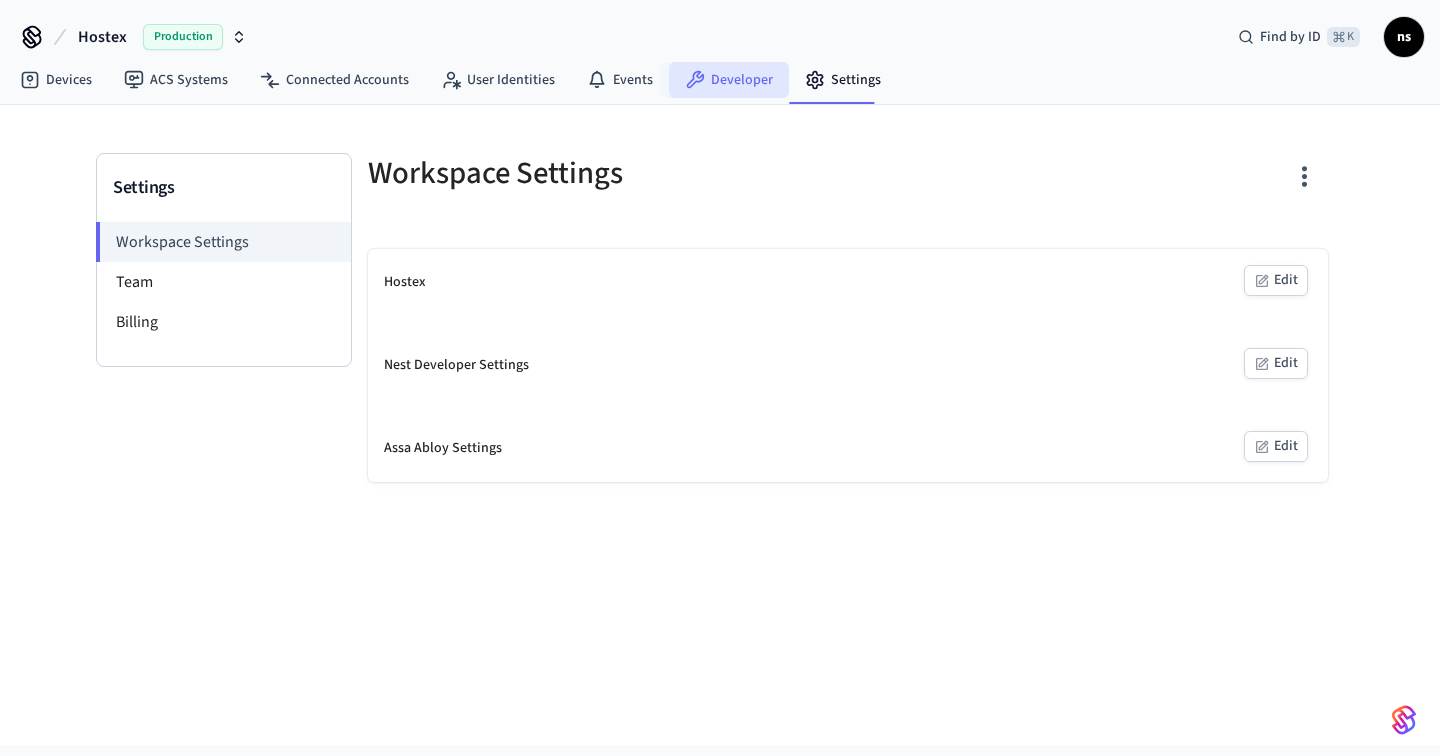click on "Developer" at bounding box center [729, 80] 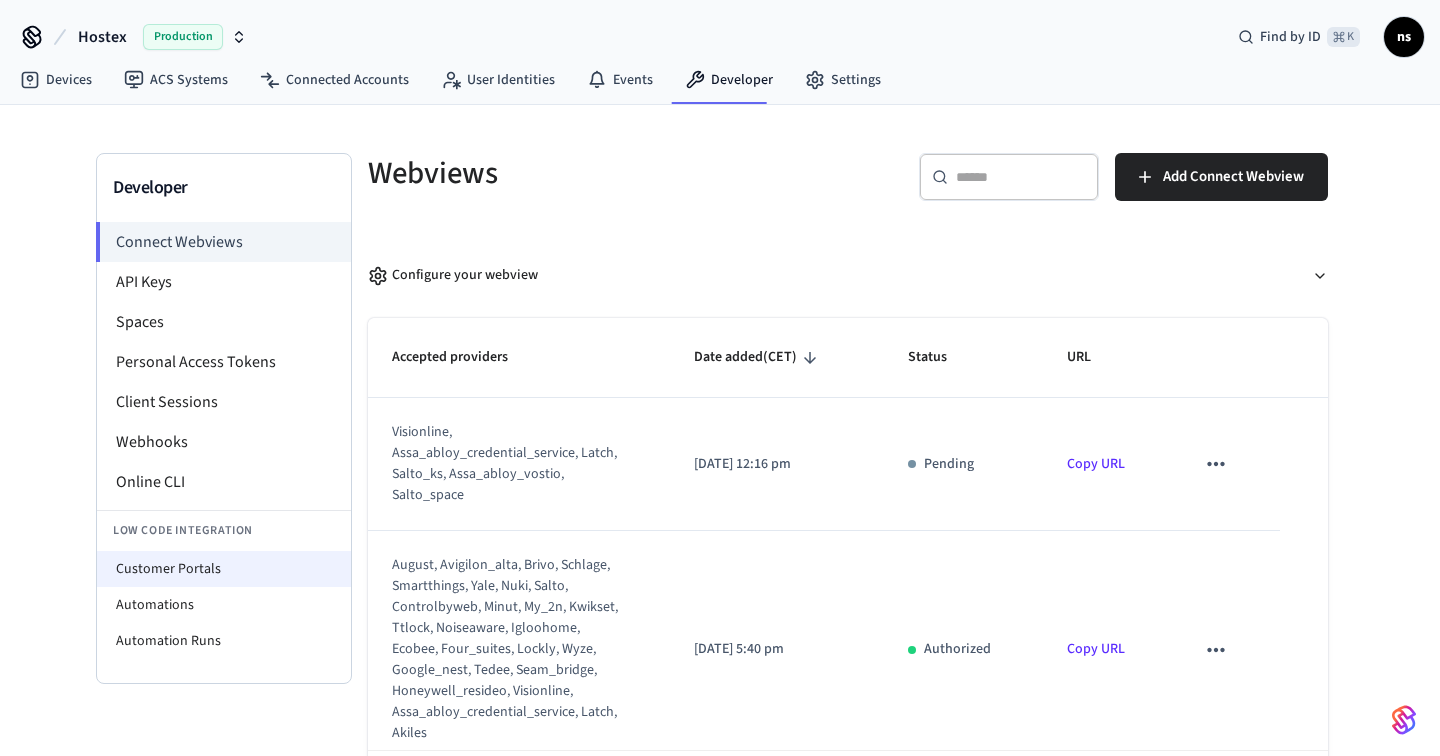 click on "Customer Portals" at bounding box center [224, 569] 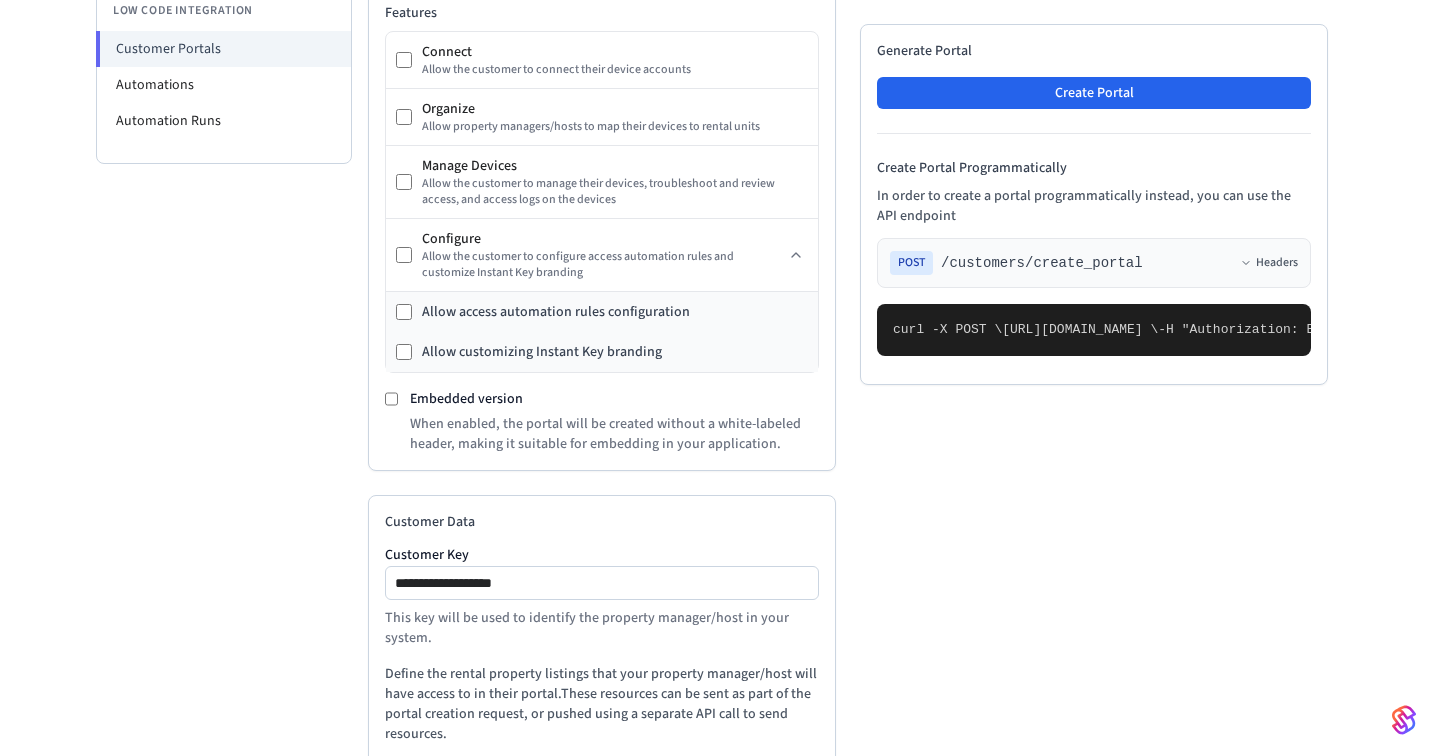 scroll, scrollTop: 0, scrollLeft: 0, axis: both 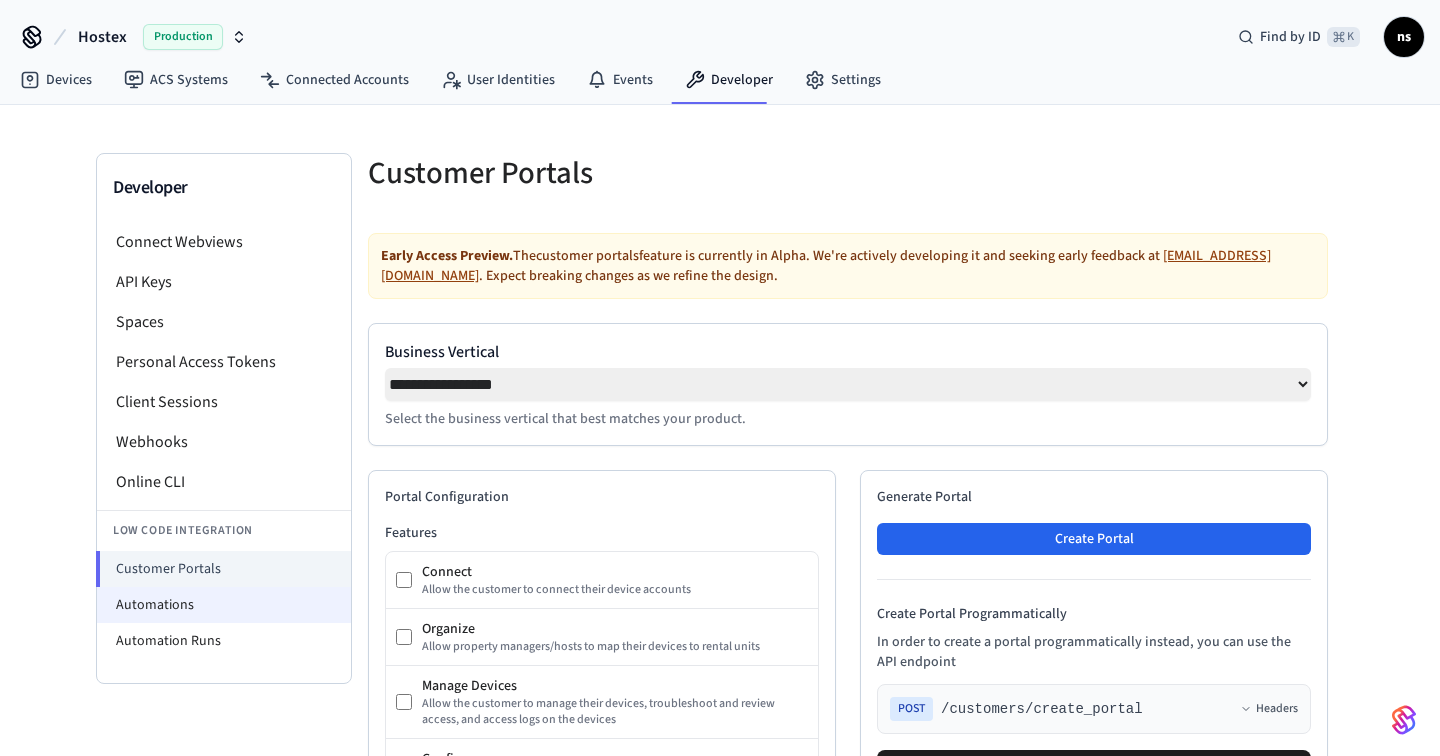 click on "Automations" at bounding box center (224, 605) 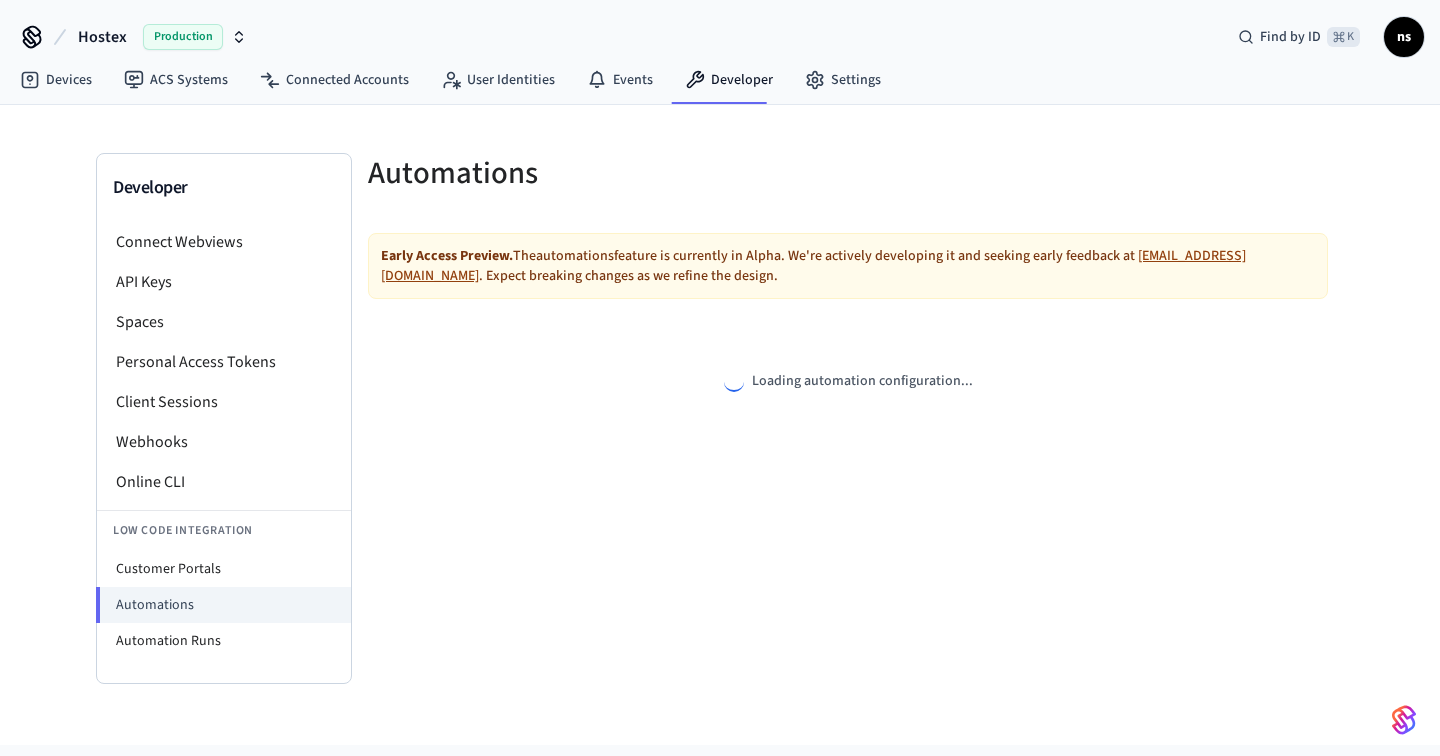select on "**********" 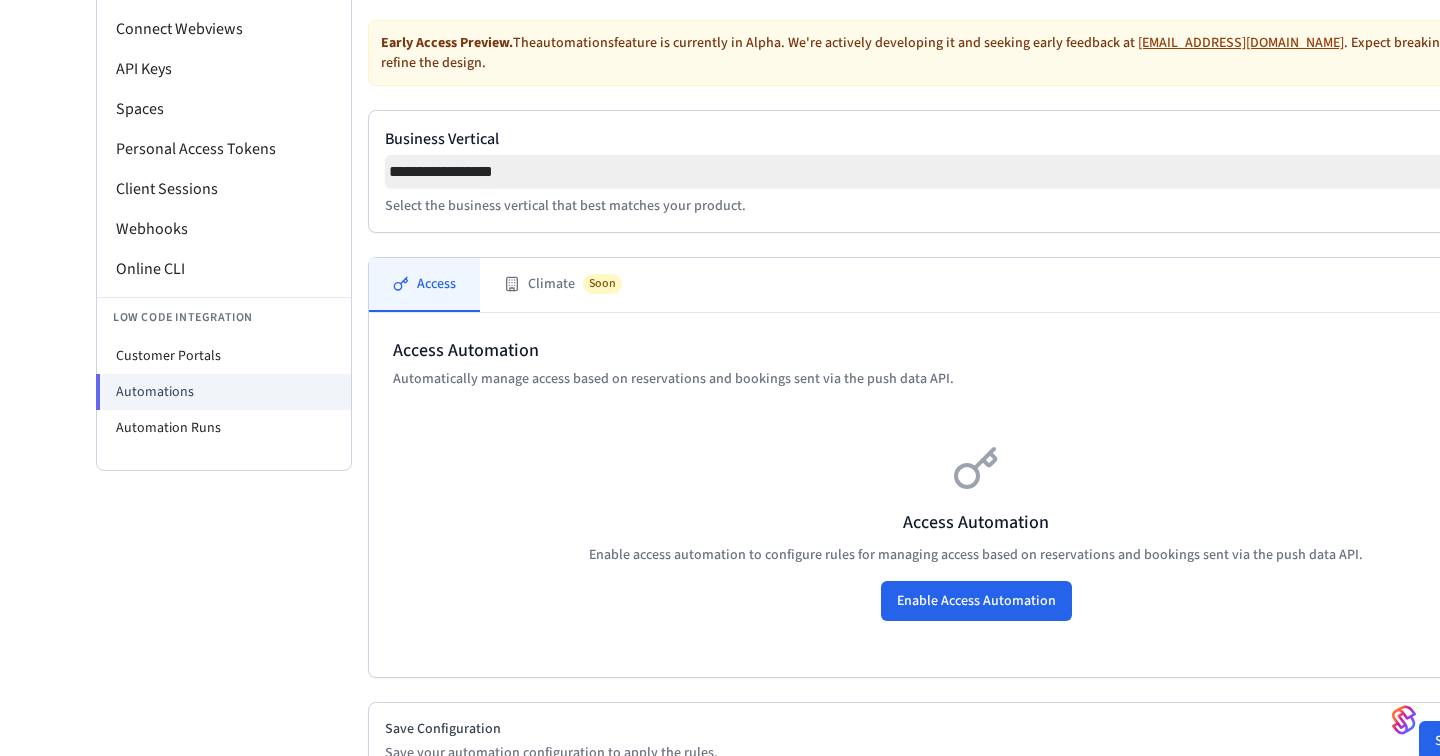 scroll, scrollTop: 368, scrollLeft: 0, axis: vertical 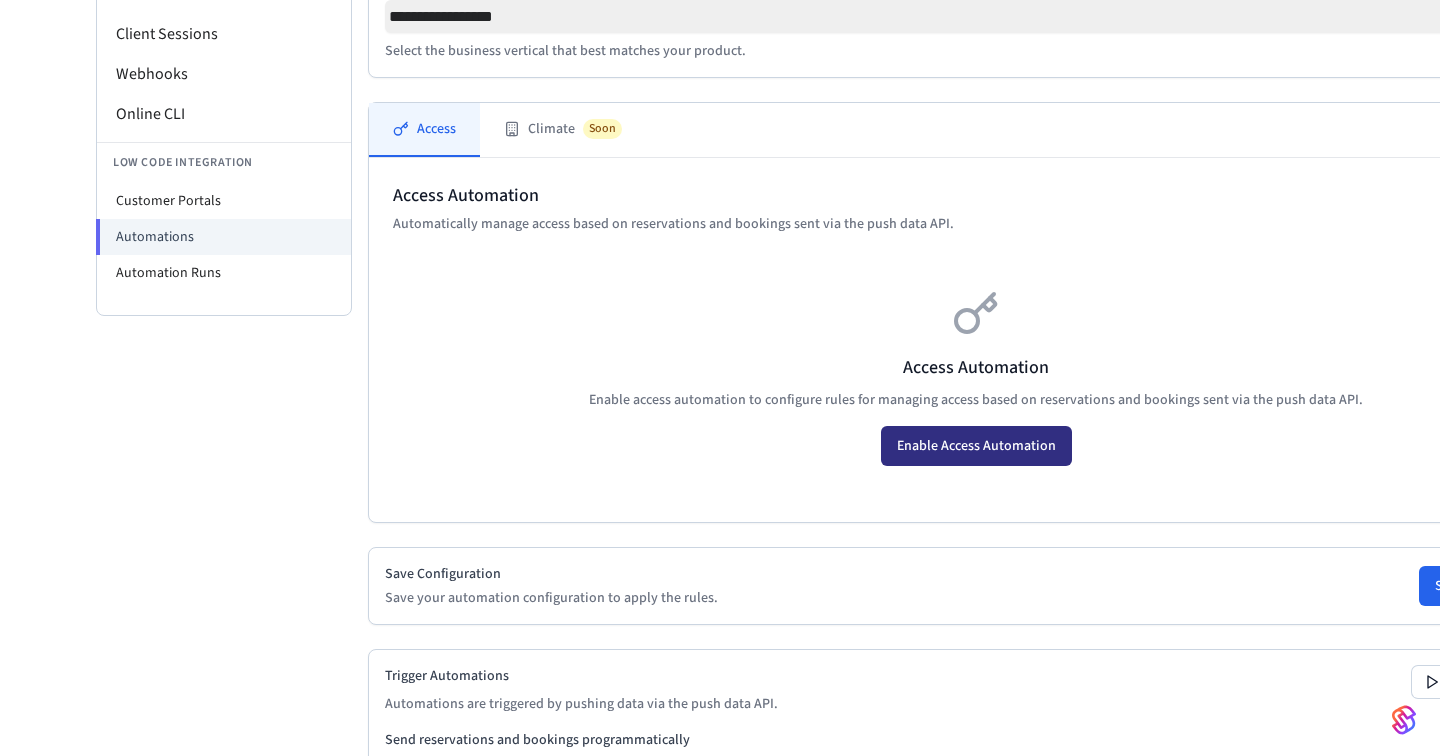 click on "Enable Access Automation" at bounding box center (976, 446) 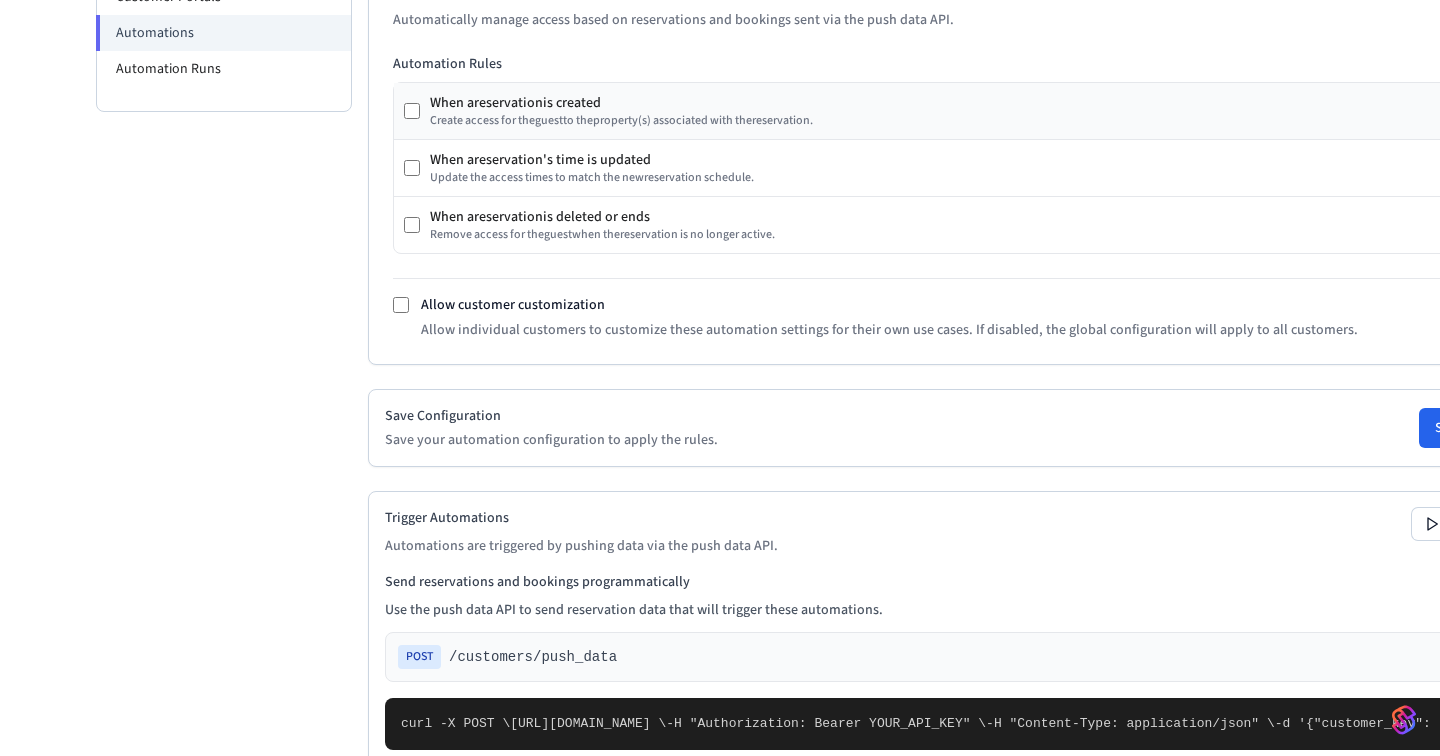 scroll, scrollTop: 296, scrollLeft: 0, axis: vertical 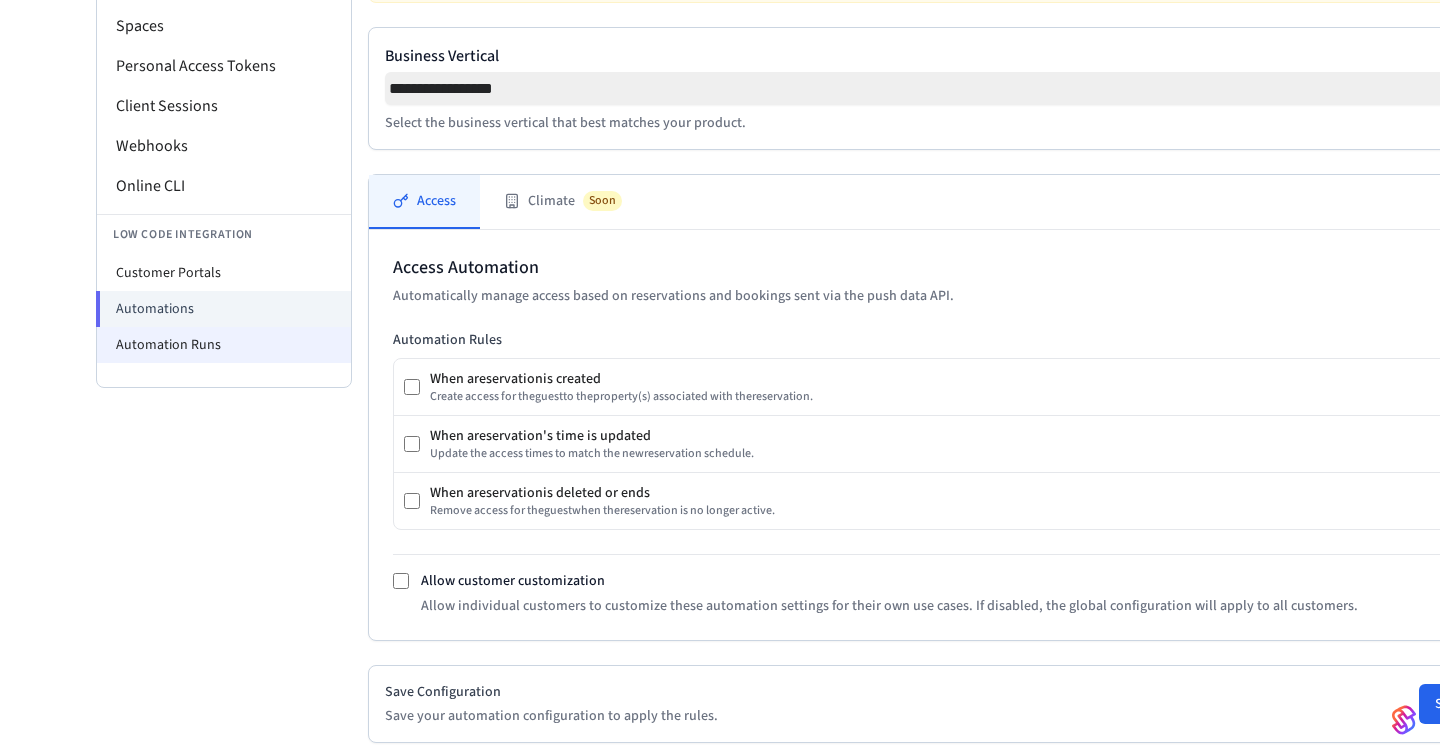 click on "Automation Runs" at bounding box center (224, 345) 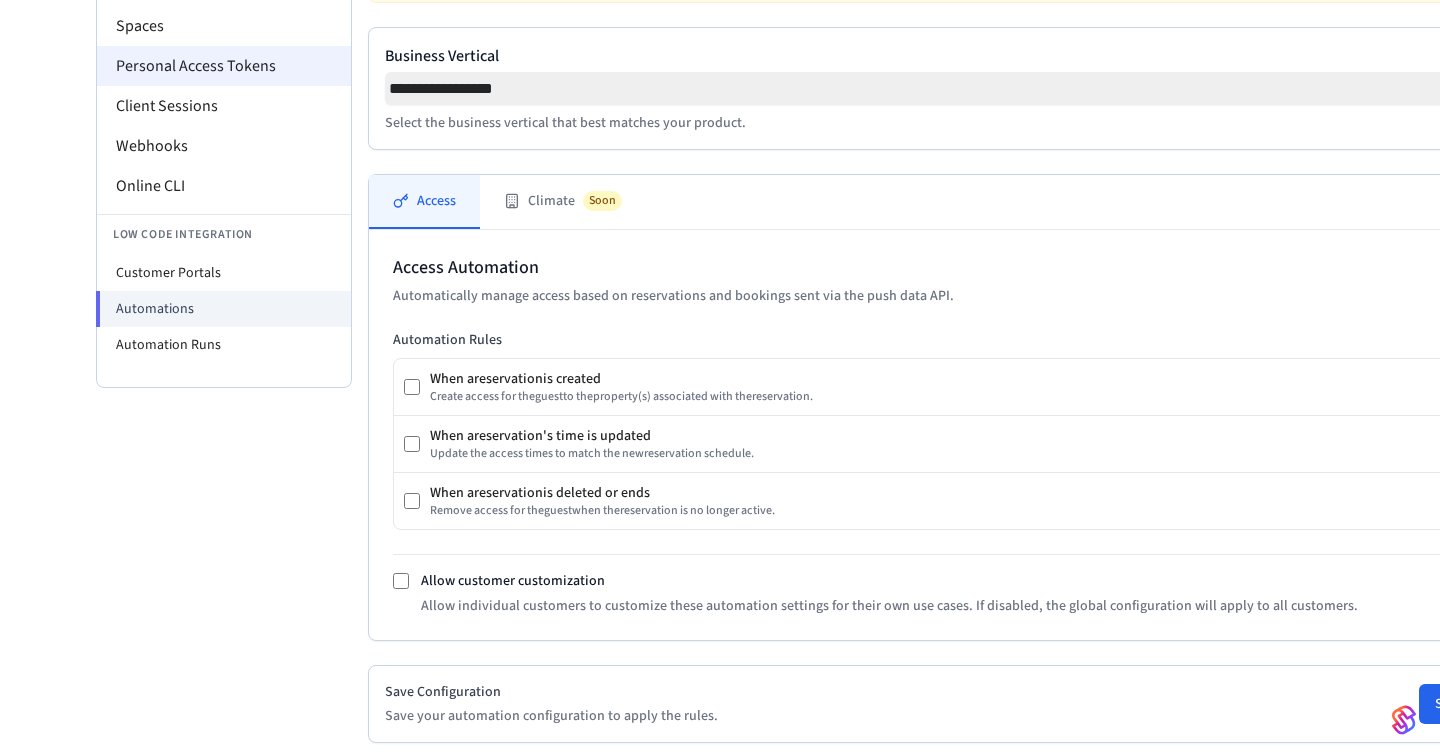 scroll, scrollTop: 0, scrollLeft: 0, axis: both 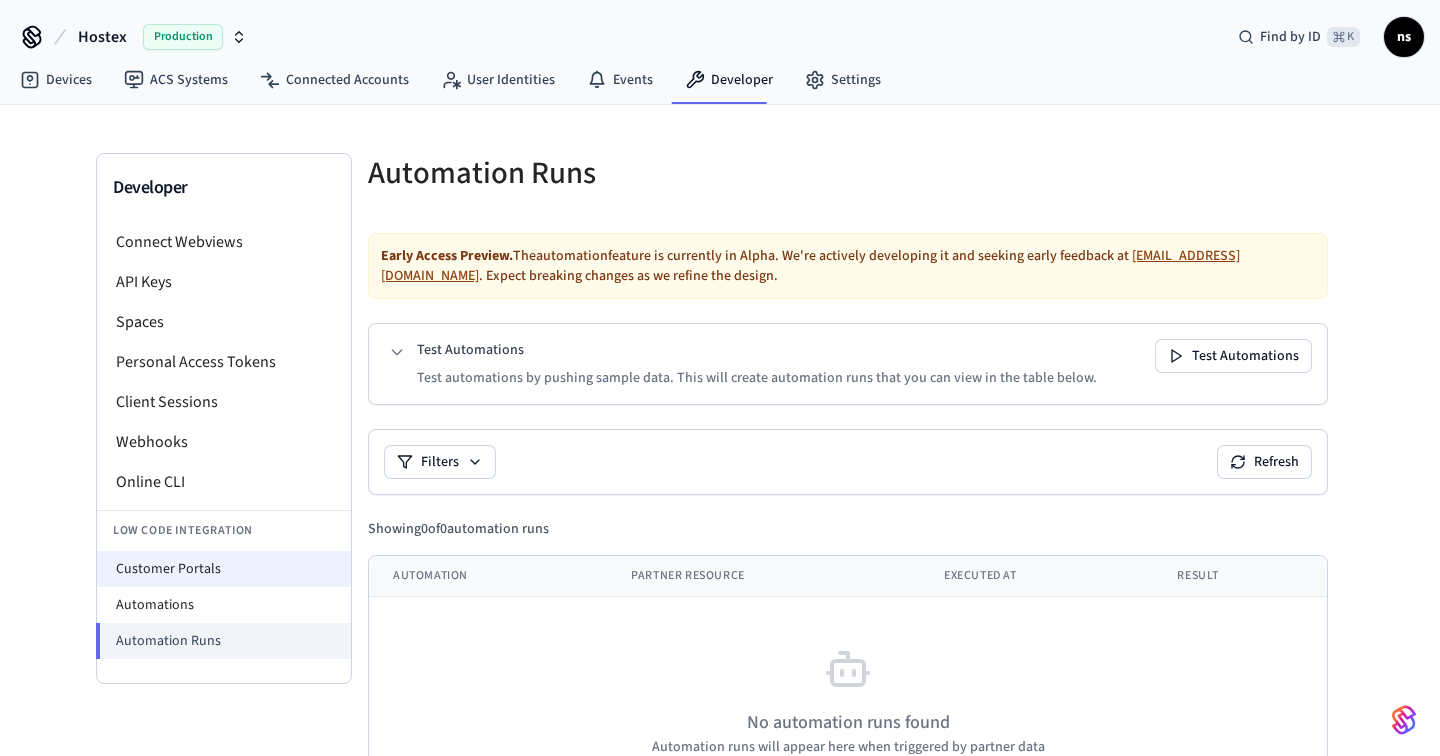 click on "Customer Portals" at bounding box center (224, 569) 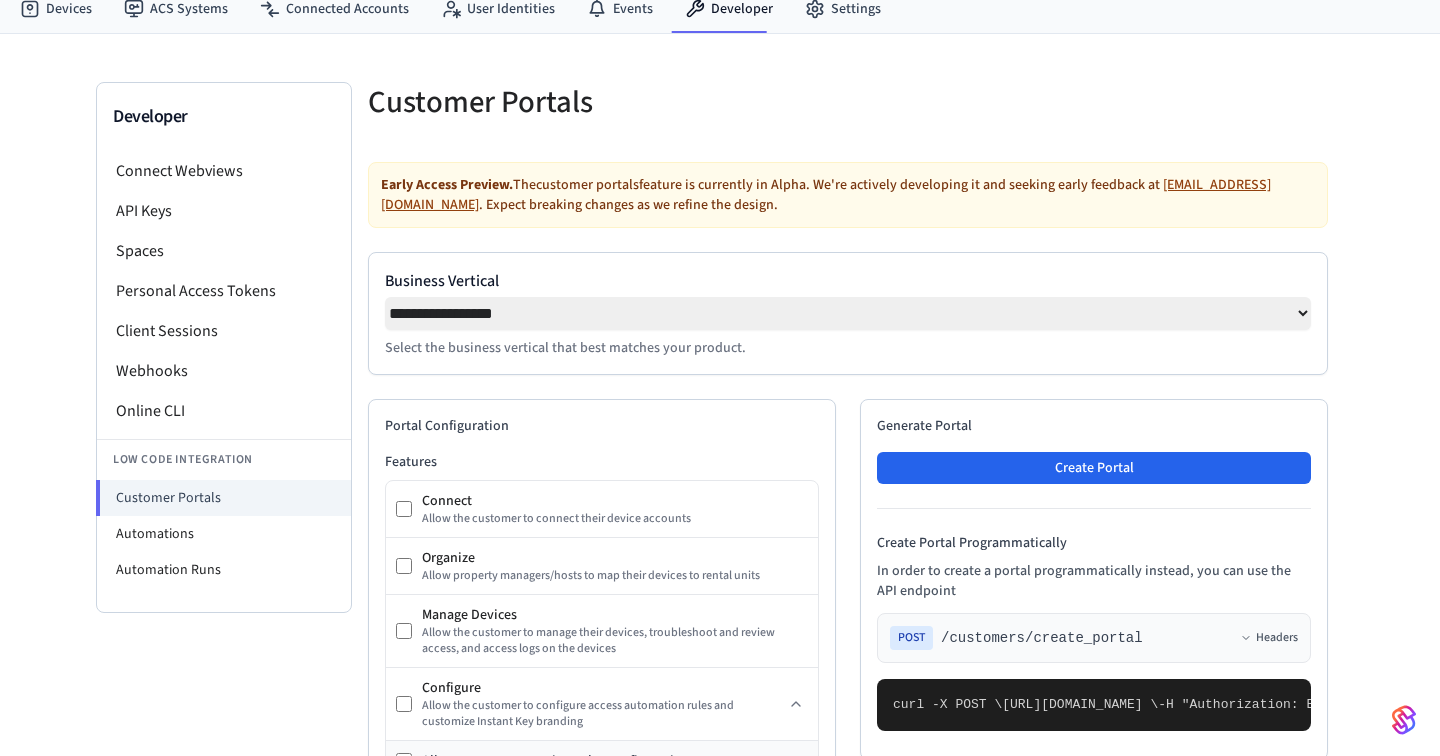 scroll, scrollTop: 73, scrollLeft: 0, axis: vertical 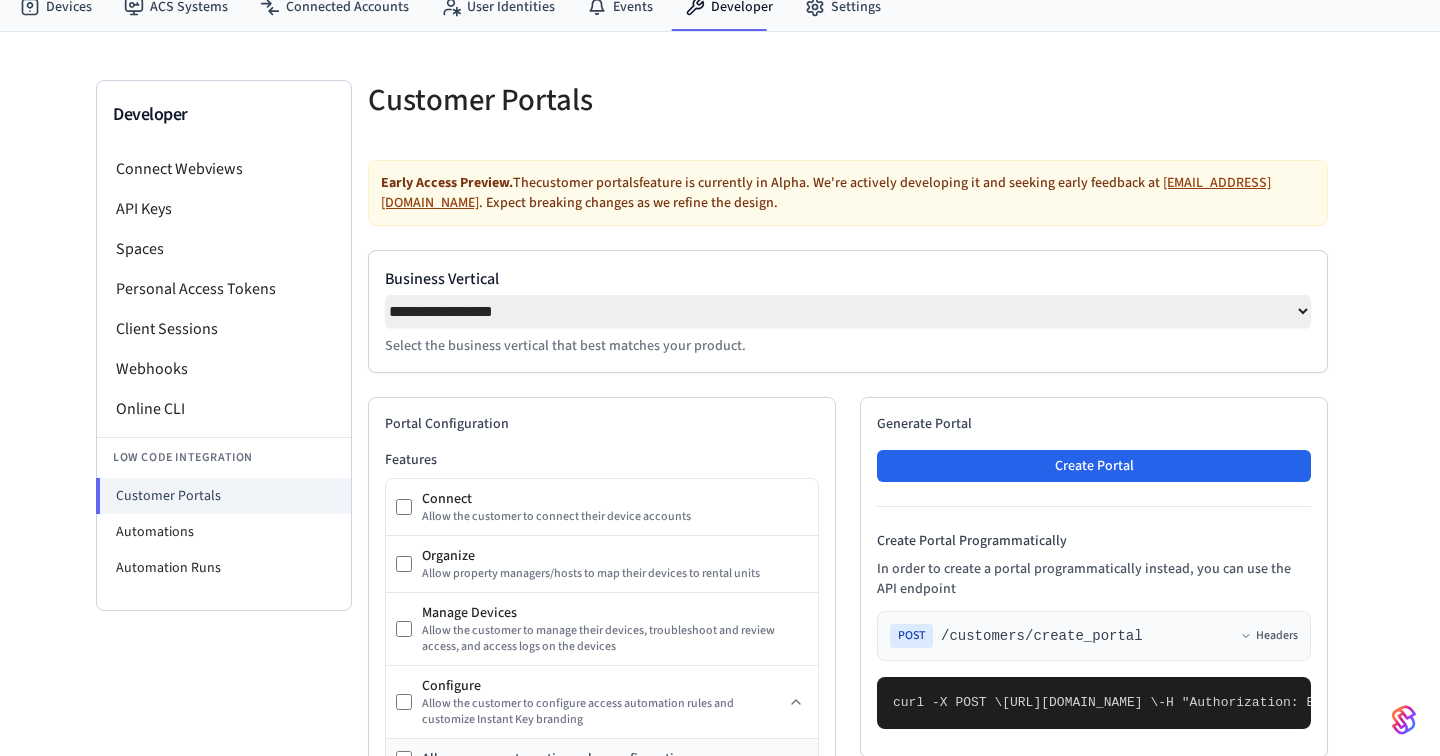 click on "**********" at bounding box center (848, 311) 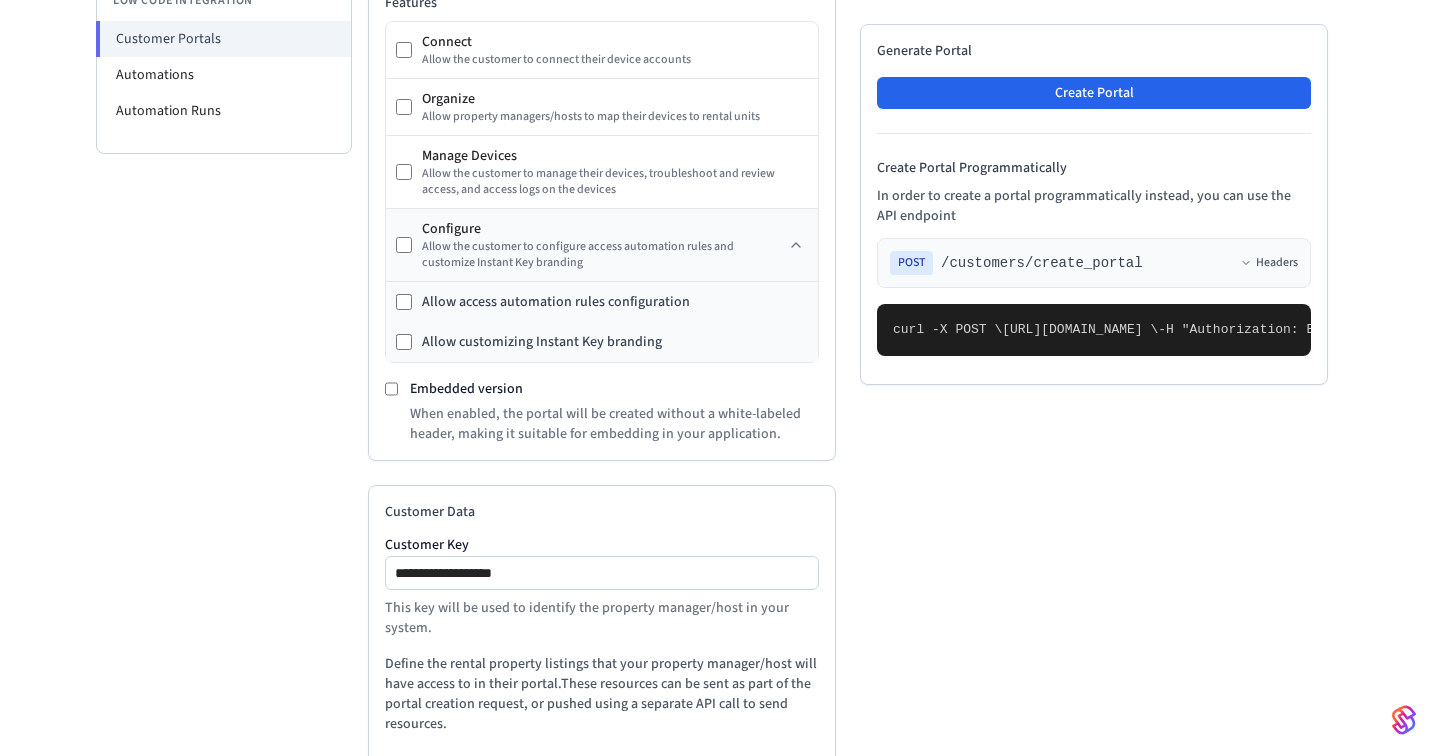 scroll, scrollTop: 577, scrollLeft: 0, axis: vertical 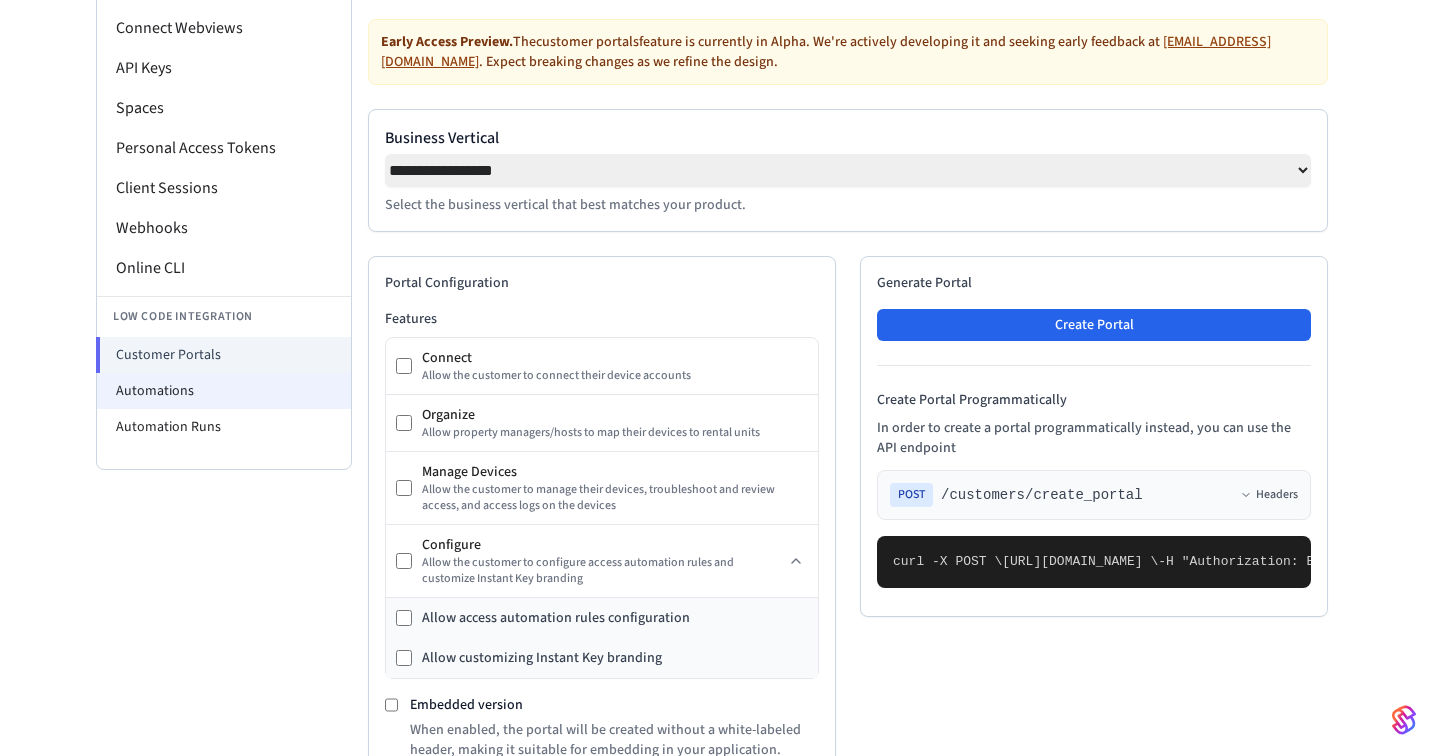 click on "Automations" at bounding box center [224, 391] 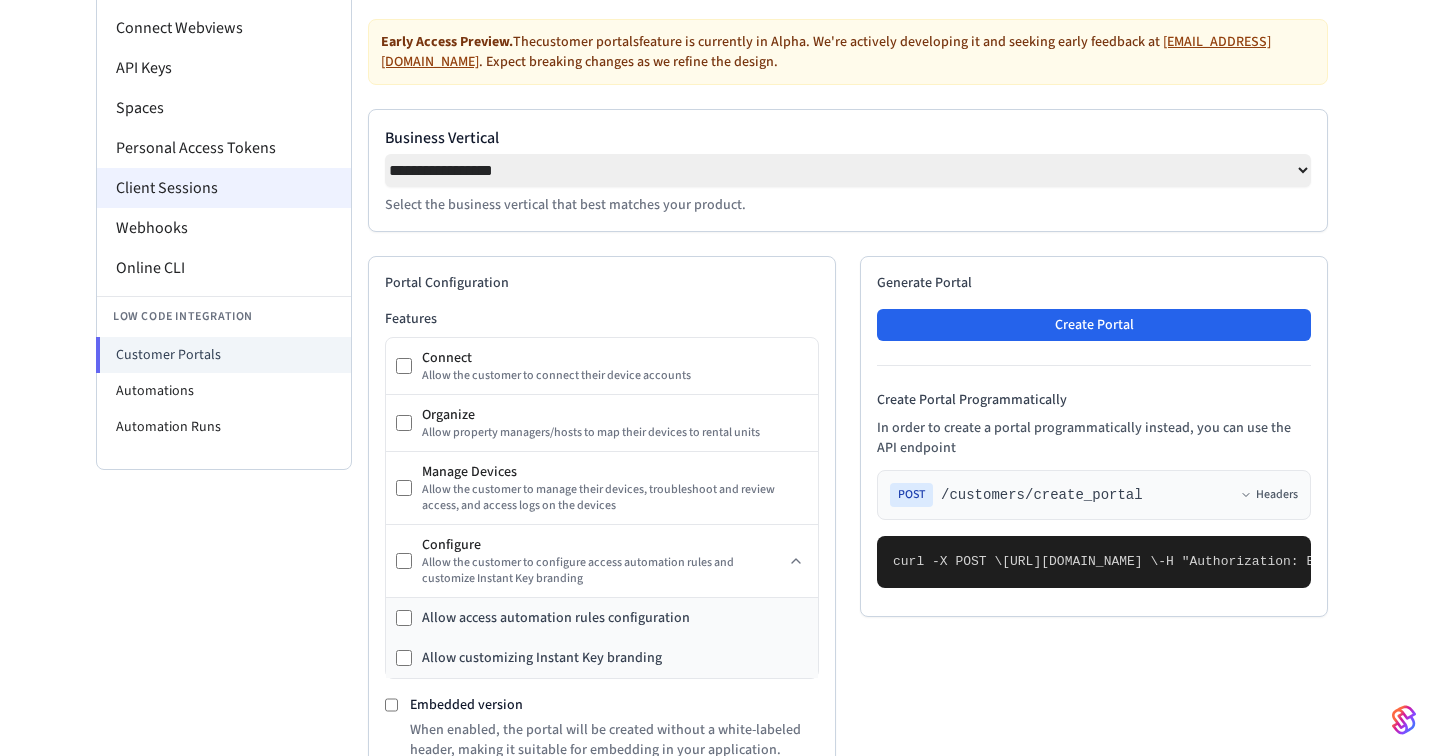 select on "**********" 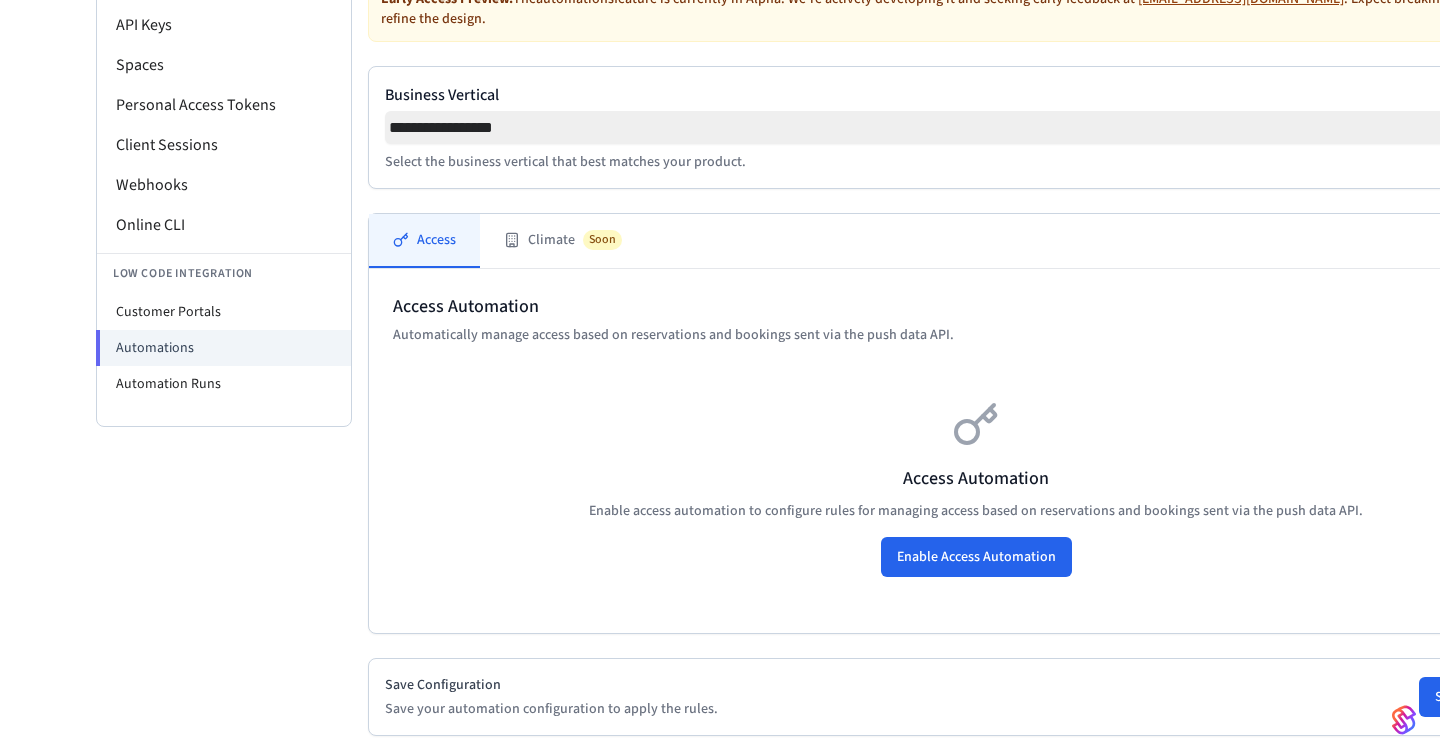 scroll, scrollTop: 262, scrollLeft: 0, axis: vertical 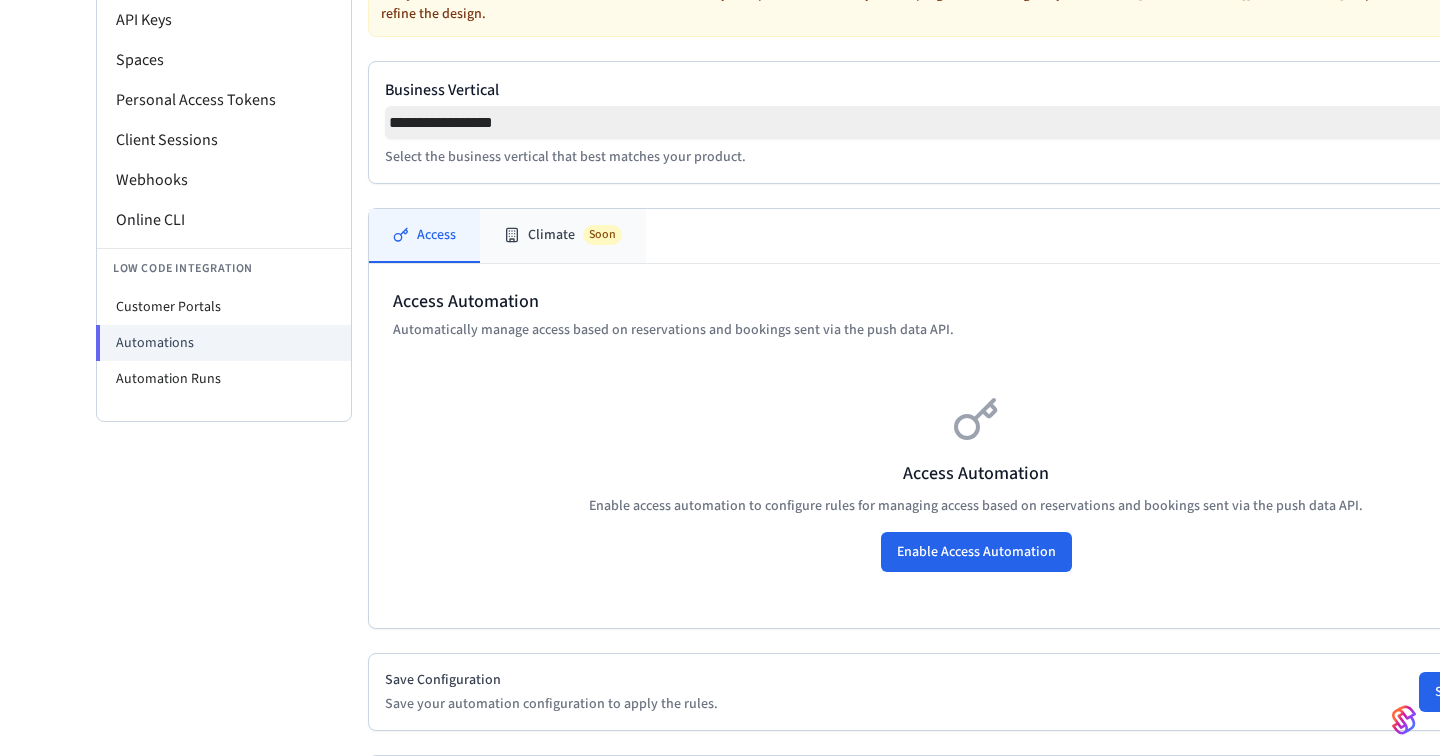 click on "Climate Soon" at bounding box center (563, 236) 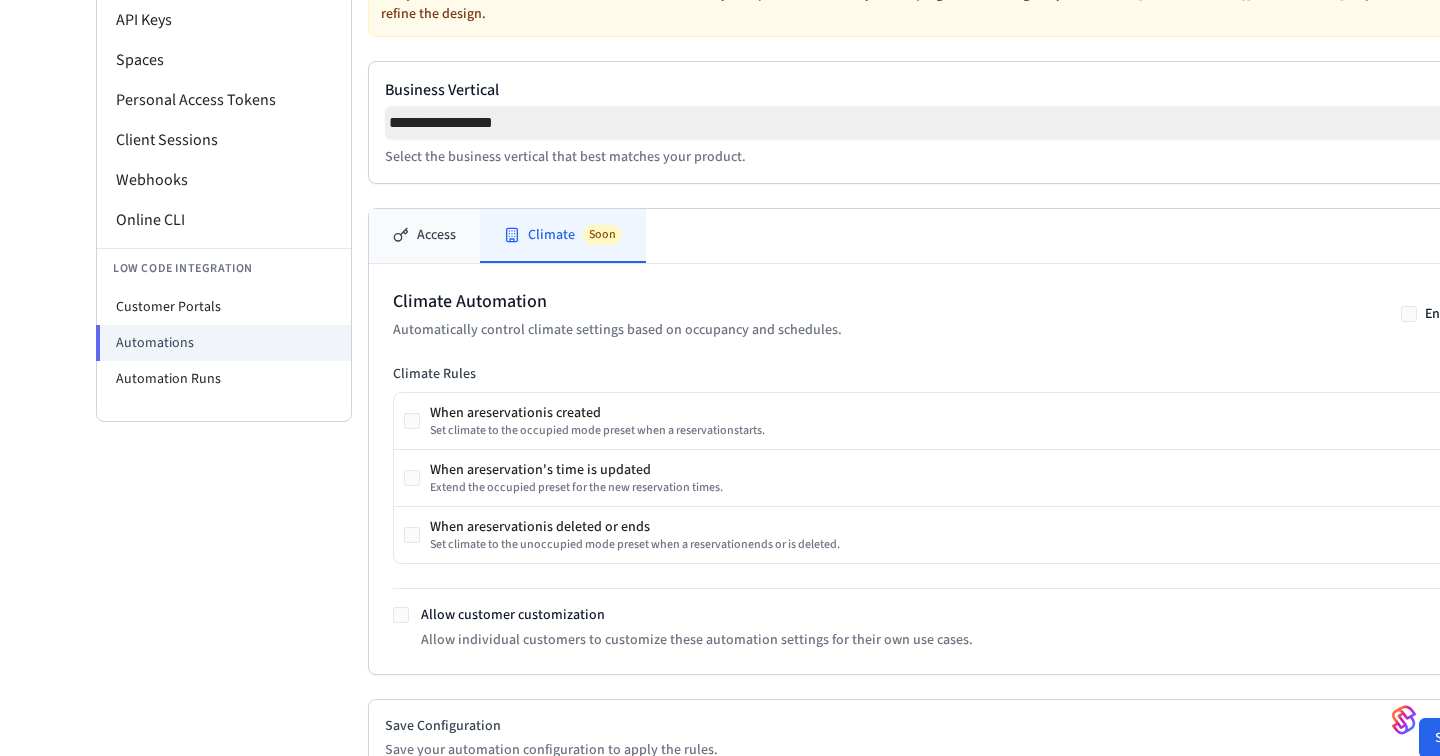 click on "Access" at bounding box center [424, 236] 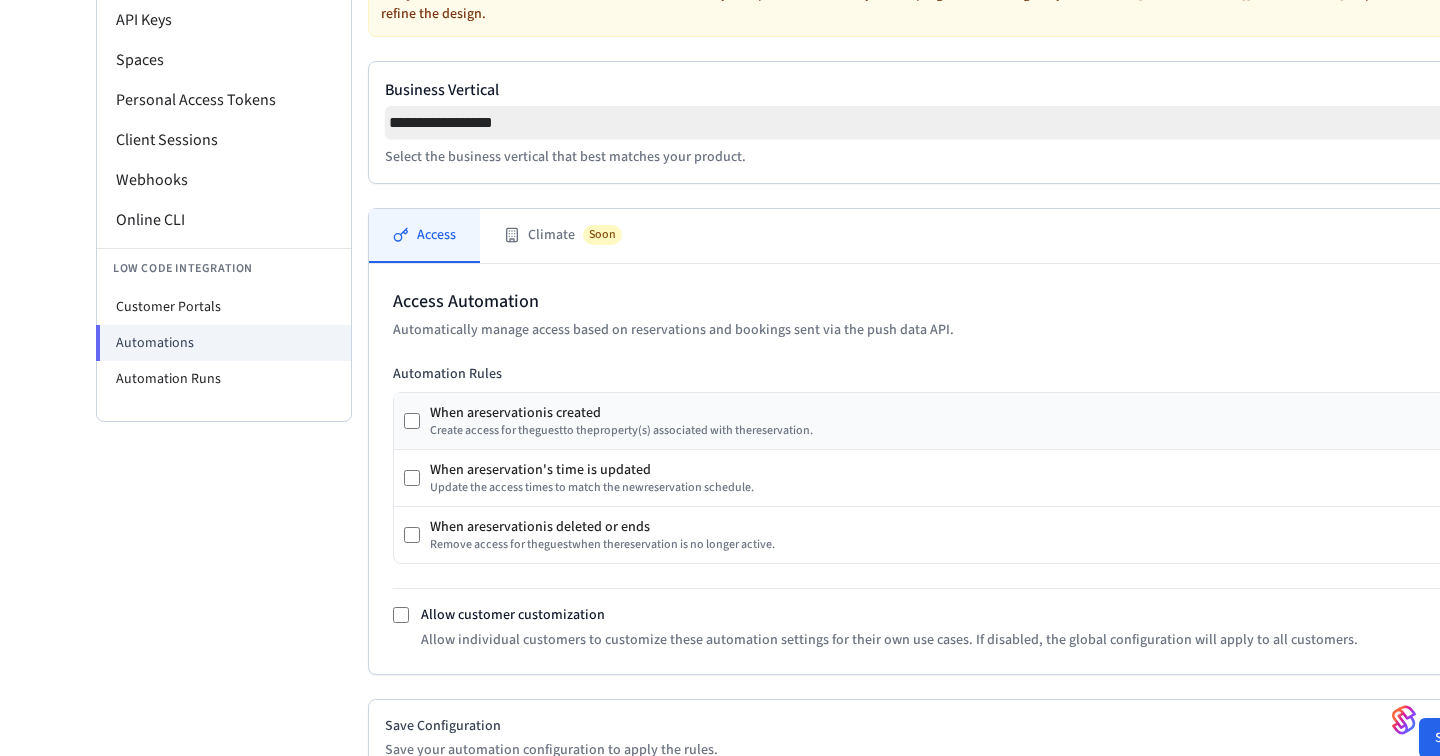 click on "Create access for the  guest  to the  property (s) associated with the  reservation ." at bounding box center (621, 431) 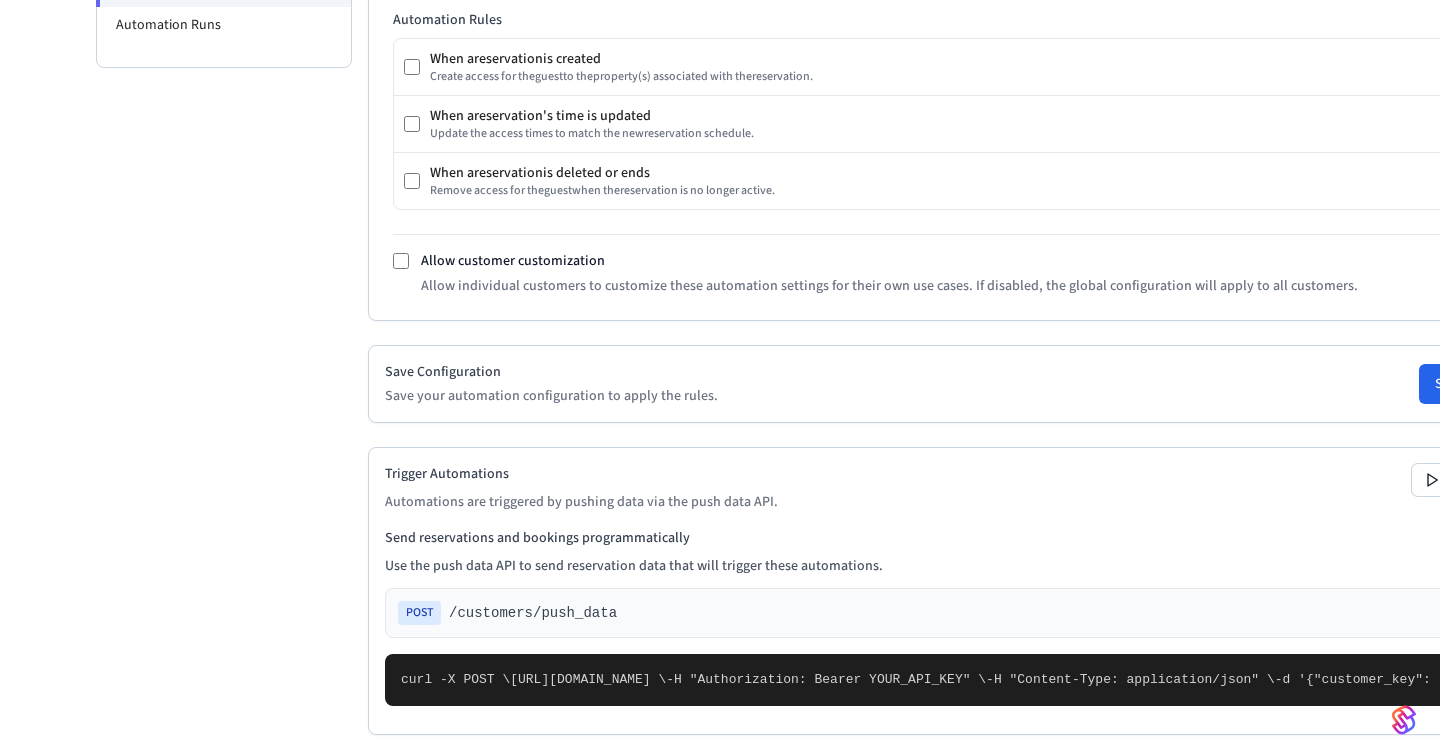 scroll, scrollTop: 642, scrollLeft: 0, axis: vertical 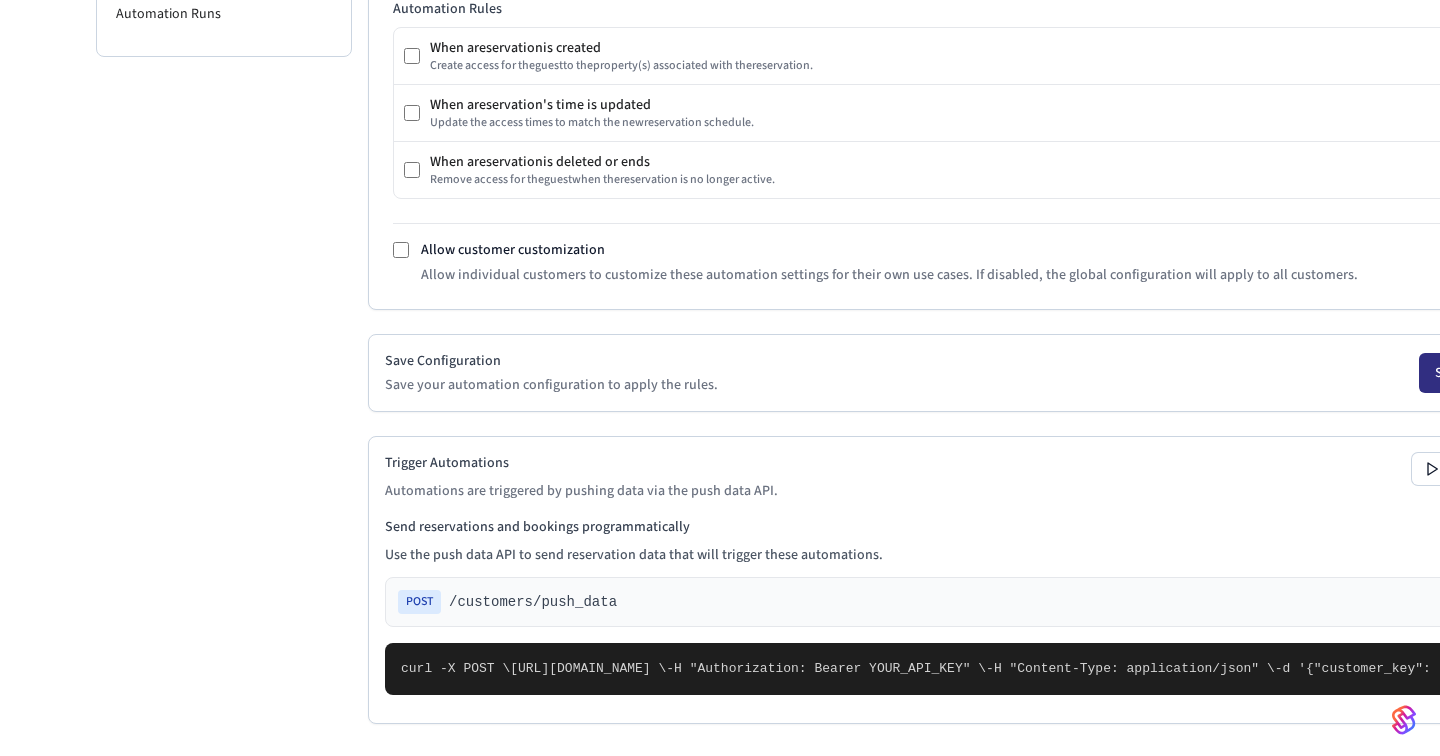 click on "Save Configuration" at bounding box center (1493, 373) 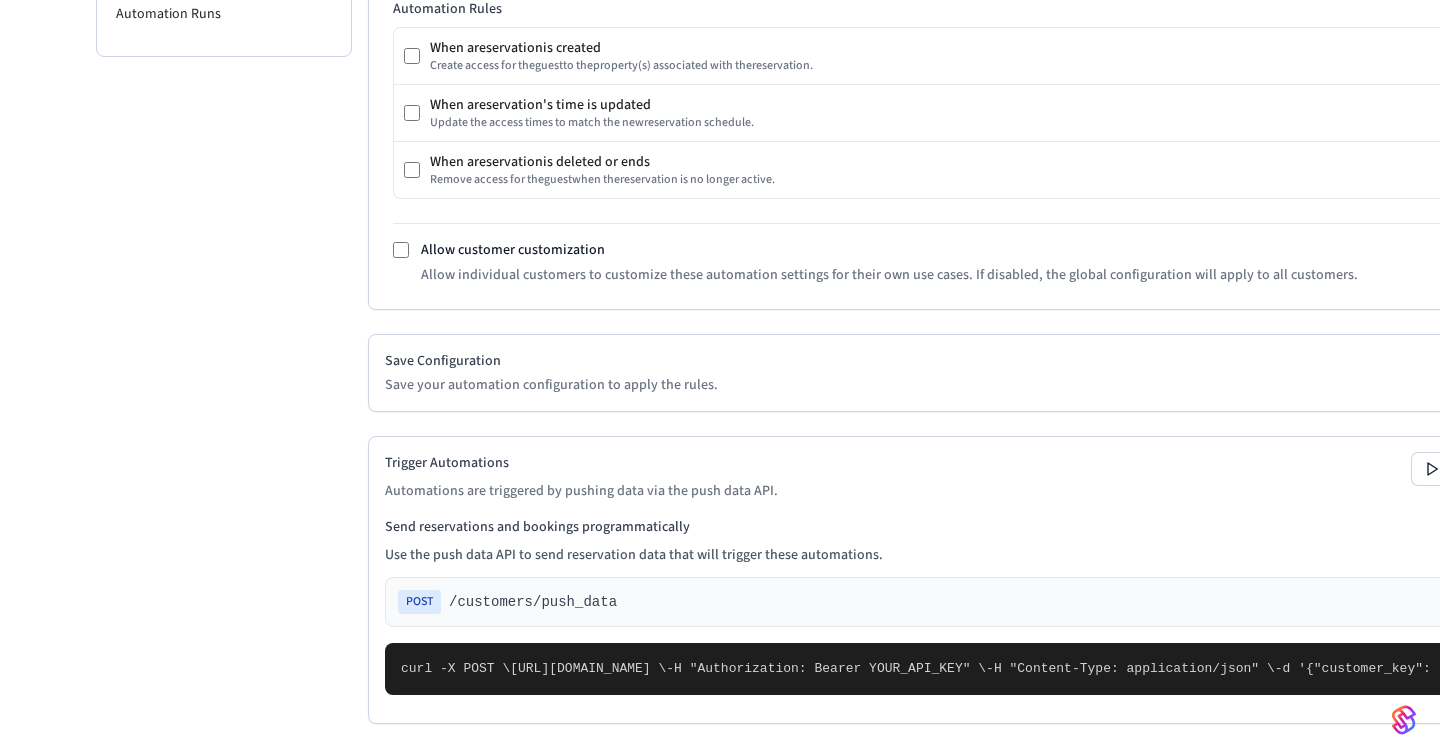 scroll, scrollTop: 895, scrollLeft: 0, axis: vertical 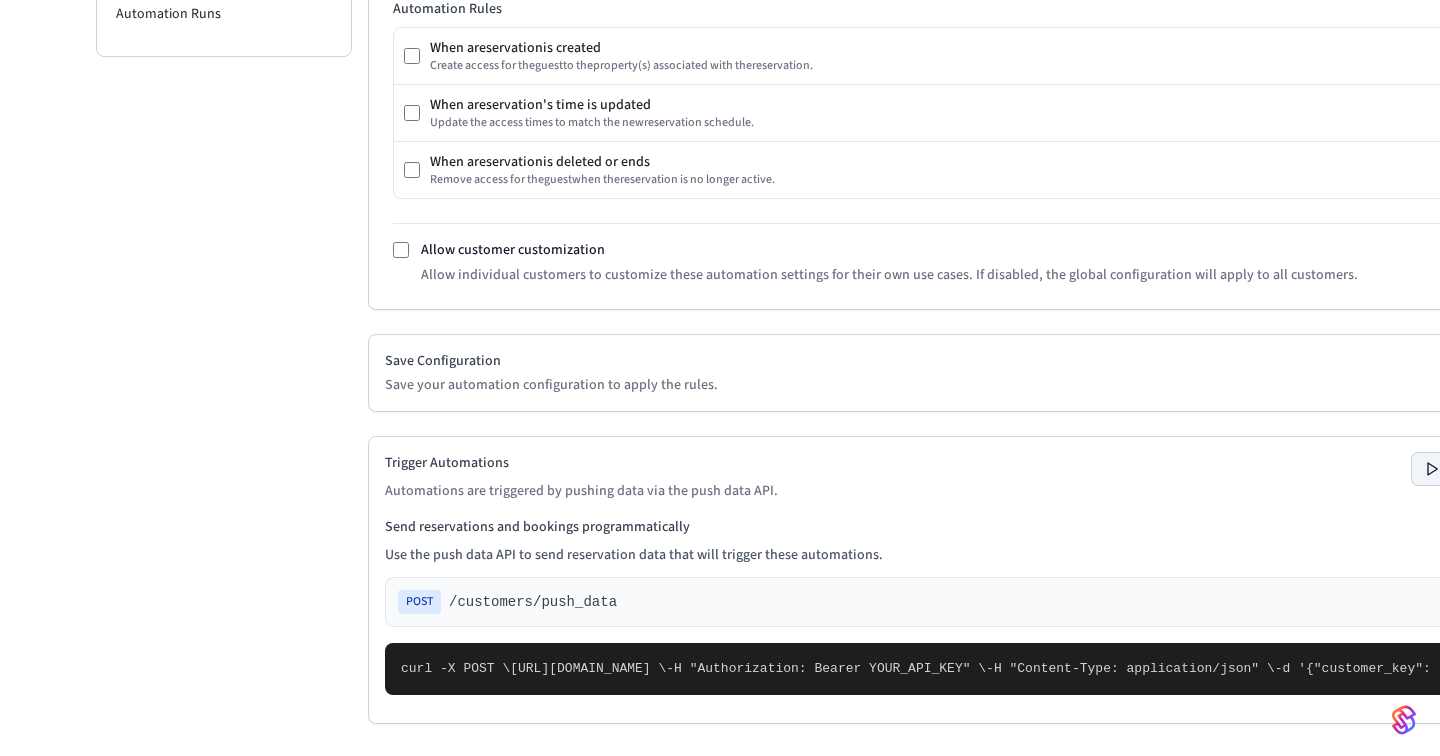 click on "Test Automations" at bounding box center (1489, 469) 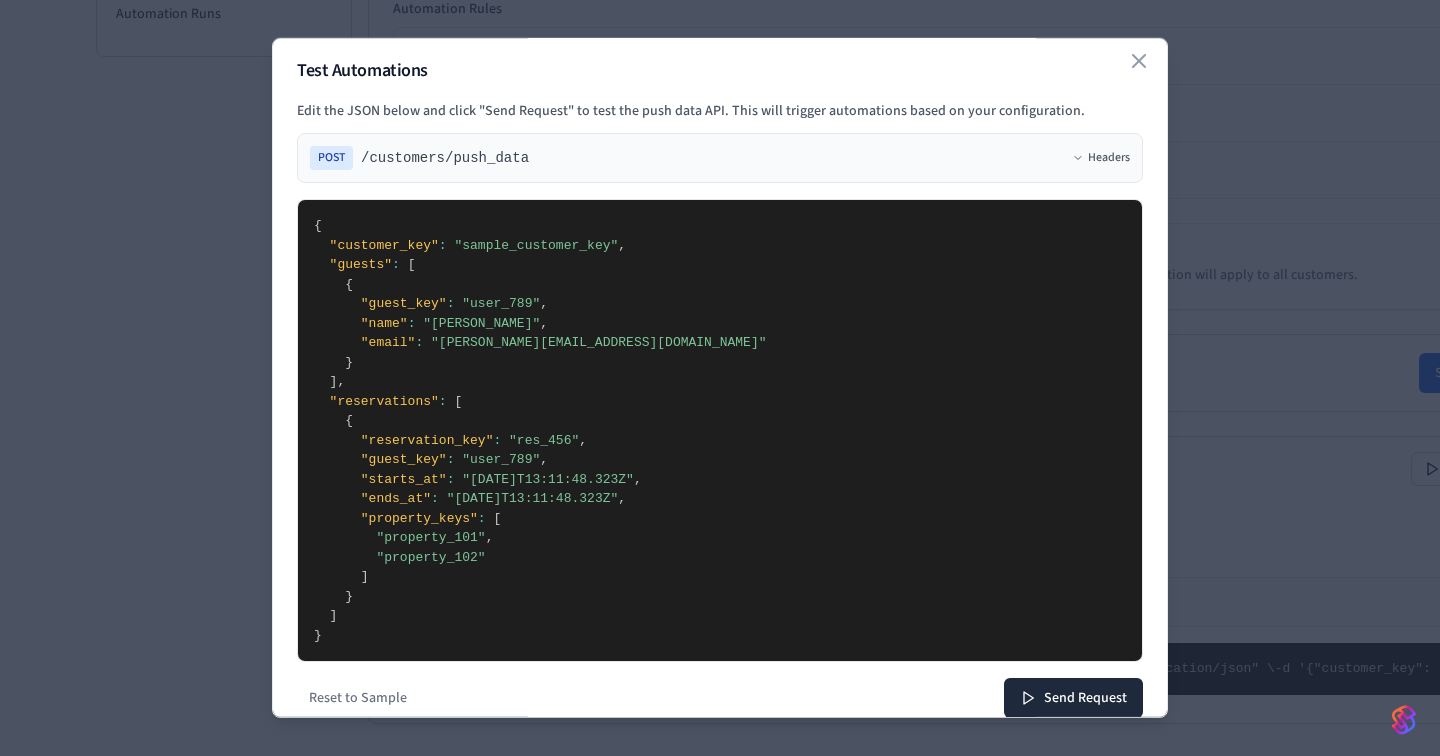 scroll, scrollTop: 30, scrollLeft: 0, axis: vertical 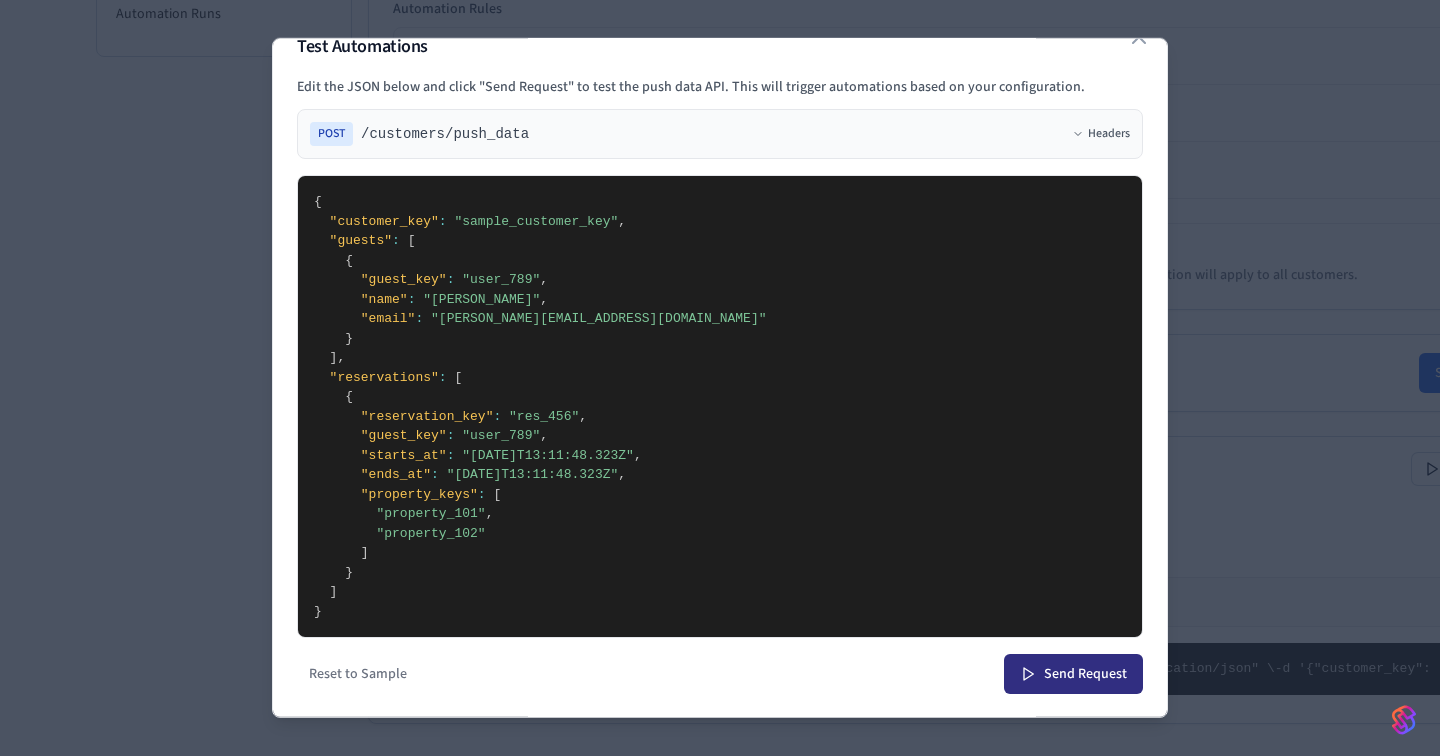 click on "Send Request" at bounding box center (1073, 674) 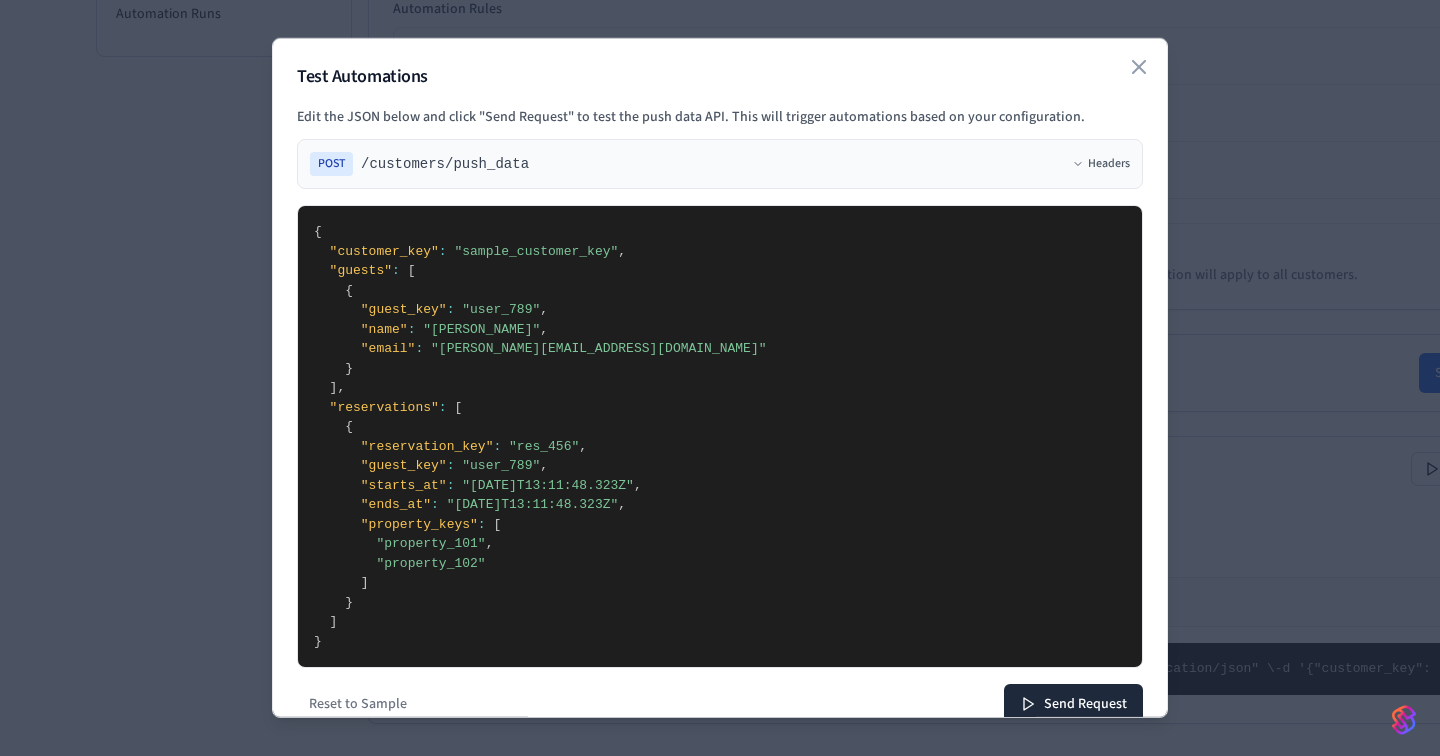 scroll, scrollTop: 173, scrollLeft: 0, axis: vertical 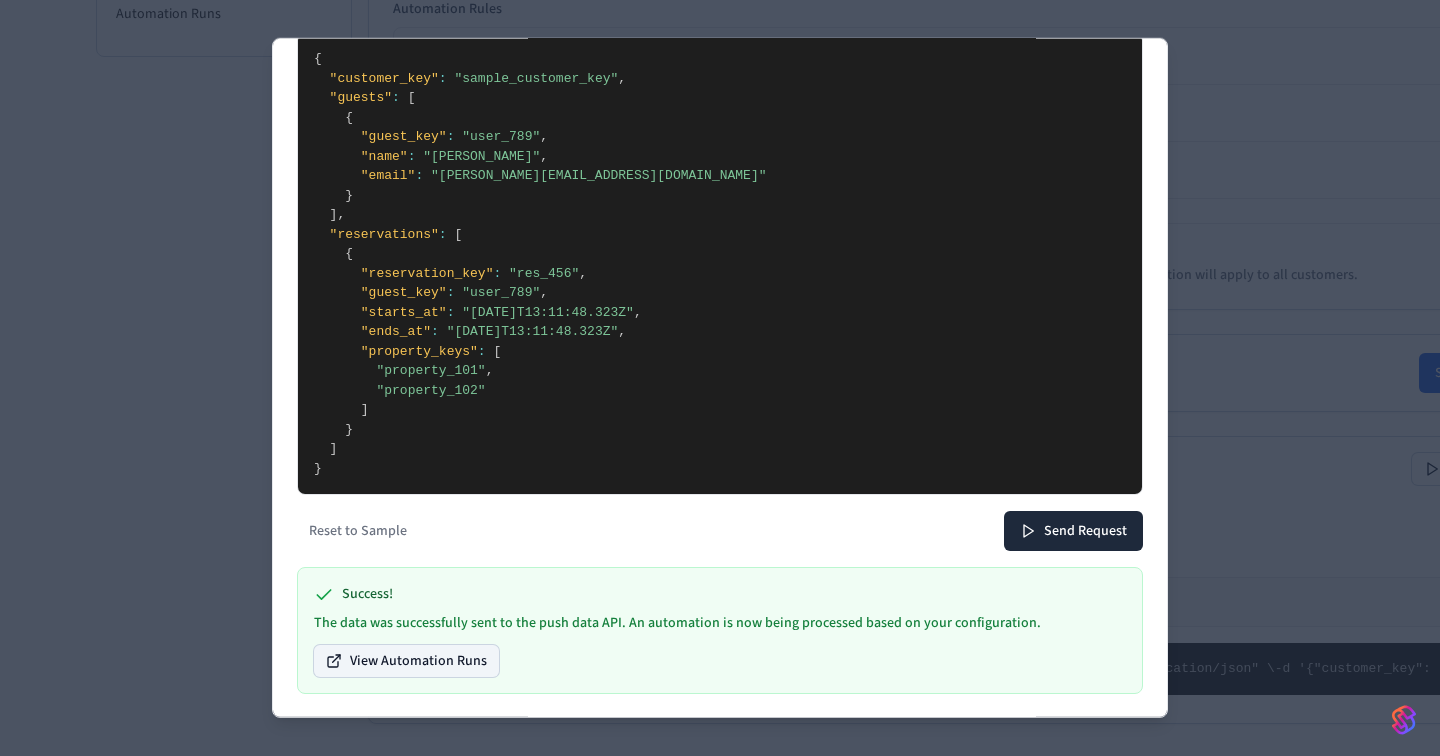click on "View Automation Runs" at bounding box center [406, 661] 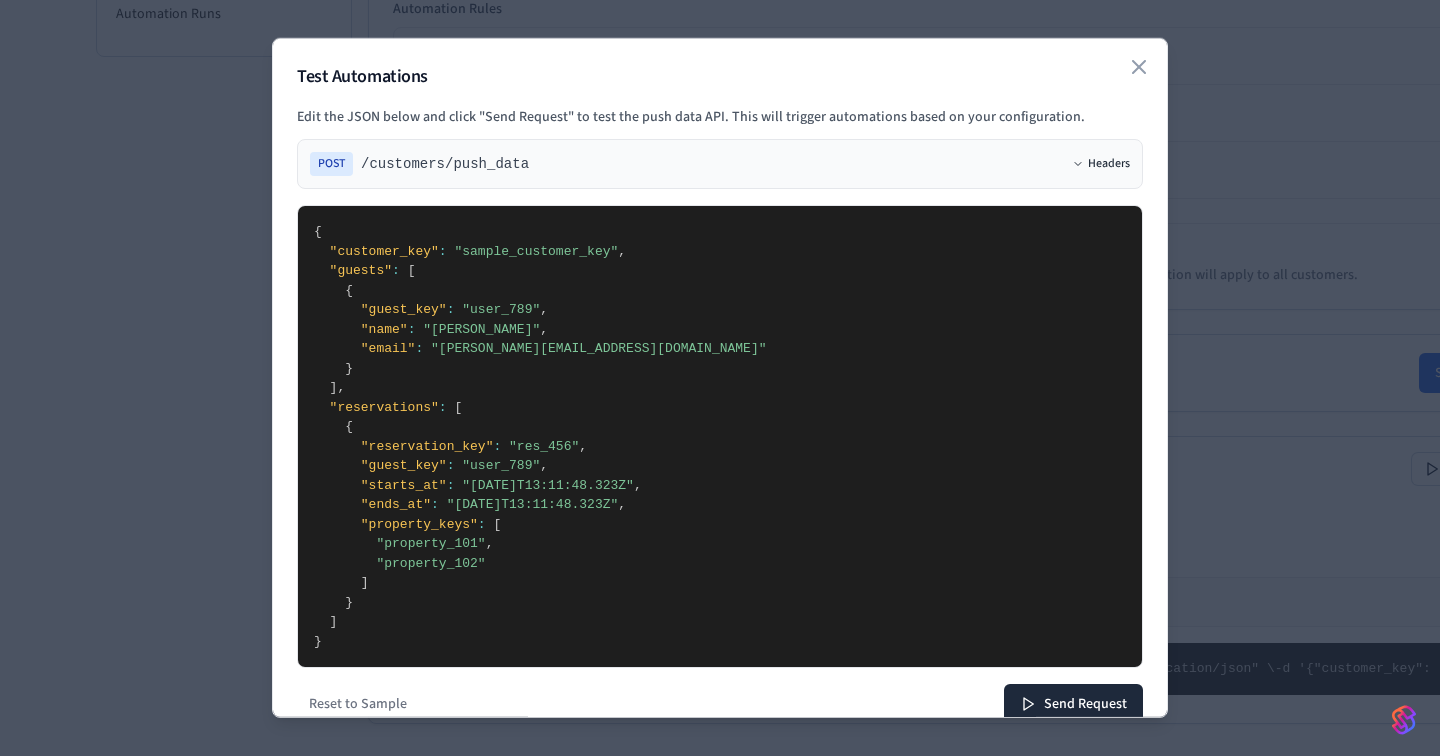 click on "Headers" at bounding box center (1101, 164) 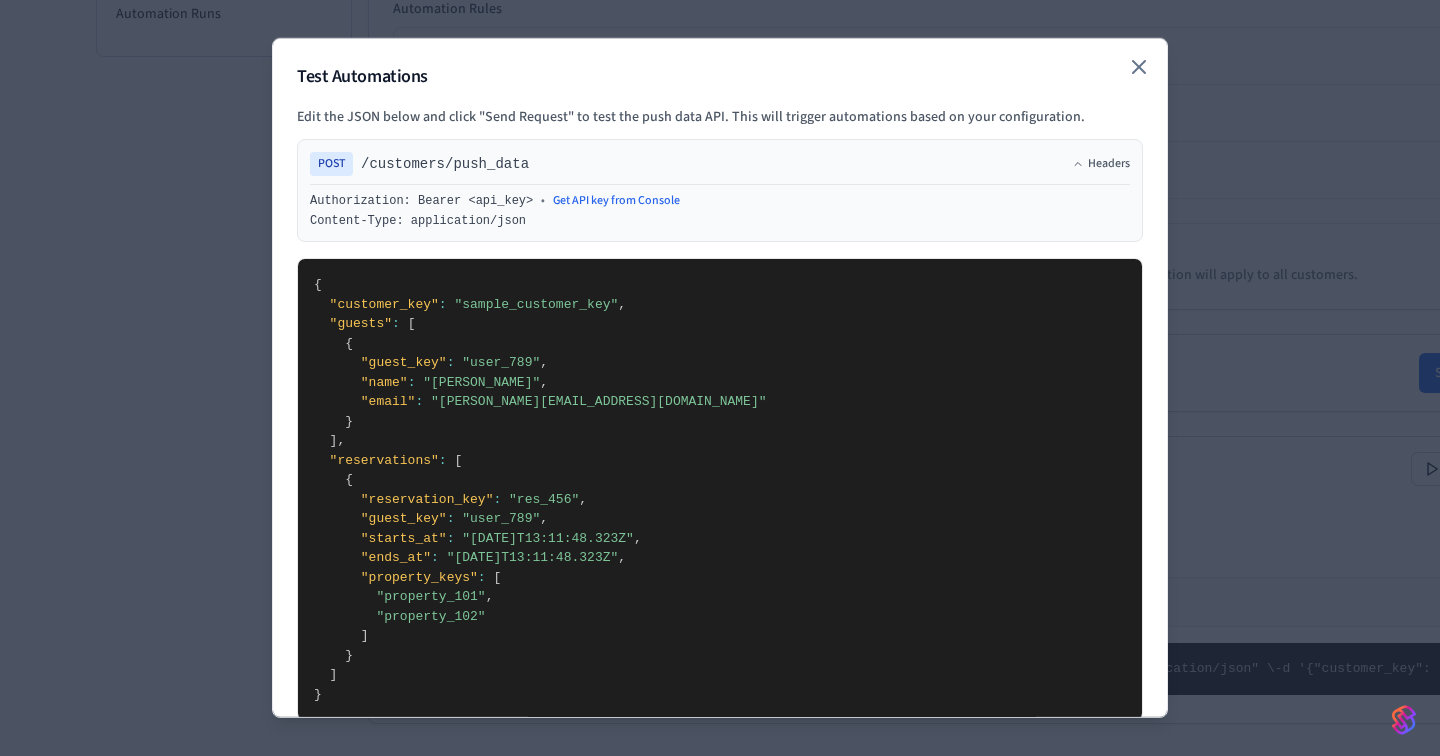 click 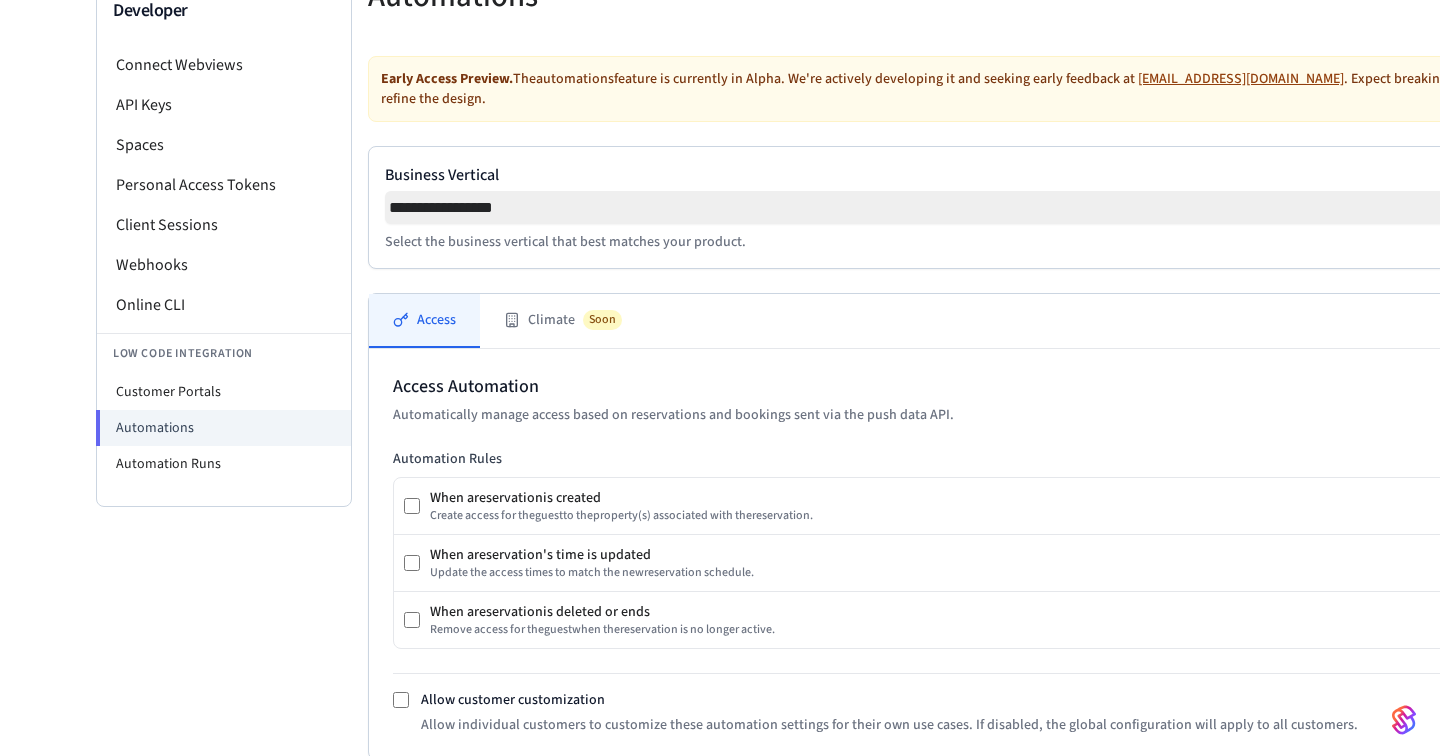 scroll, scrollTop: 173, scrollLeft: 0, axis: vertical 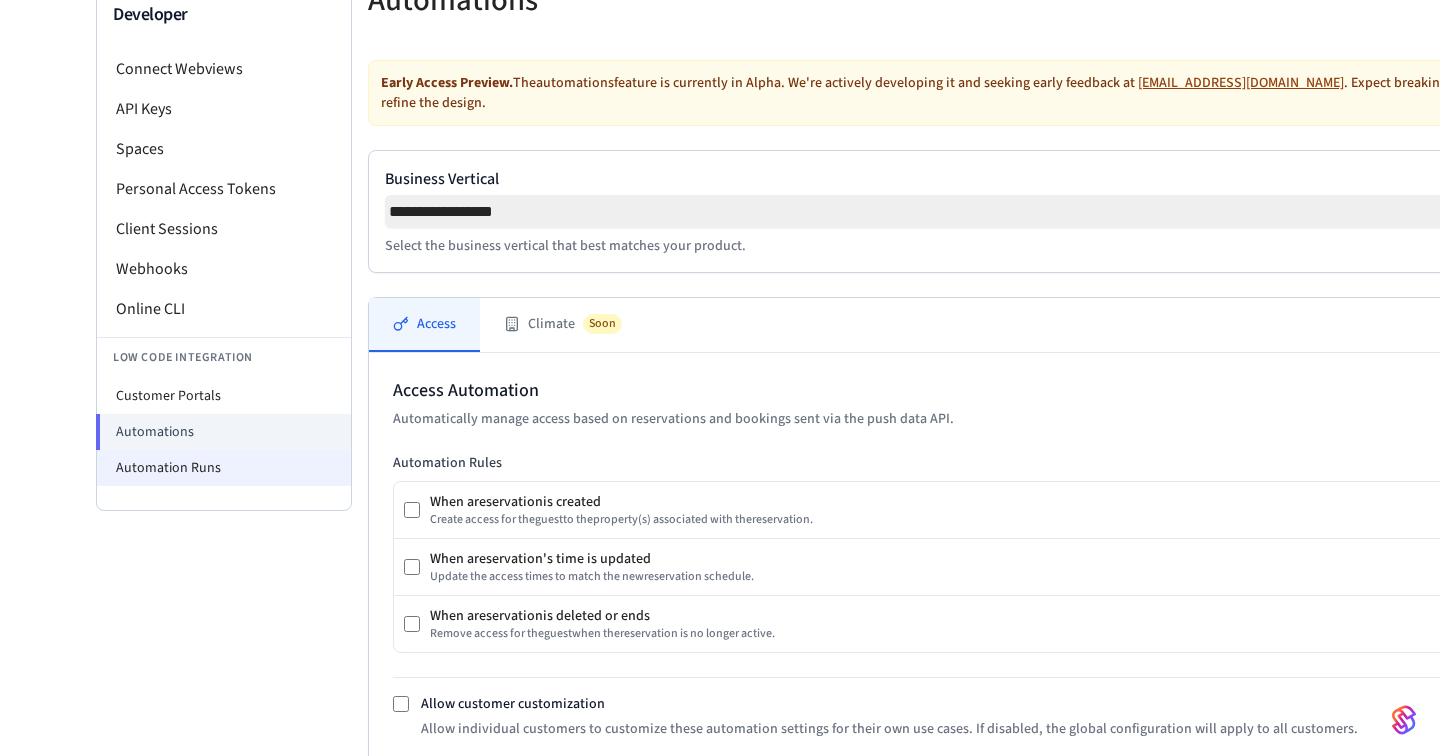 click on "Automation Runs" at bounding box center [224, 468] 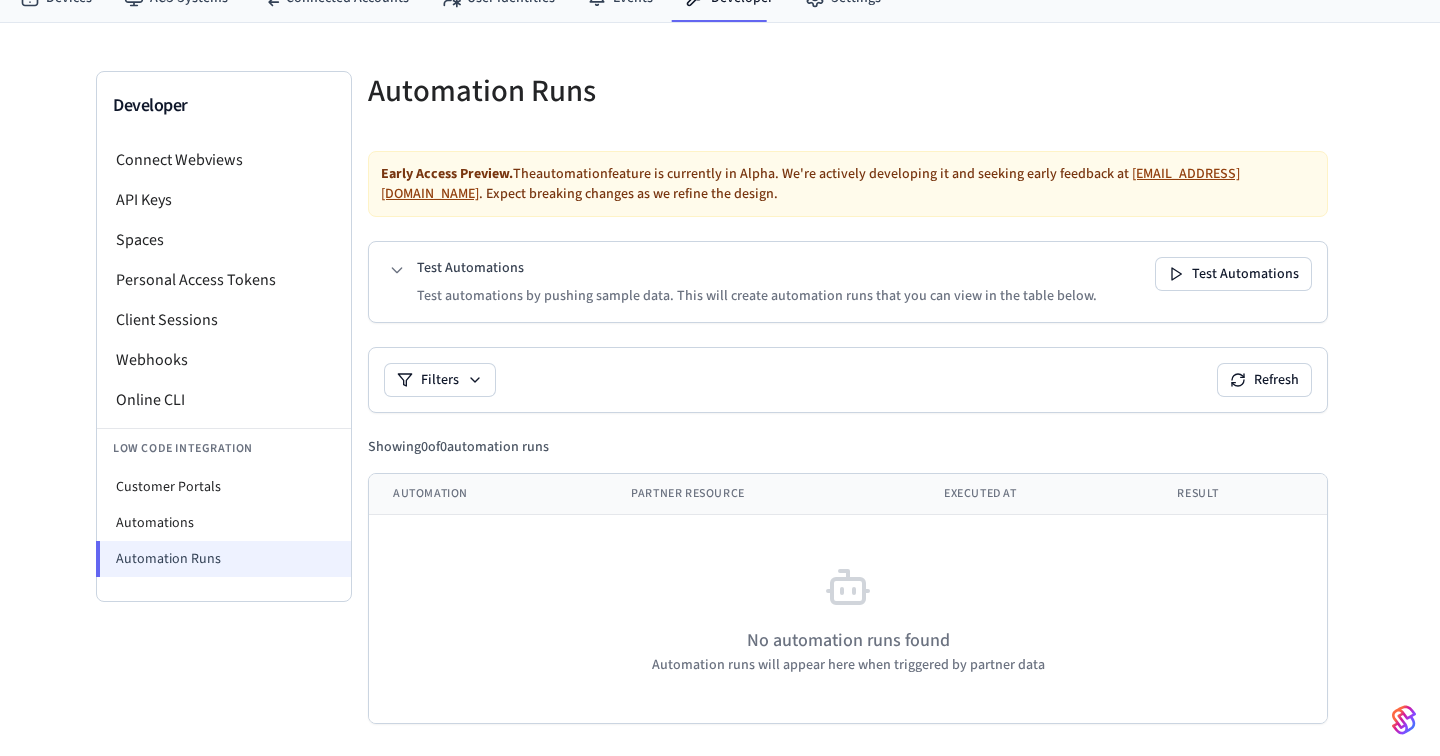 scroll, scrollTop: 0, scrollLeft: 0, axis: both 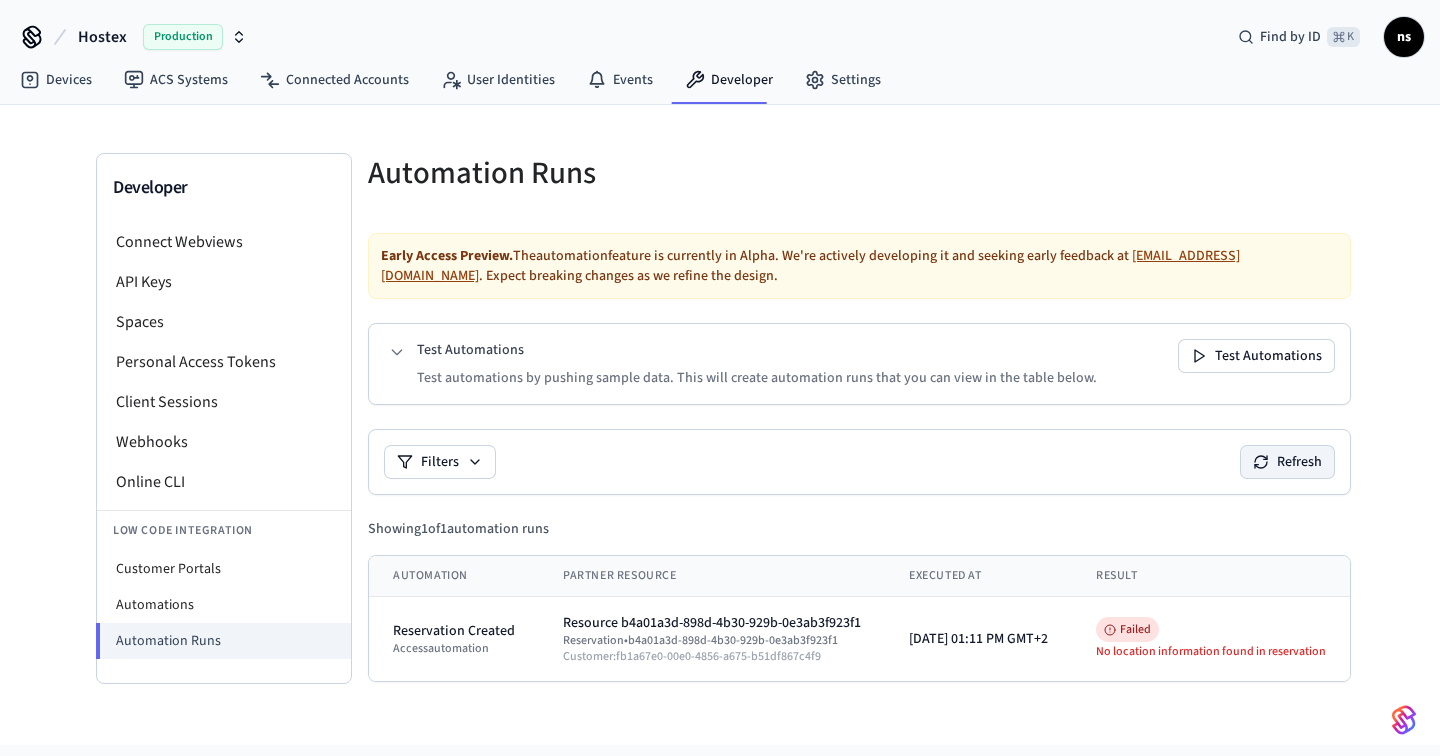 click on "Refresh" at bounding box center [1287, 462] 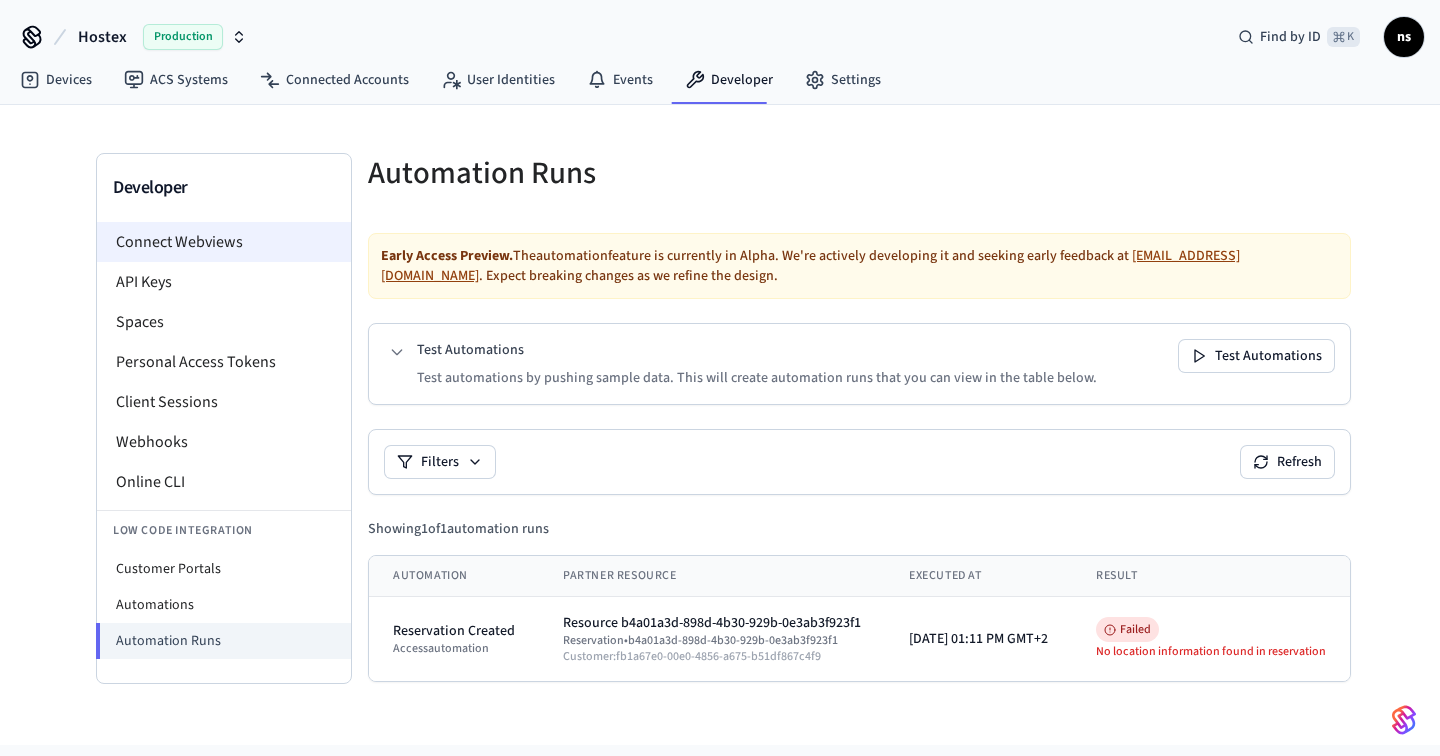 click on "Connect Webviews" at bounding box center [224, 242] 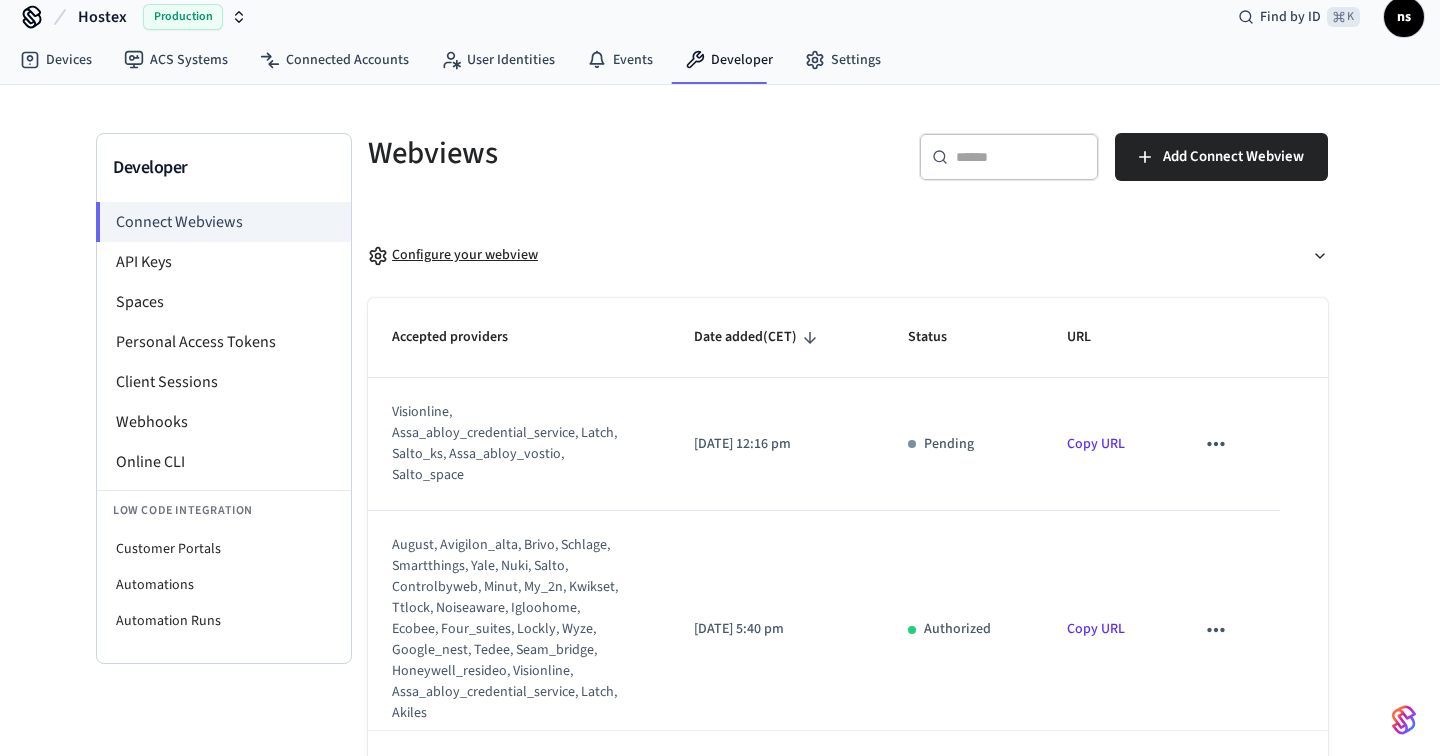 scroll, scrollTop: 91, scrollLeft: 0, axis: vertical 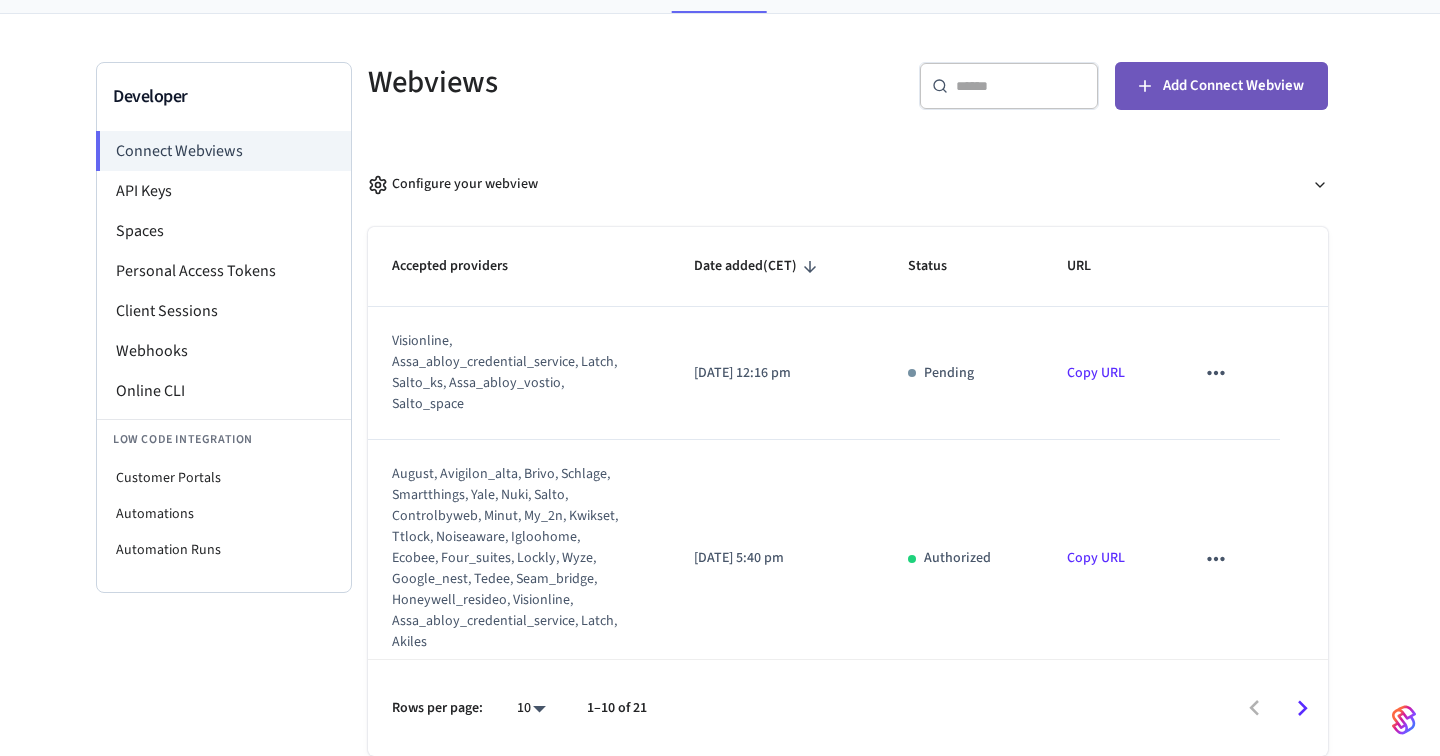 click on "Add Connect Webview" at bounding box center (1233, 86) 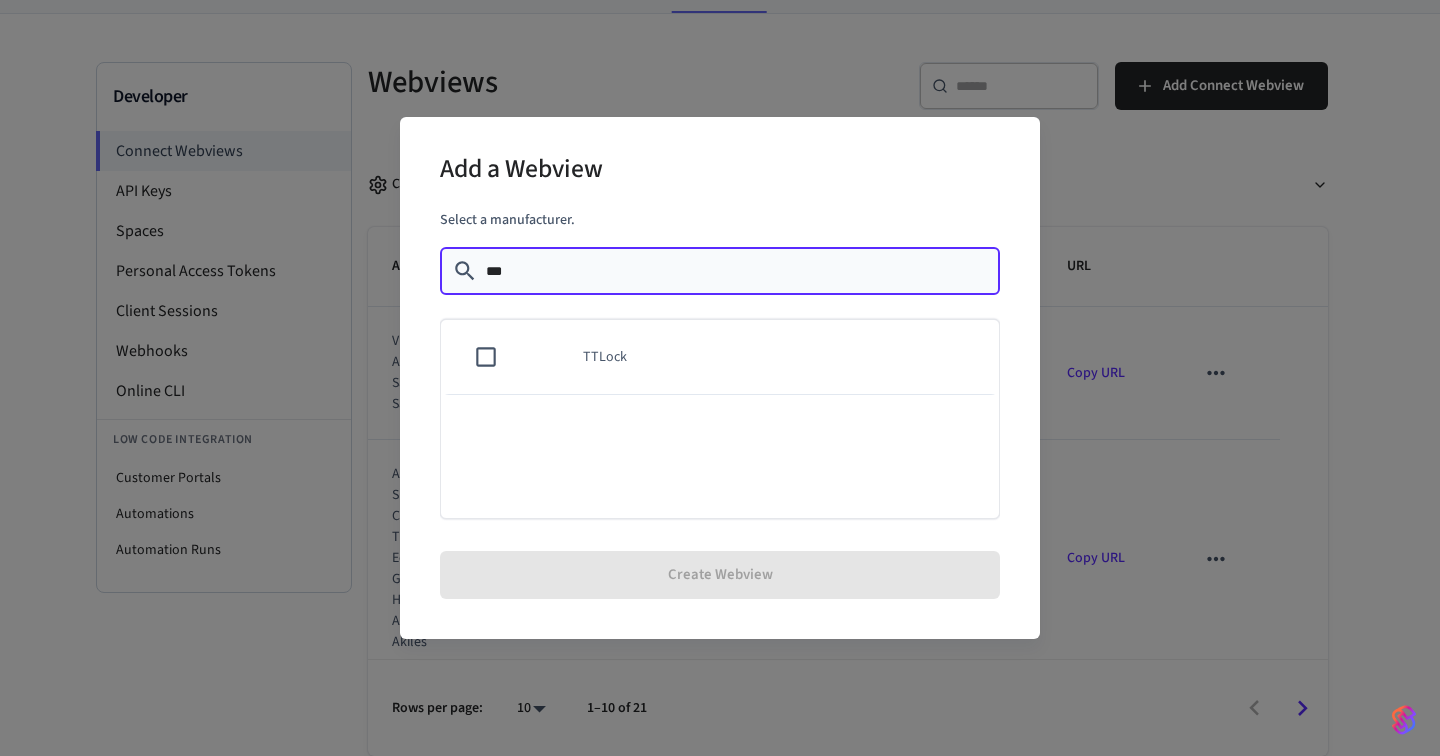 type on "***" 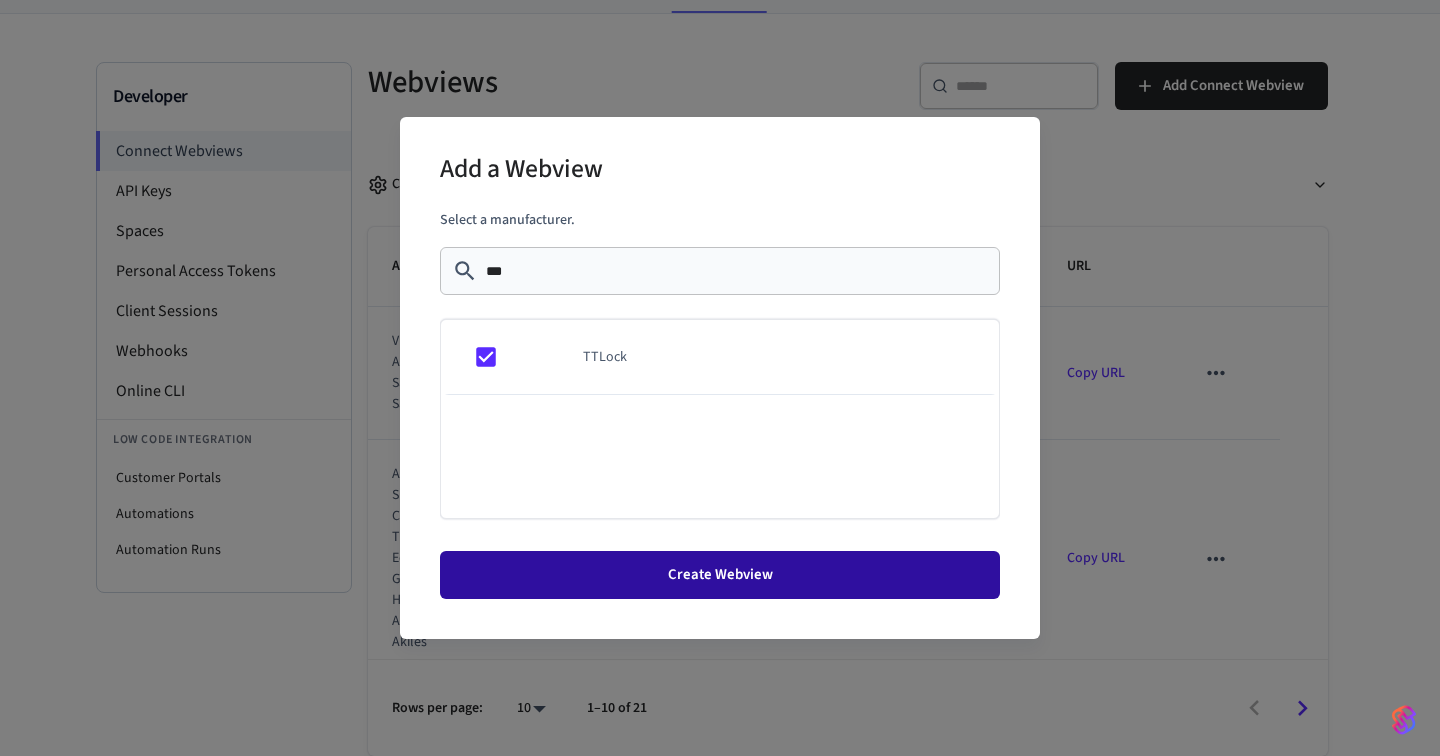 click on "Create Webview" at bounding box center [720, 575] 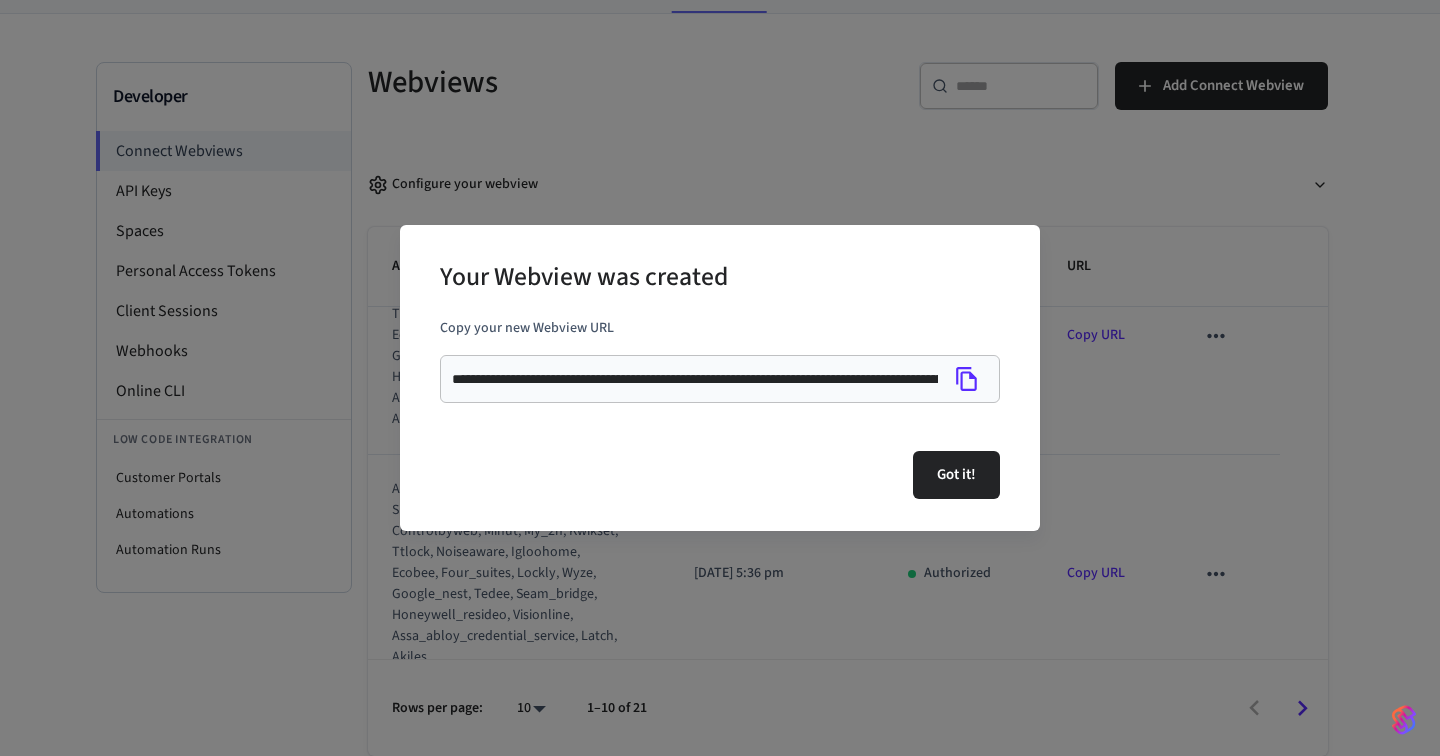 scroll, scrollTop: 513, scrollLeft: 0, axis: vertical 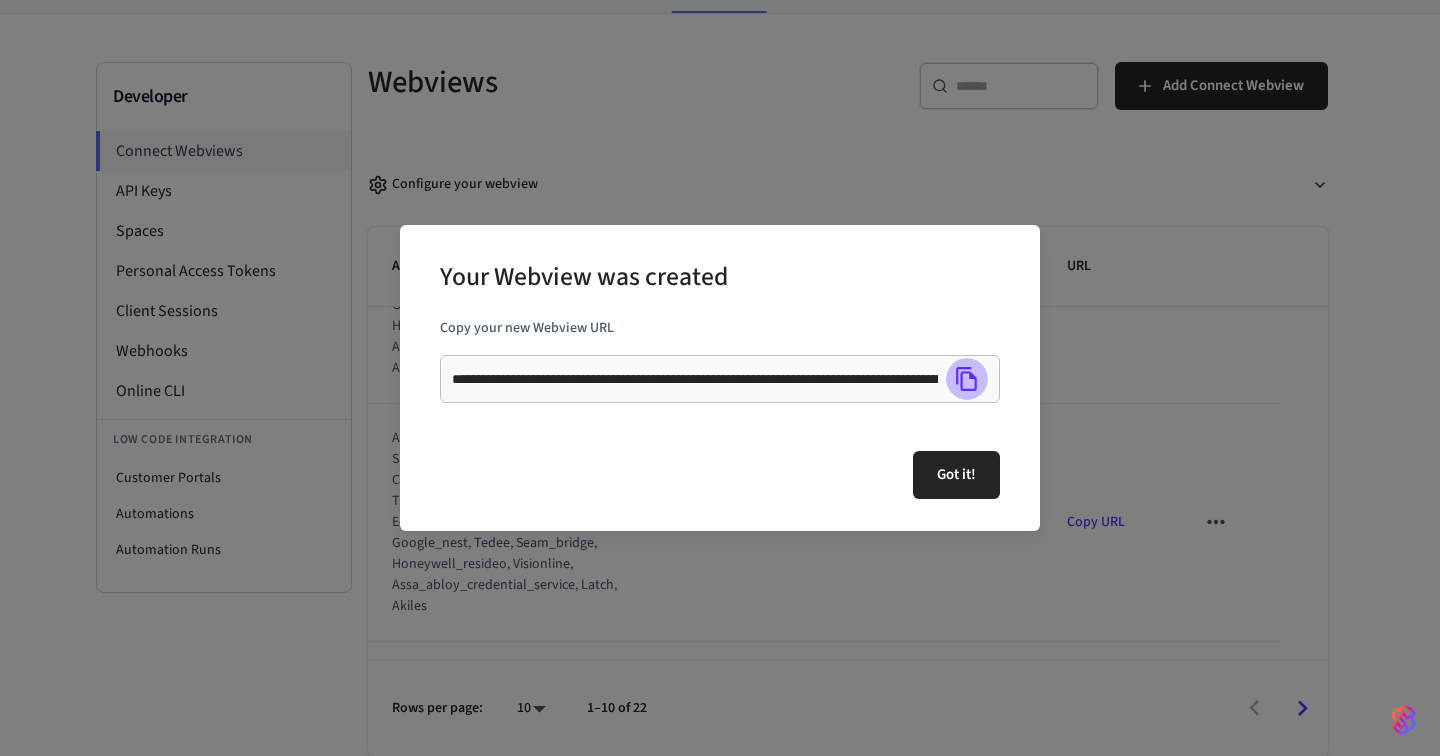 click 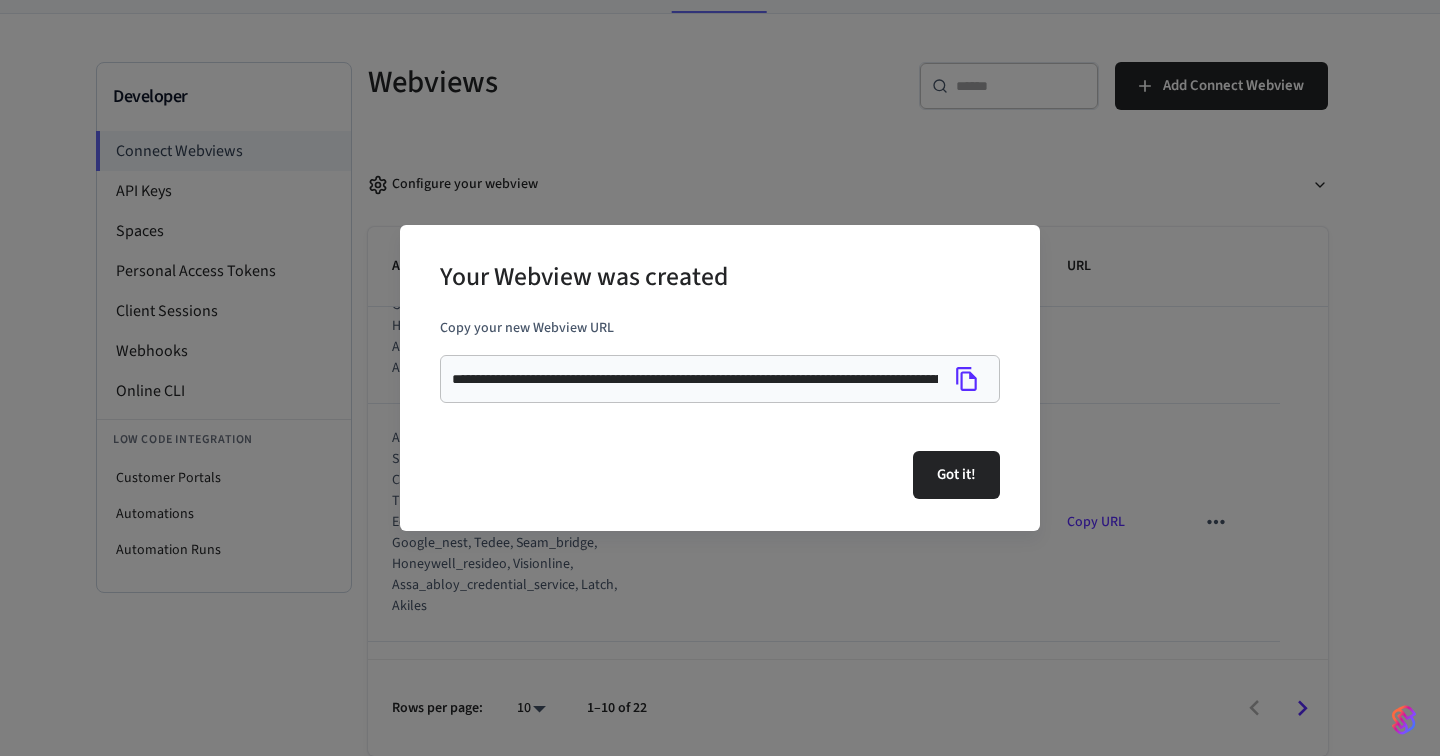 click on "Got it!" at bounding box center (956, 475) 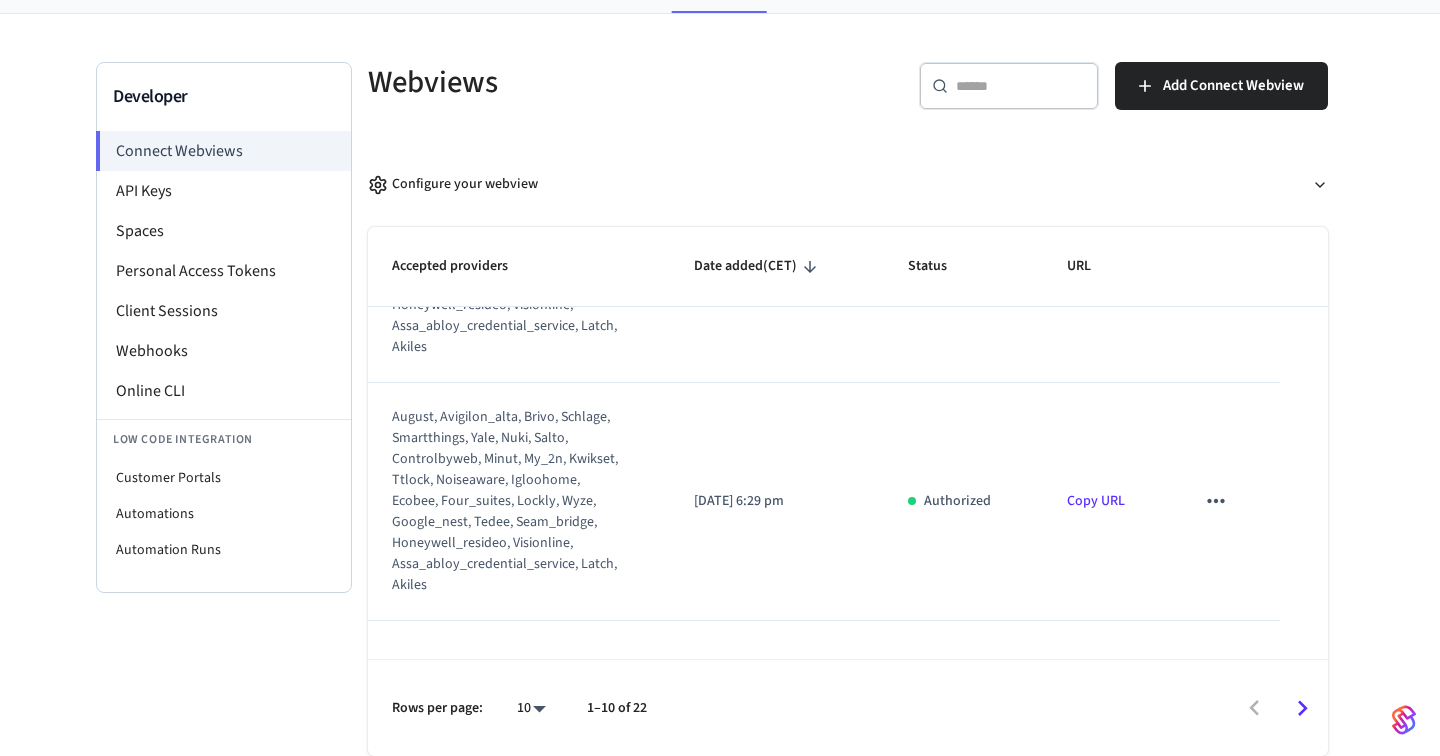 scroll, scrollTop: 1630, scrollLeft: 0, axis: vertical 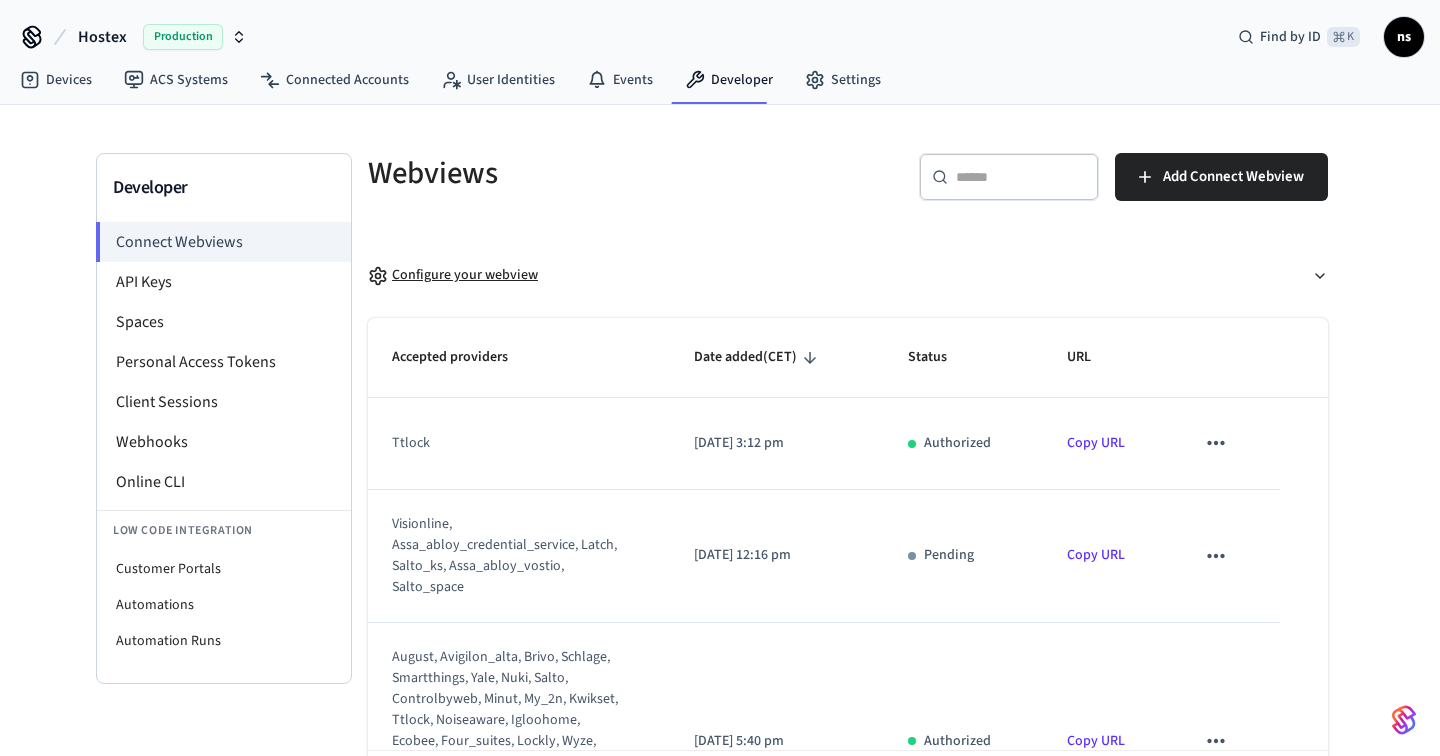 click on "Configure your webview" at bounding box center (453, 275) 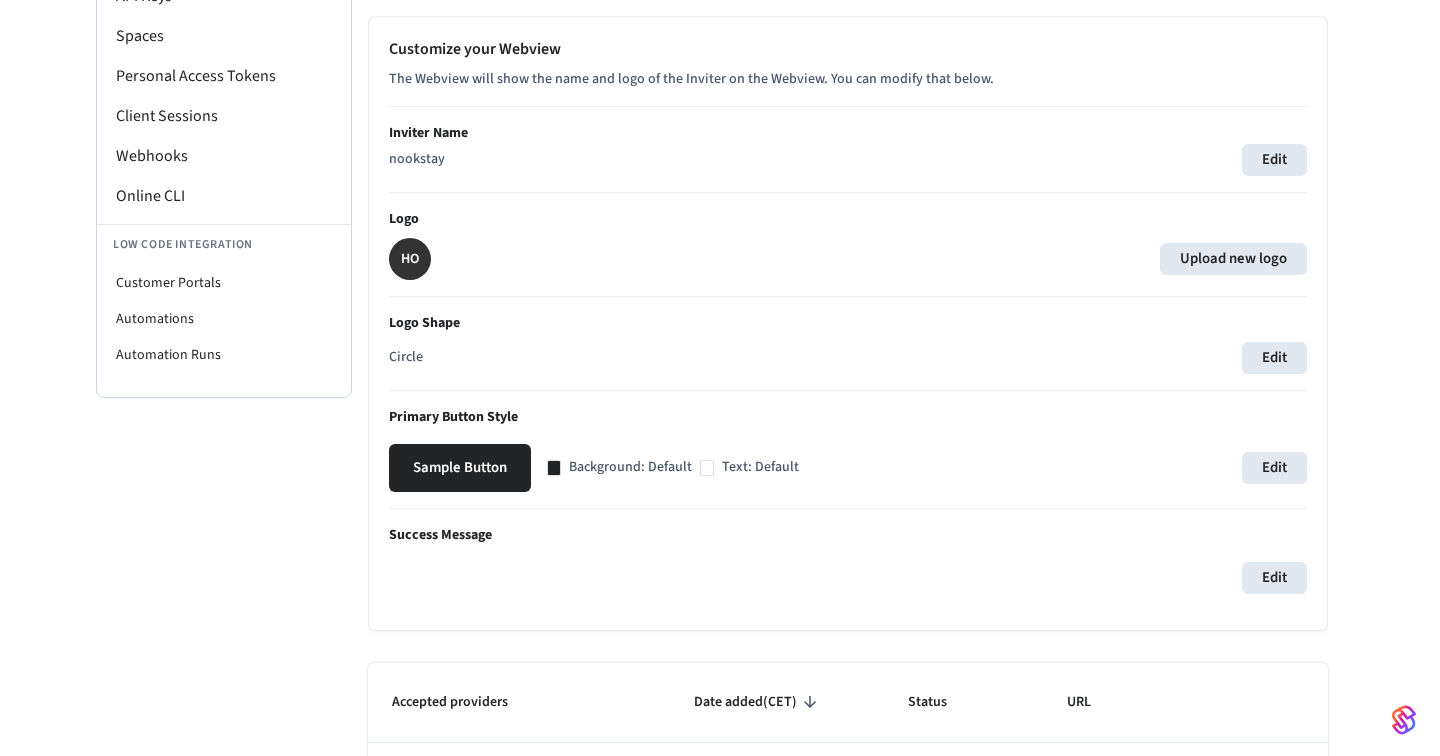 scroll, scrollTop: 237, scrollLeft: 0, axis: vertical 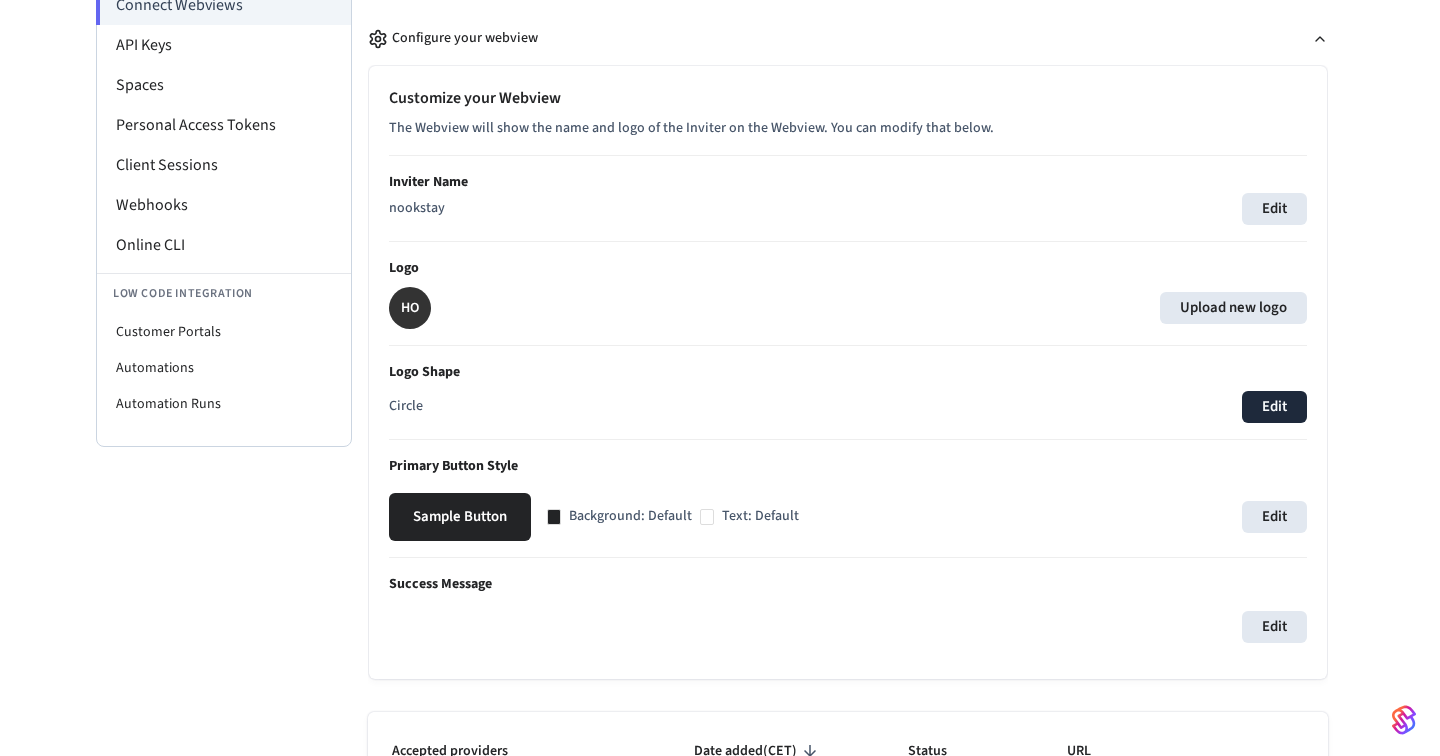 click on "Edit" at bounding box center [1274, 407] 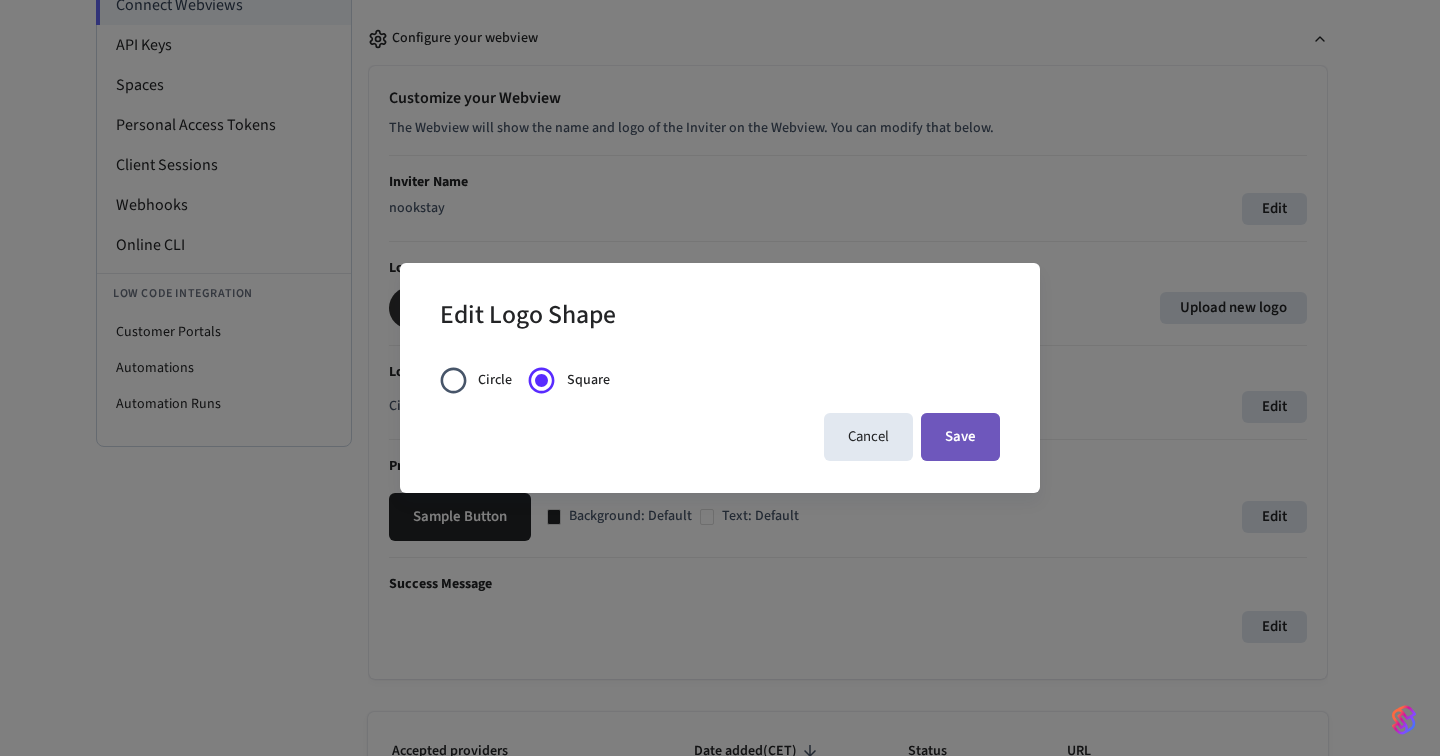 click on "Save" at bounding box center (960, 437) 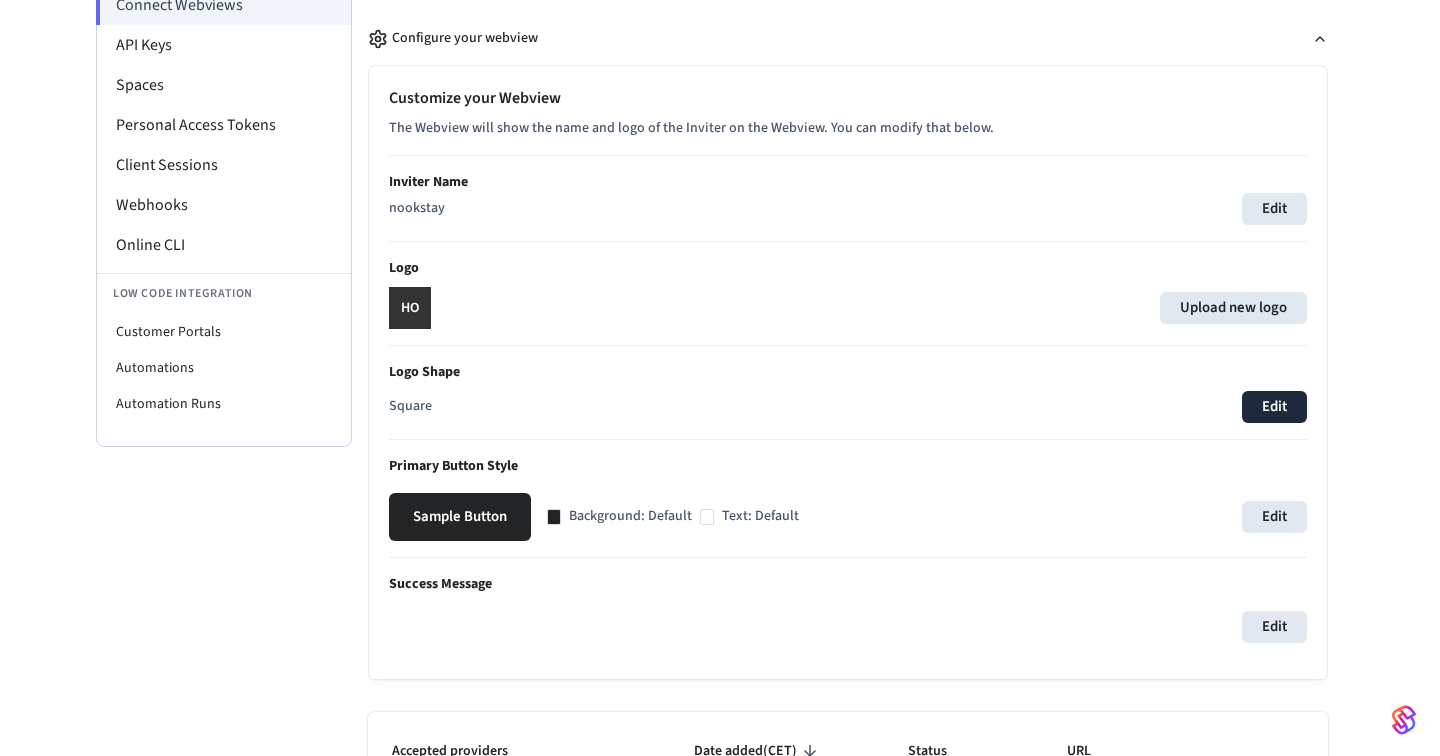 click on "Edit" at bounding box center [1274, 407] 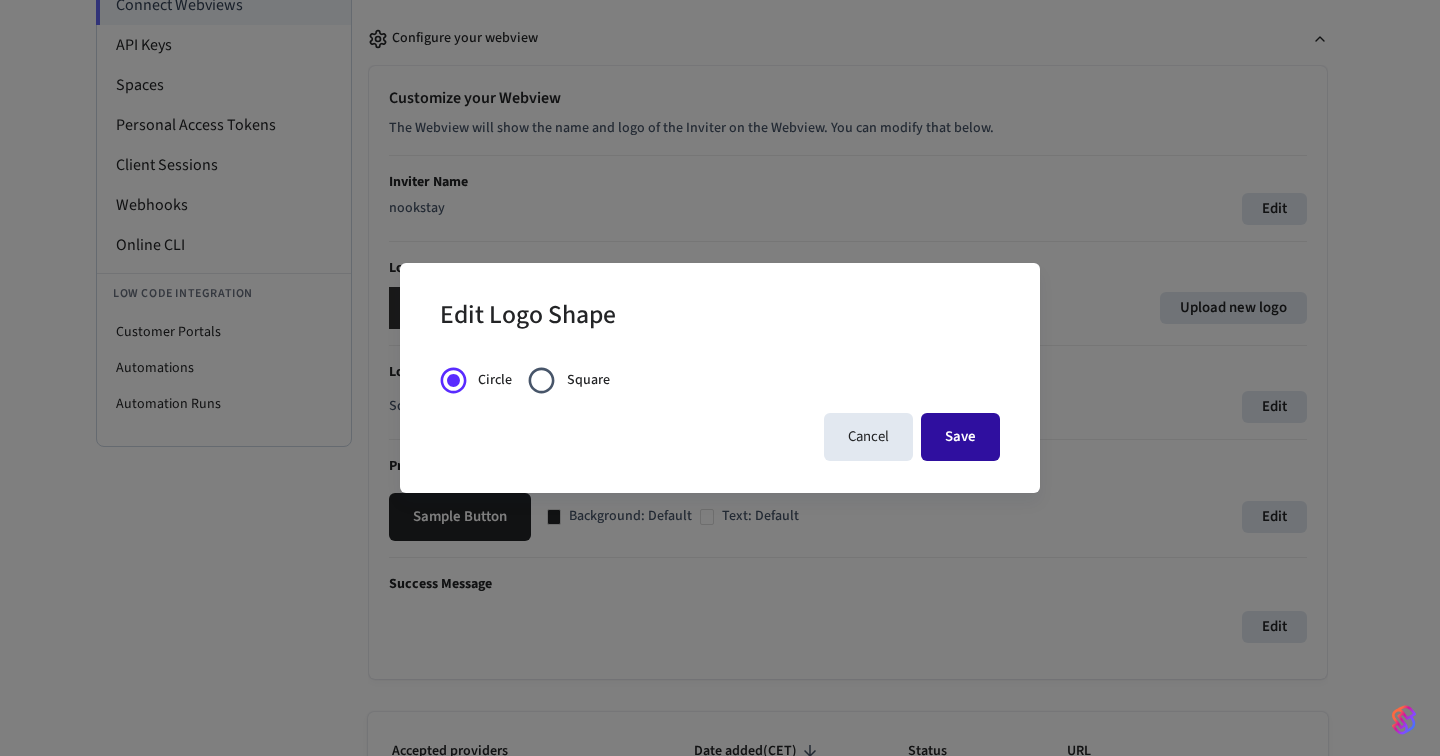 click on "Save" at bounding box center [960, 437] 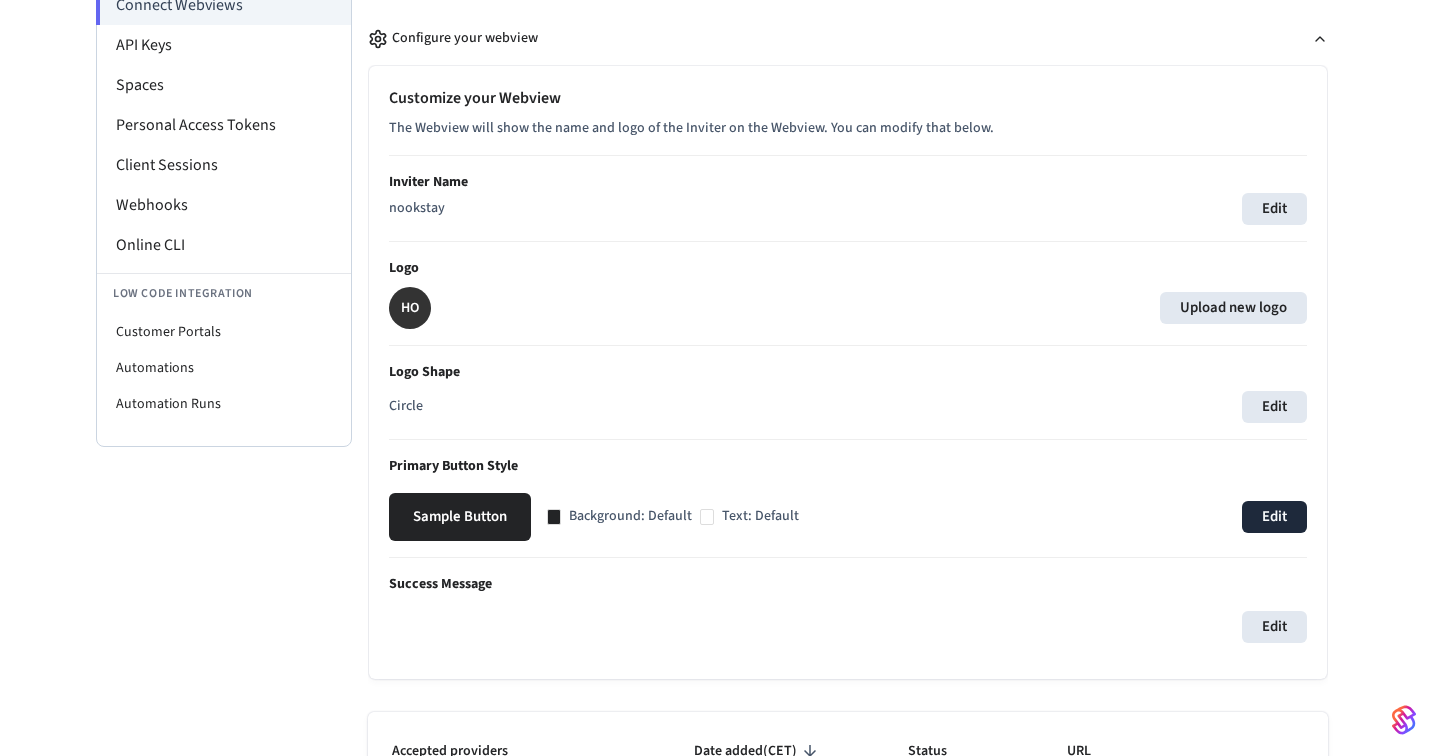 click on "Edit" at bounding box center (1274, 517) 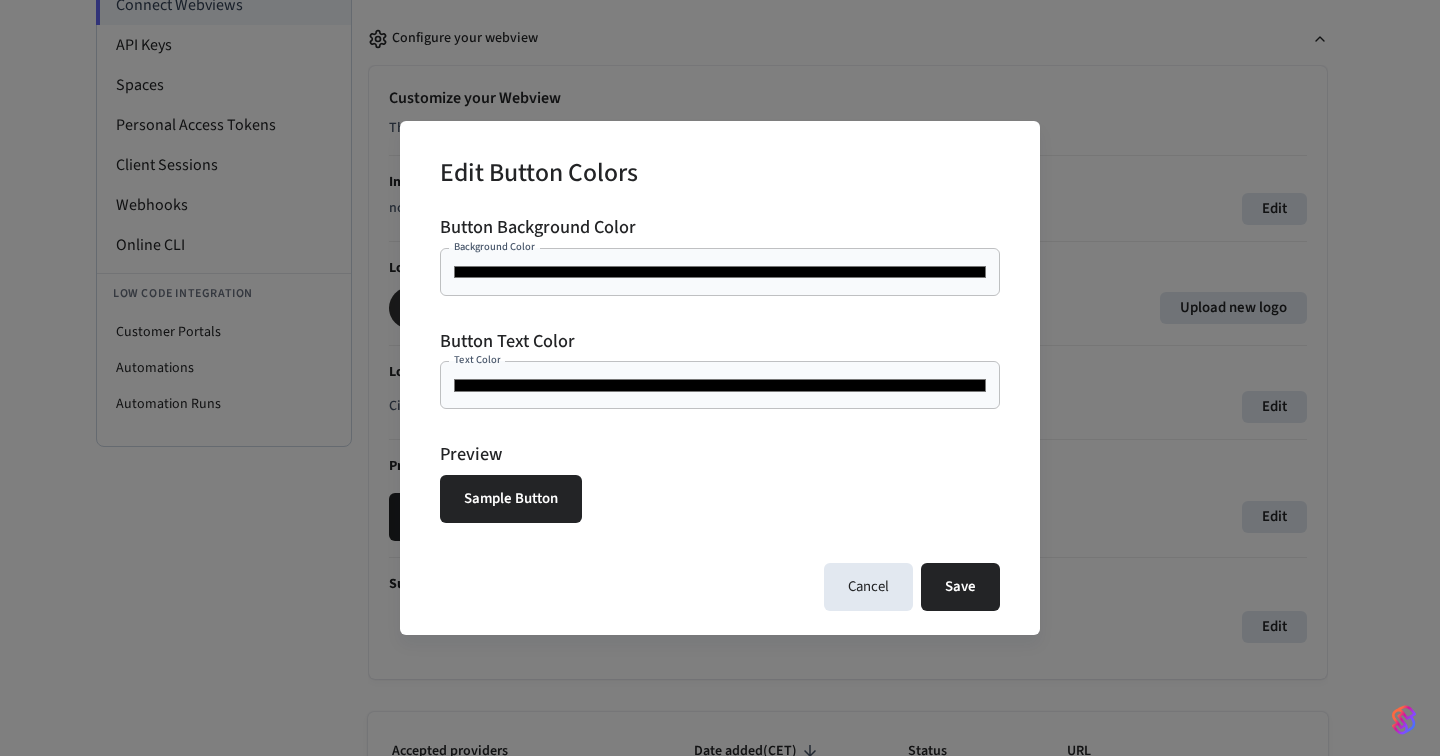 click on "*******" at bounding box center [720, 385] 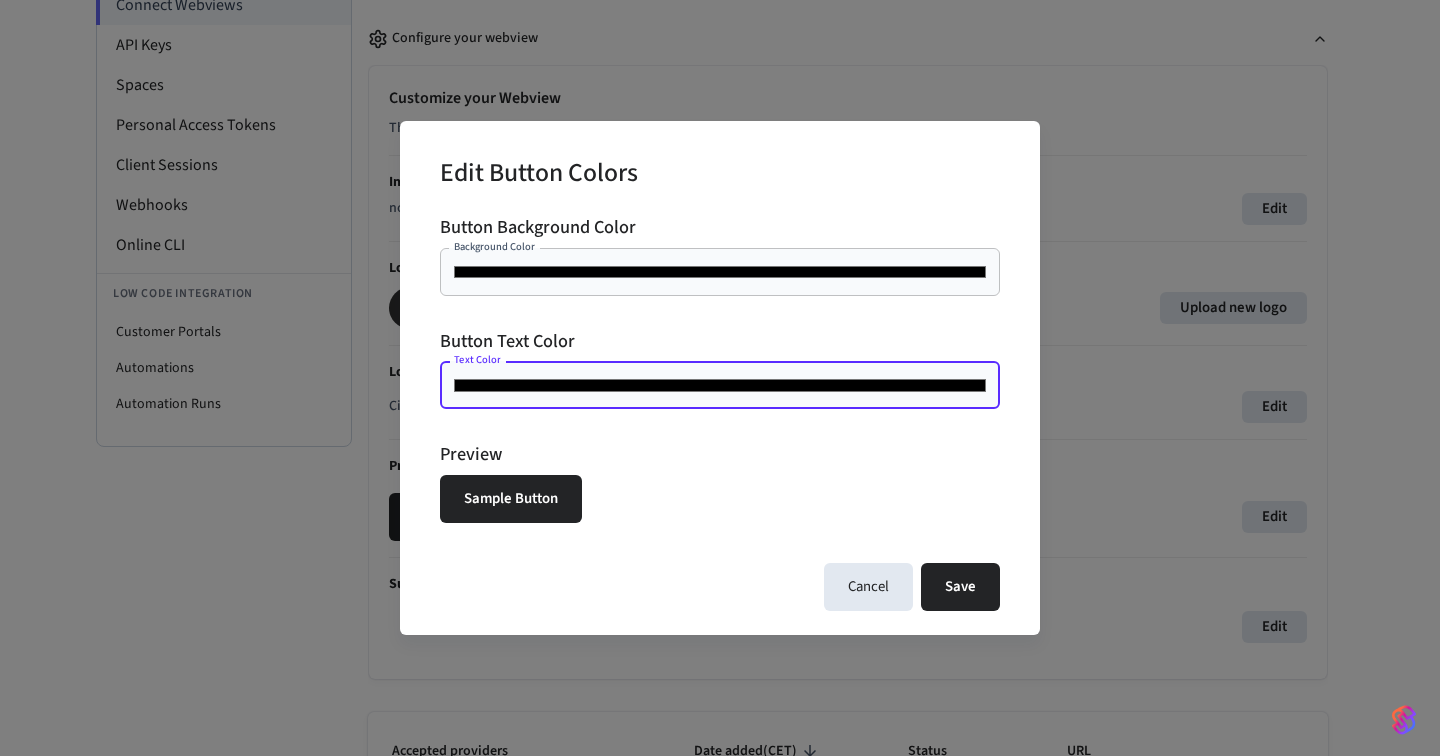 click on "*******" at bounding box center [720, 385] 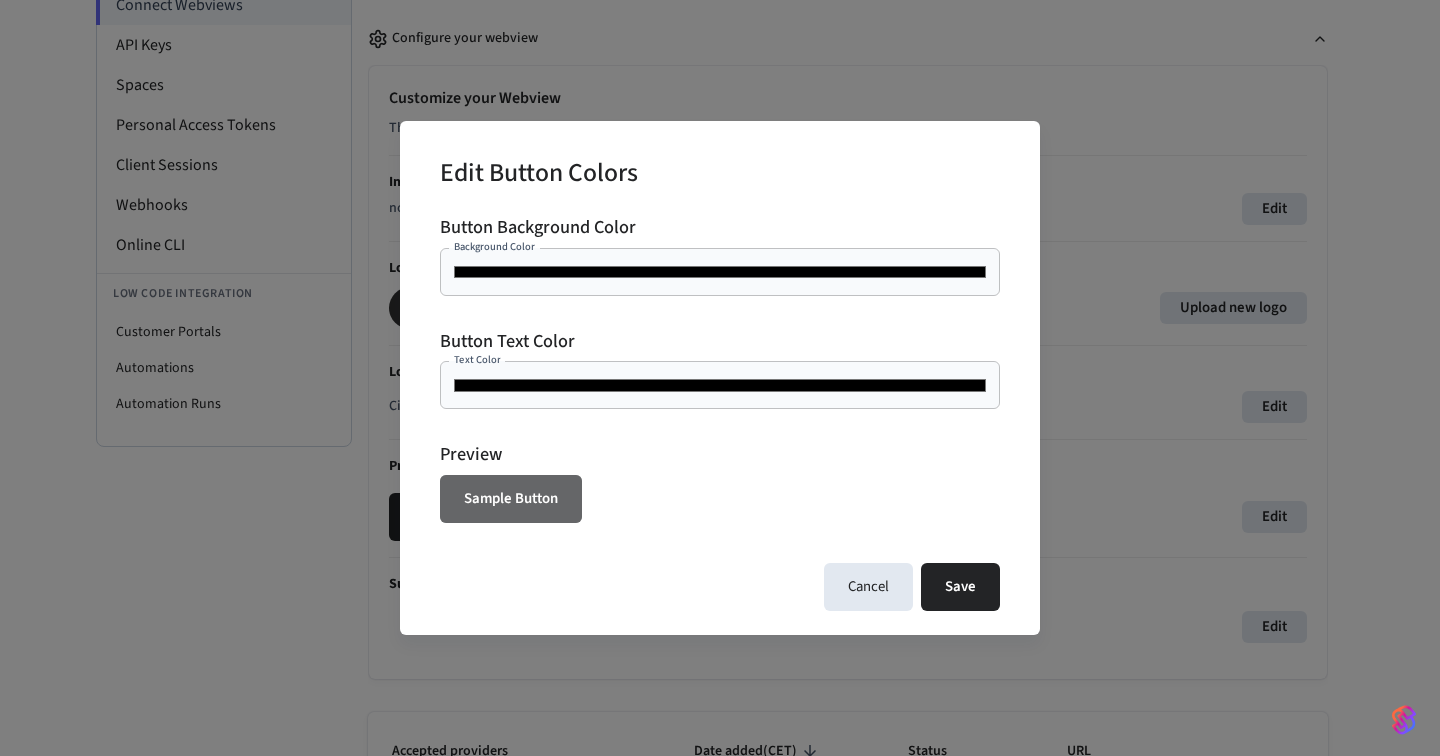click on "Sample Button" at bounding box center (511, 499) 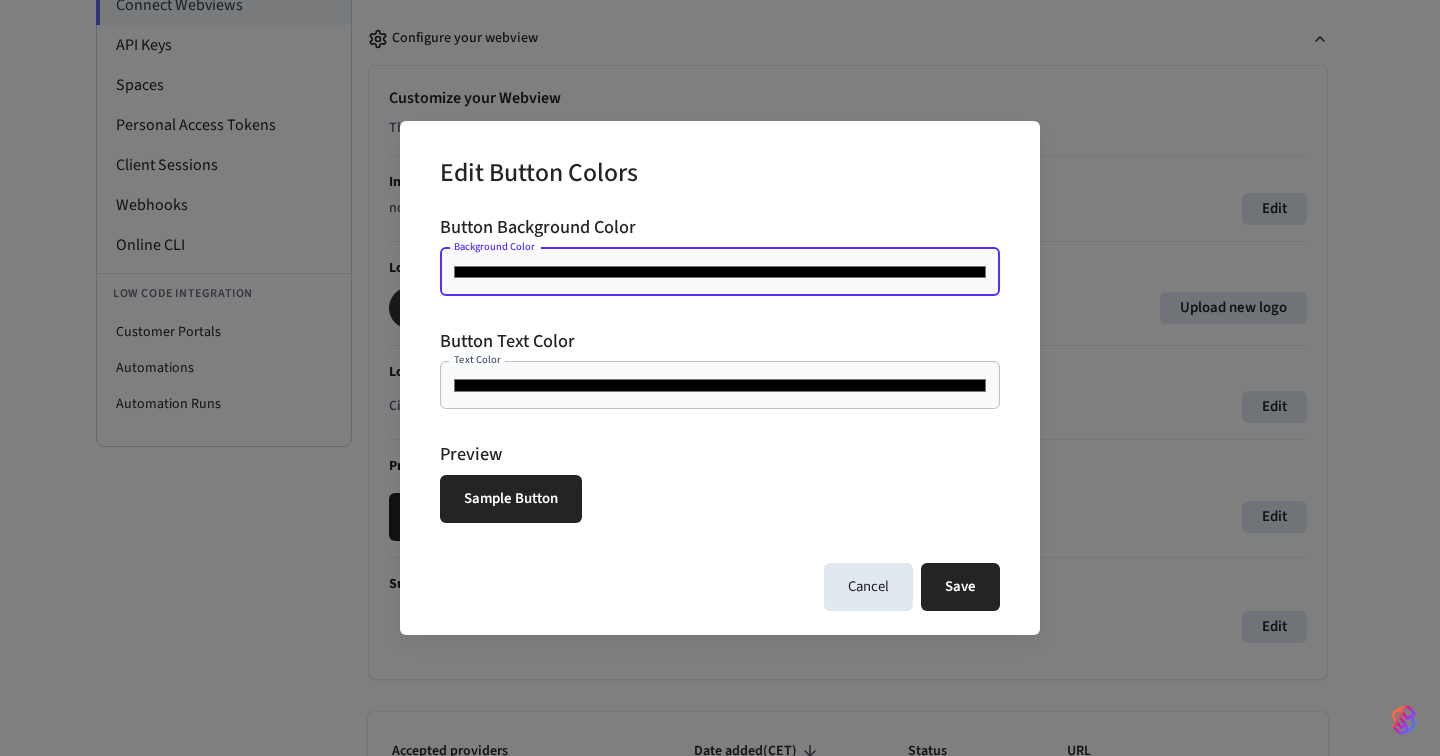 click on "*******" at bounding box center [720, 272] 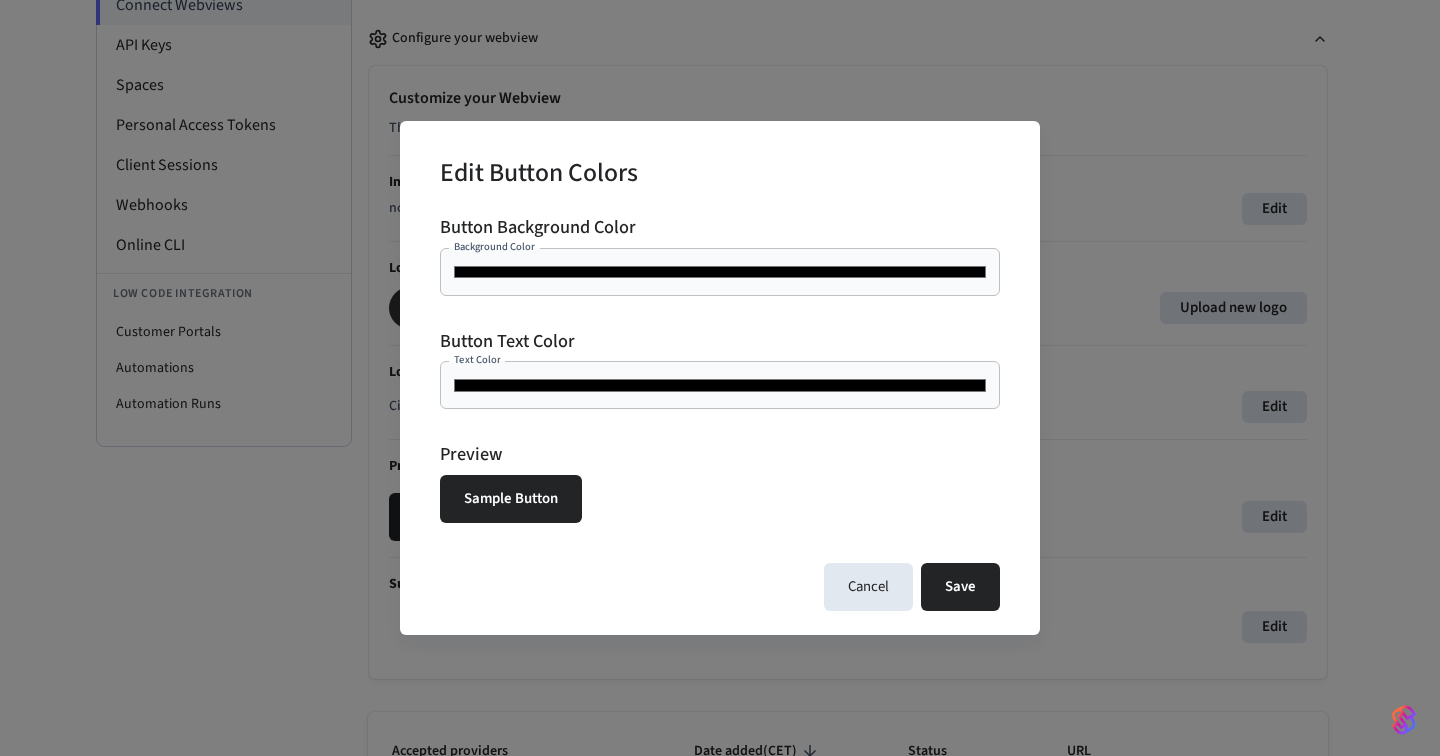 click on "Preview Sample Button" at bounding box center (720, 482) 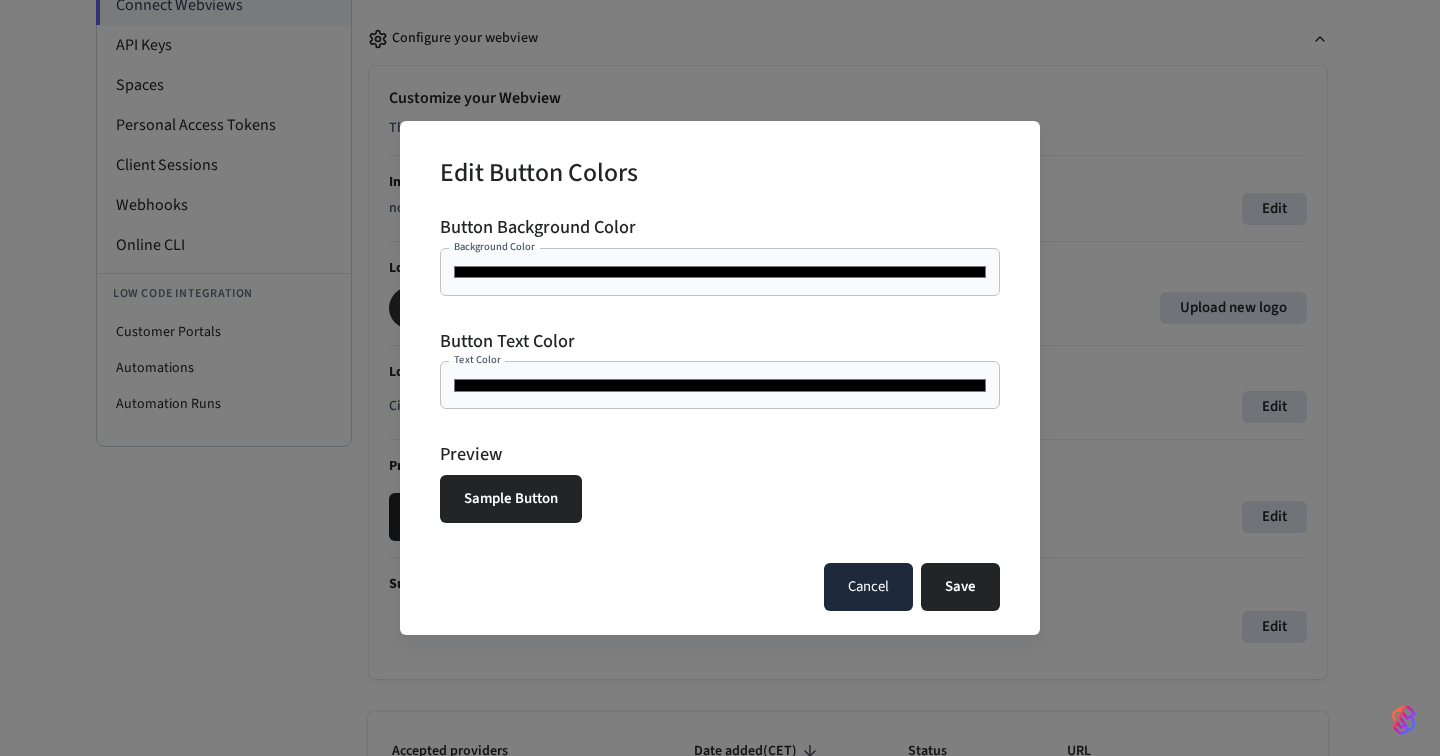 click on "Cancel" at bounding box center [868, 587] 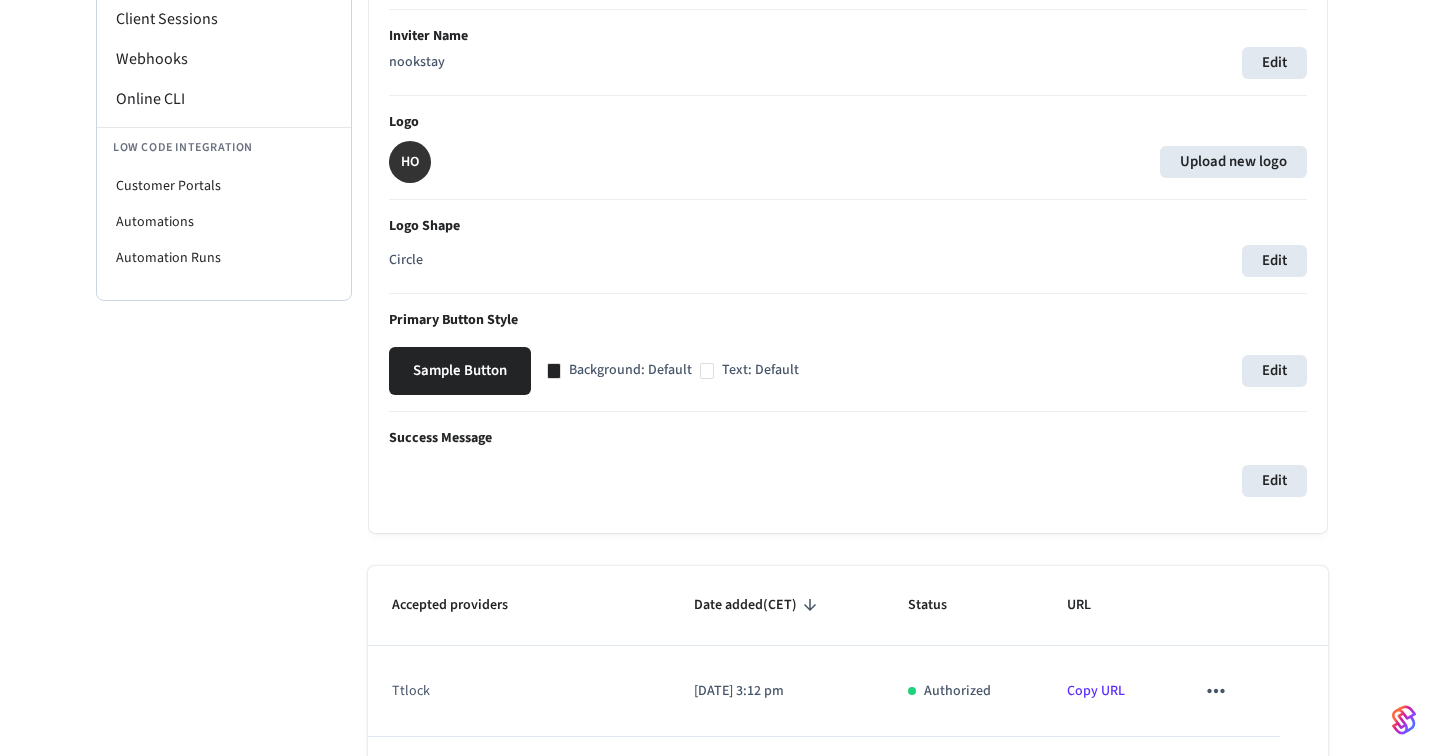 scroll, scrollTop: 385, scrollLeft: 0, axis: vertical 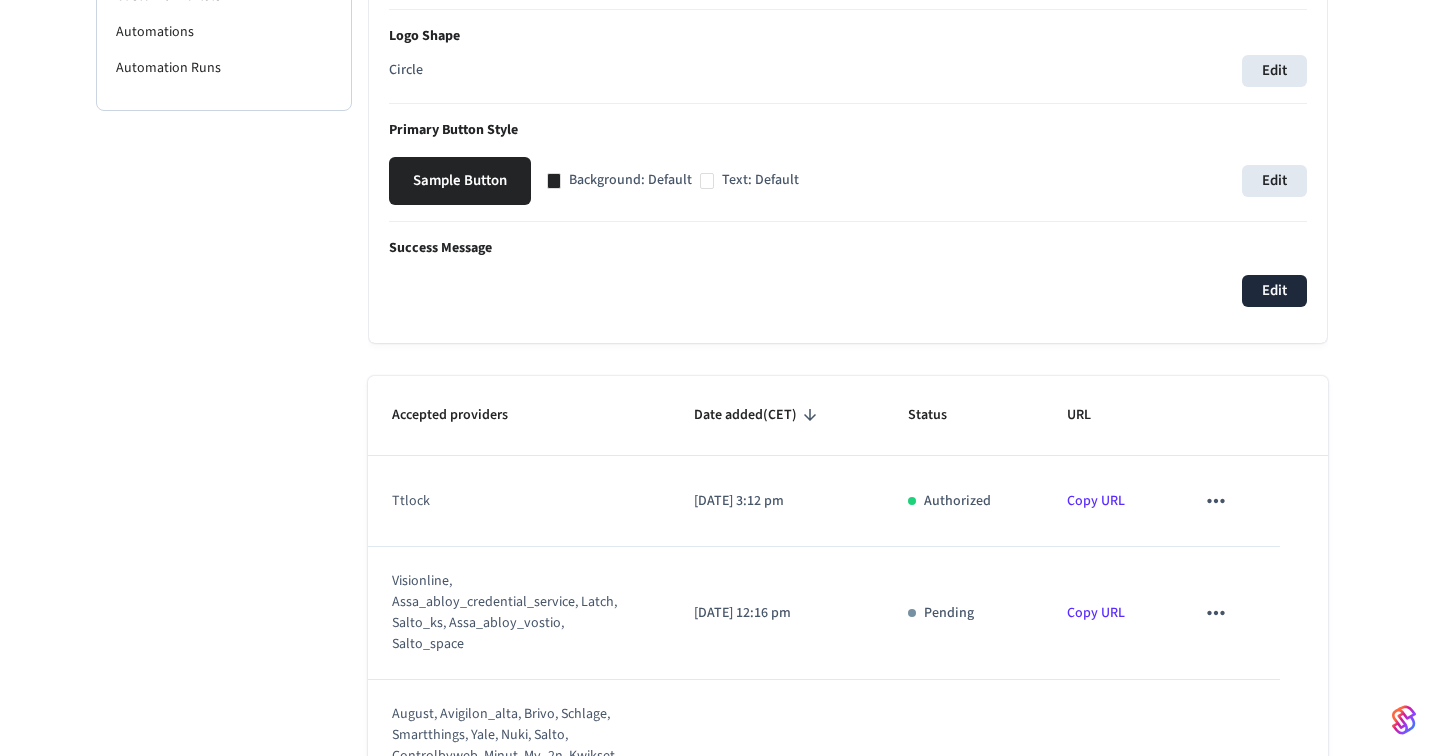 click on "Edit" at bounding box center (1274, 291) 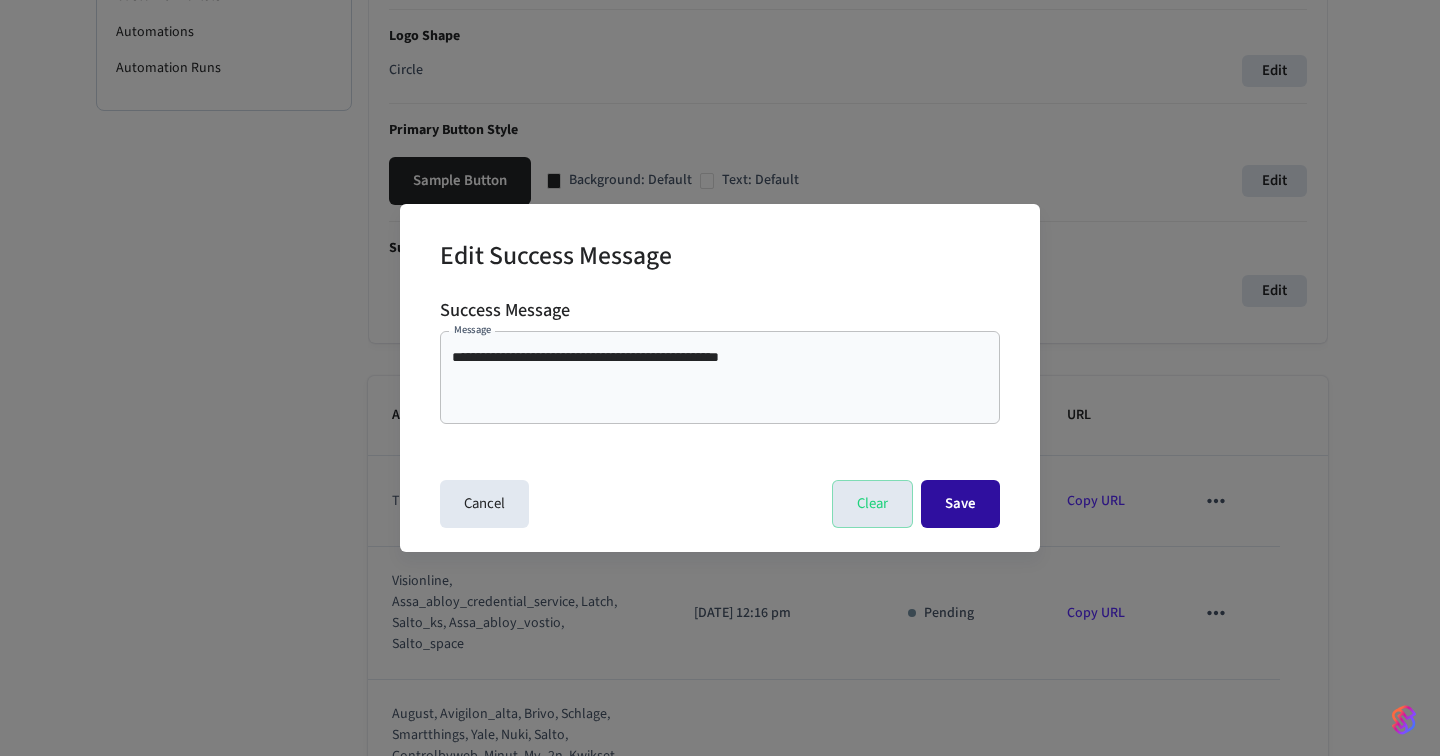 click on "Save" at bounding box center (960, 504) 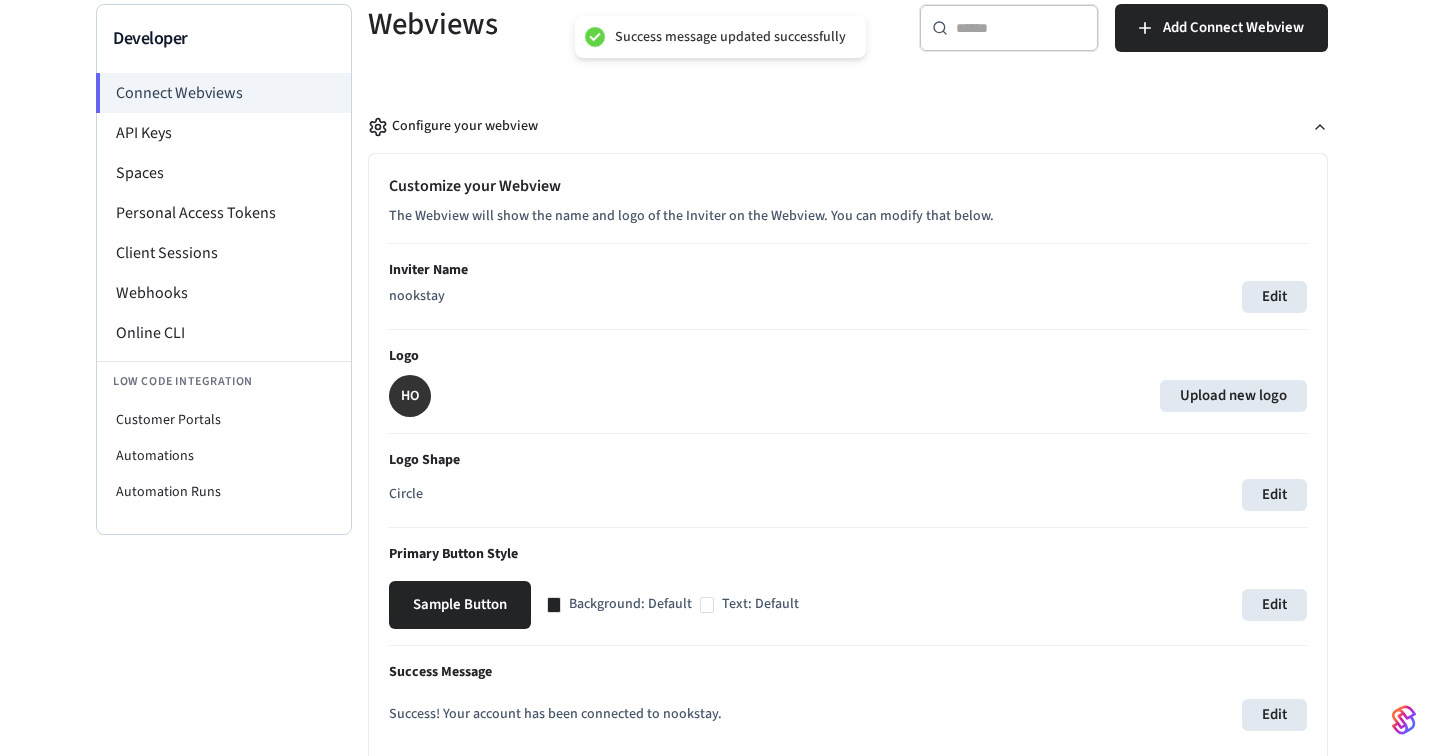 scroll, scrollTop: 100, scrollLeft: 0, axis: vertical 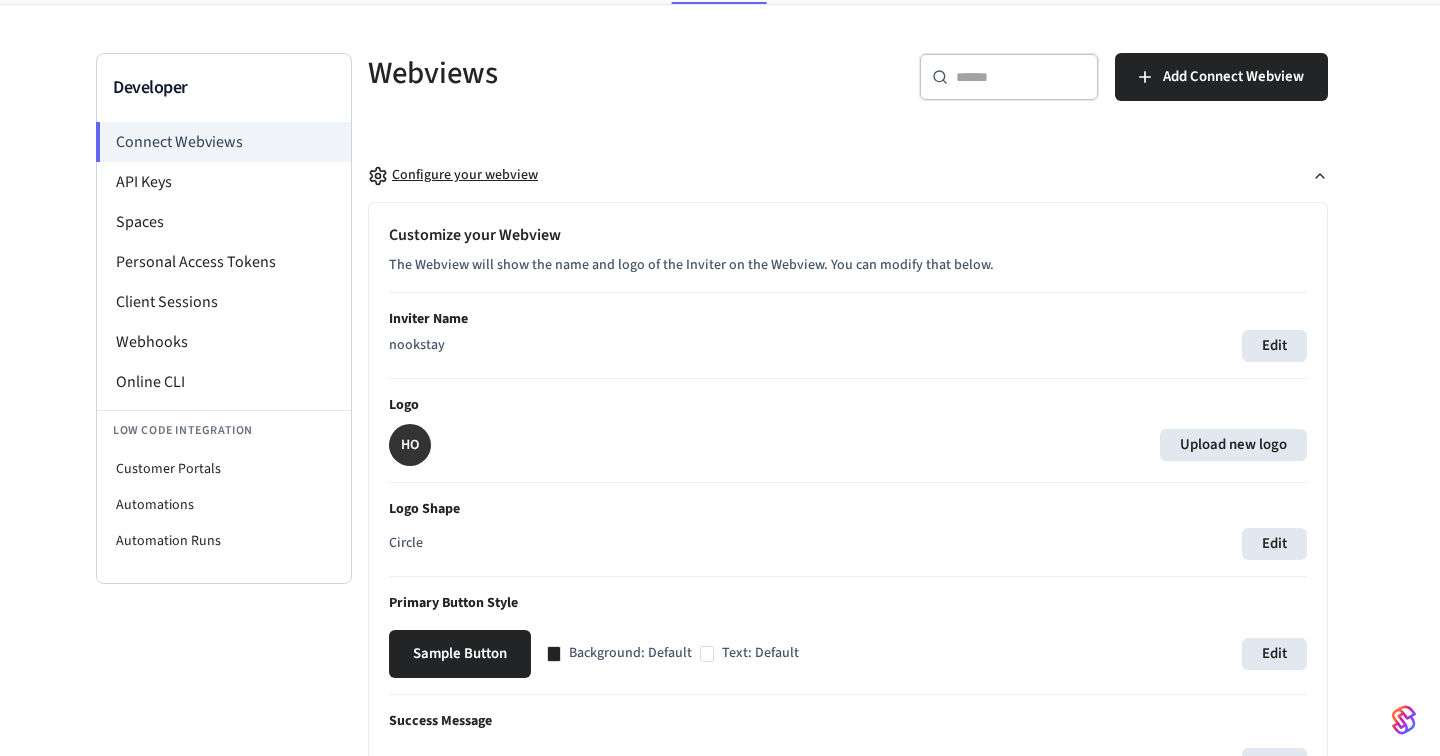 click on "Configure your webview" at bounding box center [453, 175] 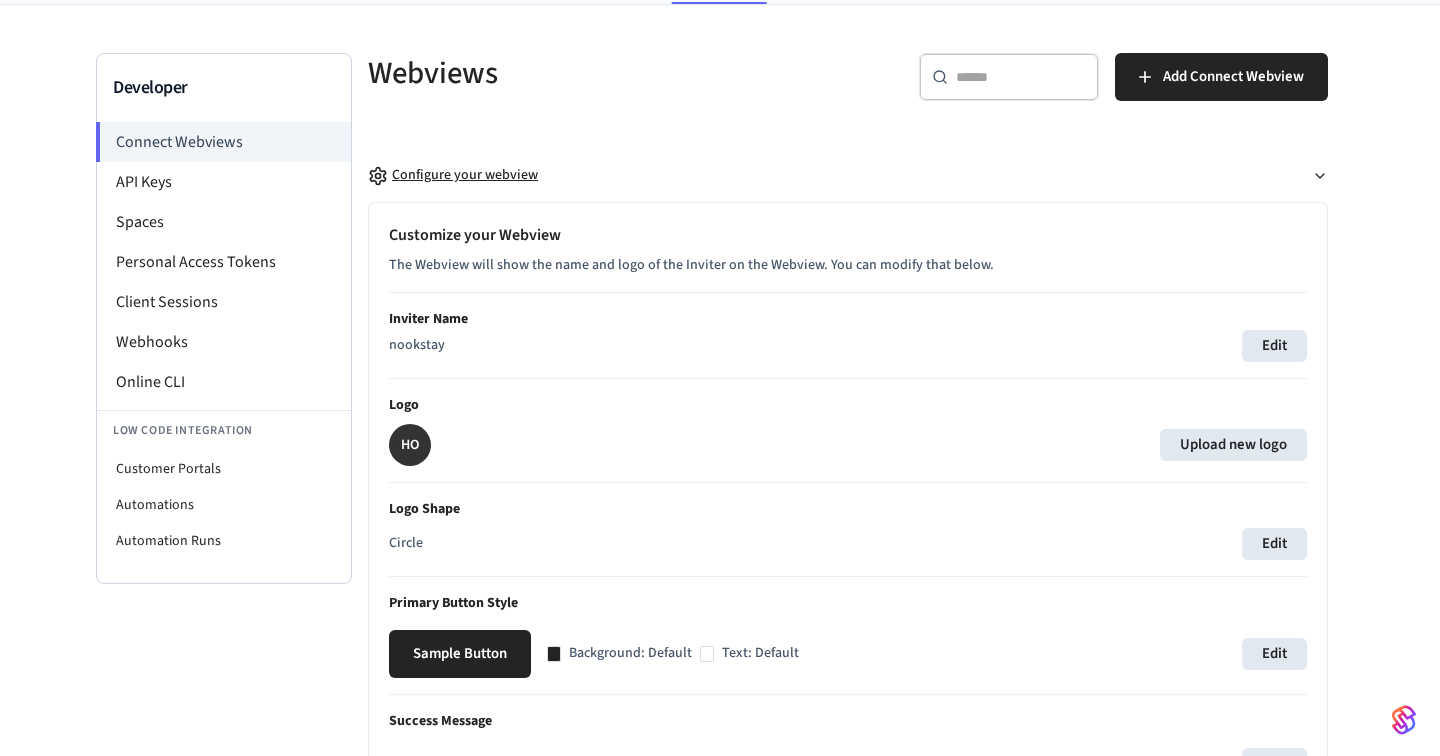 scroll, scrollTop: 91, scrollLeft: 0, axis: vertical 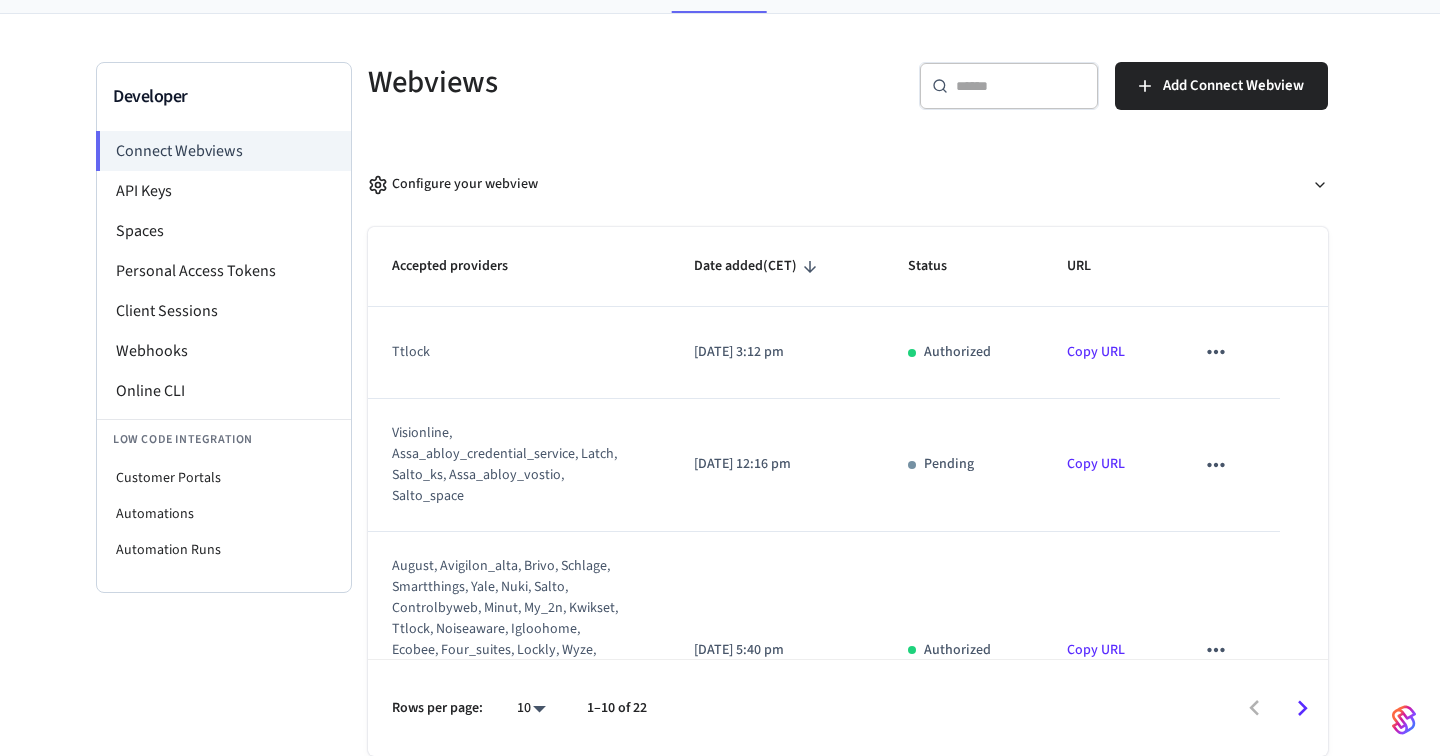 click 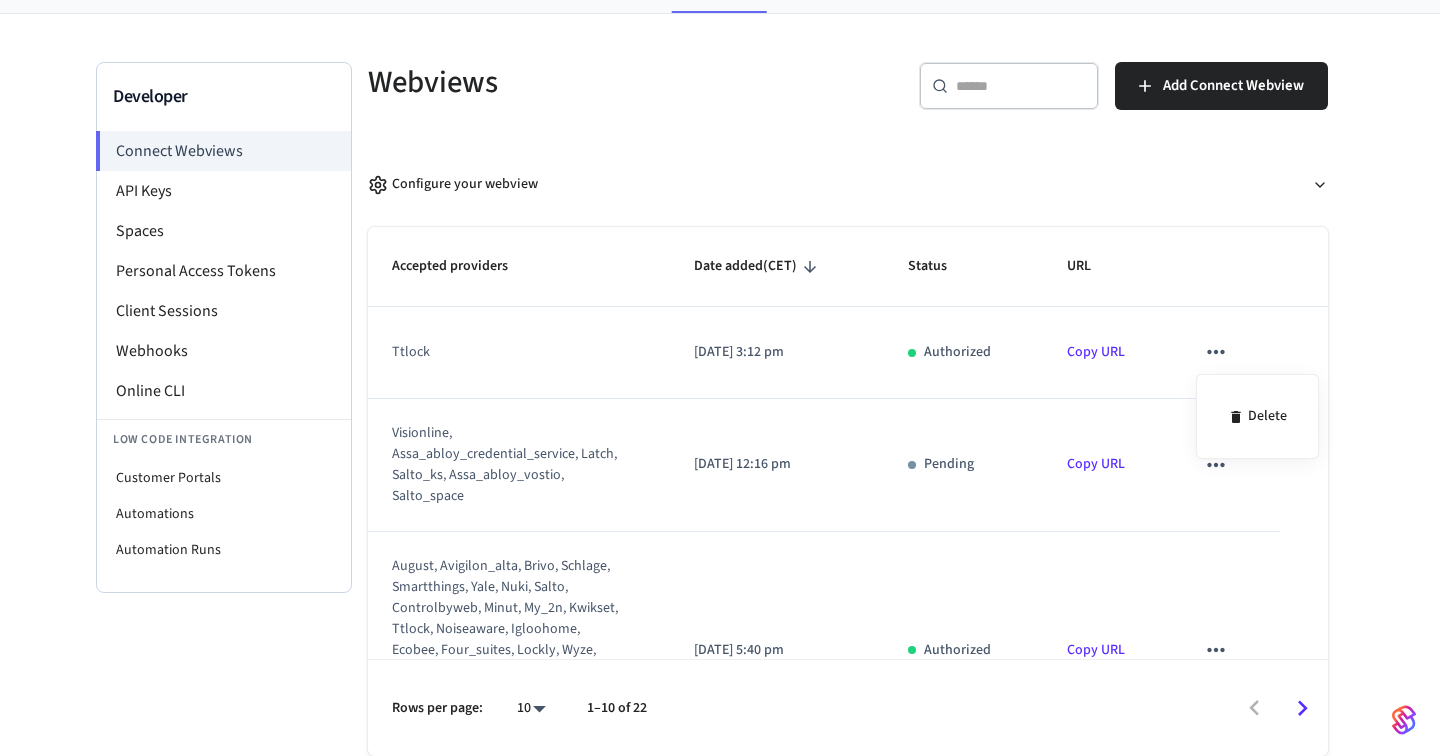 click at bounding box center (720, 378) 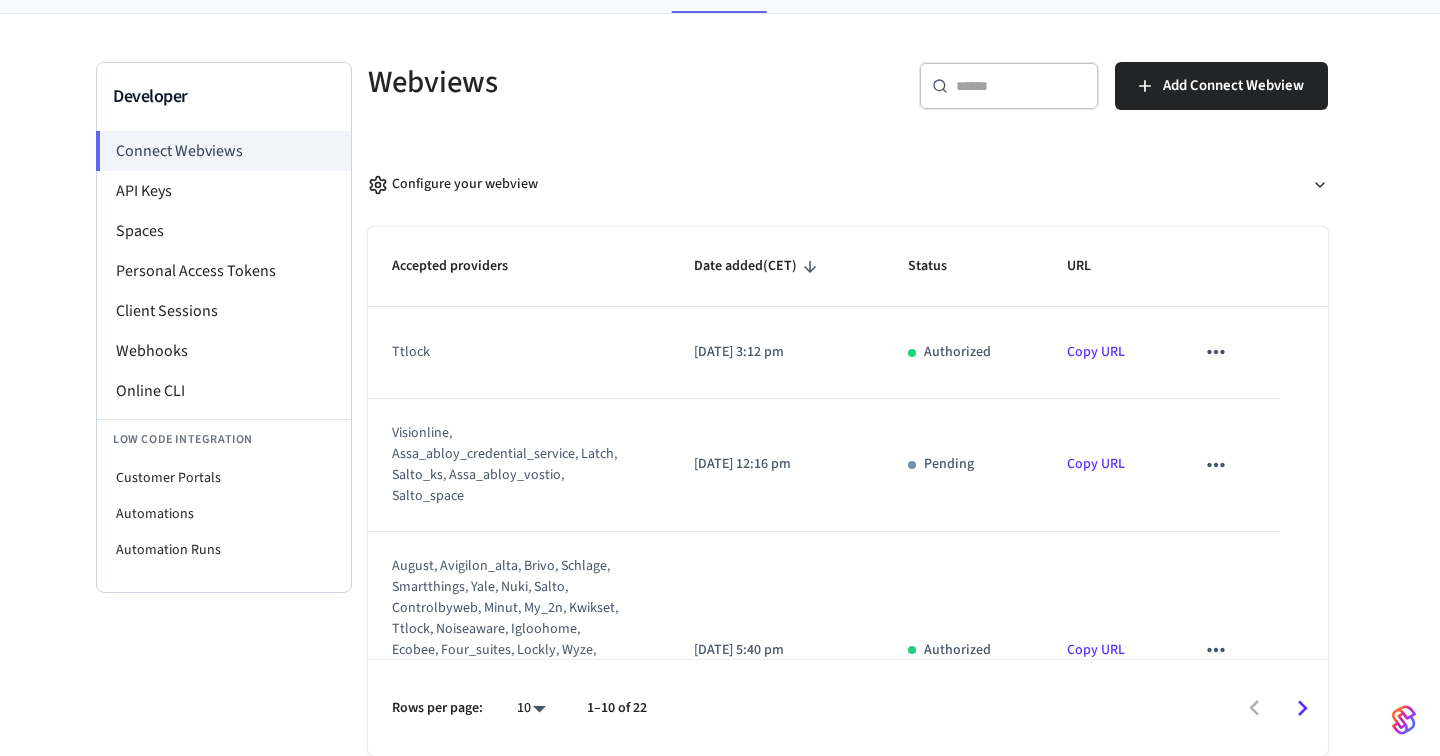 click on "[DATE] 3:12 pm" at bounding box center (777, 352) 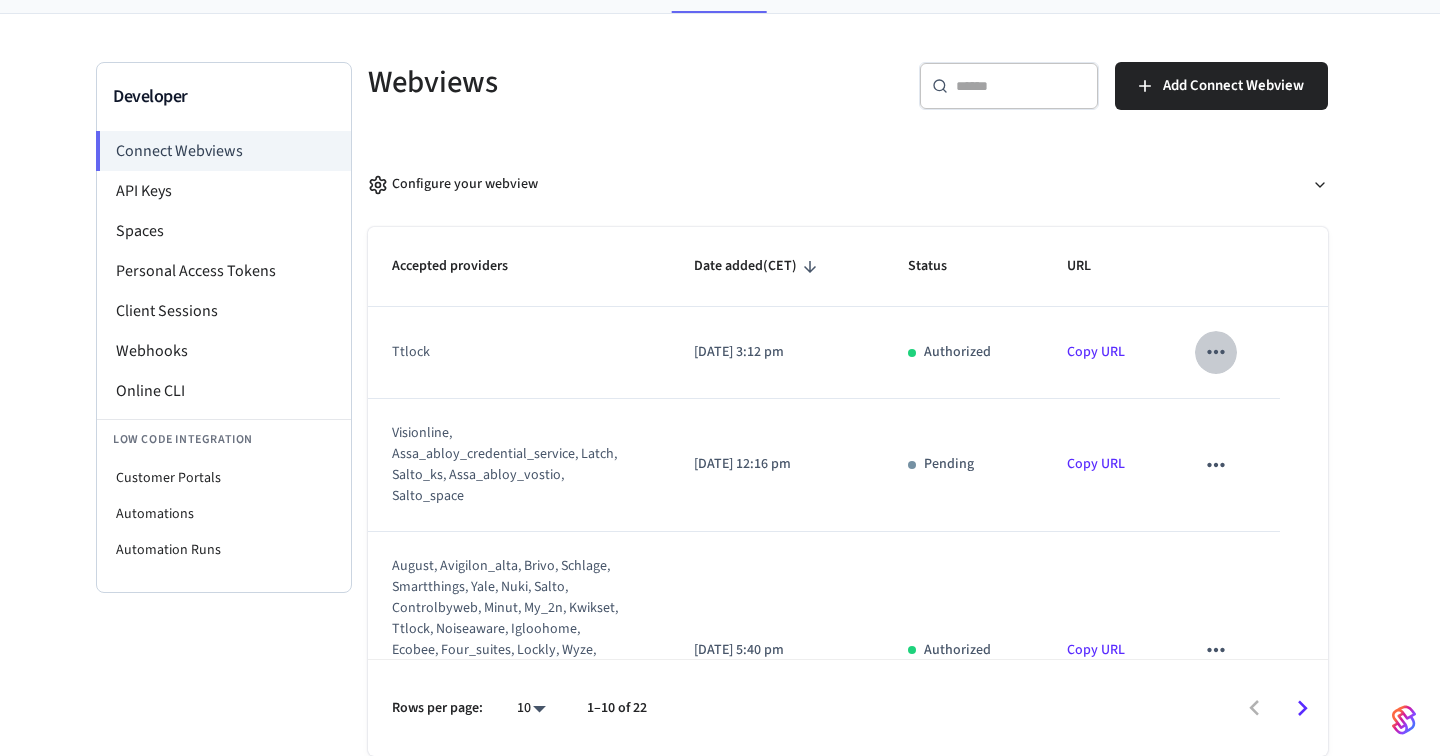 click 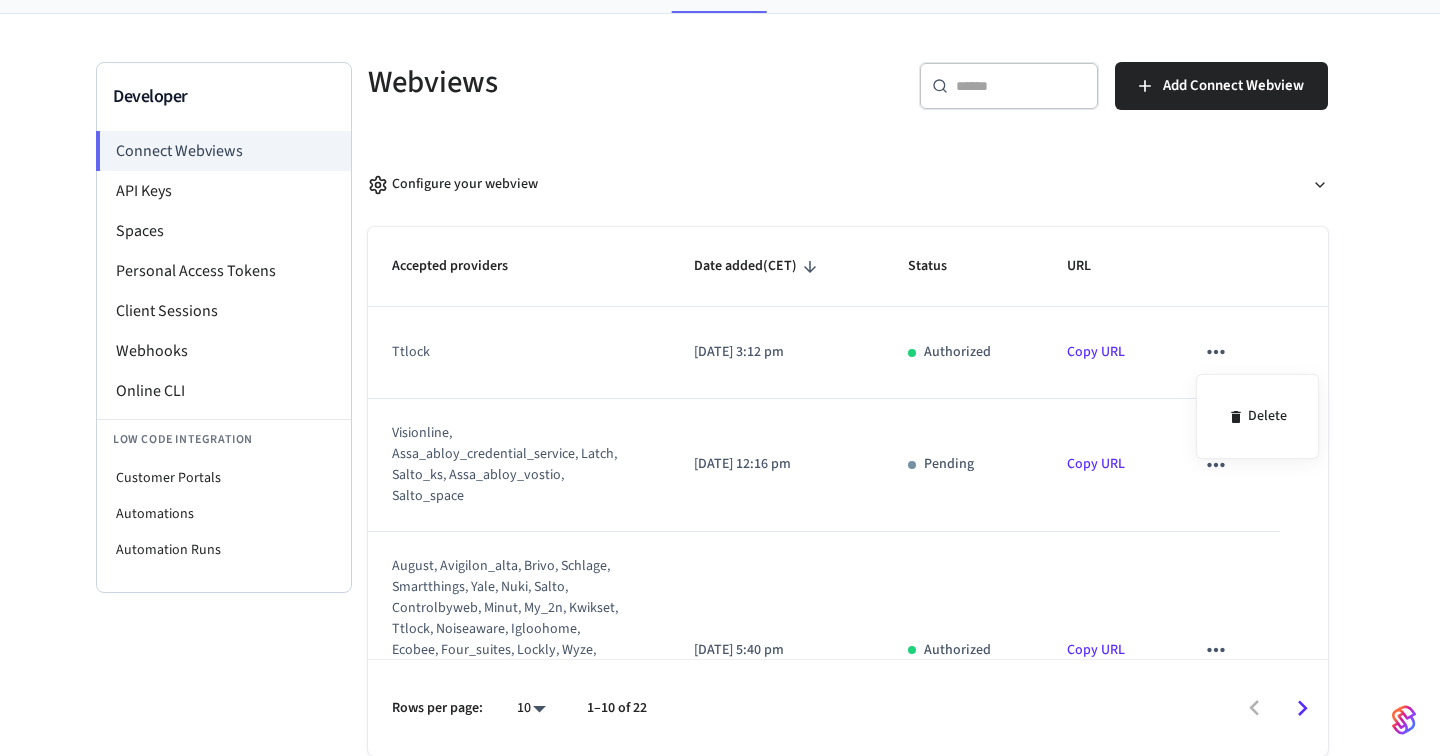 click at bounding box center [720, 378] 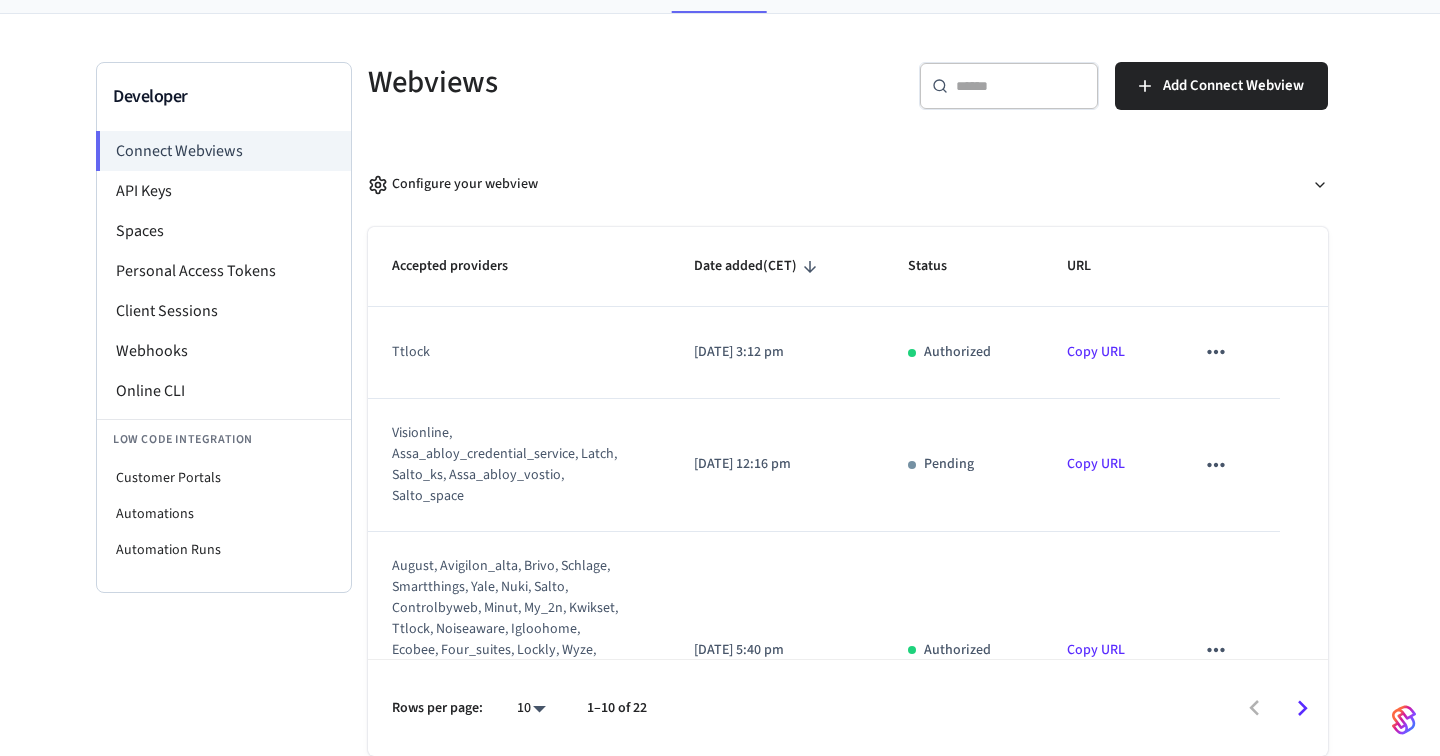 click on "Copy URL" at bounding box center [1096, 352] 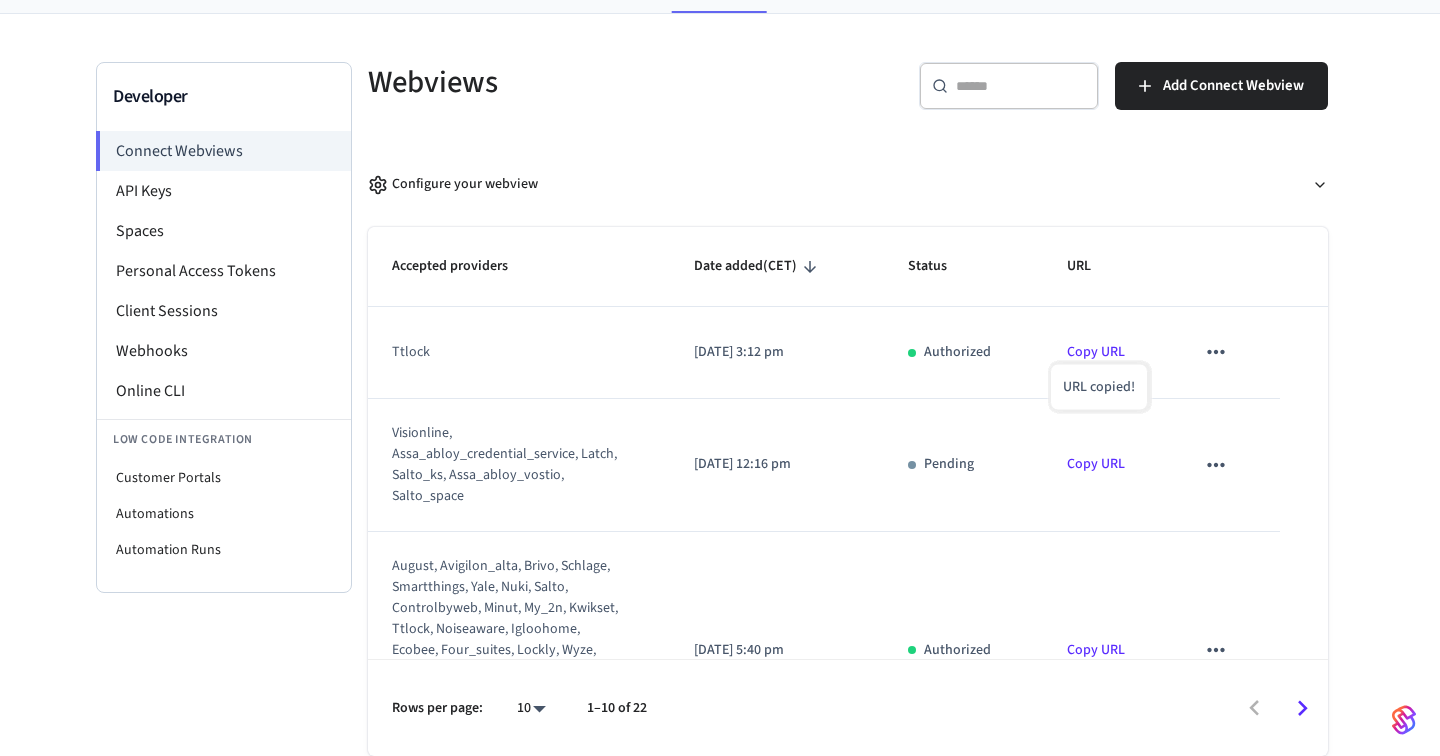 click on "Copy URL" at bounding box center [1096, 352] 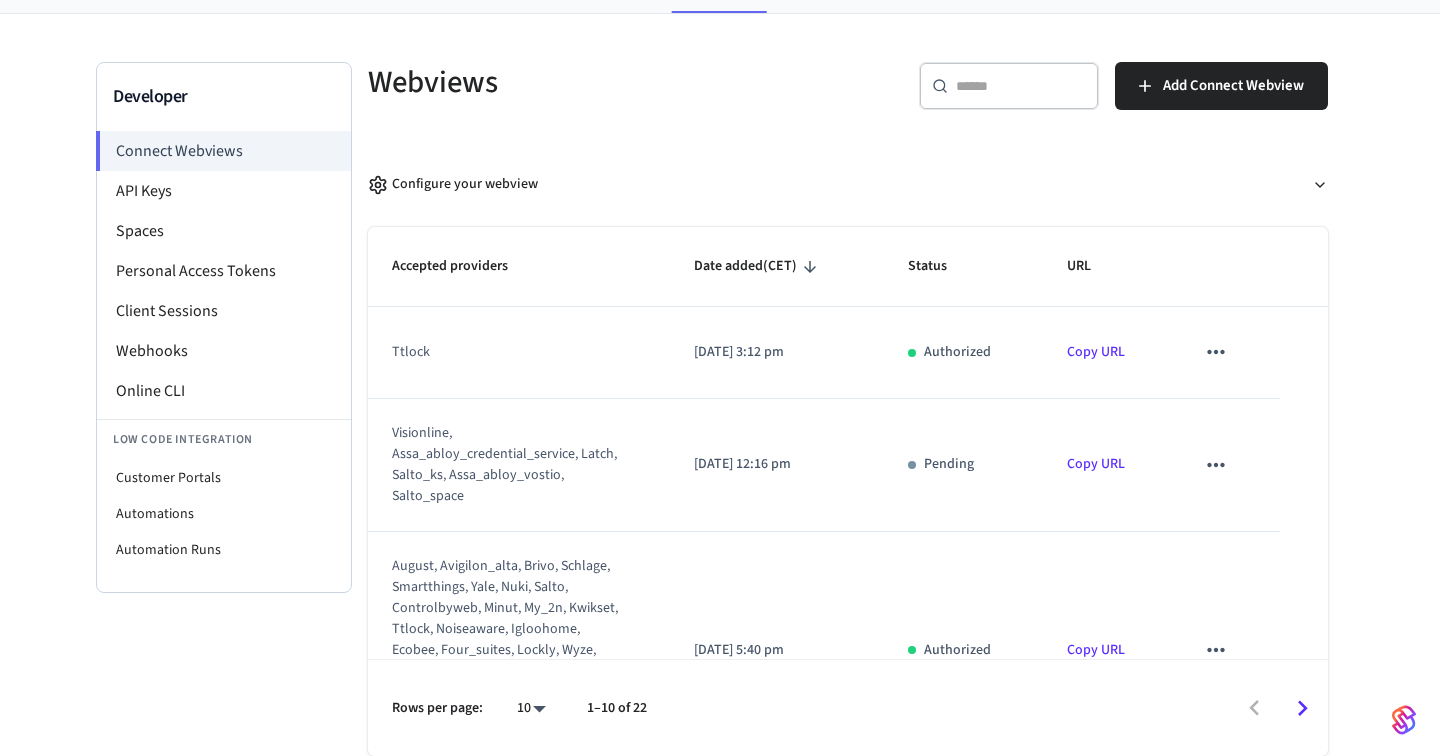 click on "Copy URL" at bounding box center (1096, 352) 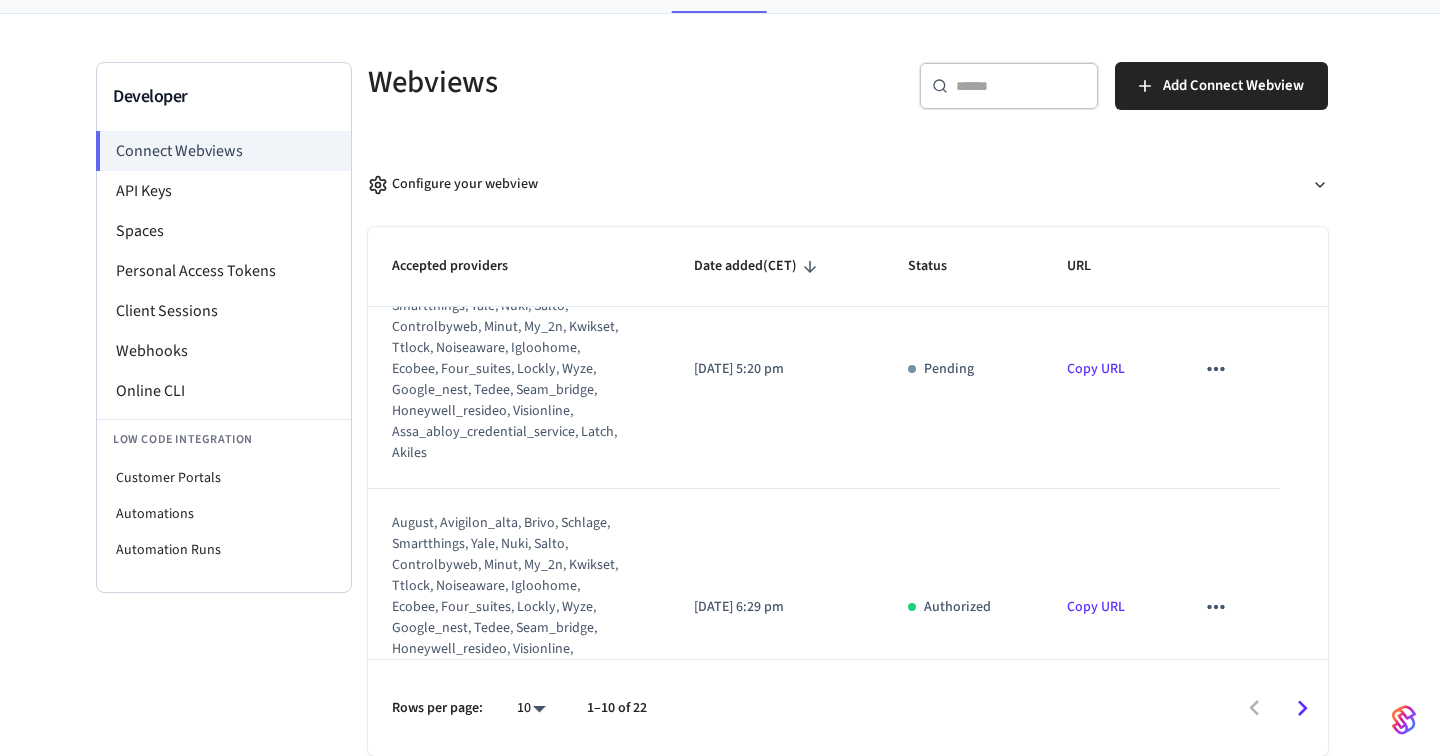 scroll, scrollTop: 1630, scrollLeft: 0, axis: vertical 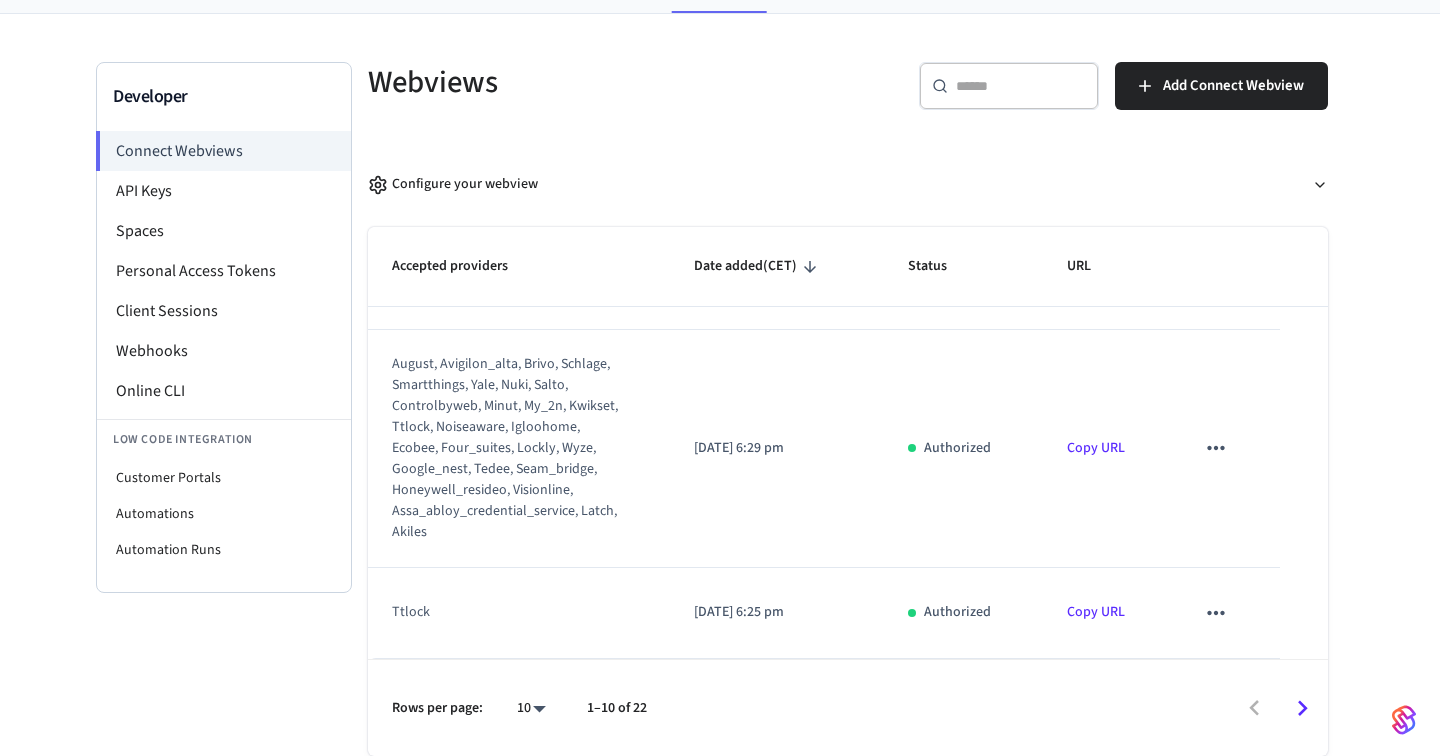 click on "Copy URL" at bounding box center [1107, 449] 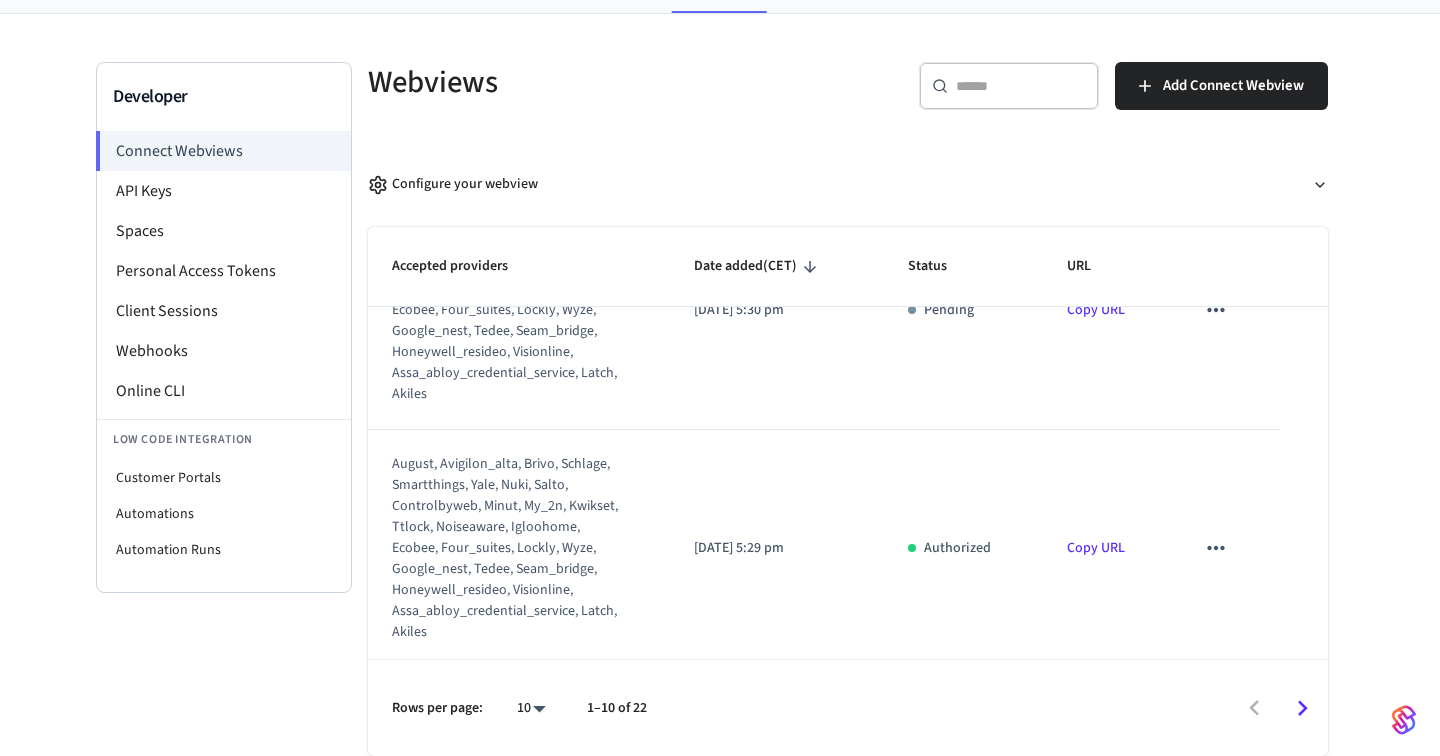 scroll, scrollTop: 0, scrollLeft: 0, axis: both 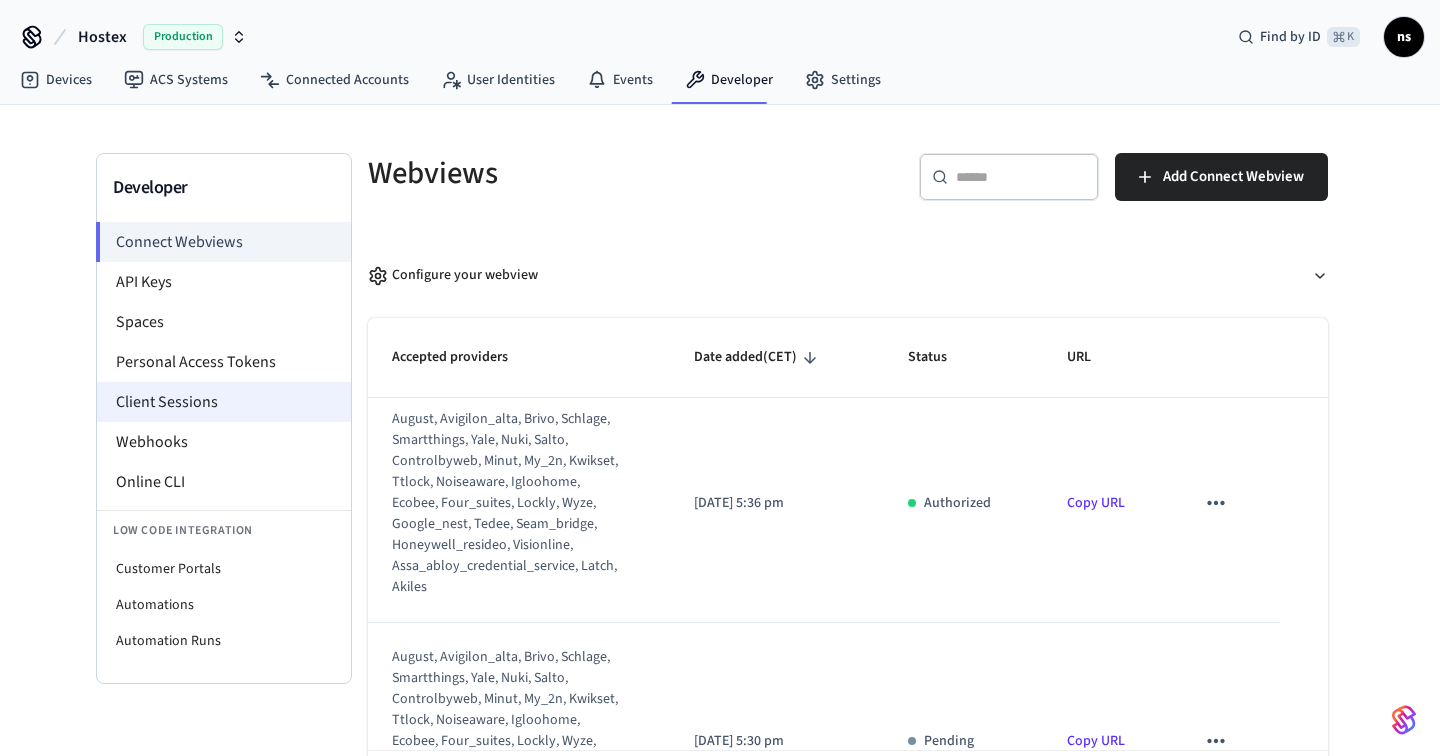 click on "Client Sessions" at bounding box center [224, 402] 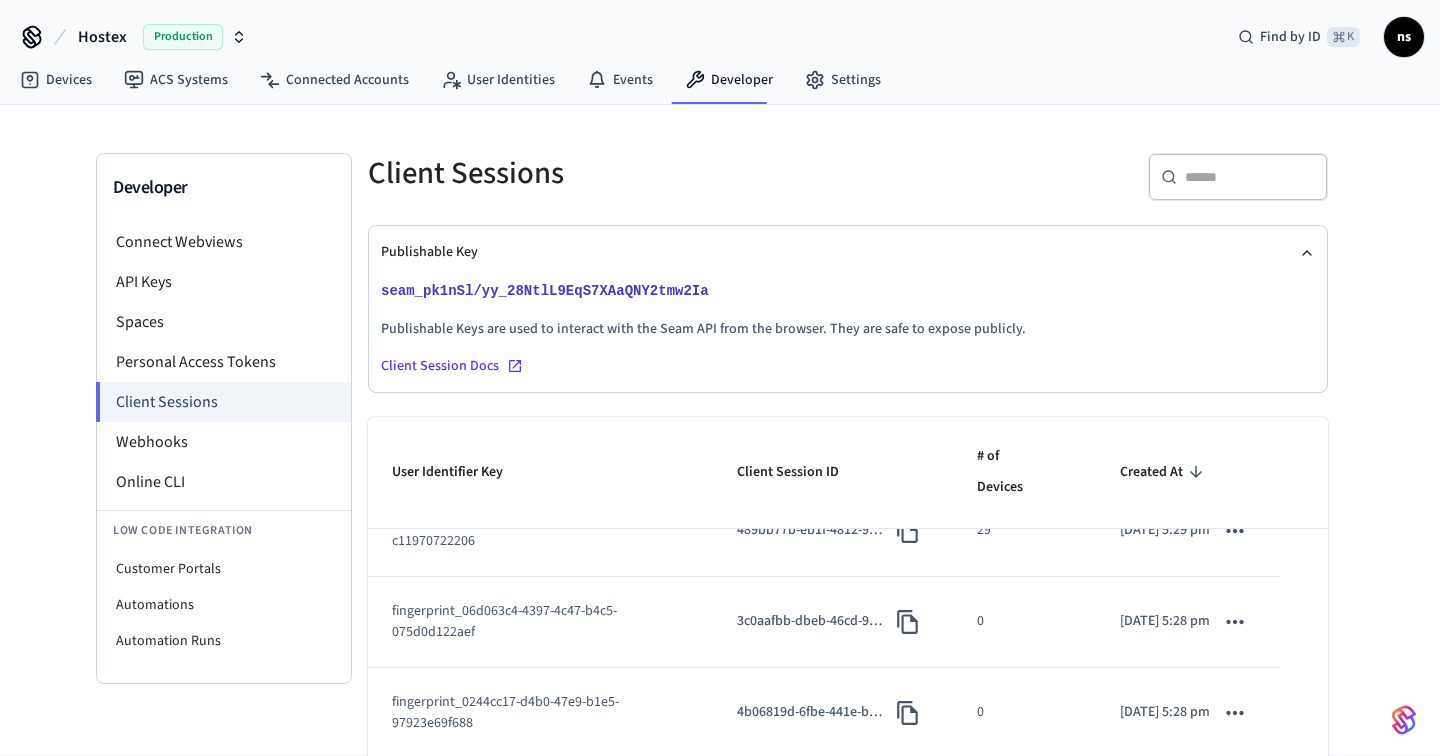 scroll, scrollTop: 51, scrollLeft: 0, axis: vertical 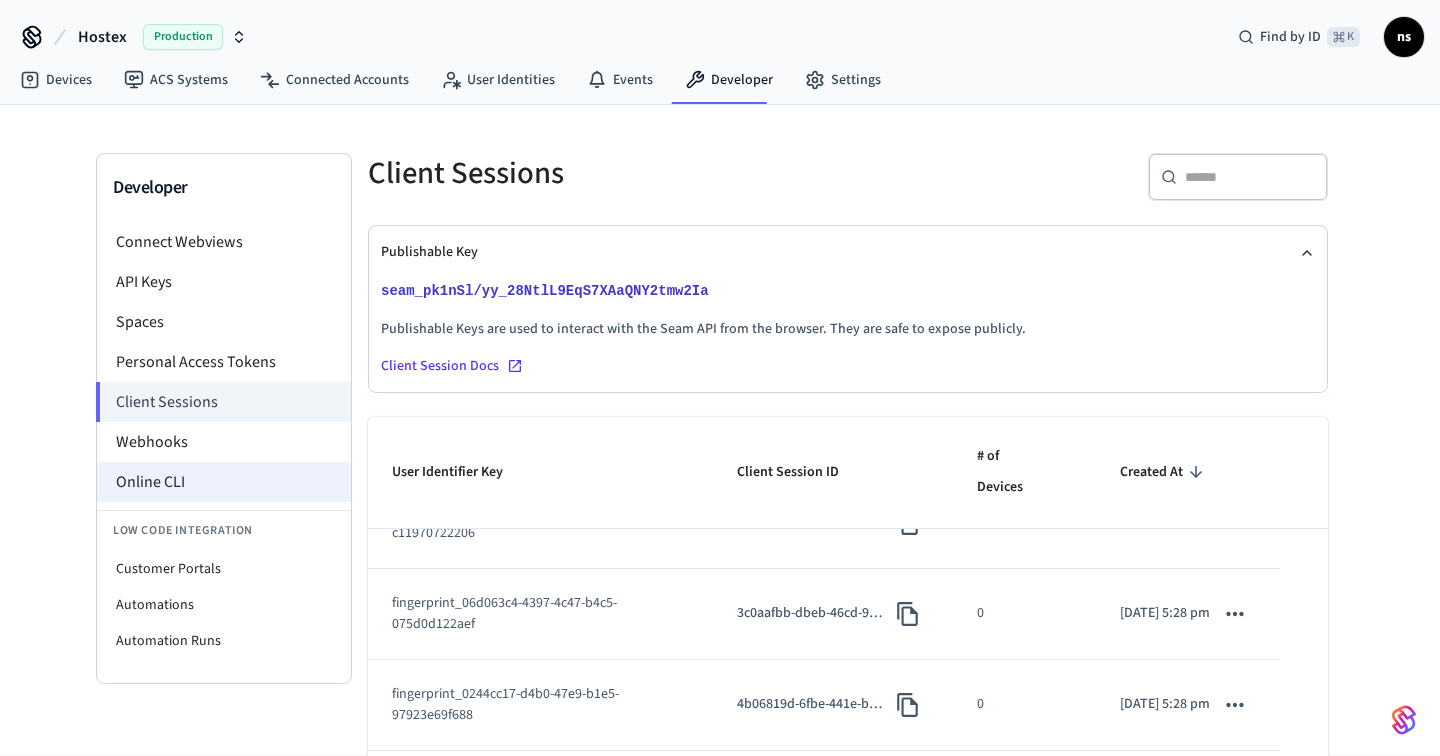click on "Online CLI" at bounding box center (224, 482) 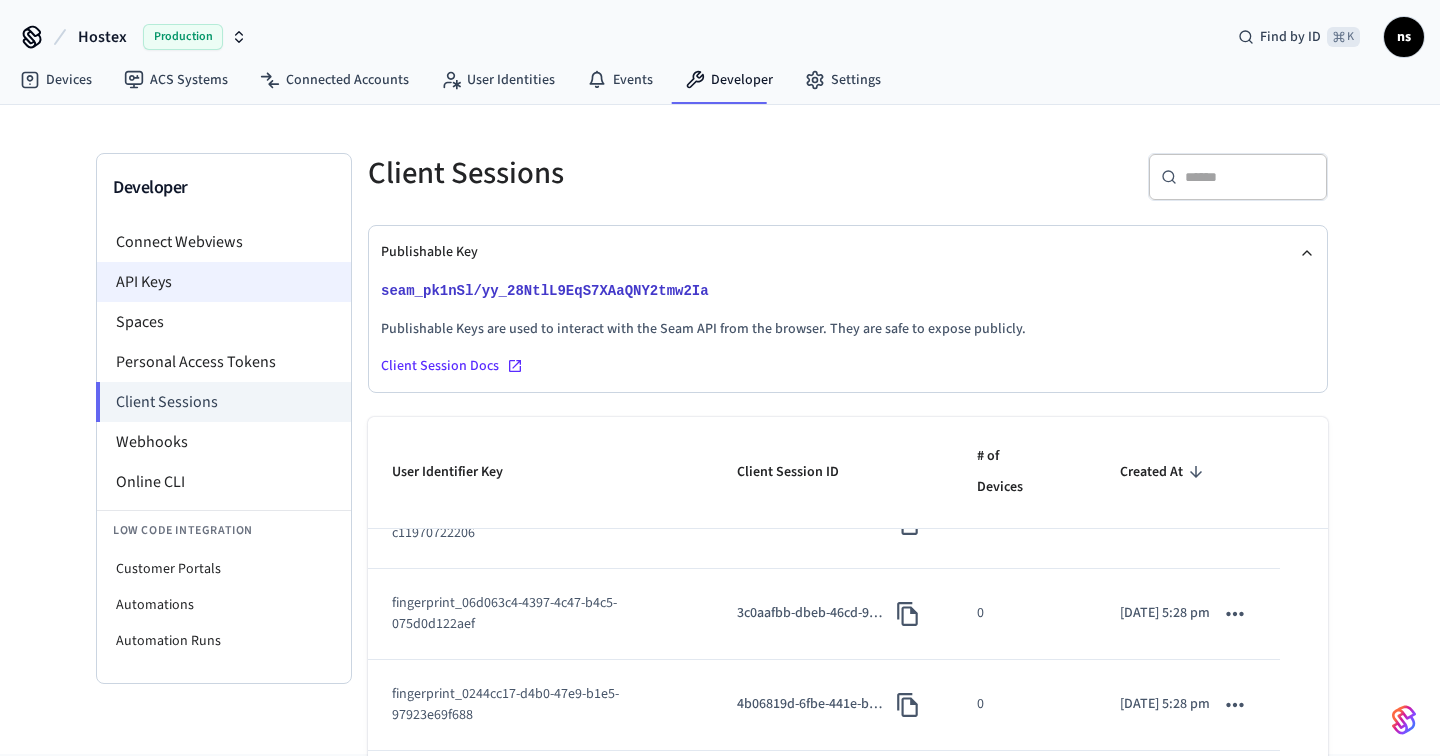click on "API Keys" at bounding box center [224, 282] 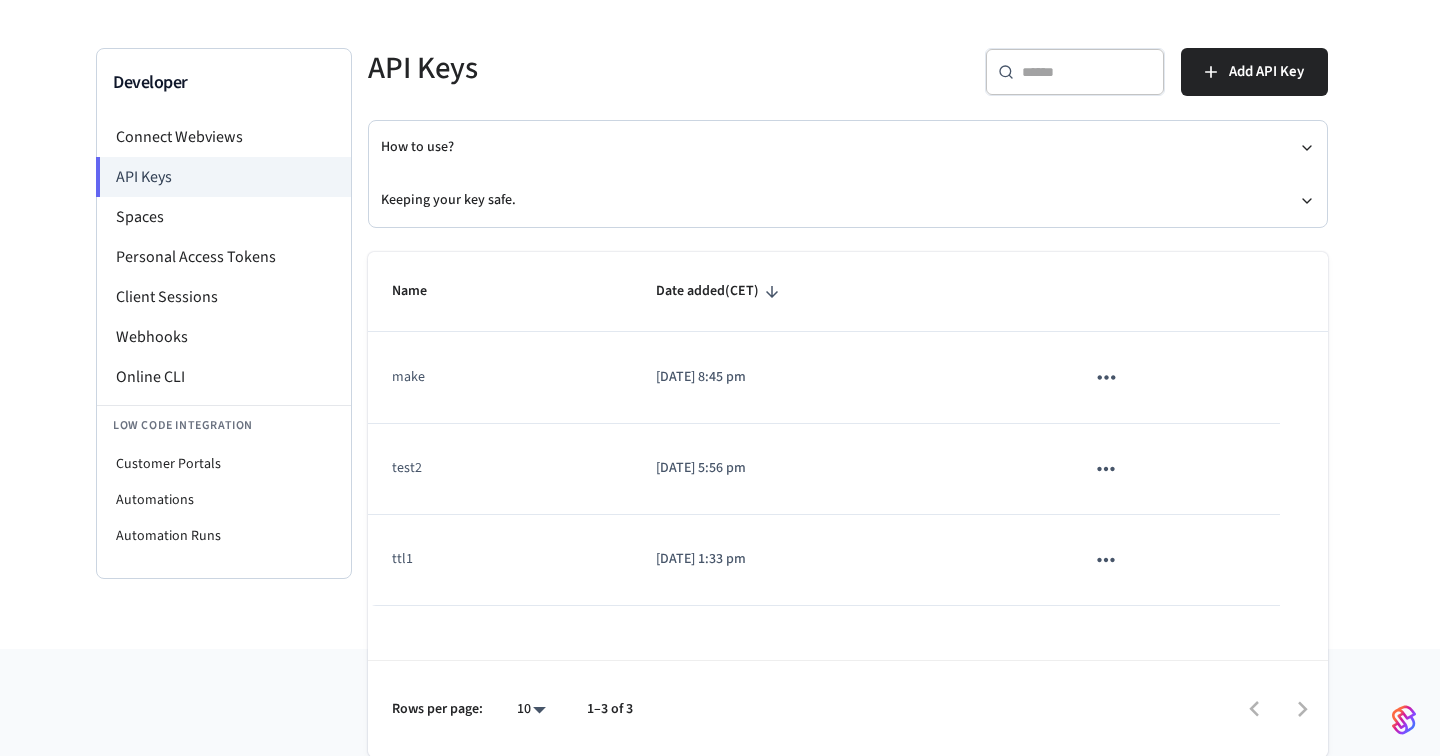 scroll, scrollTop: 106, scrollLeft: 0, axis: vertical 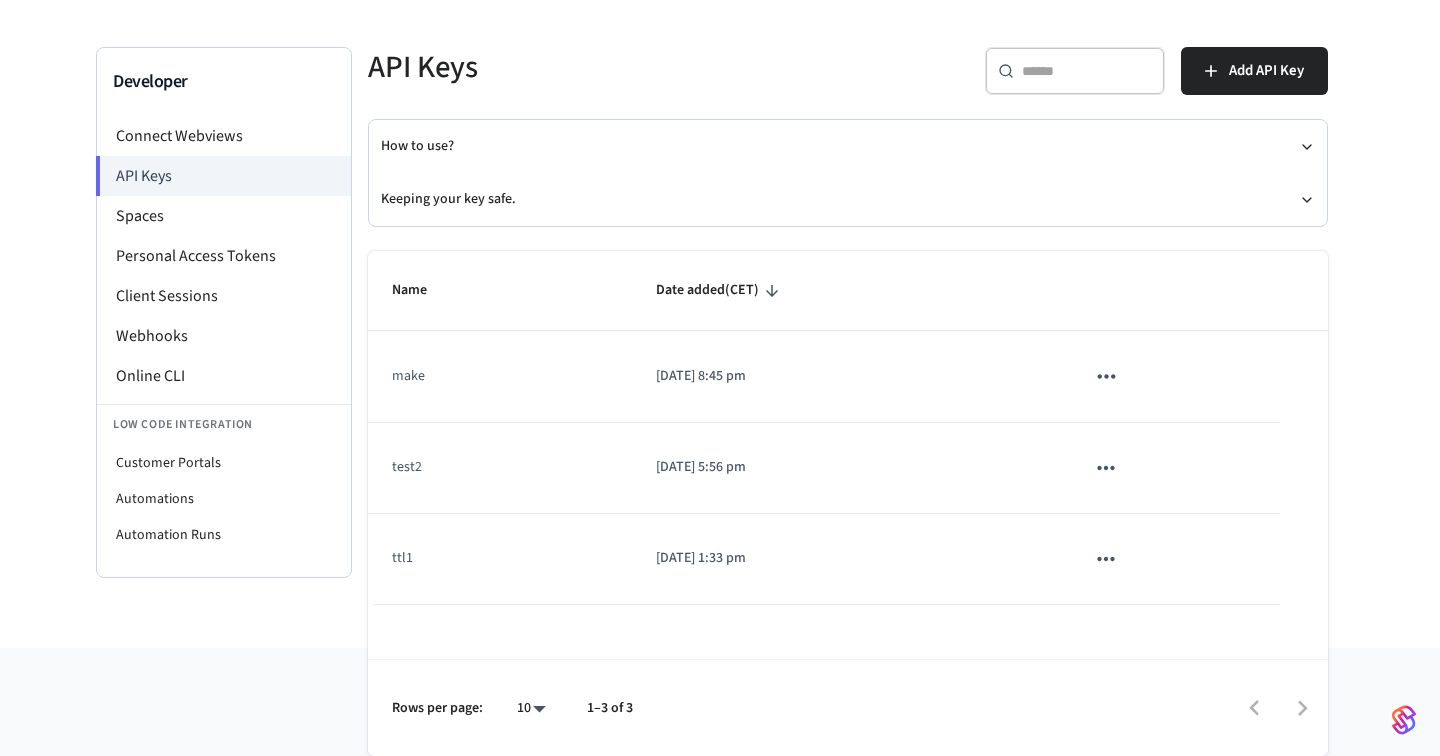 click 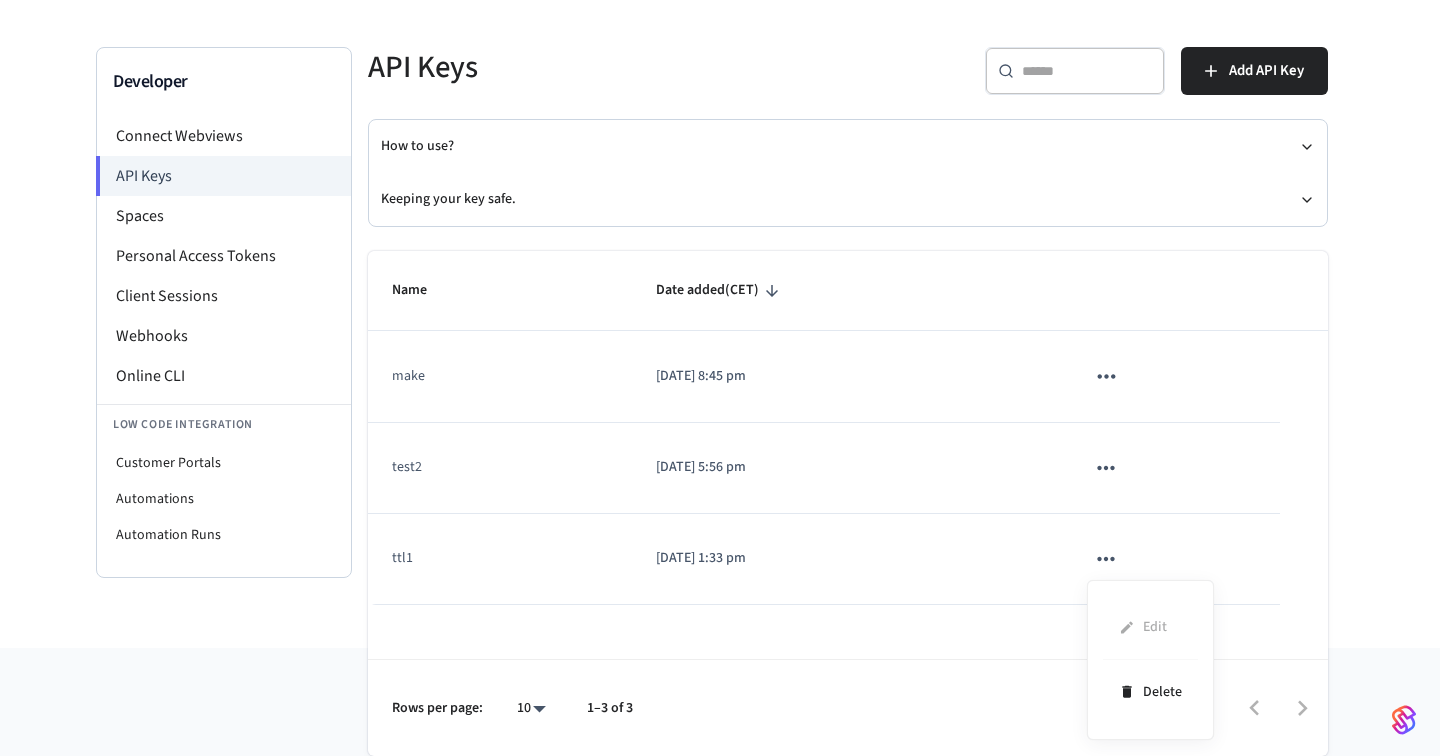 click at bounding box center (720, 378) 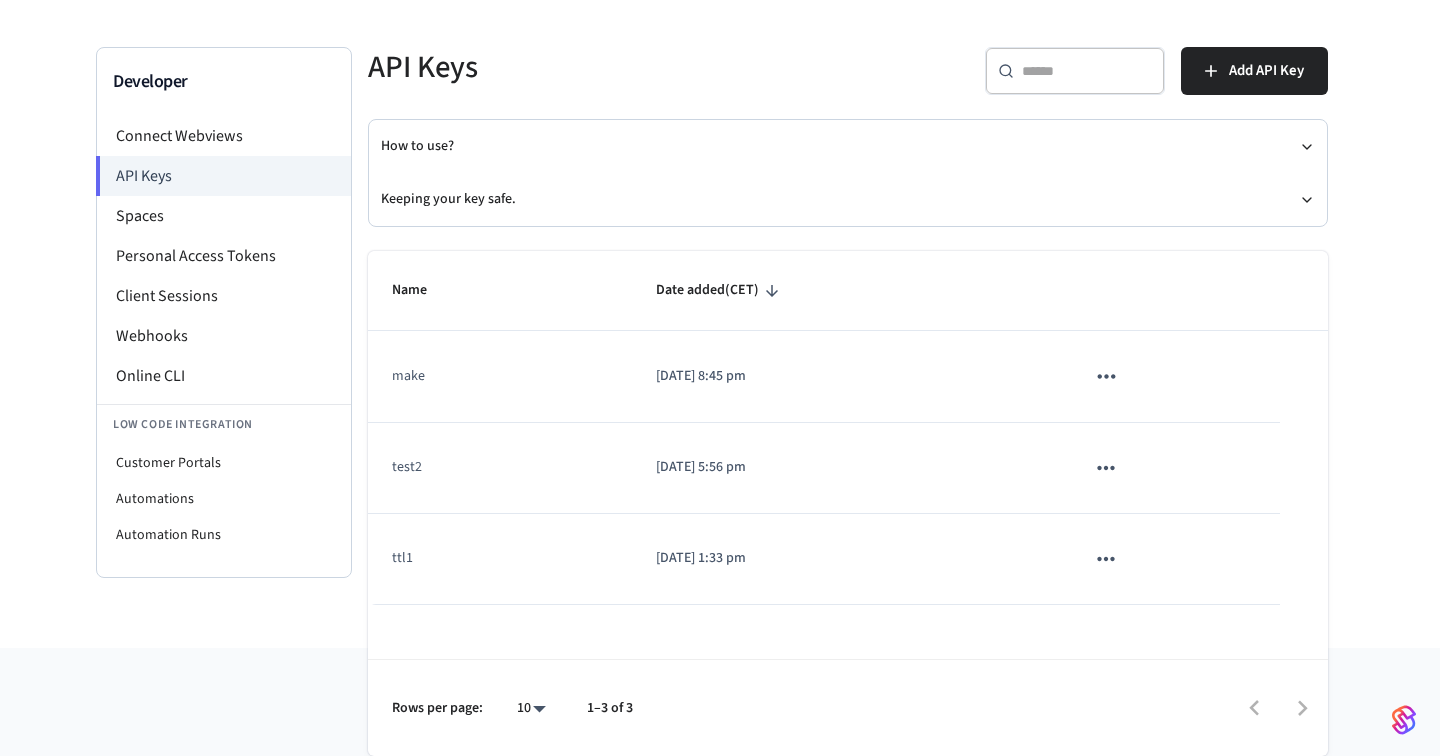 click on "[DATE] 1:33 pm" at bounding box center (846, 558) 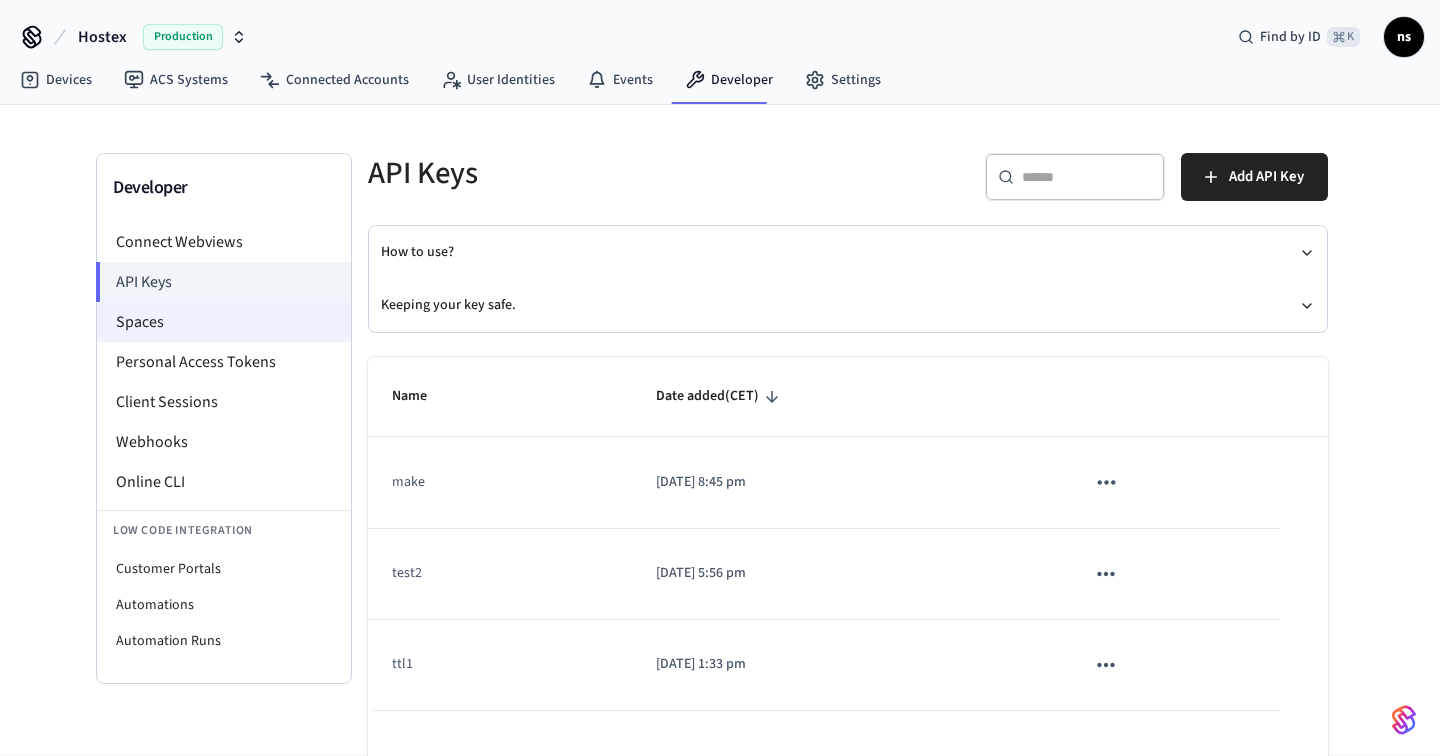 click on "Spaces" at bounding box center [224, 322] 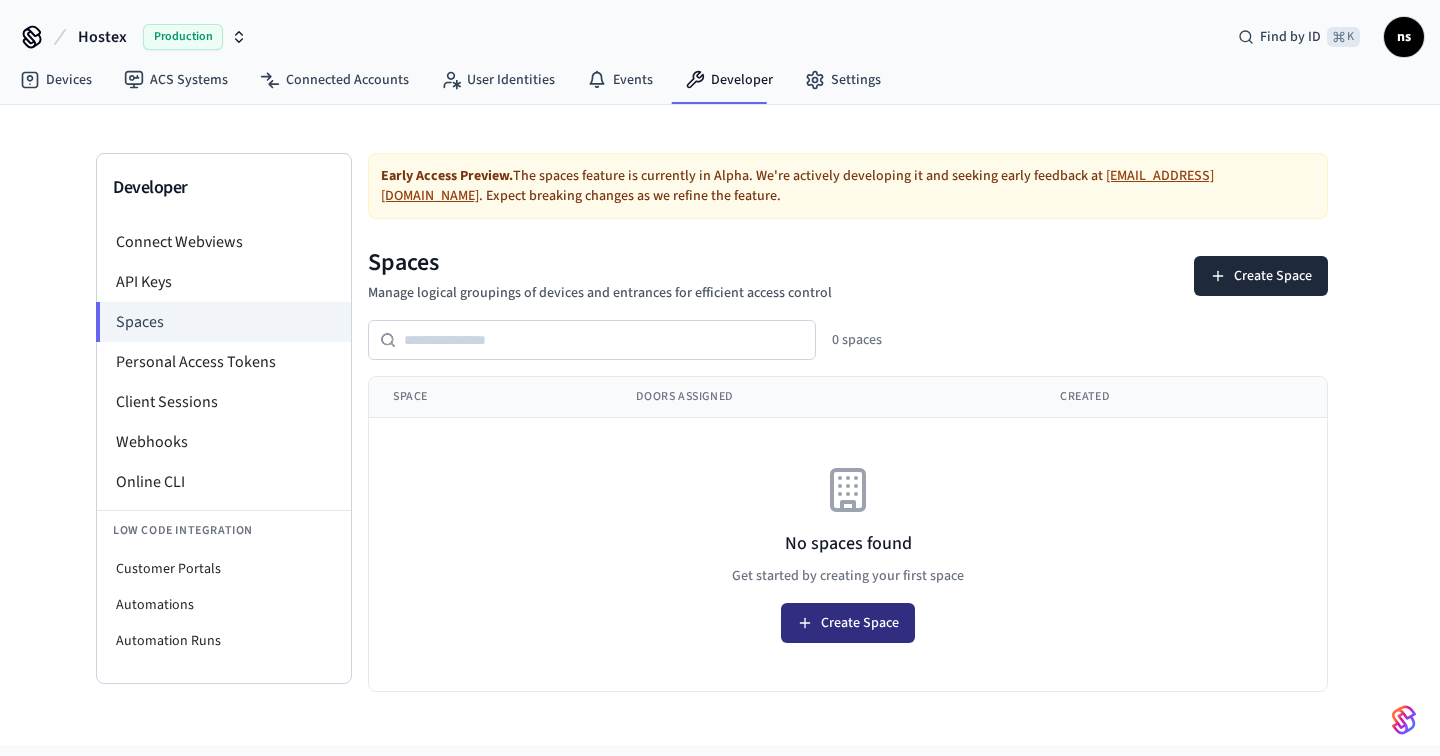 click on "Create Space" at bounding box center [848, 623] 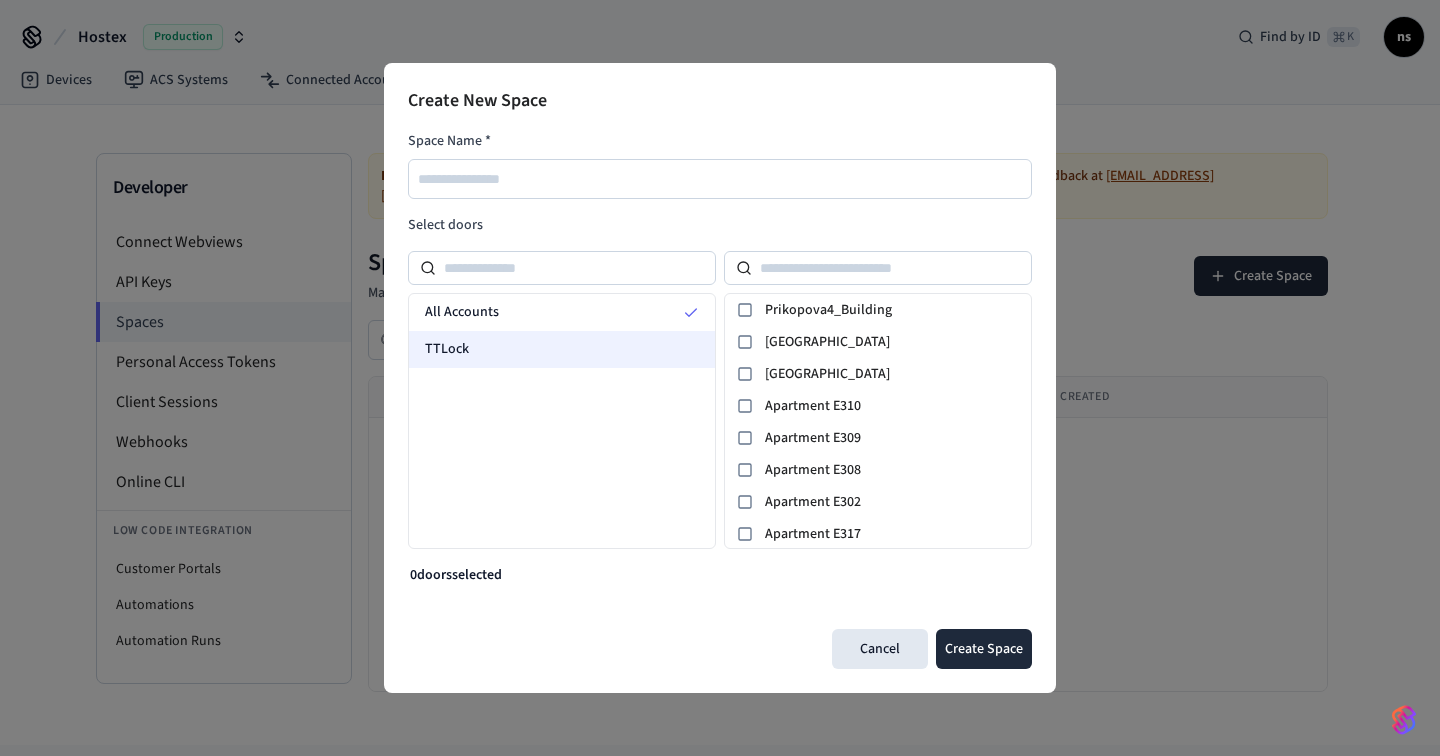 click on "TTLock" at bounding box center (562, 349) 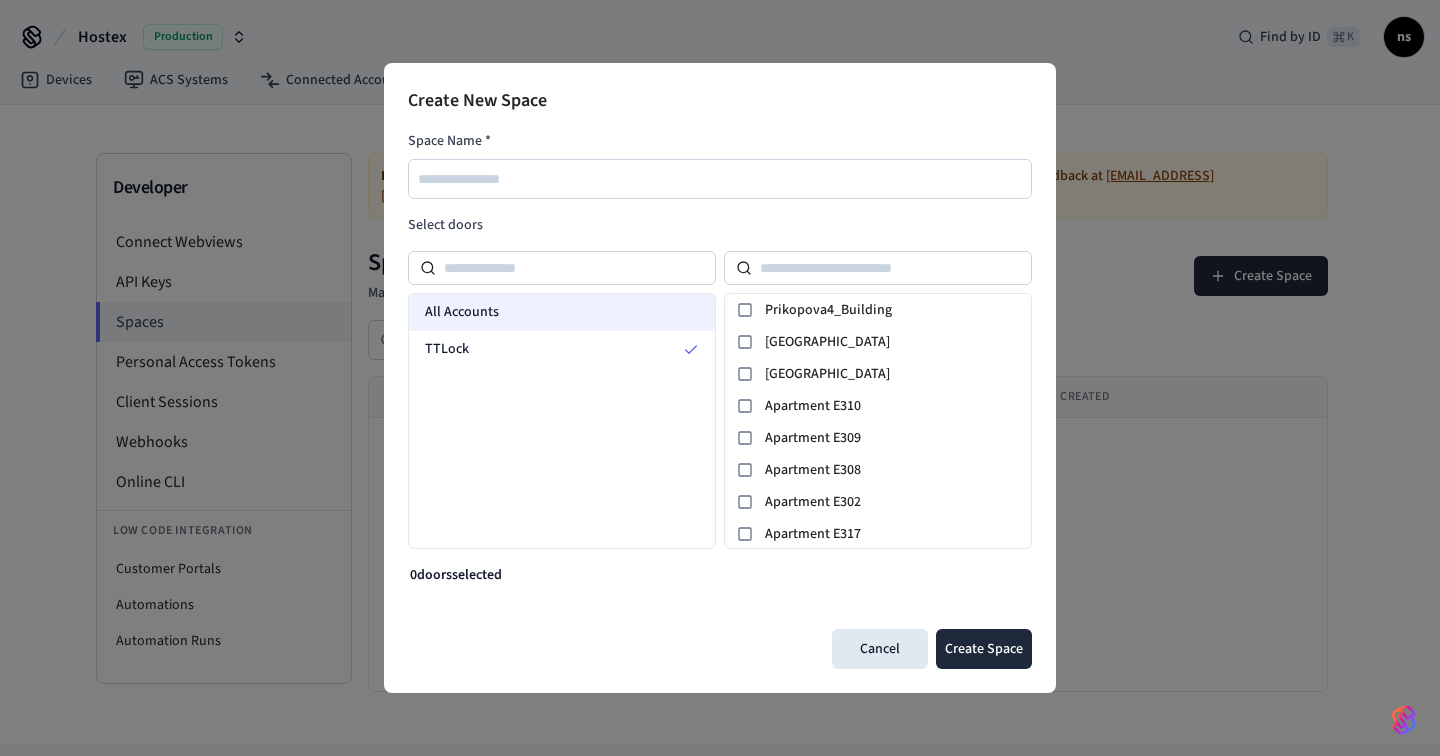 click on "All Accounts" at bounding box center (562, 312) 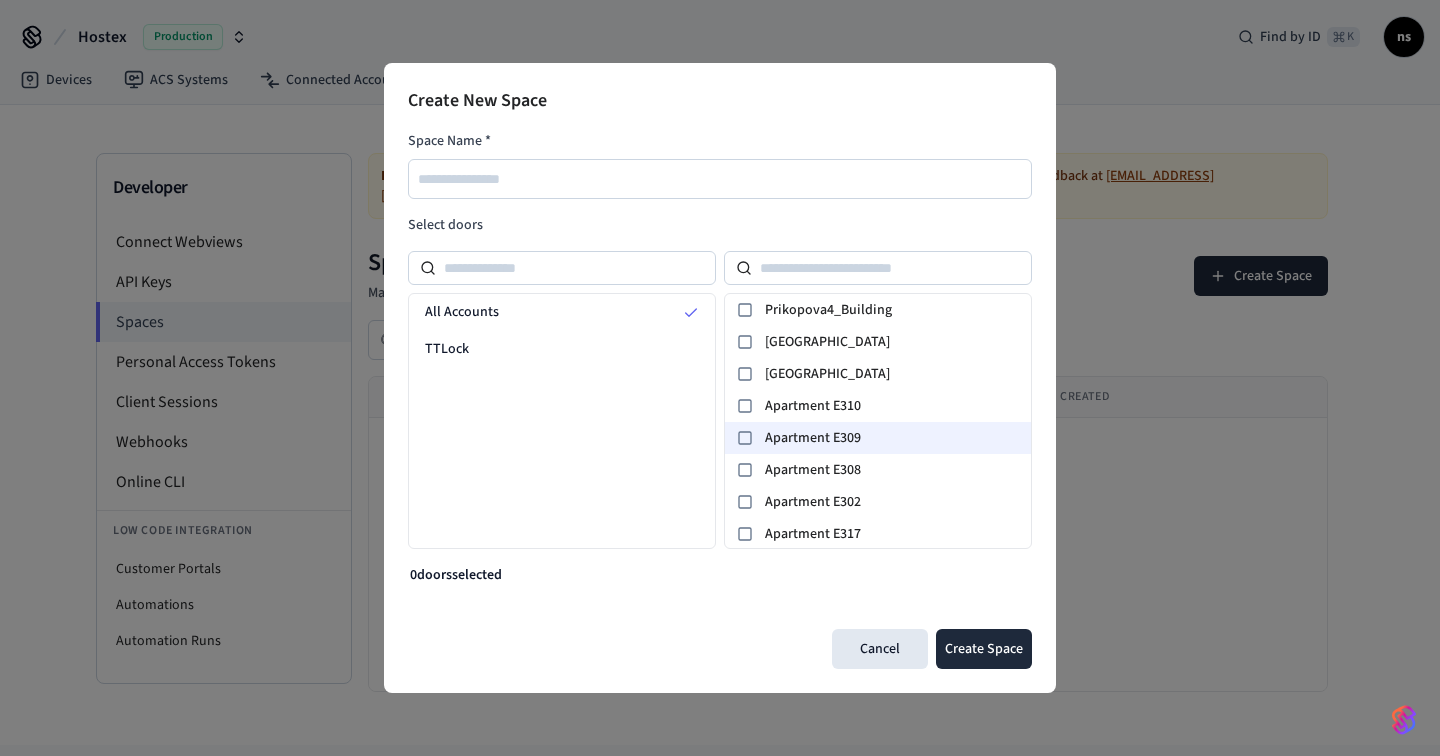 scroll, scrollTop: 34, scrollLeft: 0, axis: vertical 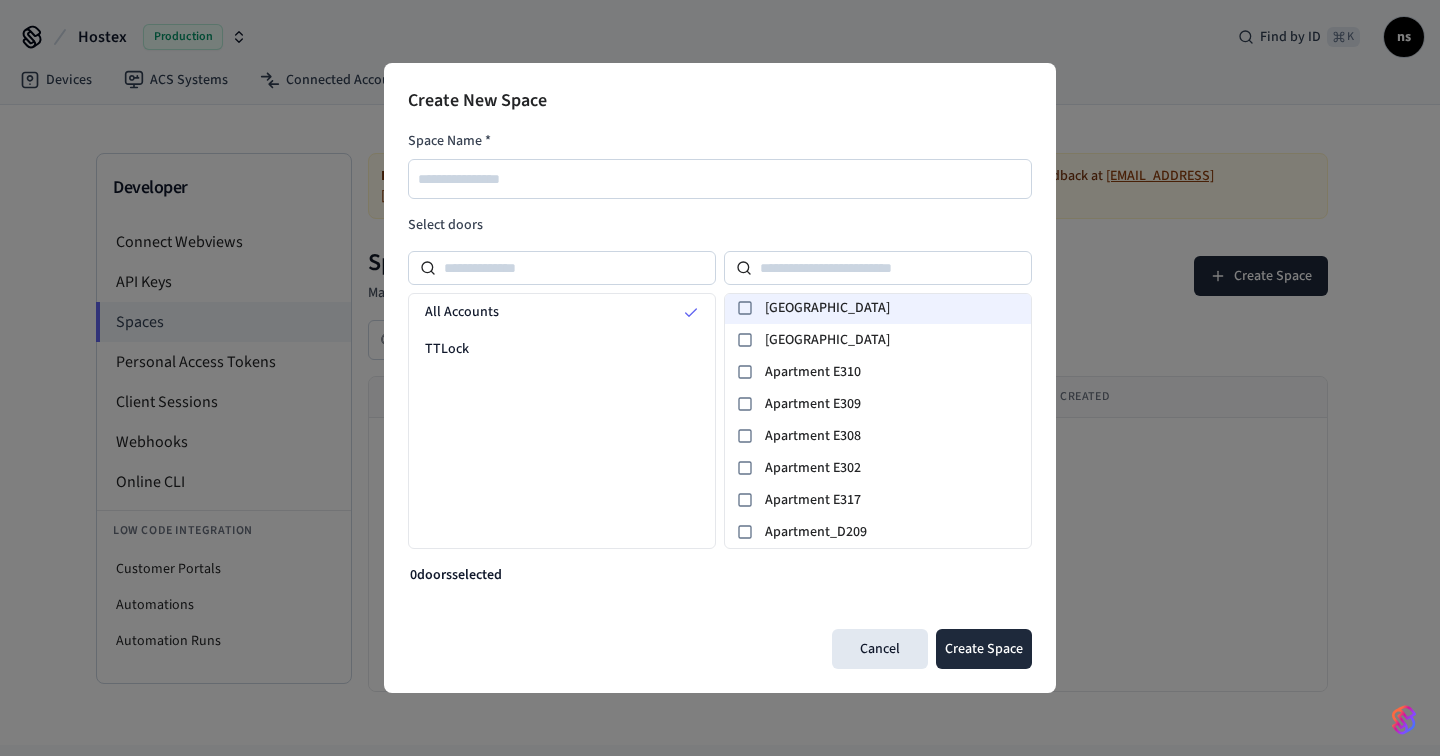 click 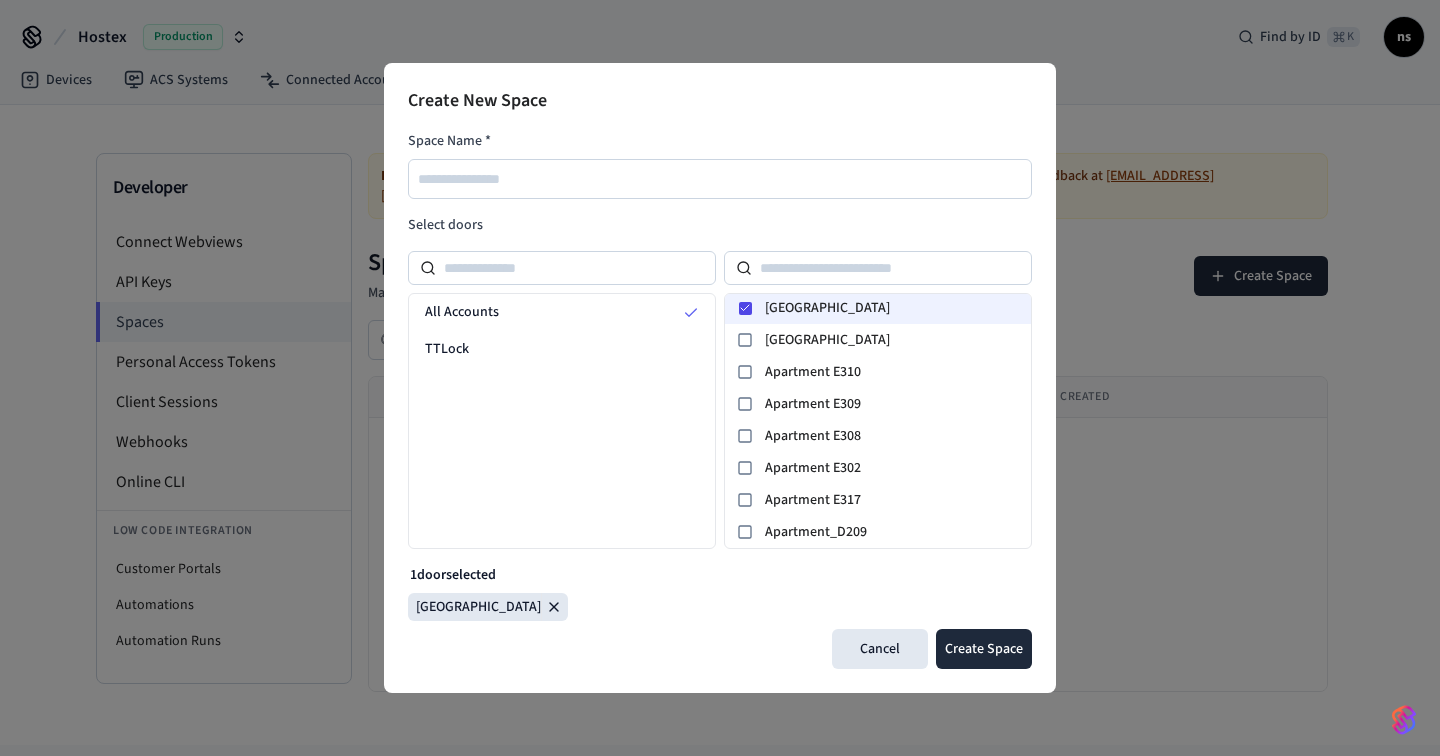 click 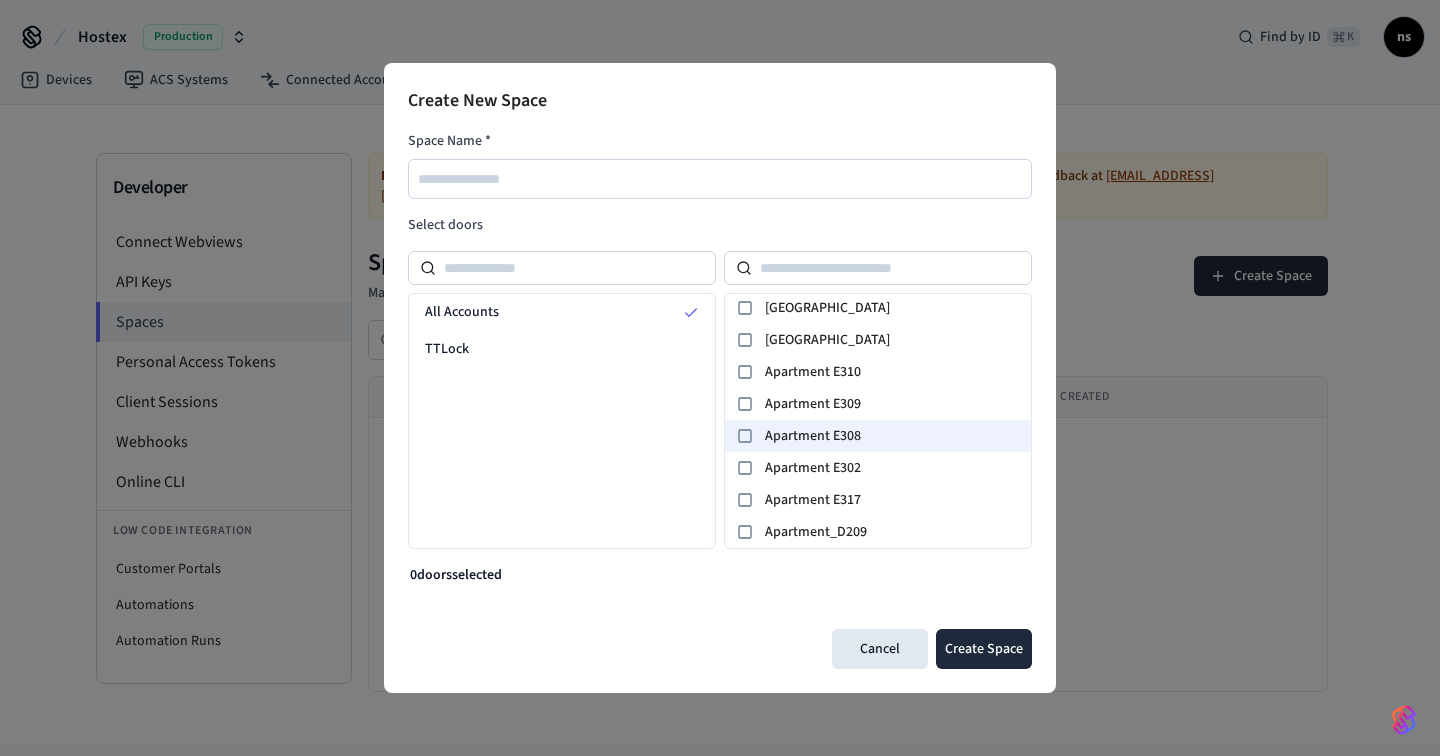 scroll, scrollTop: 0, scrollLeft: 0, axis: both 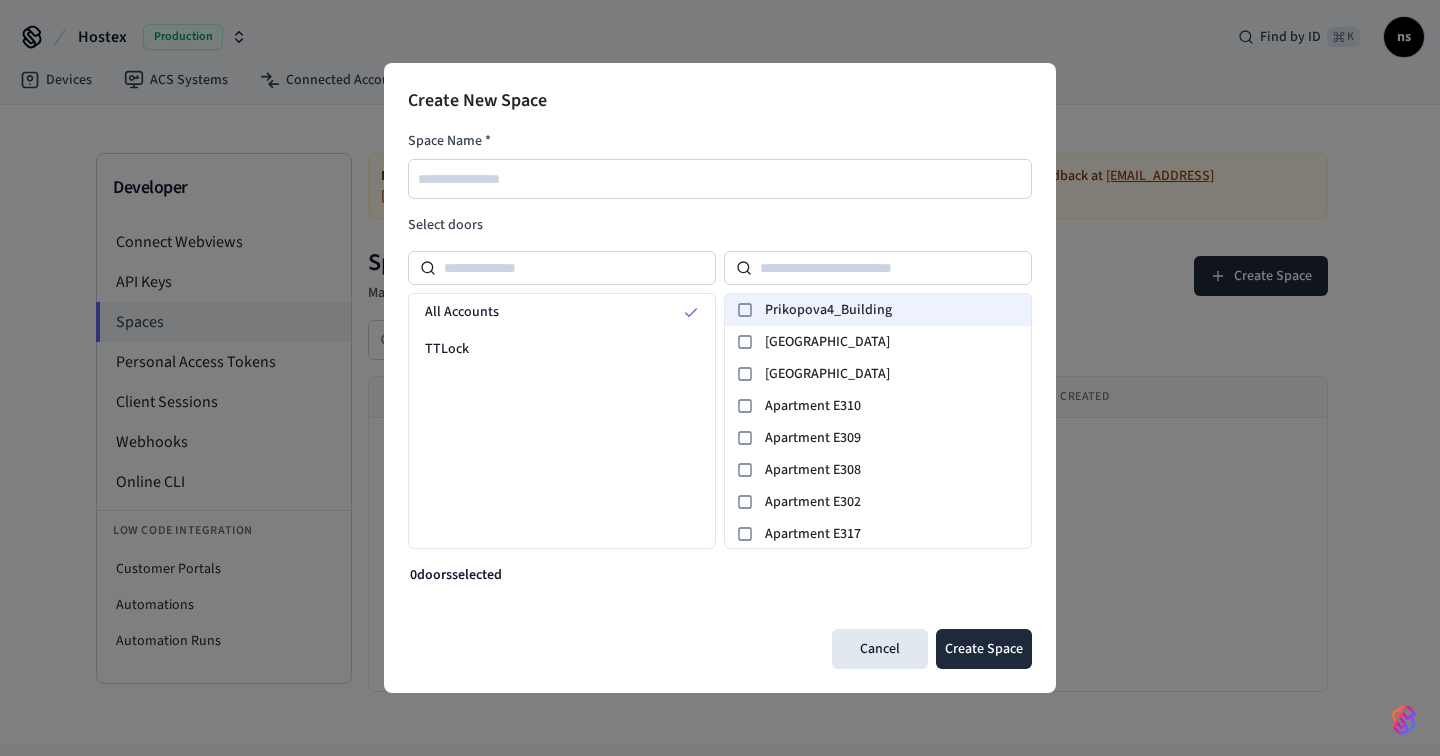 click 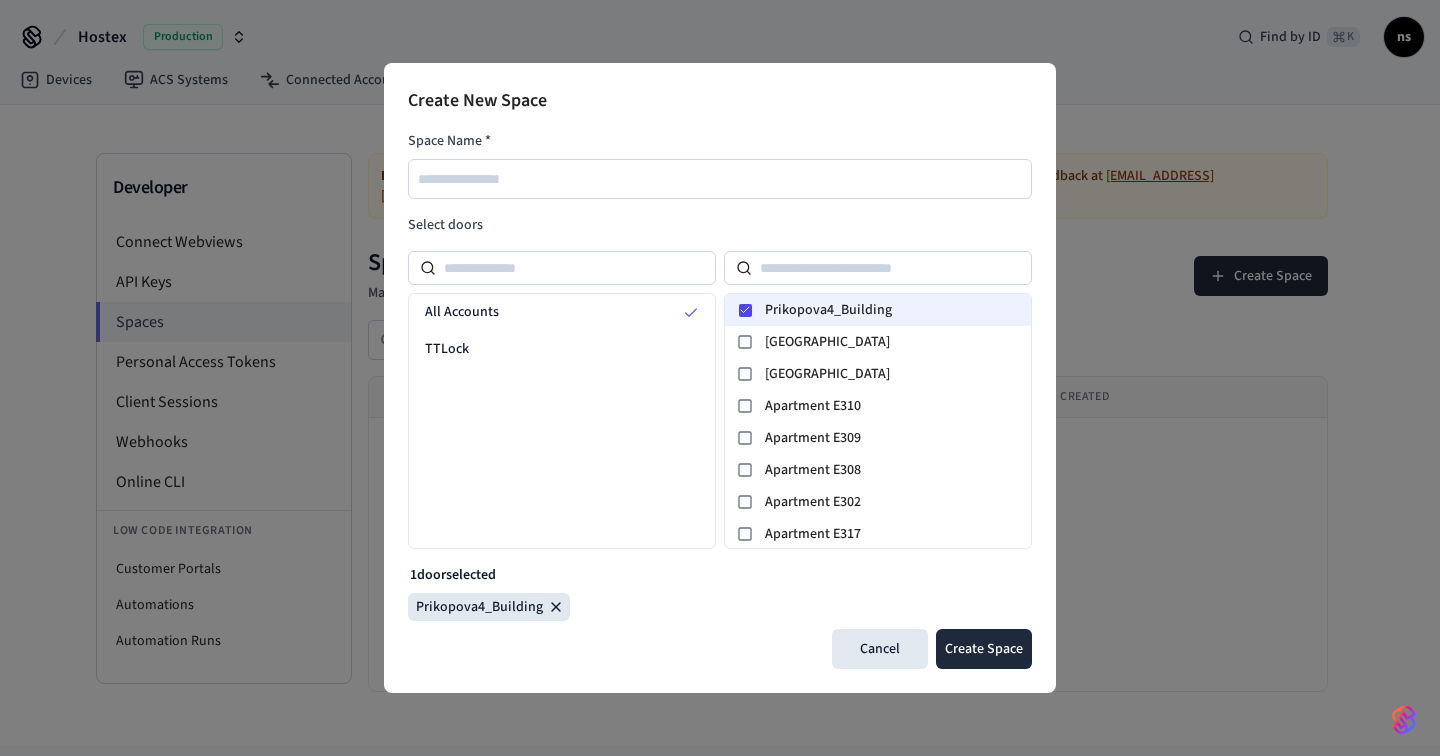 click 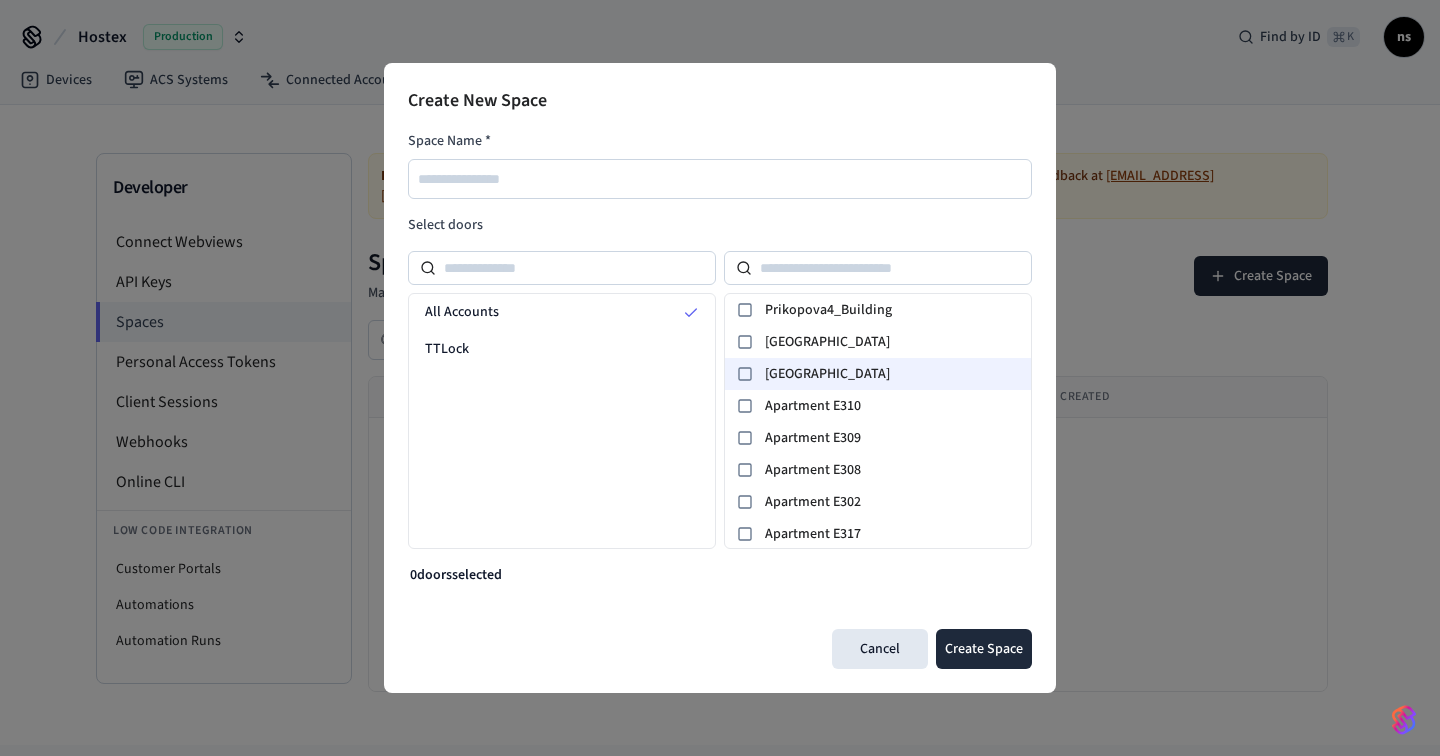 scroll, scrollTop: 34, scrollLeft: 0, axis: vertical 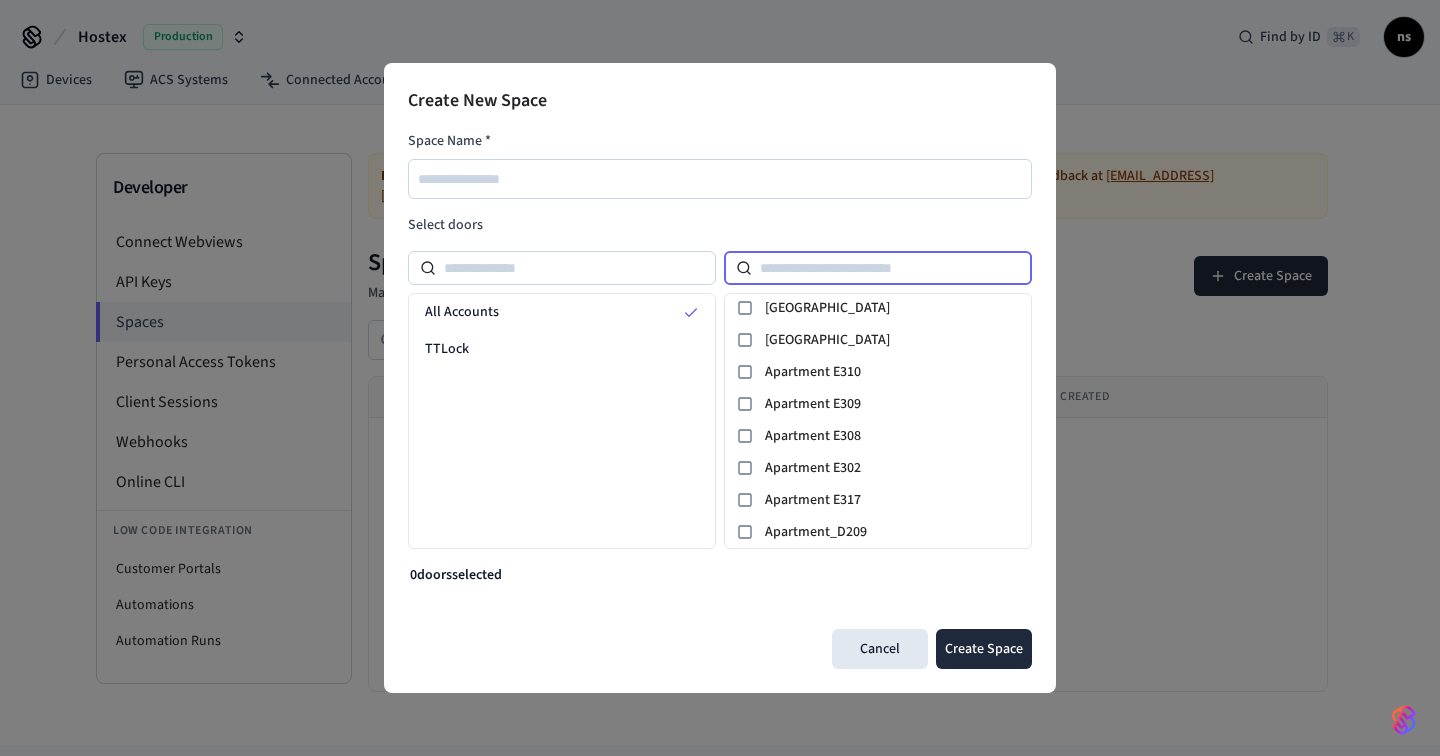 click at bounding box center [892, 268] 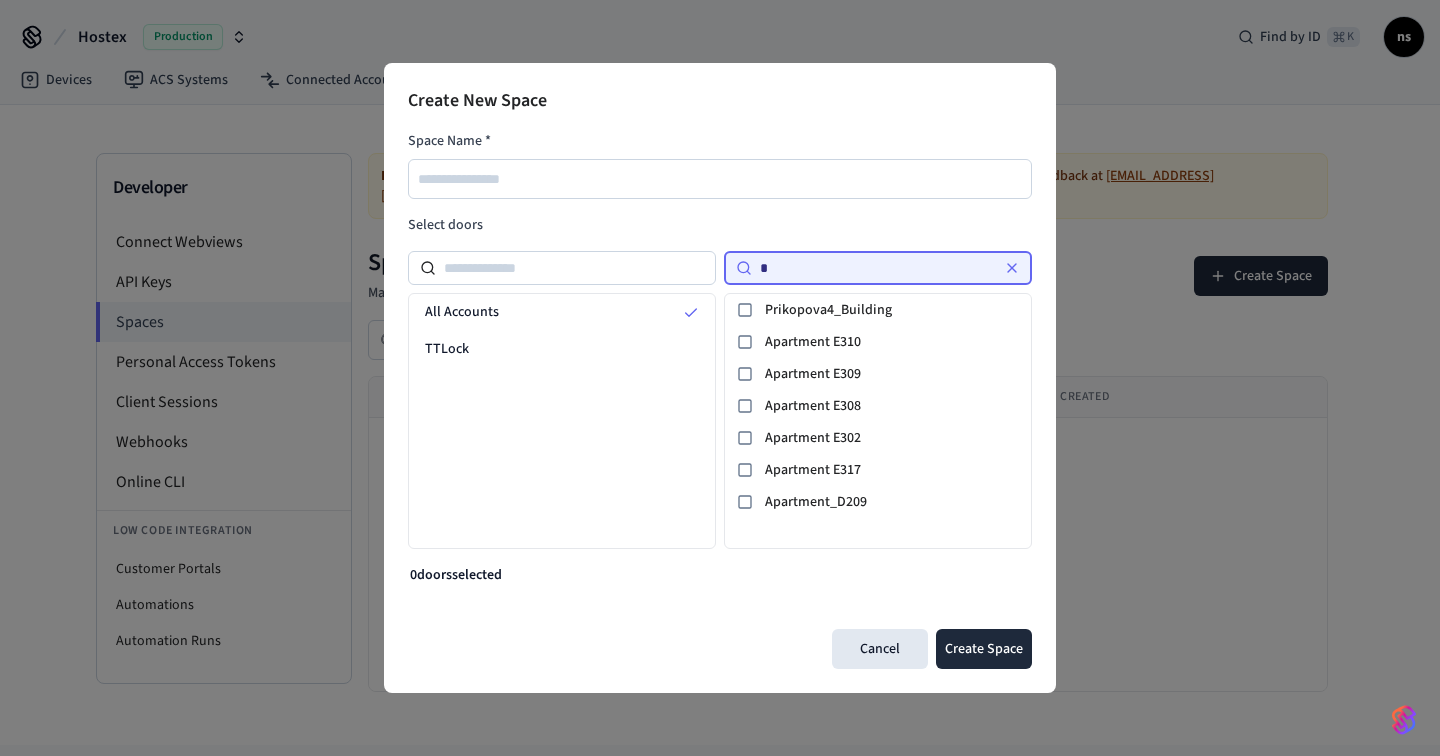 scroll, scrollTop: 0, scrollLeft: 0, axis: both 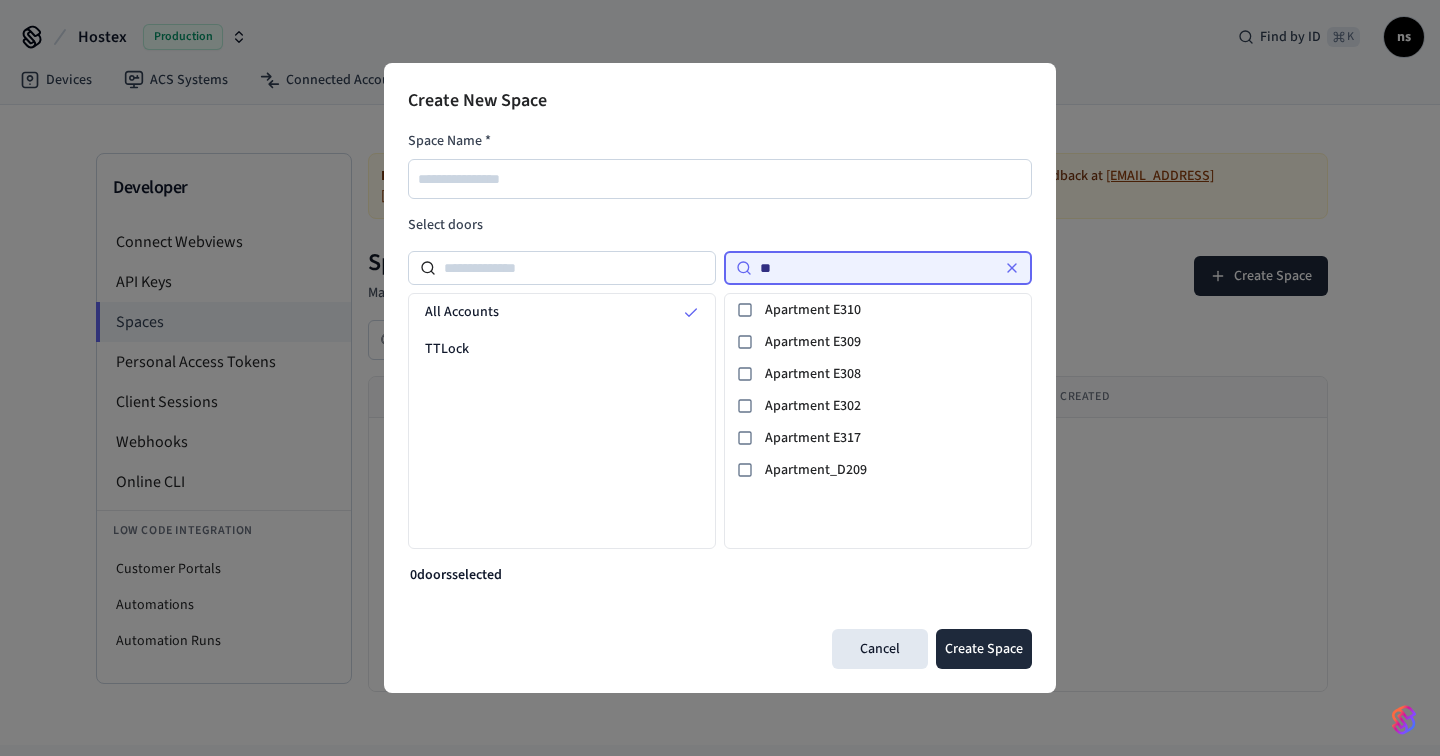 type on "*" 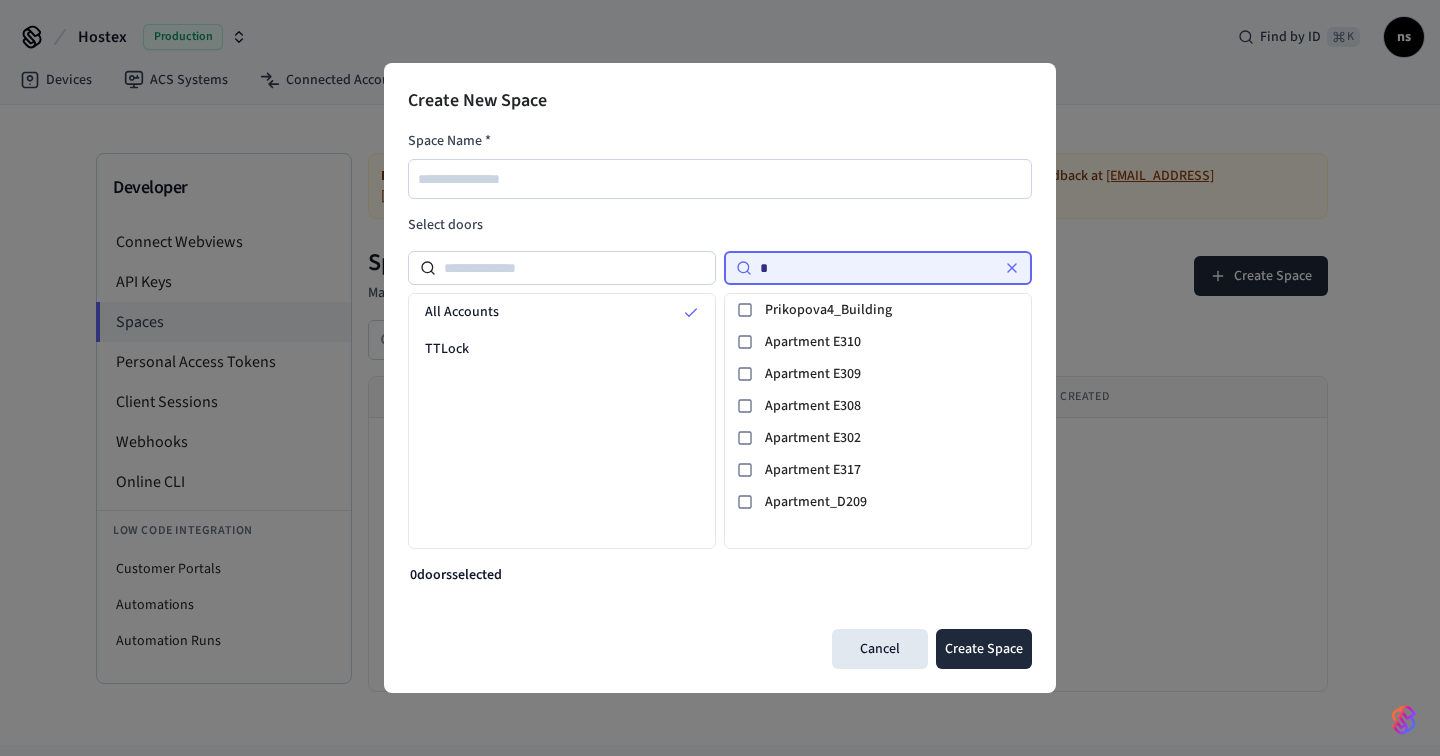 type 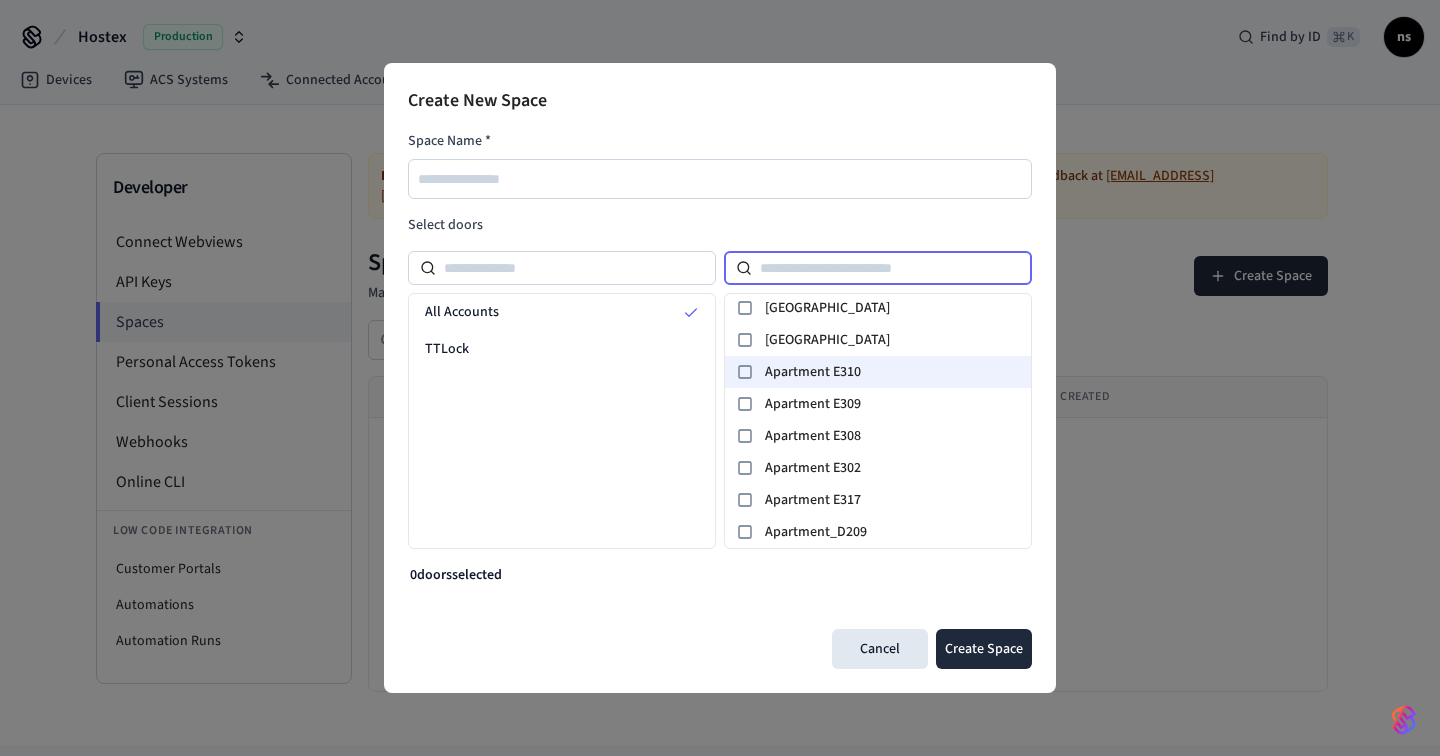 scroll, scrollTop: 0, scrollLeft: 0, axis: both 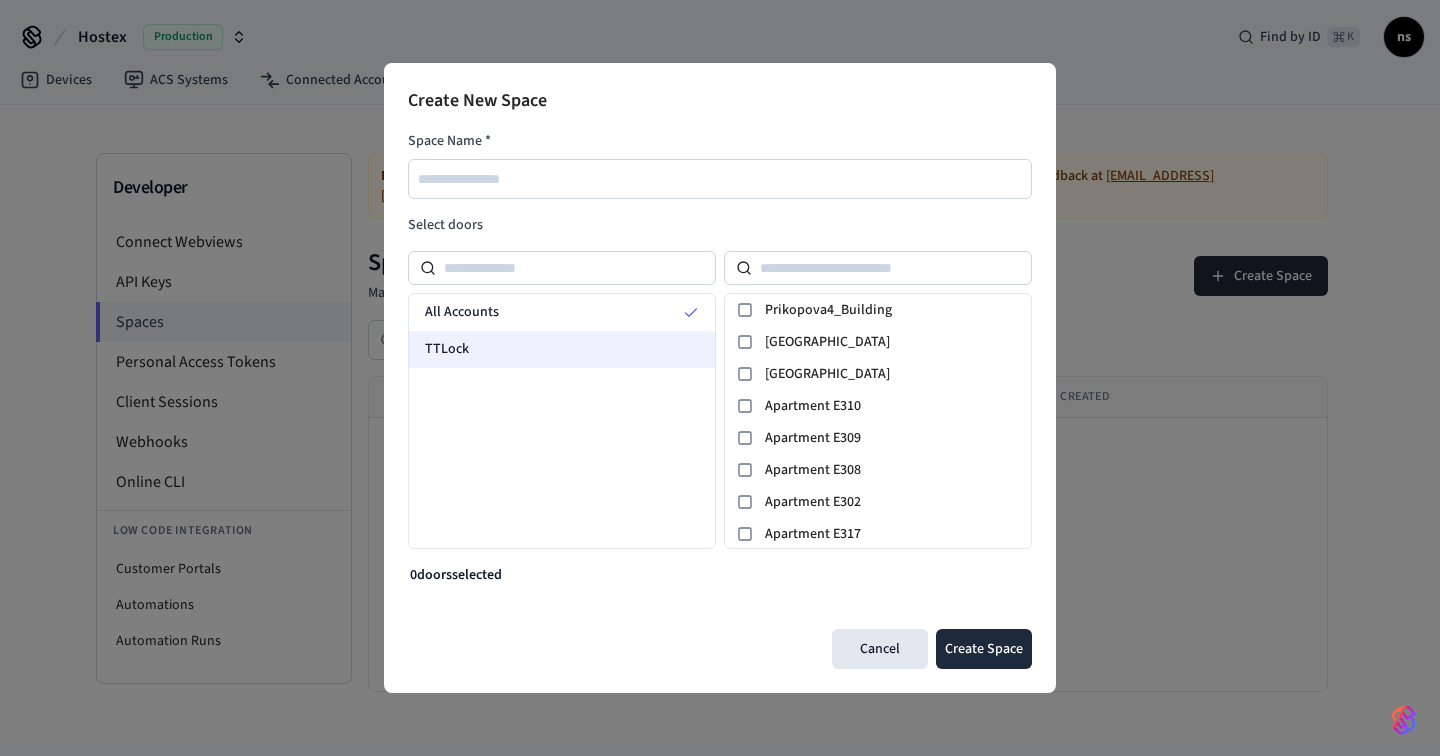 click on "TTLock" at bounding box center (562, 349) 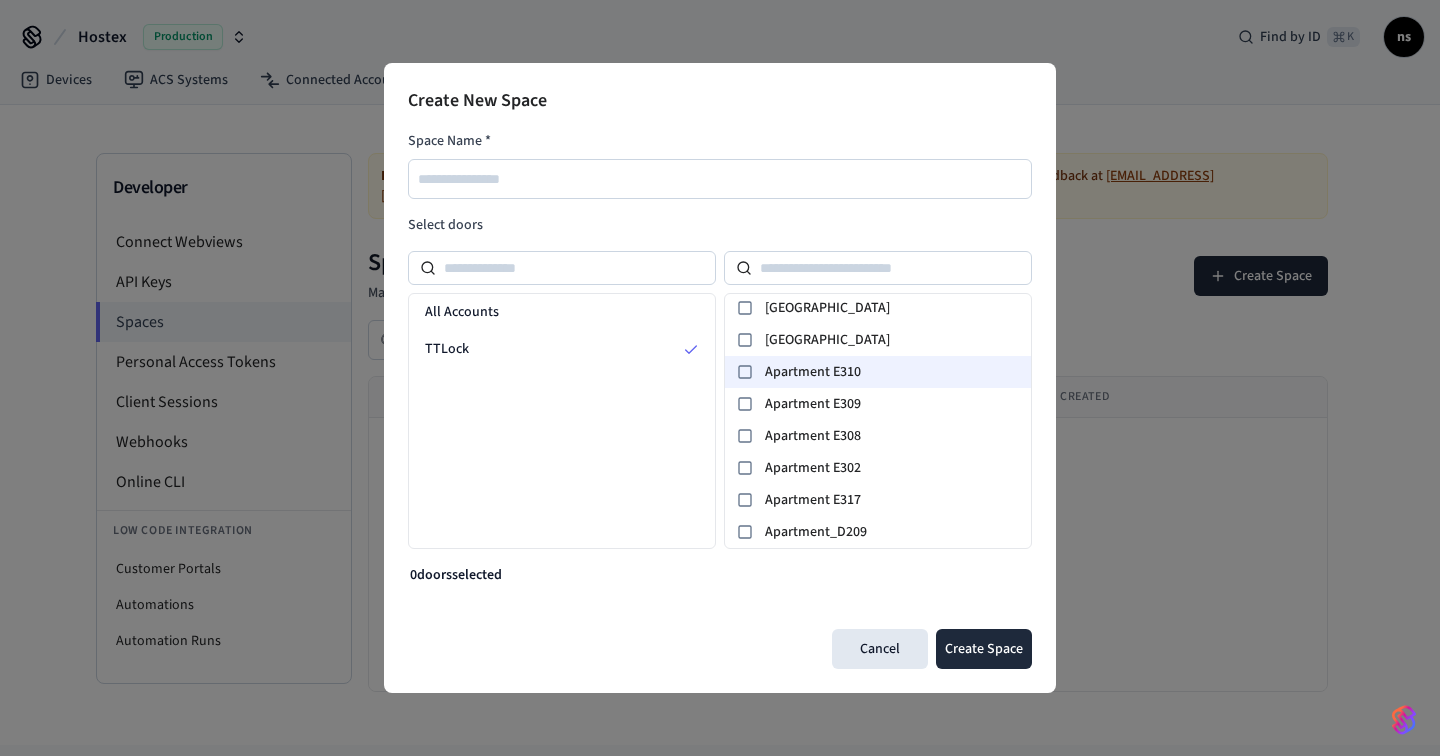 scroll, scrollTop: 0, scrollLeft: 0, axis: both 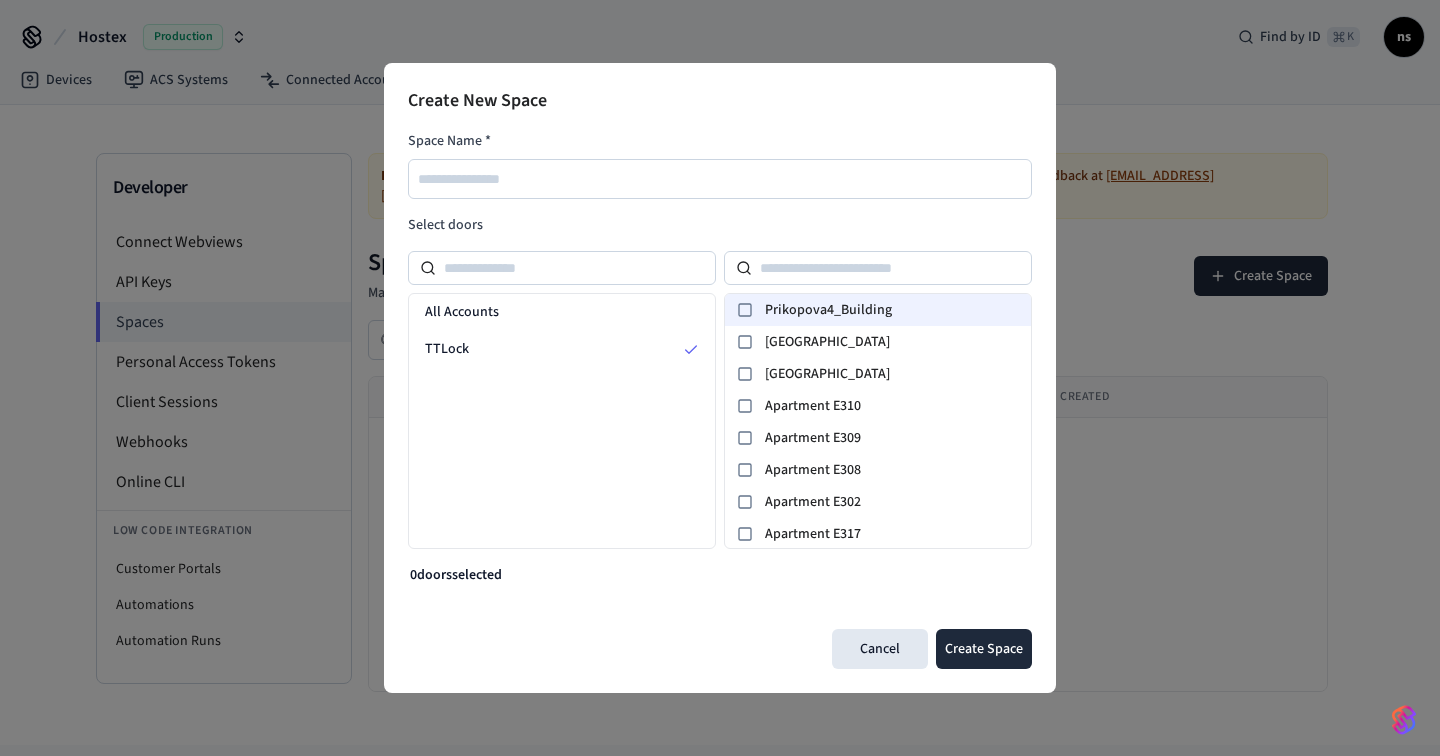 click 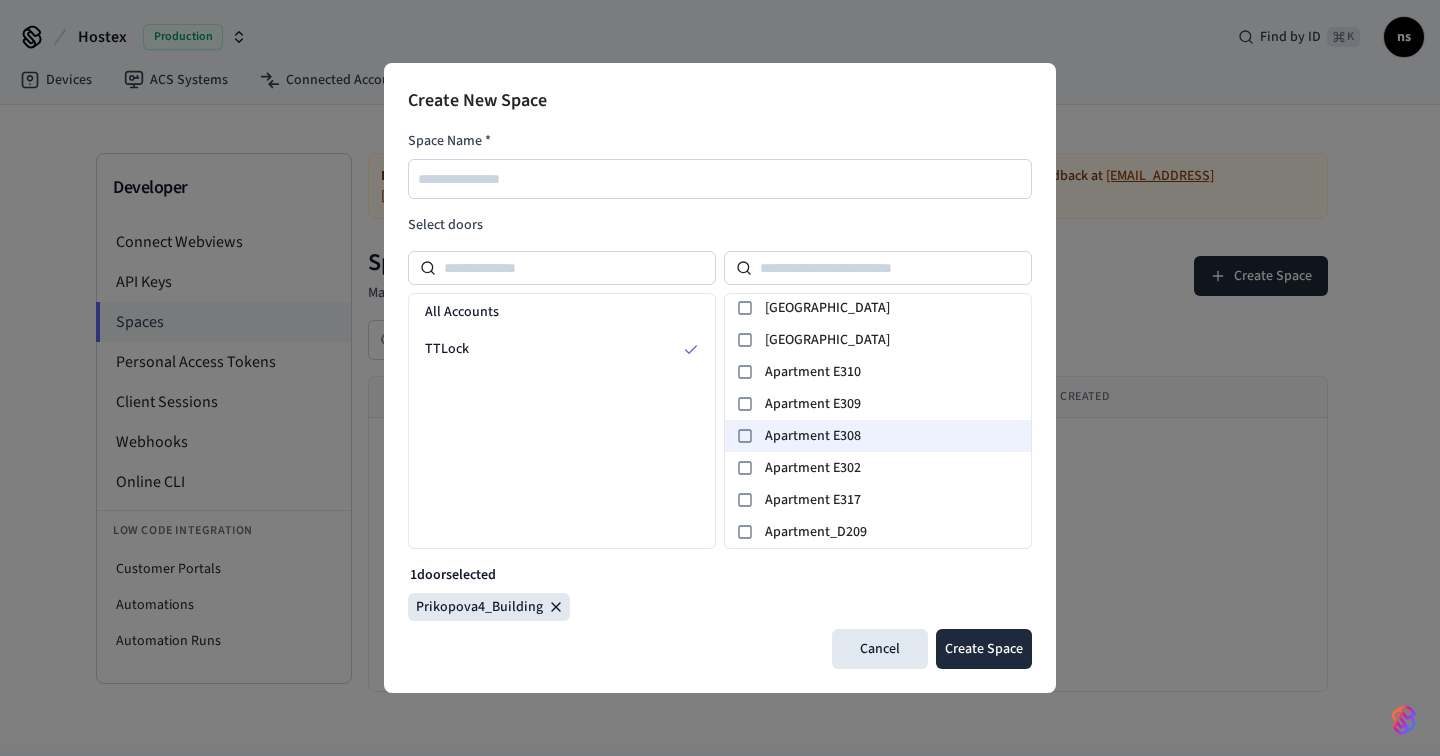 scroll, scrollTop: 0, scrollLeft: 0, axis: both 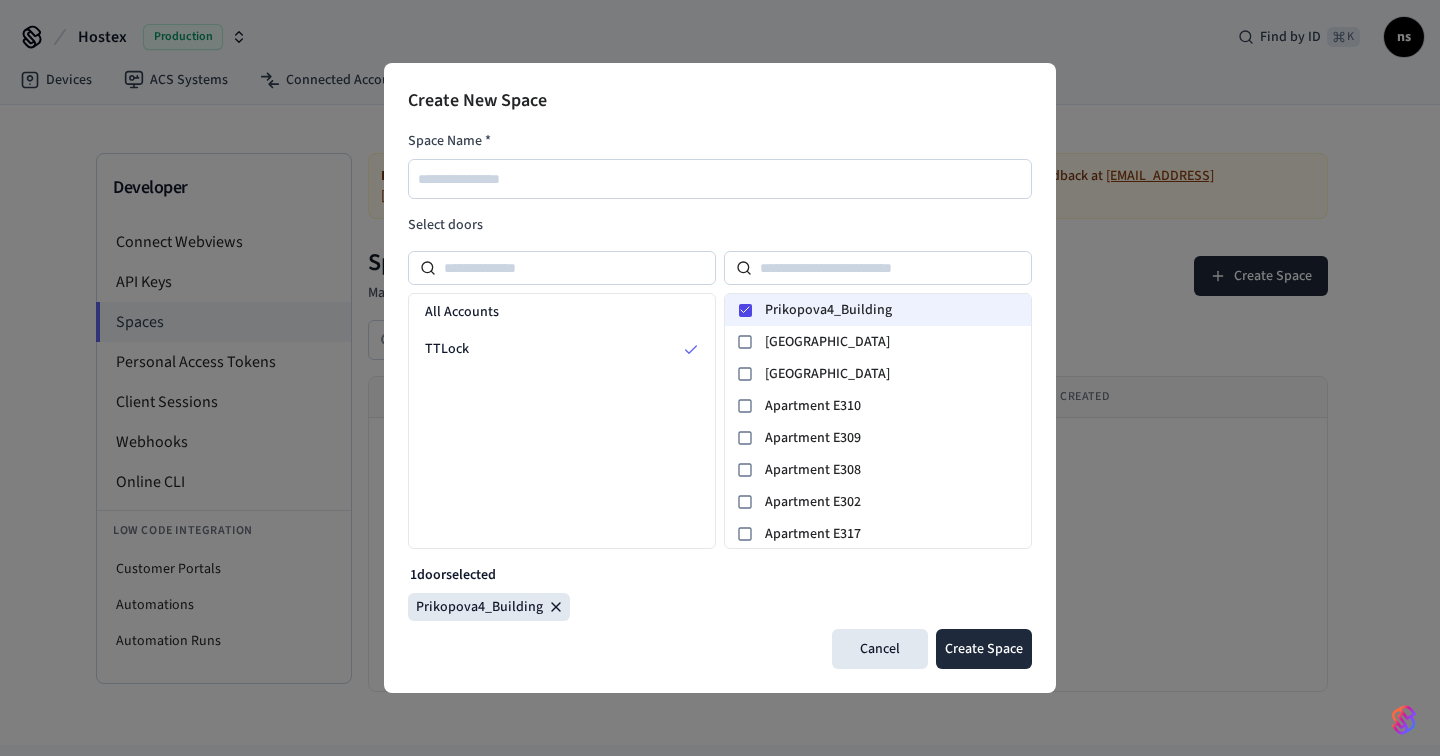click 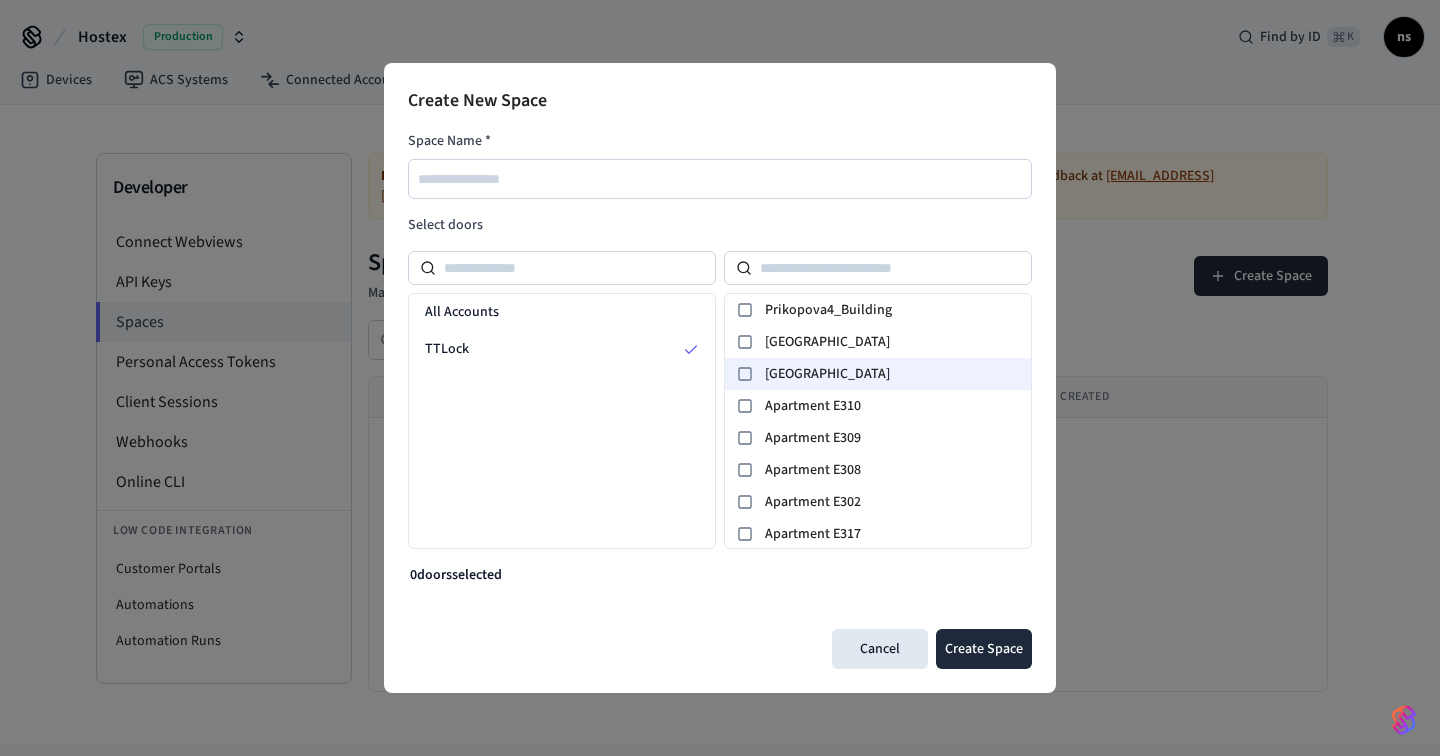 click 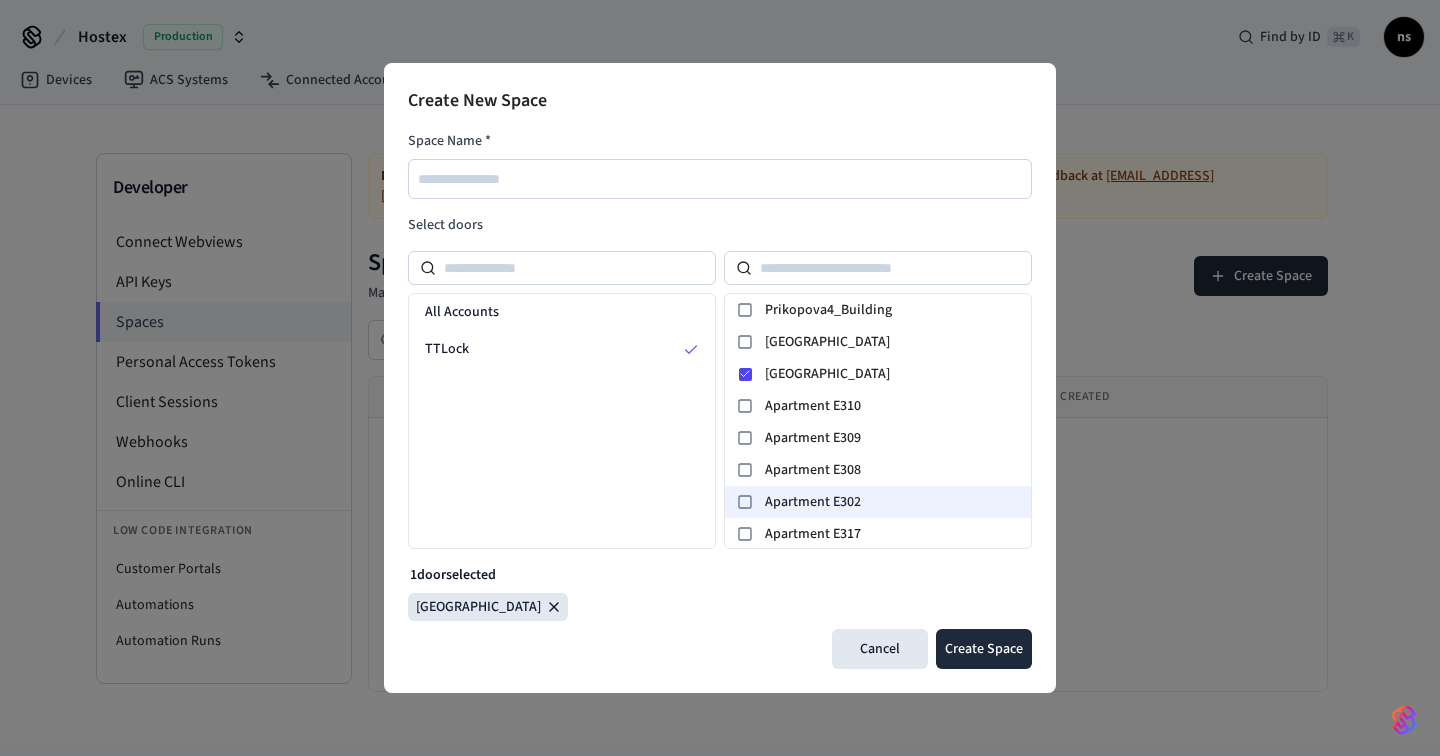 scroll, scrollTop: 34, scrollLeft: 0, axis: vertical 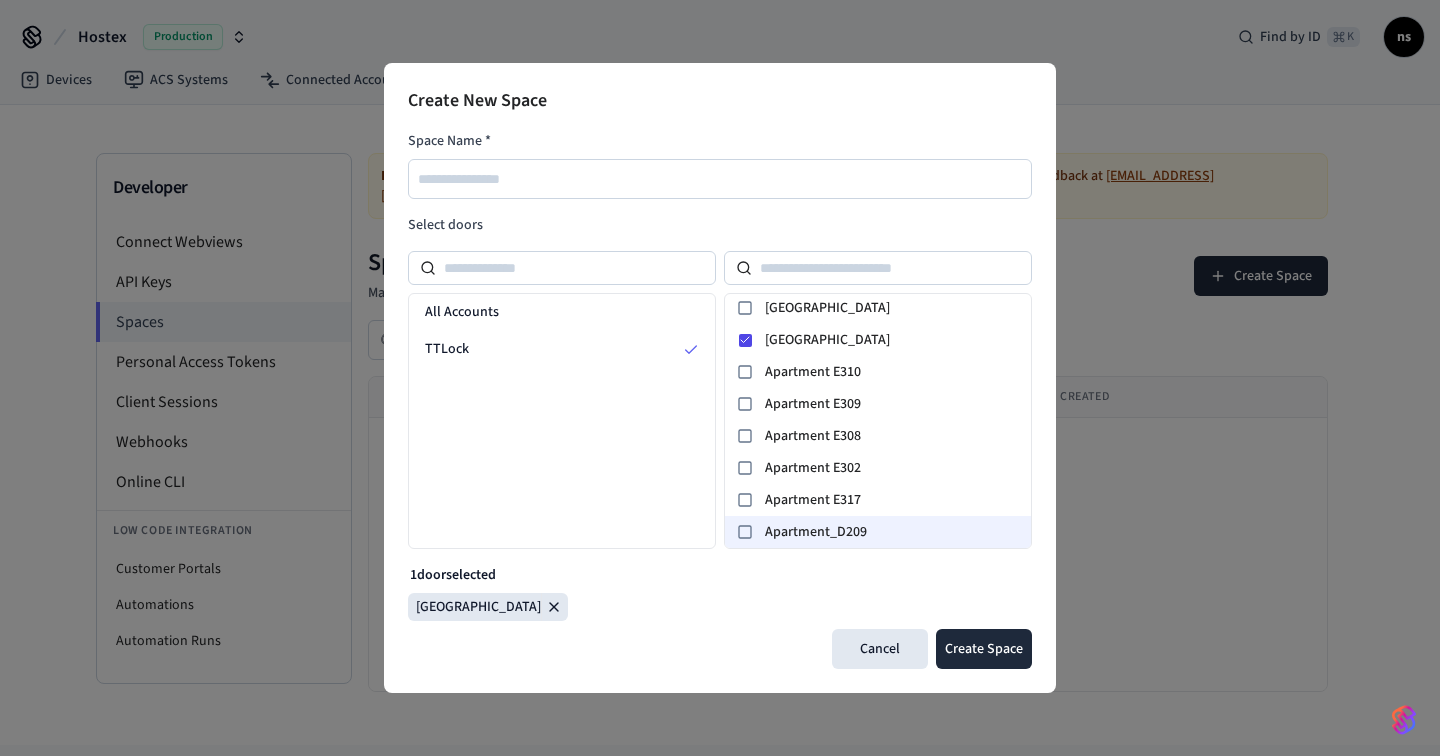 click 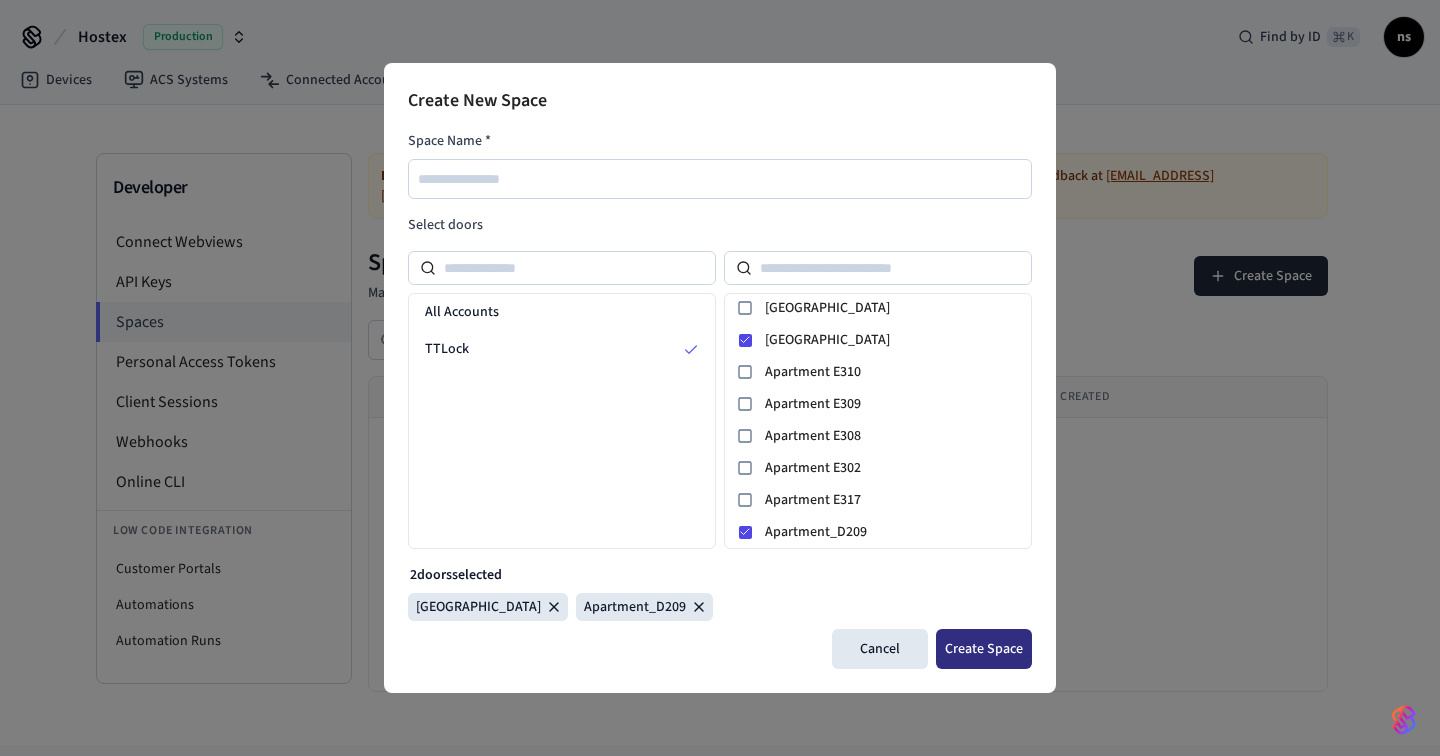 click on "Create Space" at bounding box center (984, 649) 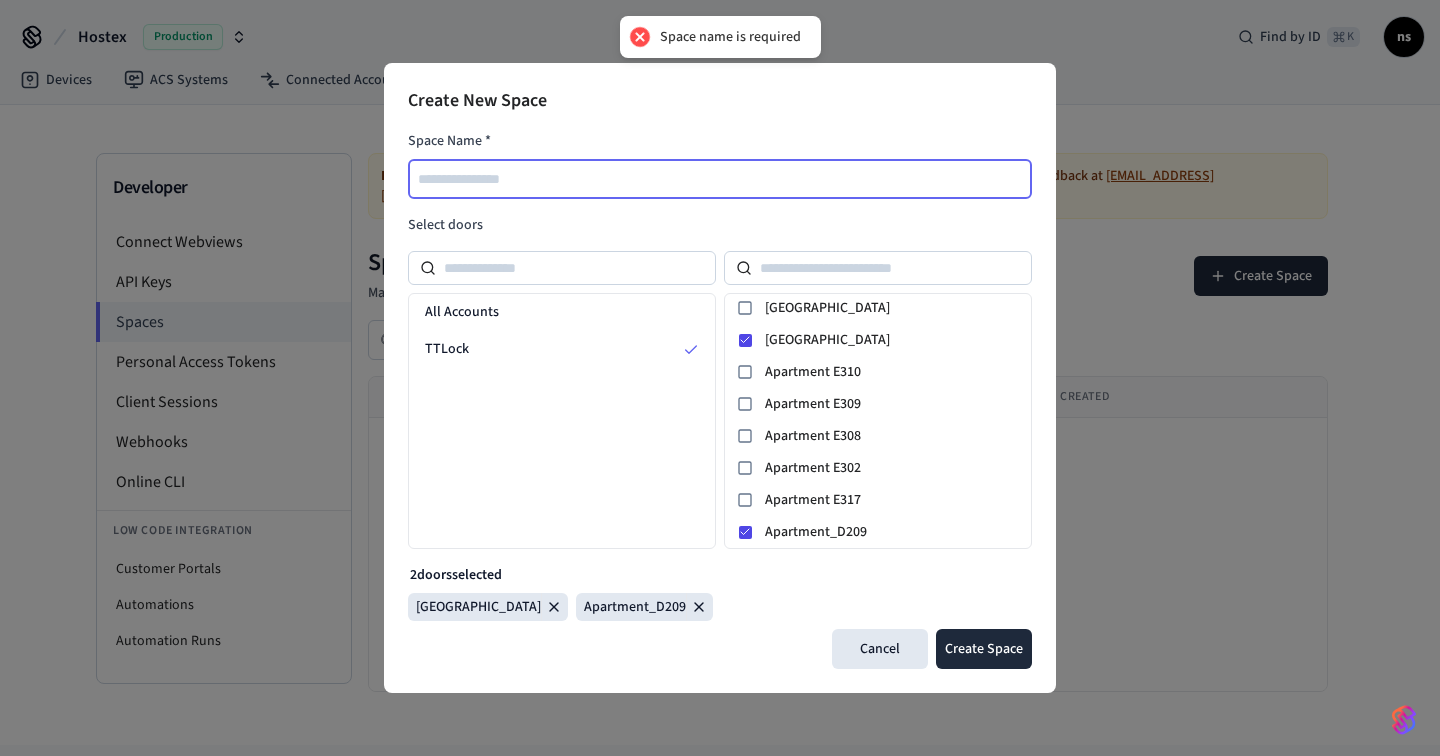 click at bounding box center (721, 179) 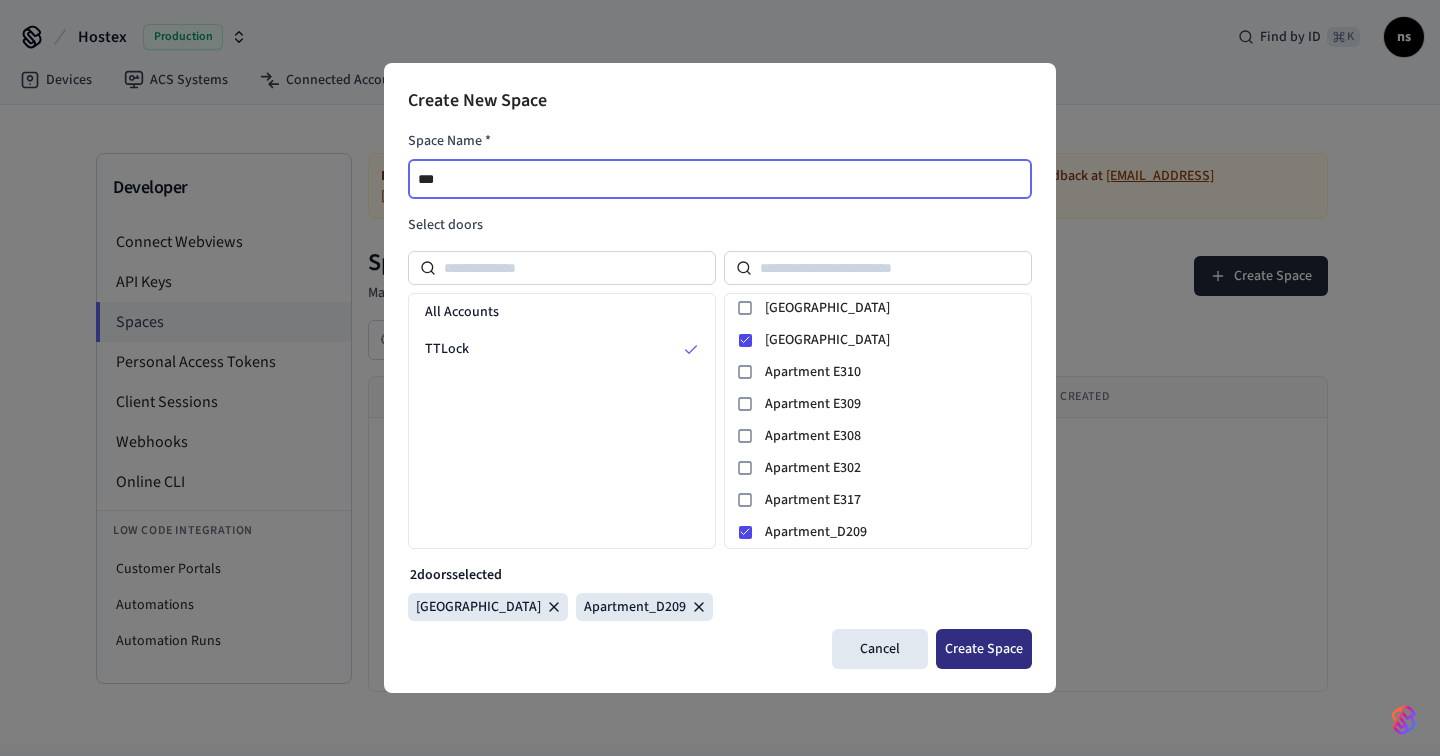 type on "***" 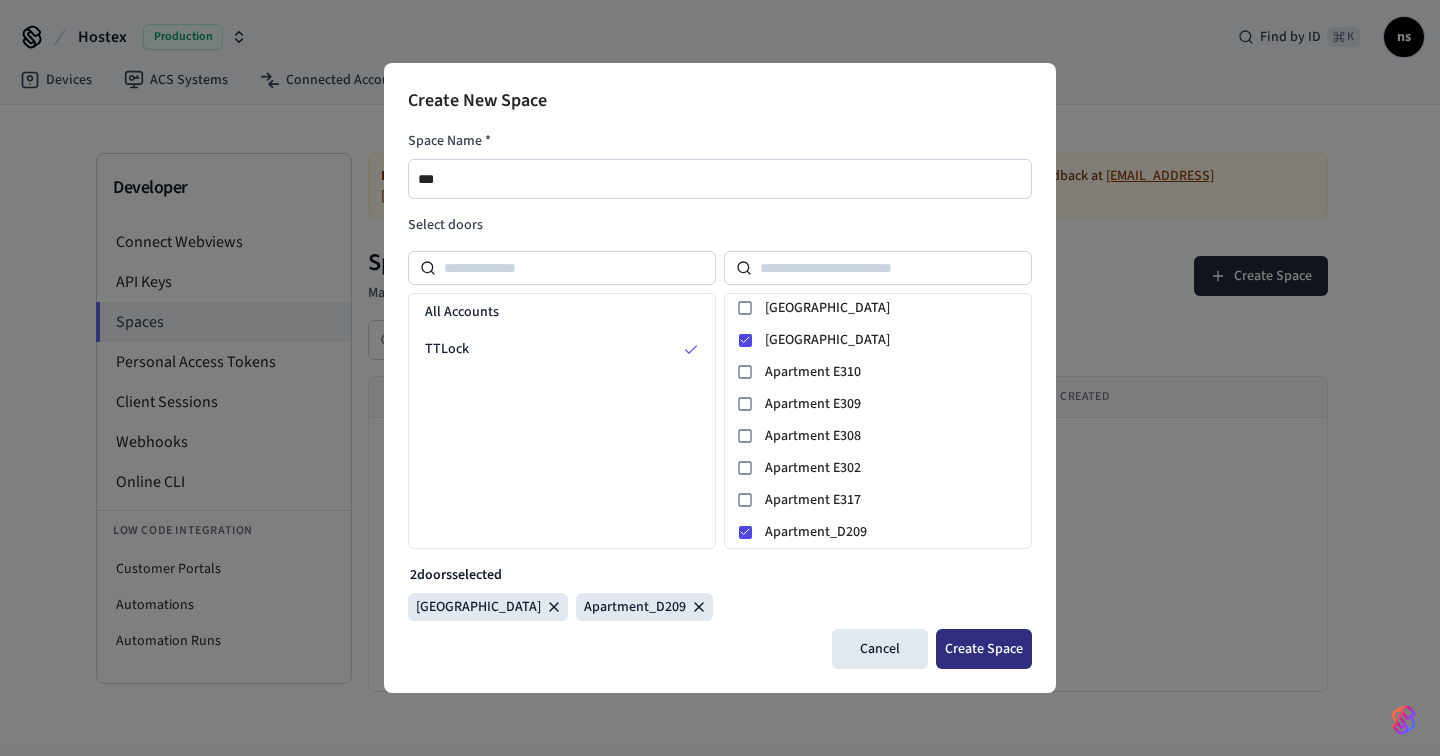 click on "Create Space" at bounding box center [984, 649] 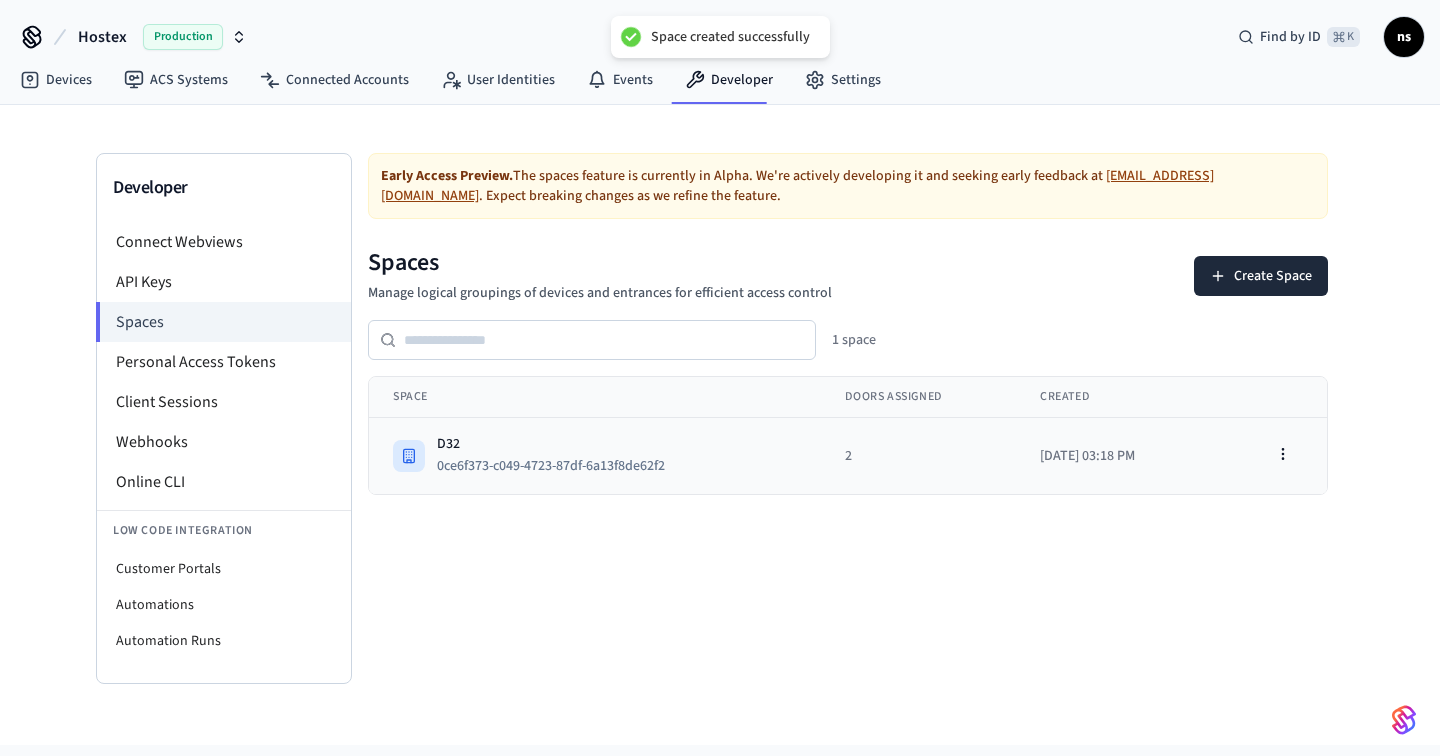 click on "D32 0ce6f373-c049-4723-87df-6a13f8de62f2" at bounding box center (595, 456) 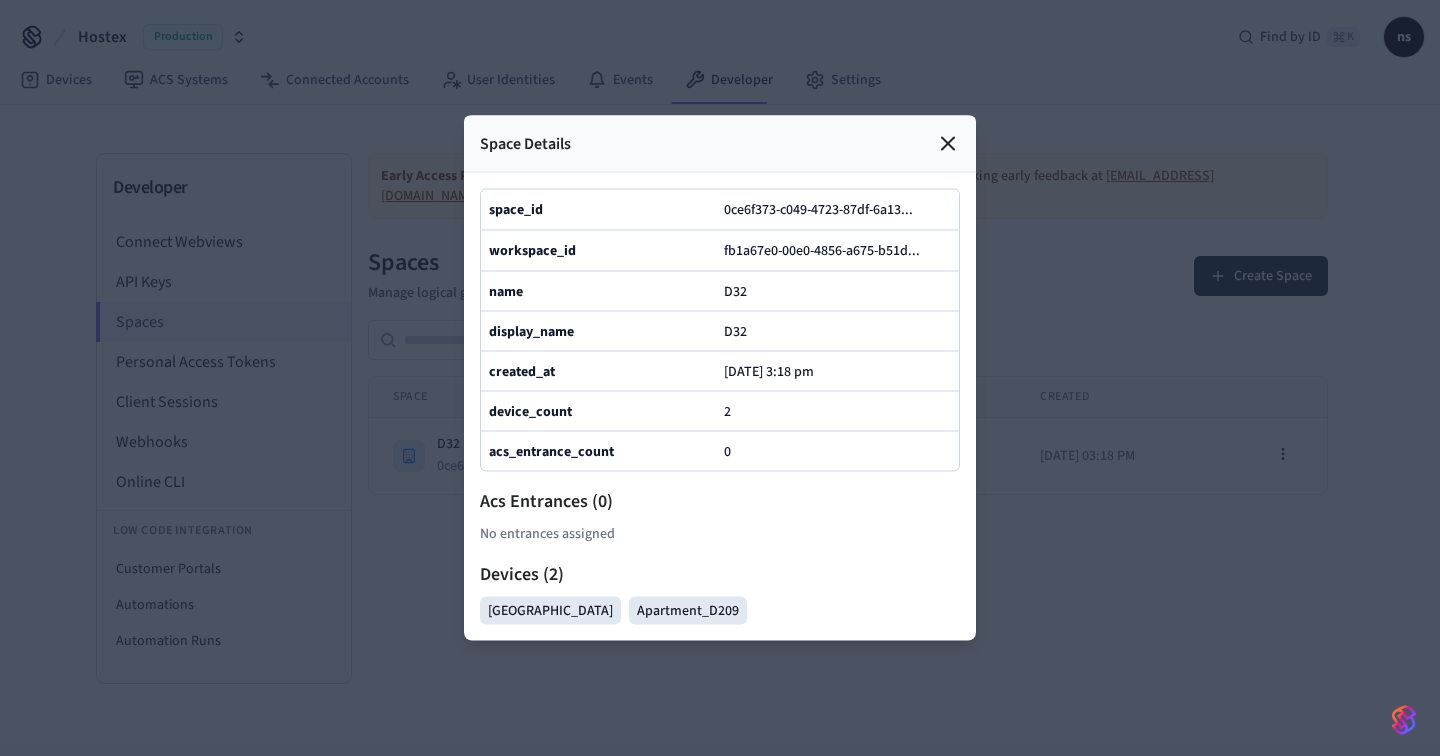 click 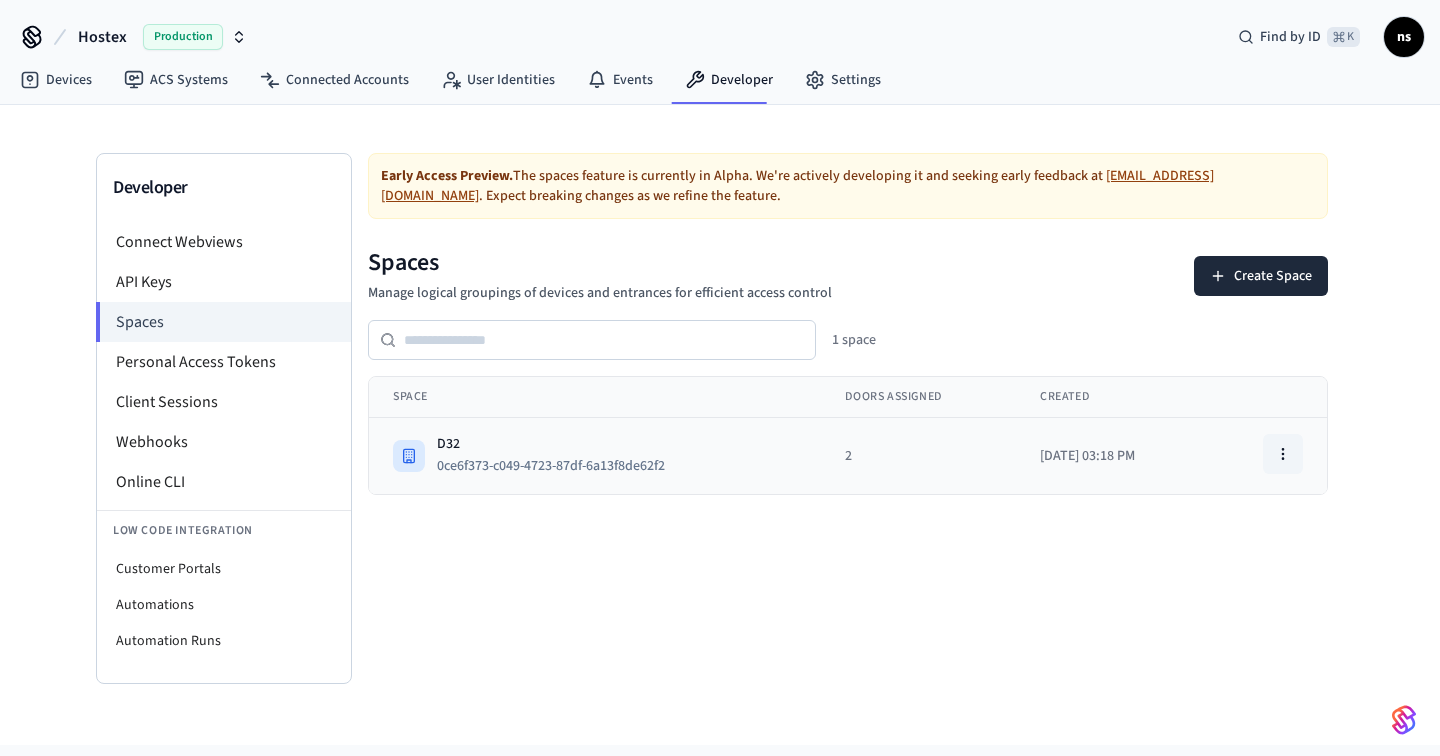 click 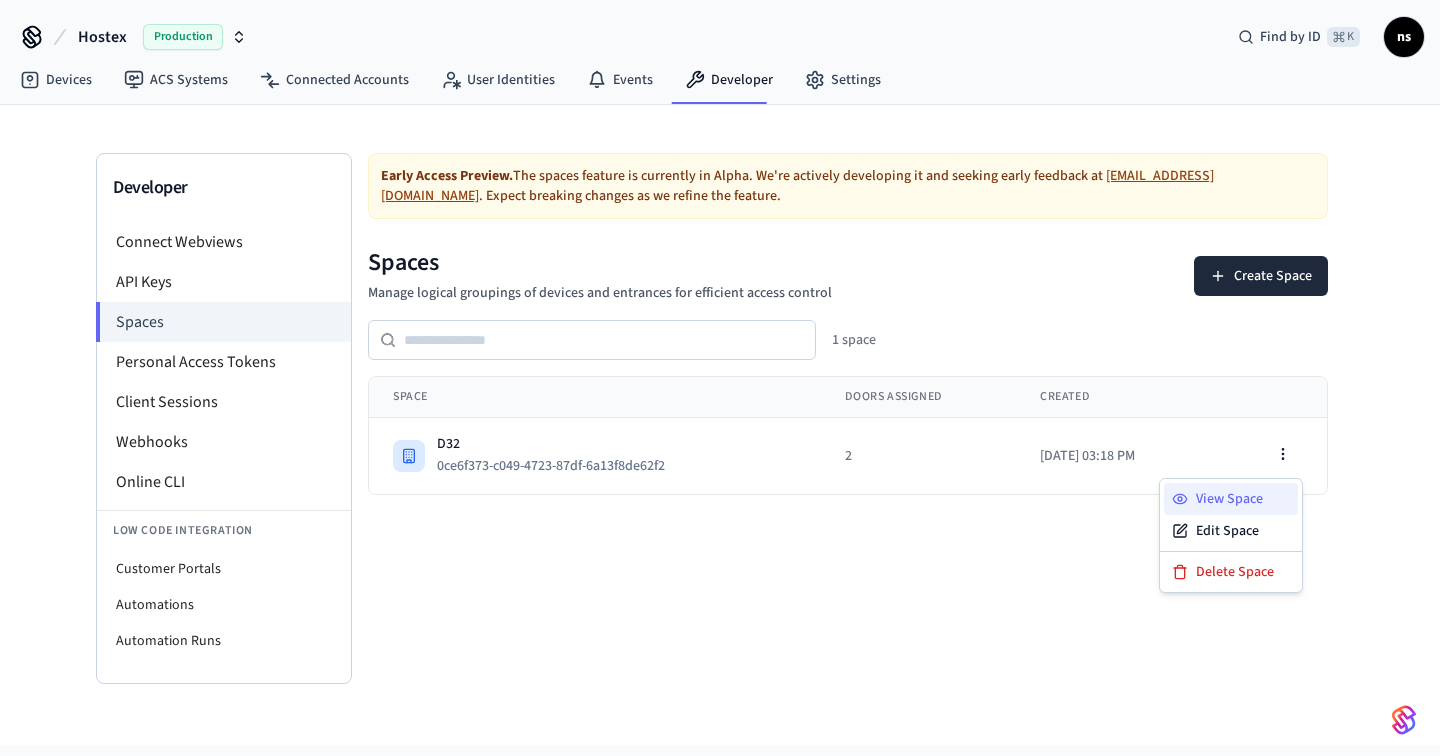 click on "View Space" at bounding box center [1231, 499] 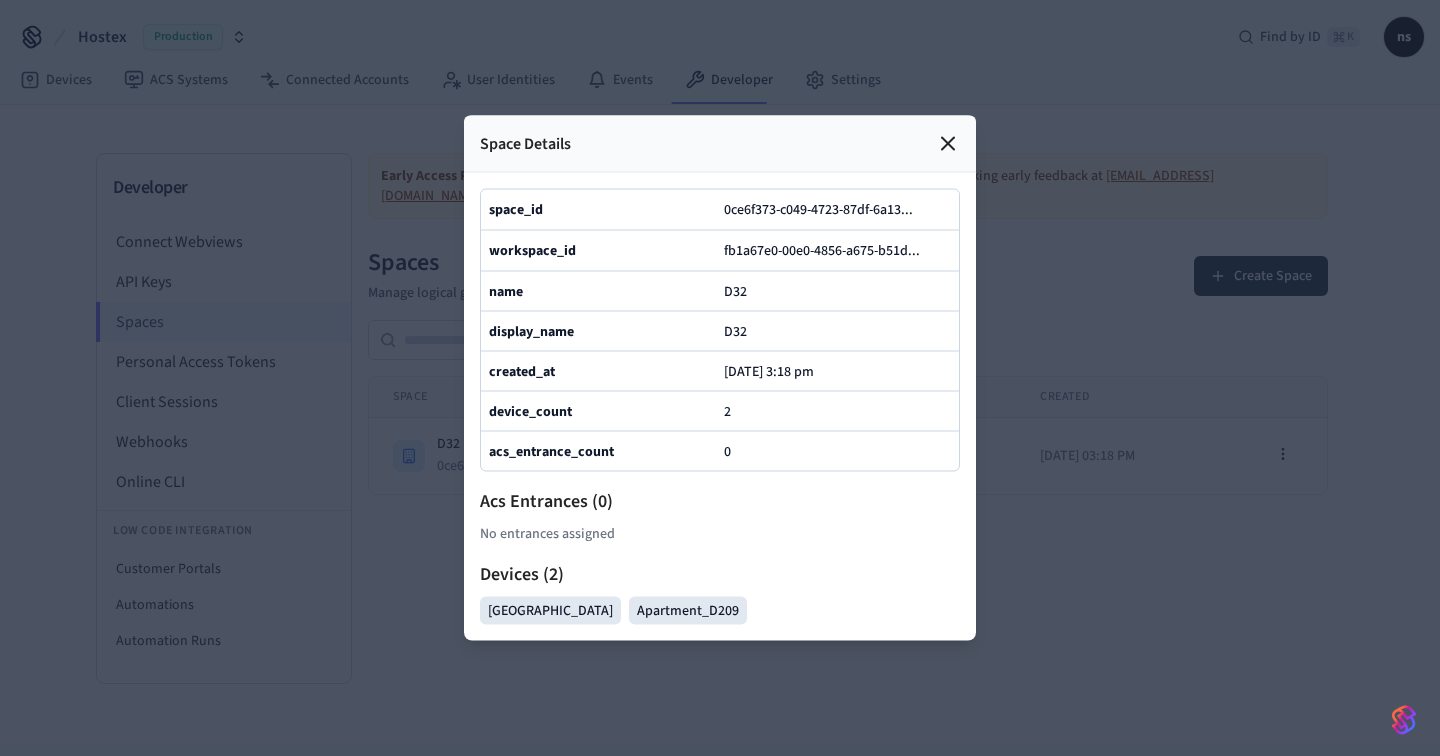 click 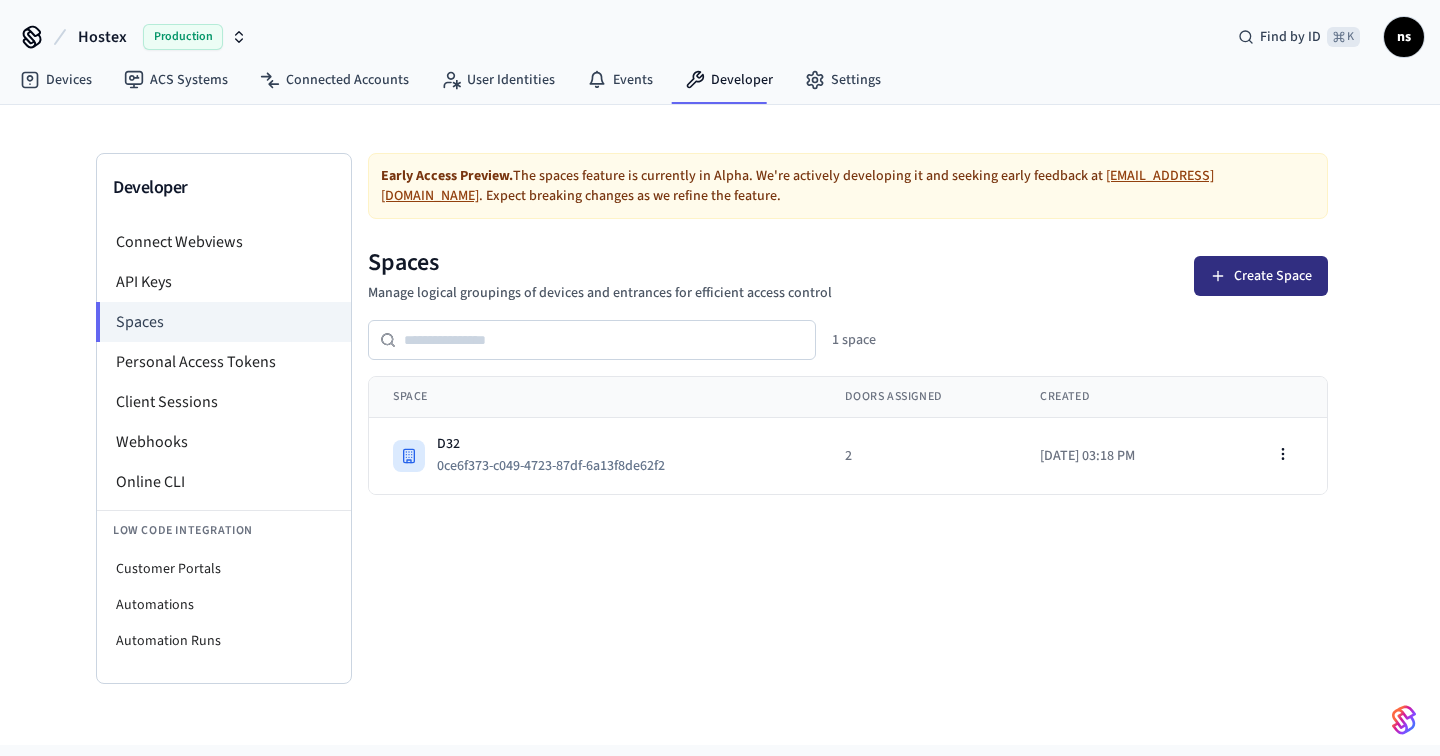 click on "Create Space" at bounding box center [1261, 276] 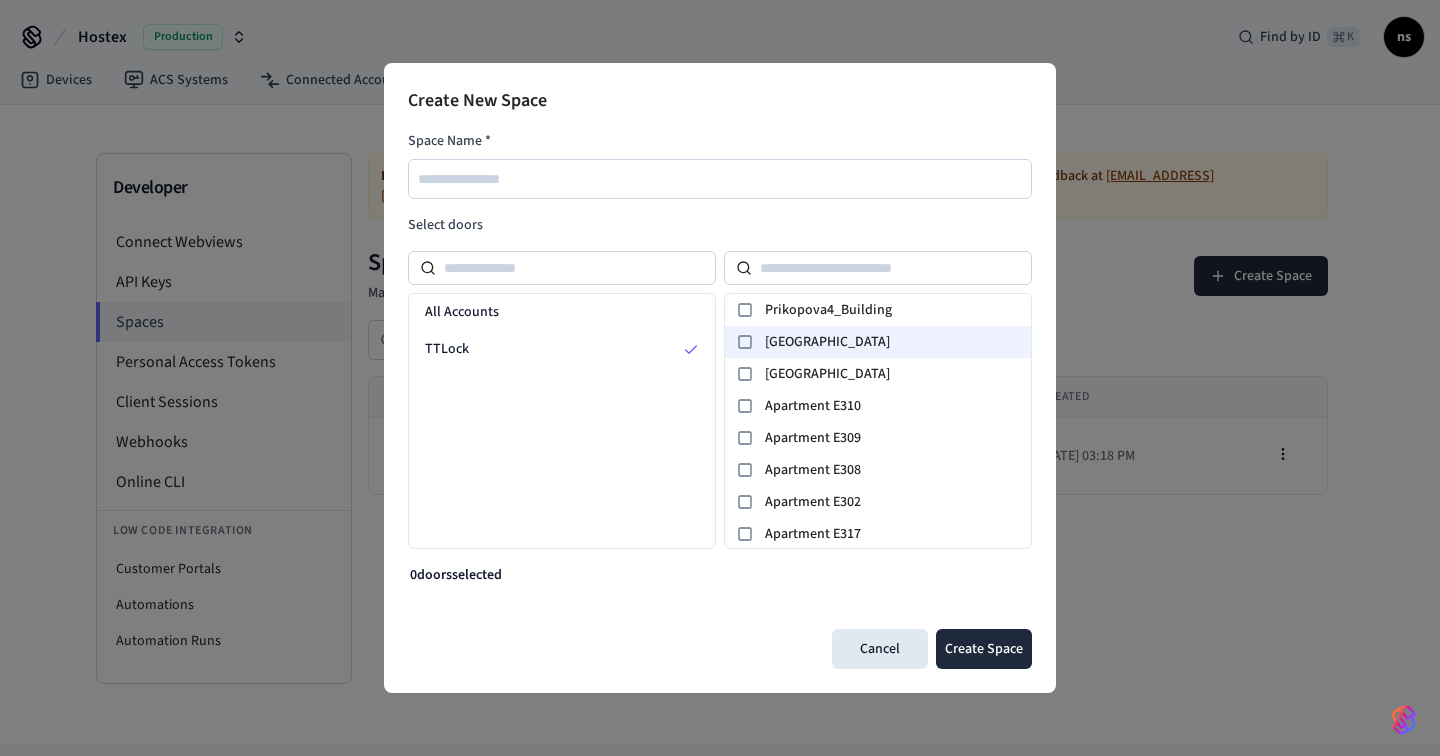 click at bounding box center (745, 342) 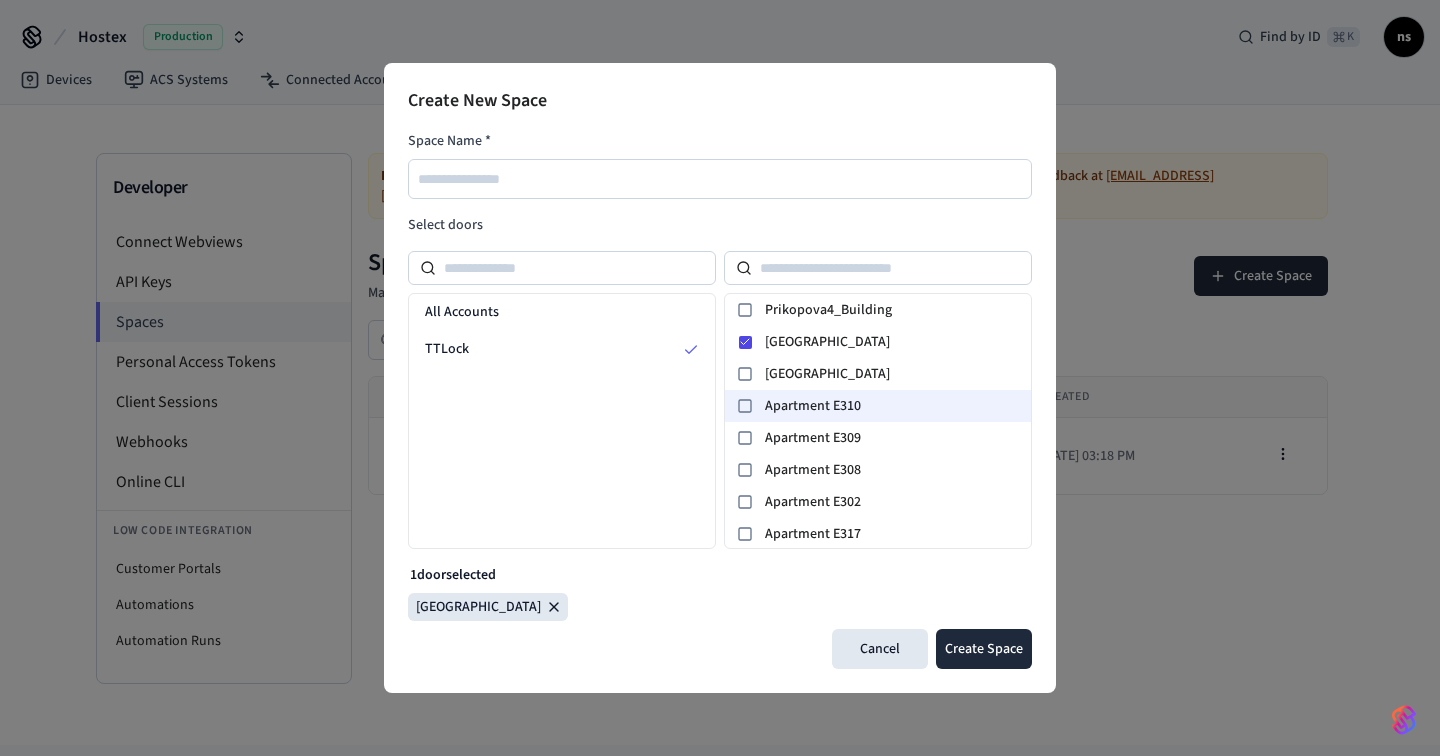 click 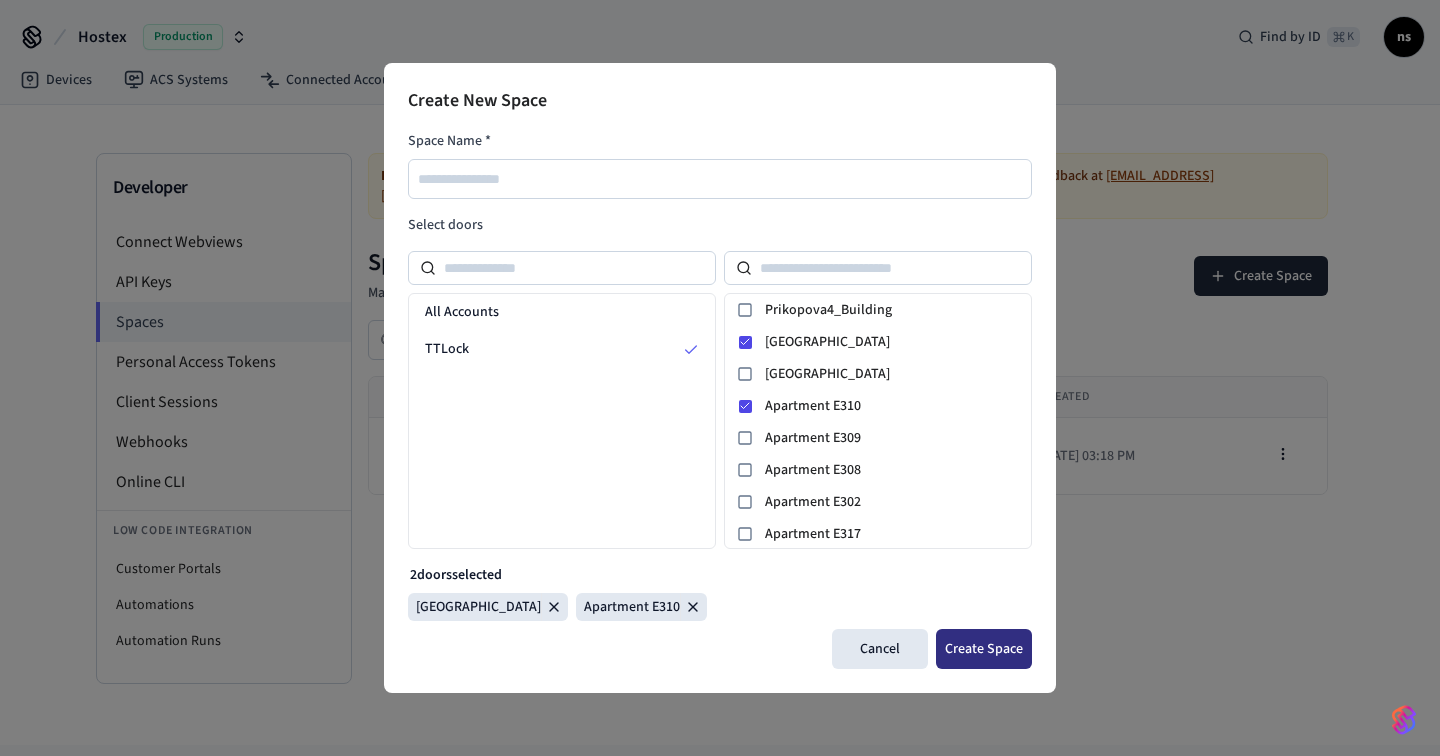 click on "Create Space" at bounding box center [984, 649] 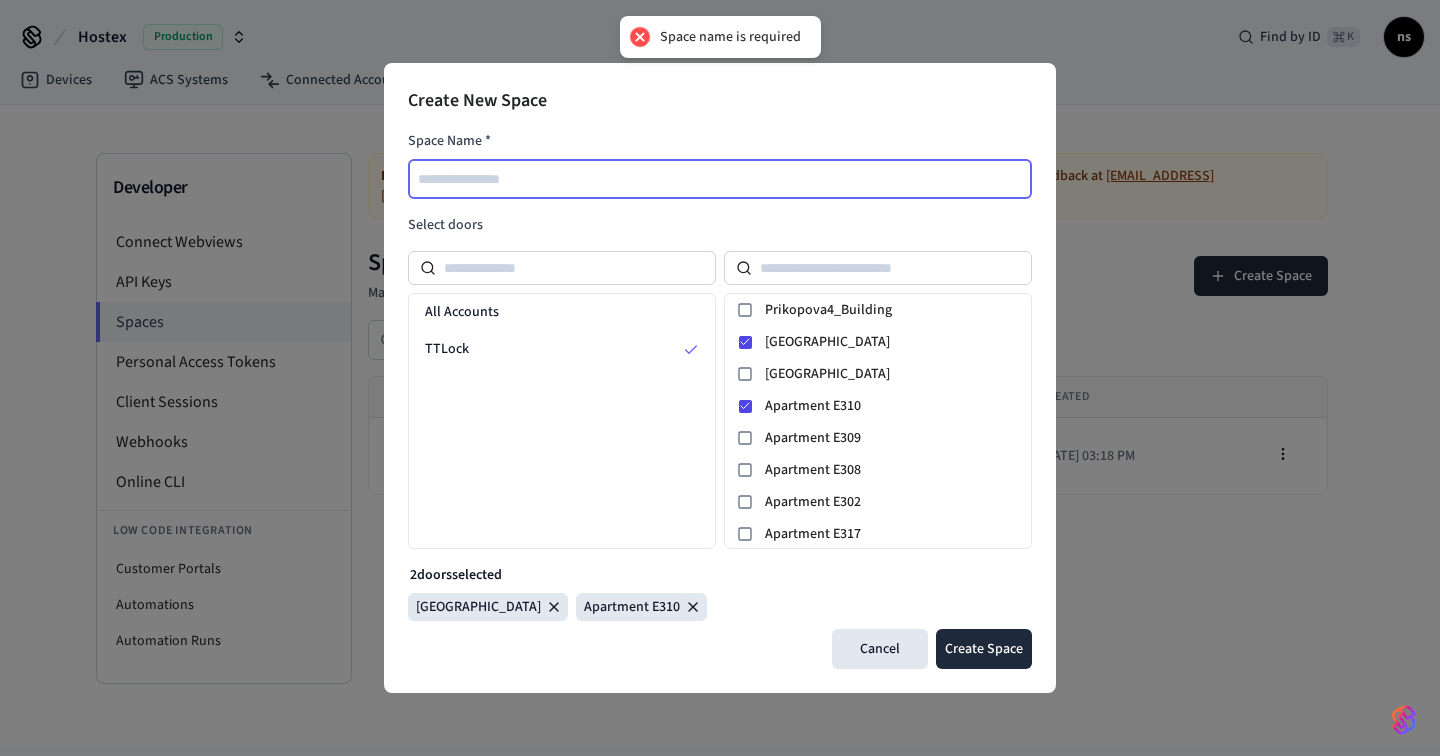 click at bounding box center [721, 179] 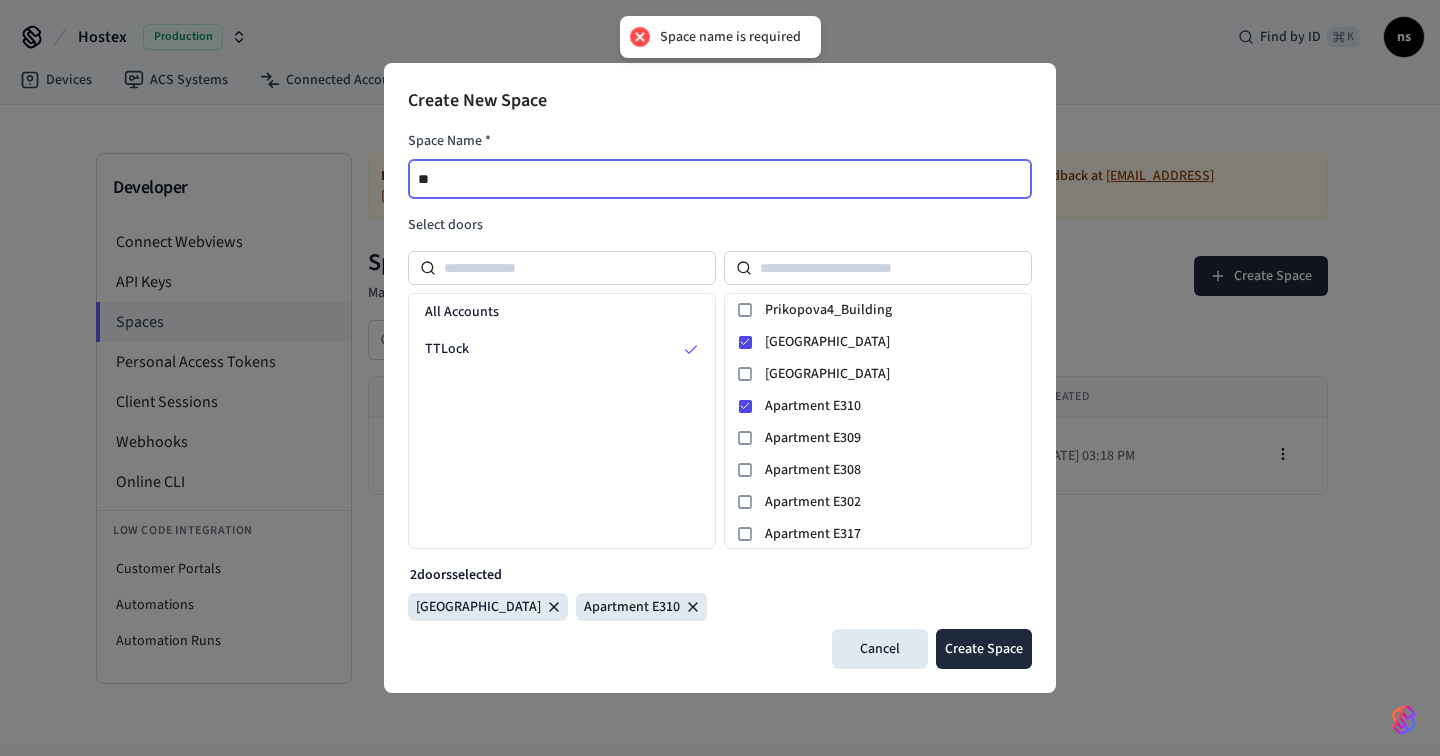 type on "*" 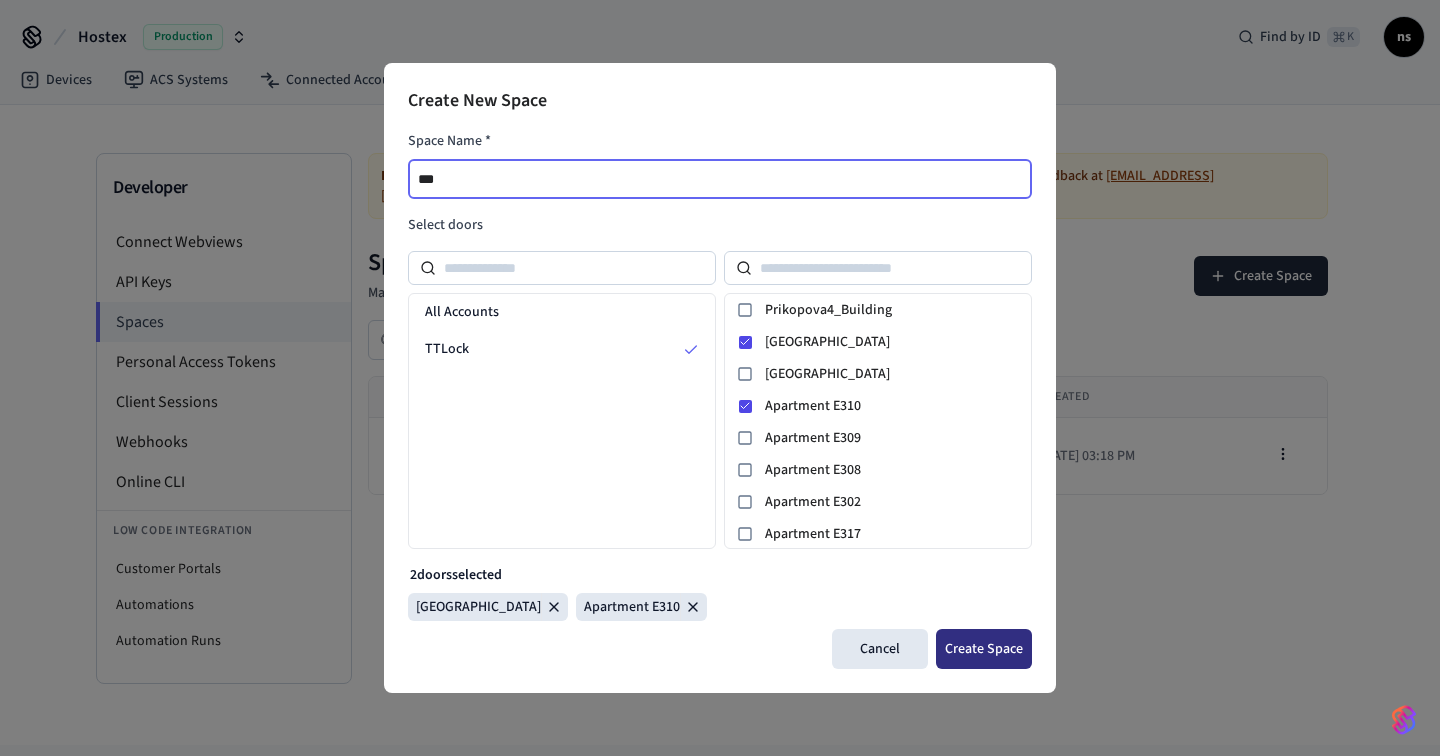 type on "***" 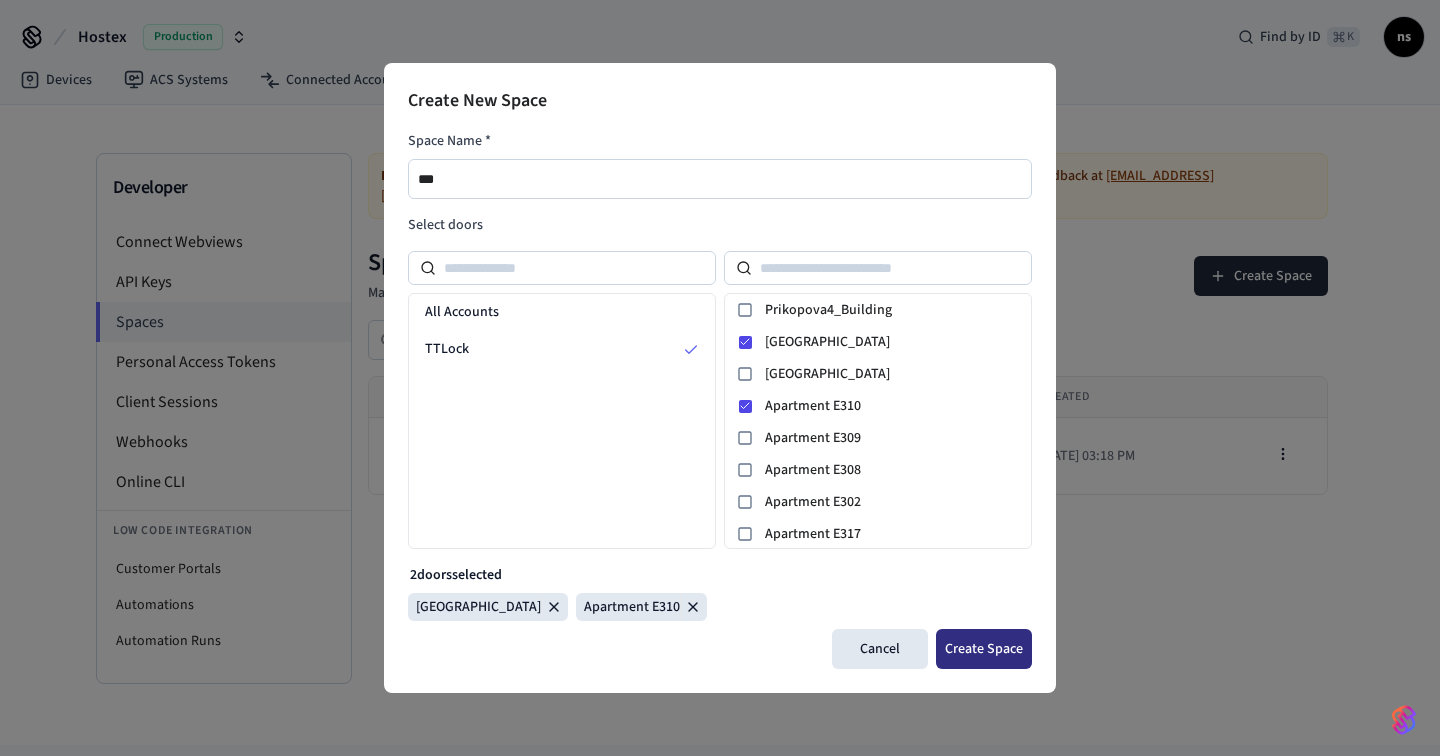 click on "Create Space" at bounding box center (984, 649) 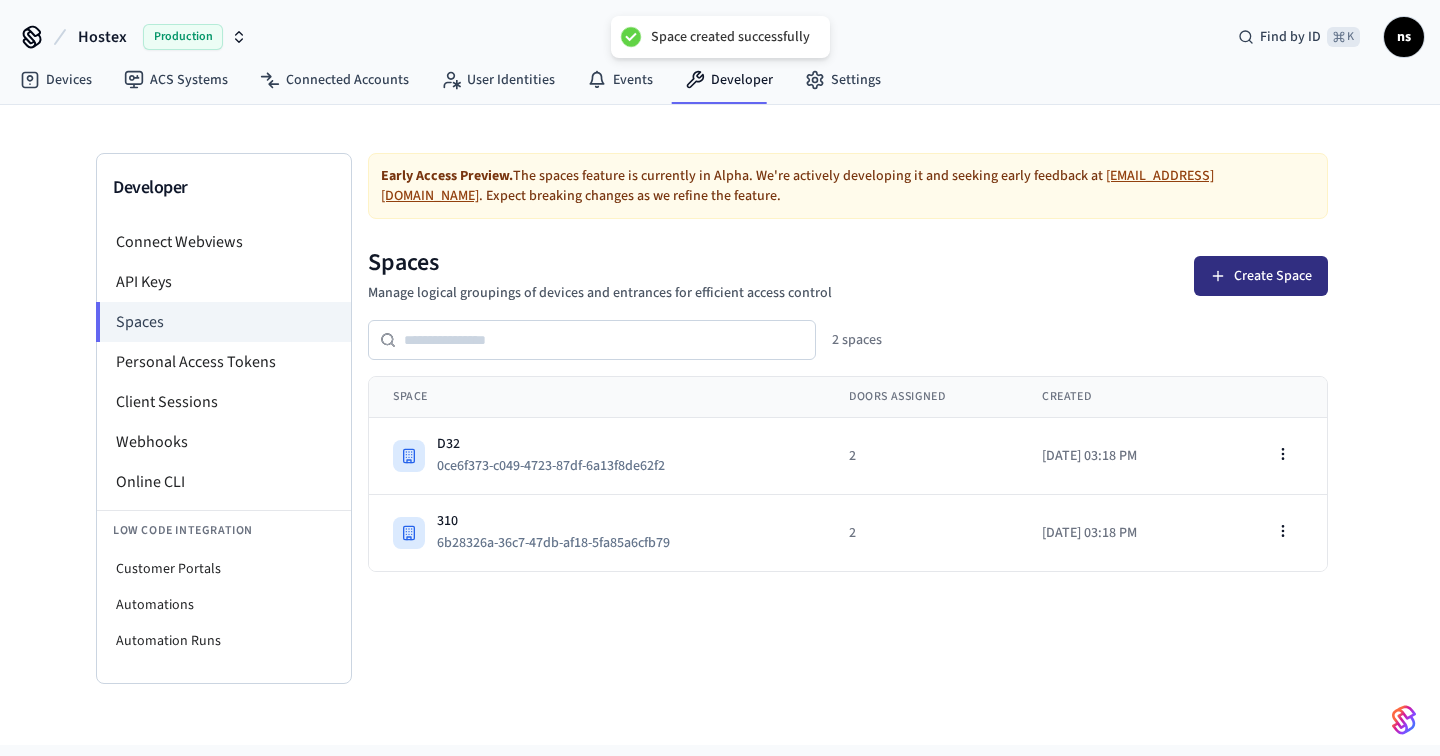 click on "Create Space" at bounding box center (1261, 276) 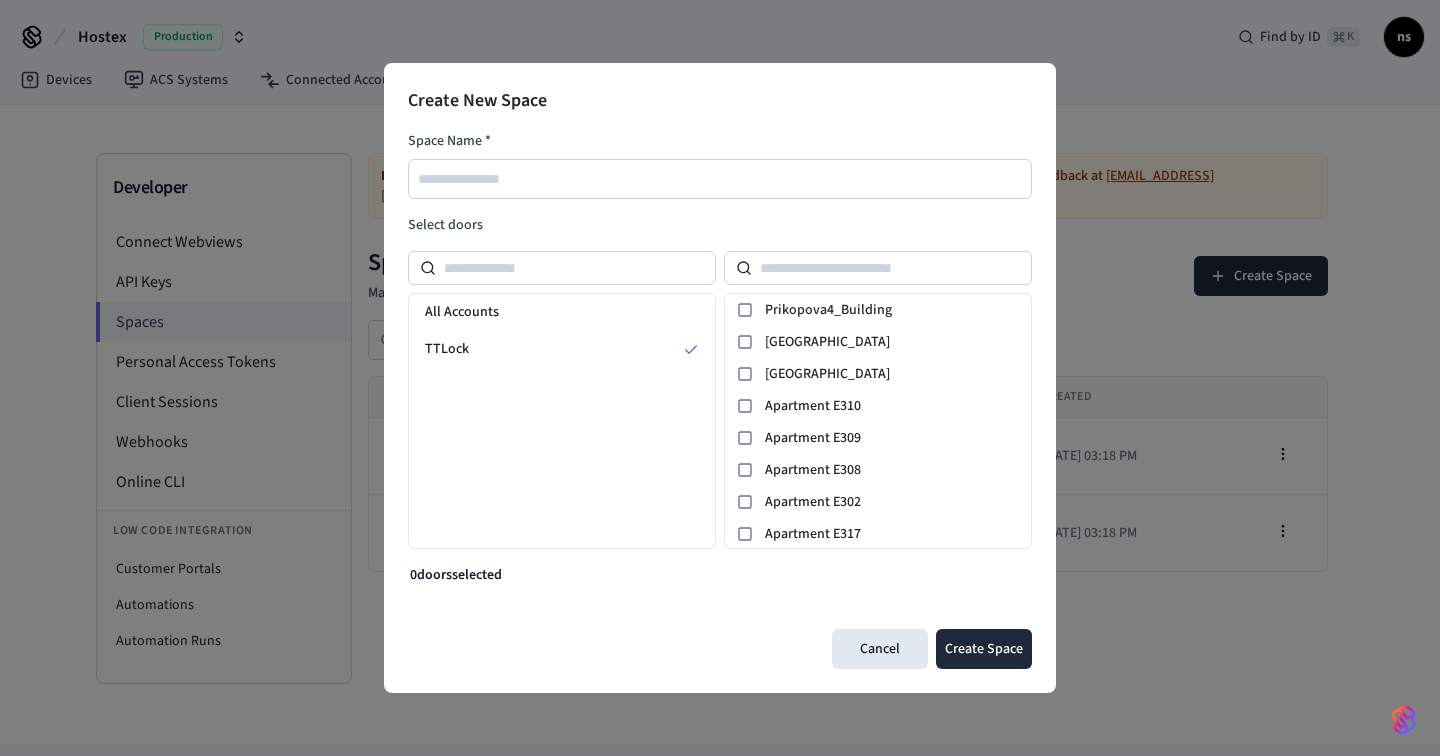 click on "Create New Space Space Name * Select doors All Accounts TTLock Prikopova4_Building [GEOGRAPHIC_DATA] [GEOGRAPHIC_DATA] [GEOGRAPHIC_DATA] E310 Apartment E309 Apartment E308 Apartment E302 Apartment E317 Apartment_D209 0  door s  selected Cancel Create Space" at bounding box center (720, 378) 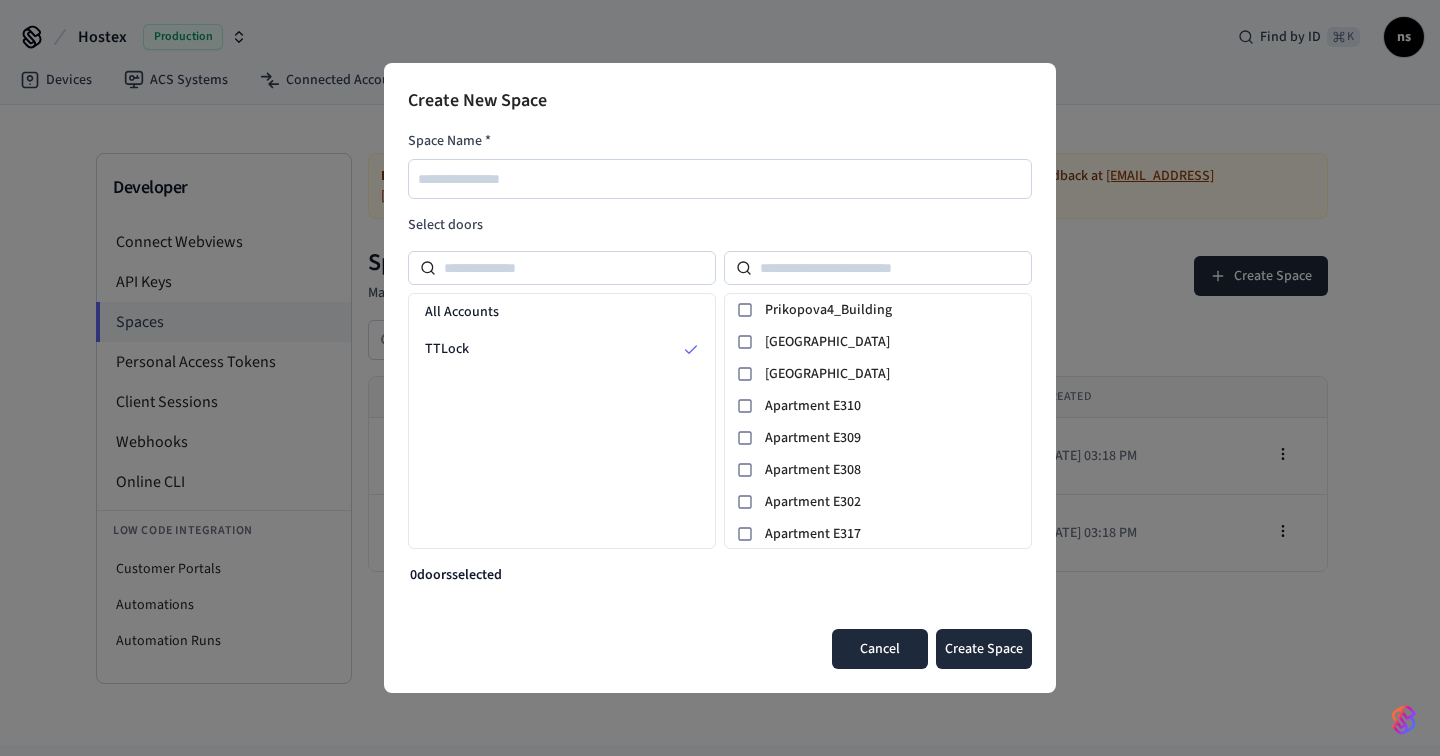click on "Cancel" at bounding box center [880, 649] 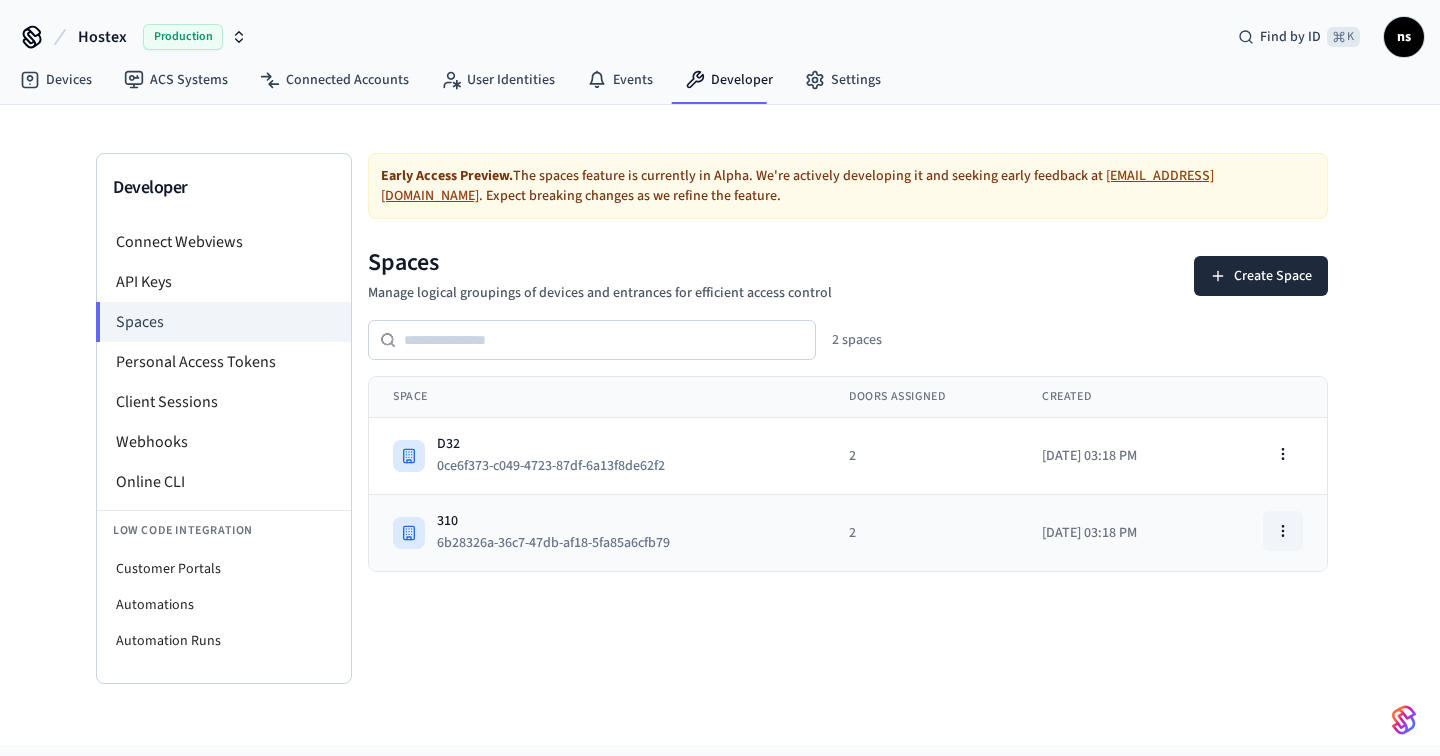 click 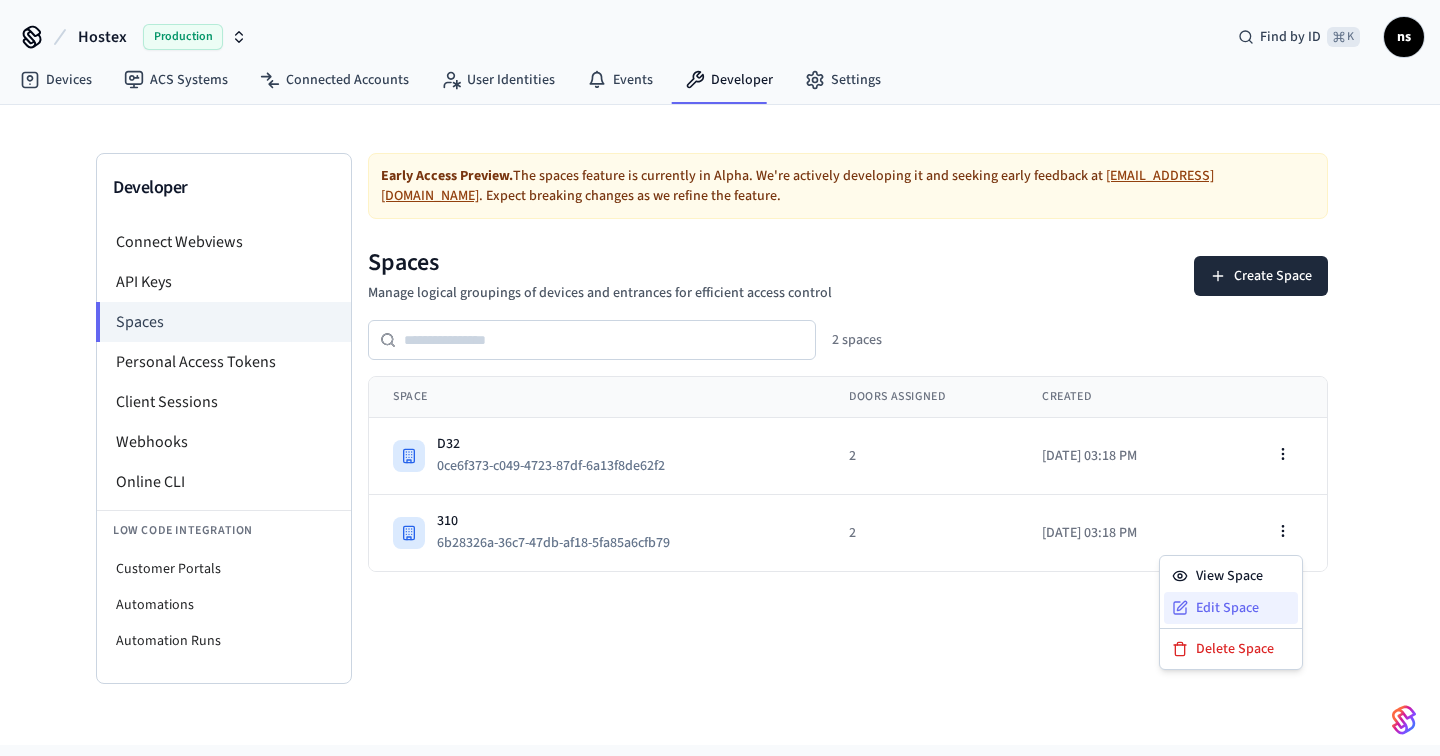 click on "Edit Space" at bounding box center (1231, 608) 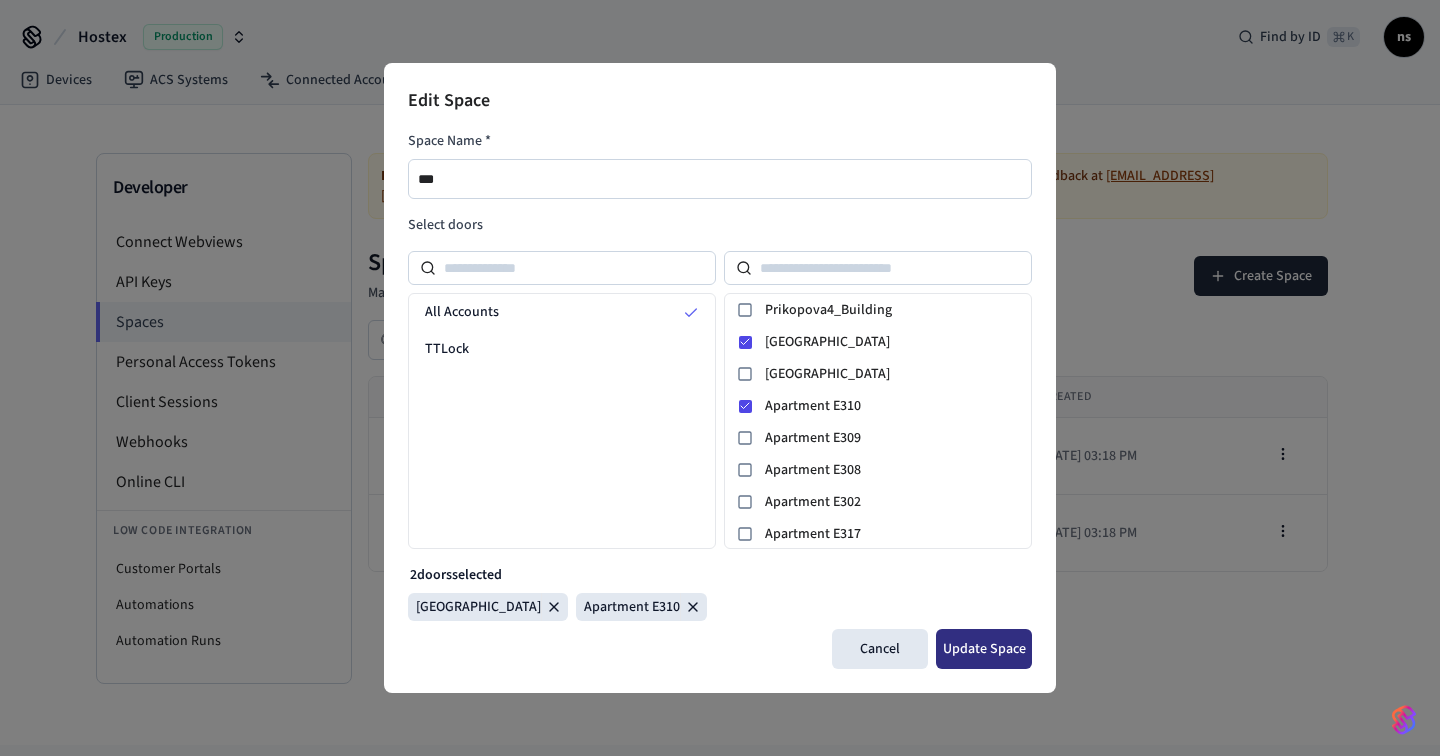 click on "Update Space" at bounding box center (984, 649) 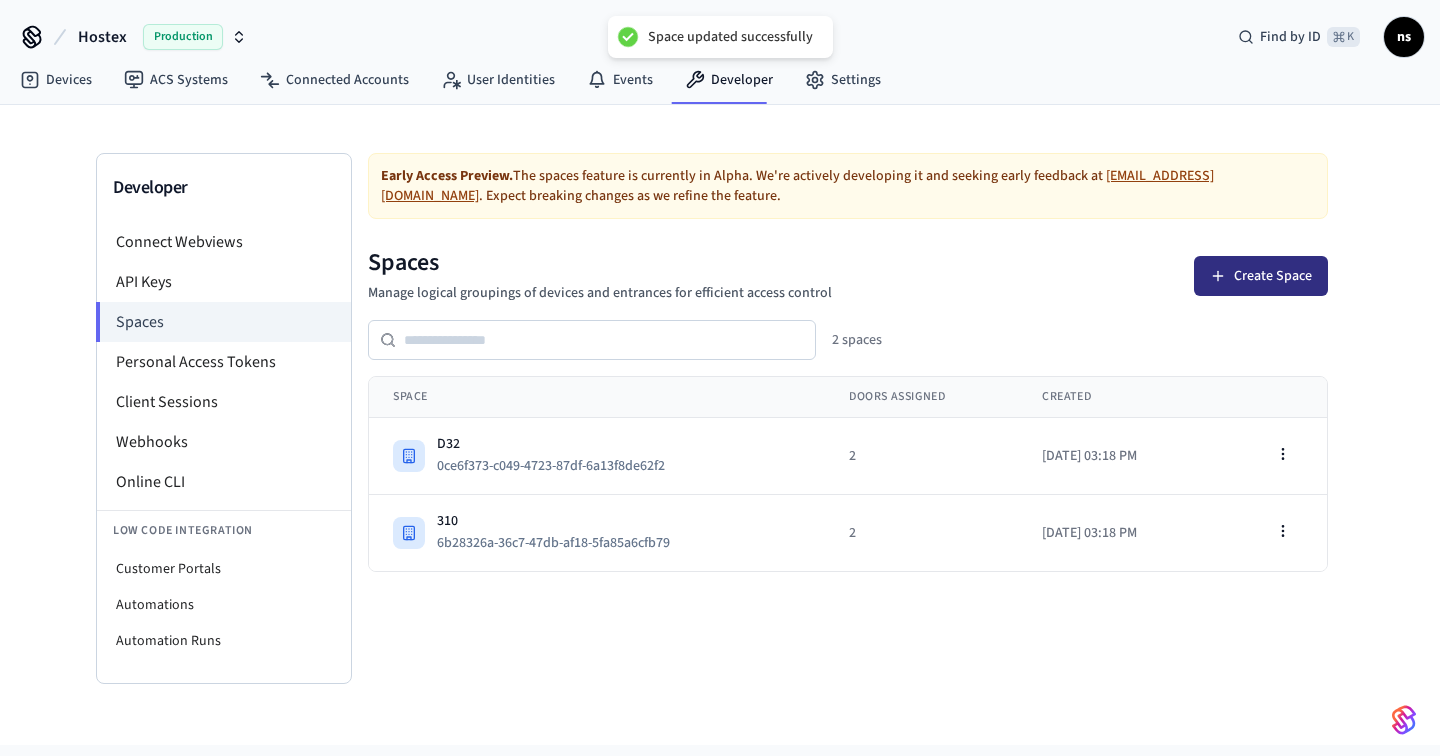 click on "Create Space" at bounding box center (1261, 276) 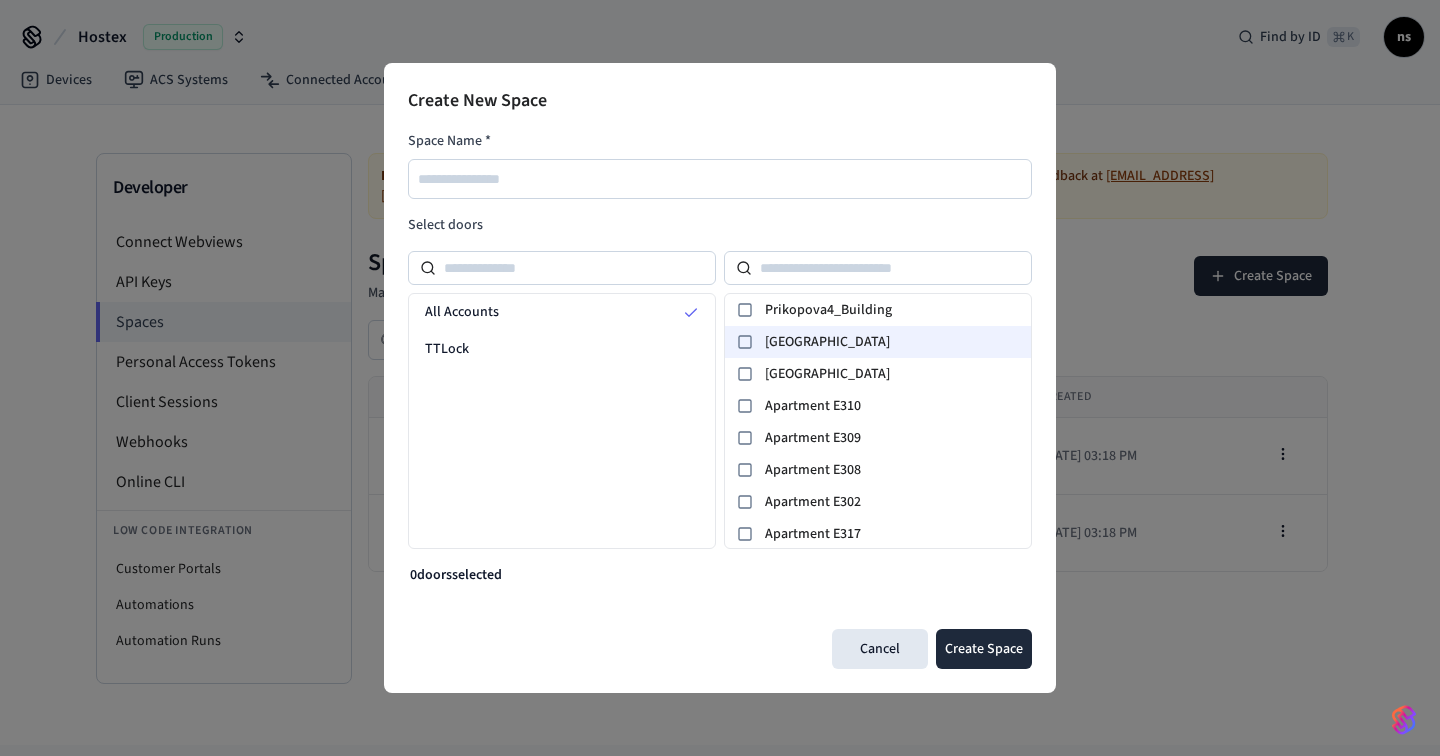 click 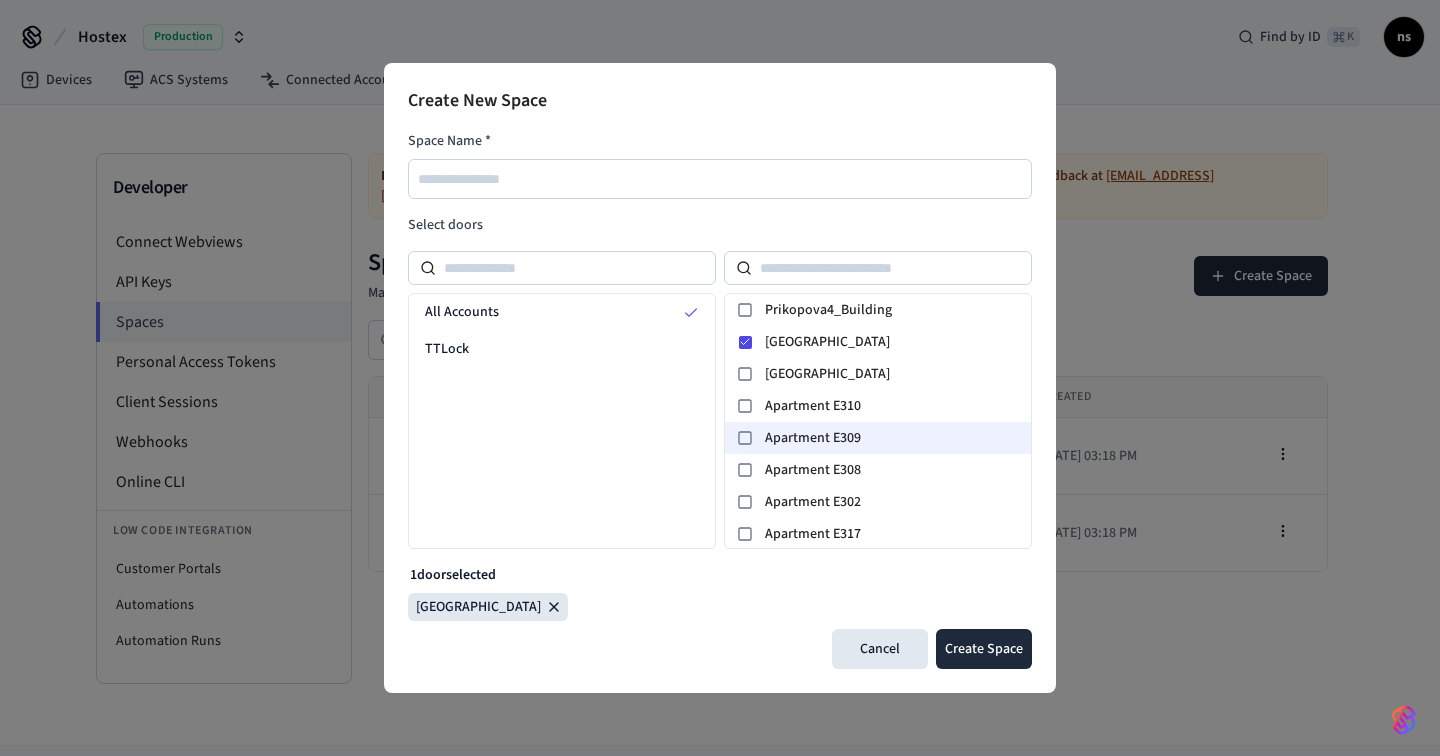 click 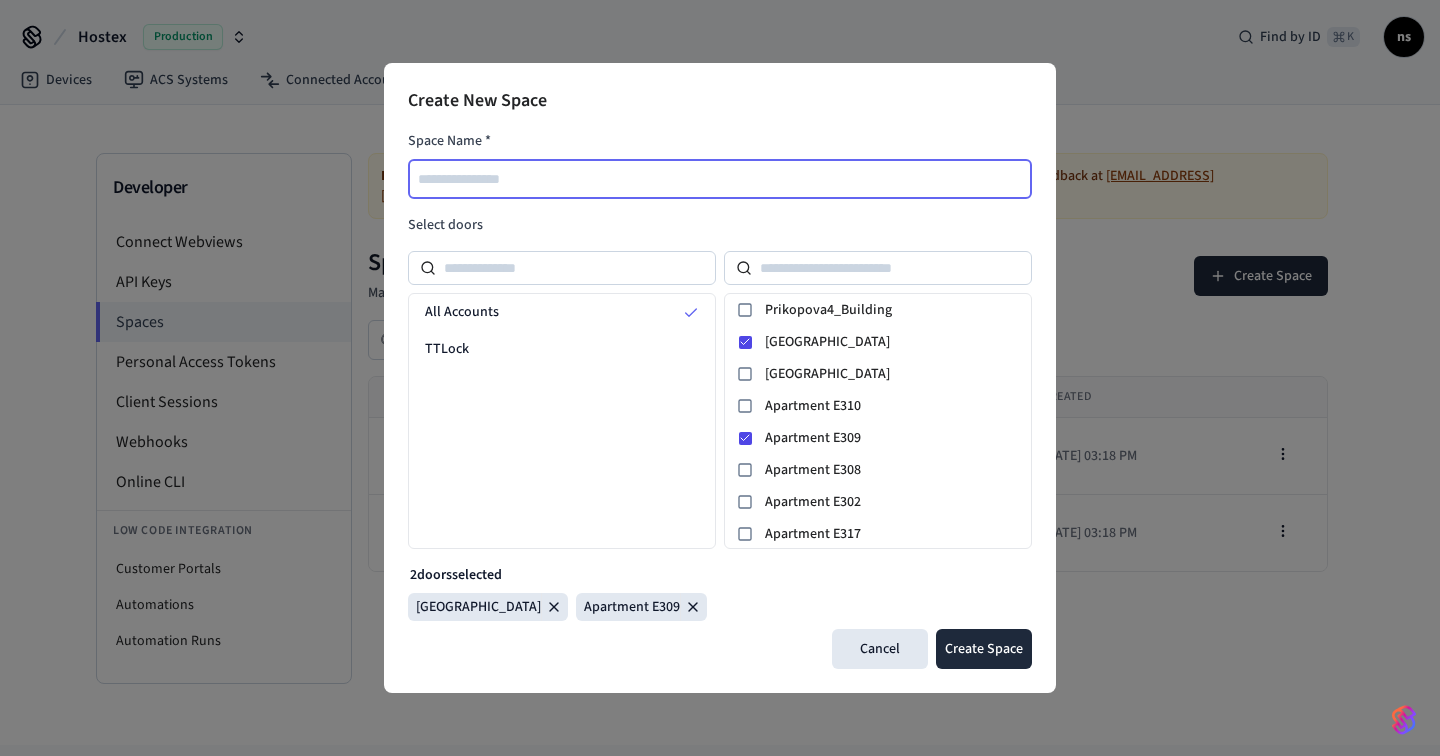 click at bounding box center (721, 179) 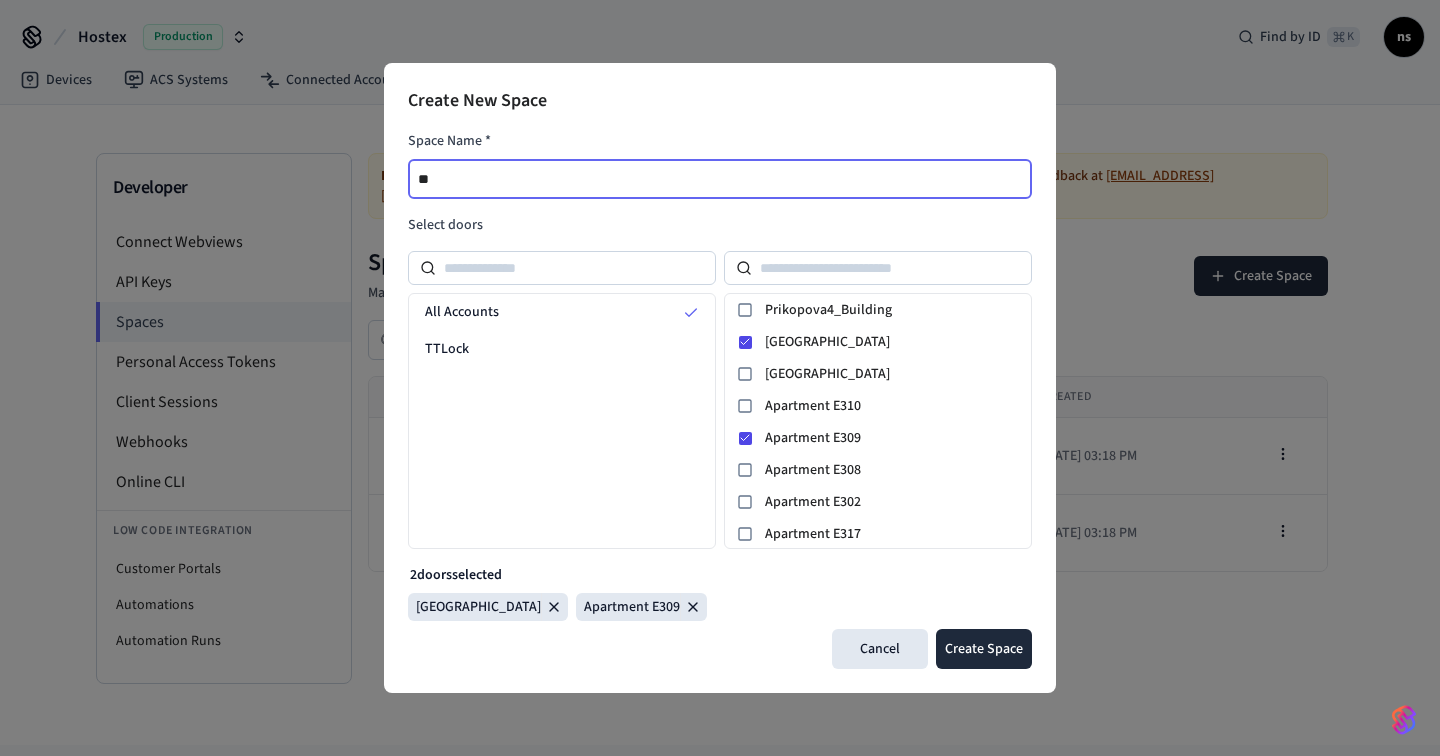 type on "*" 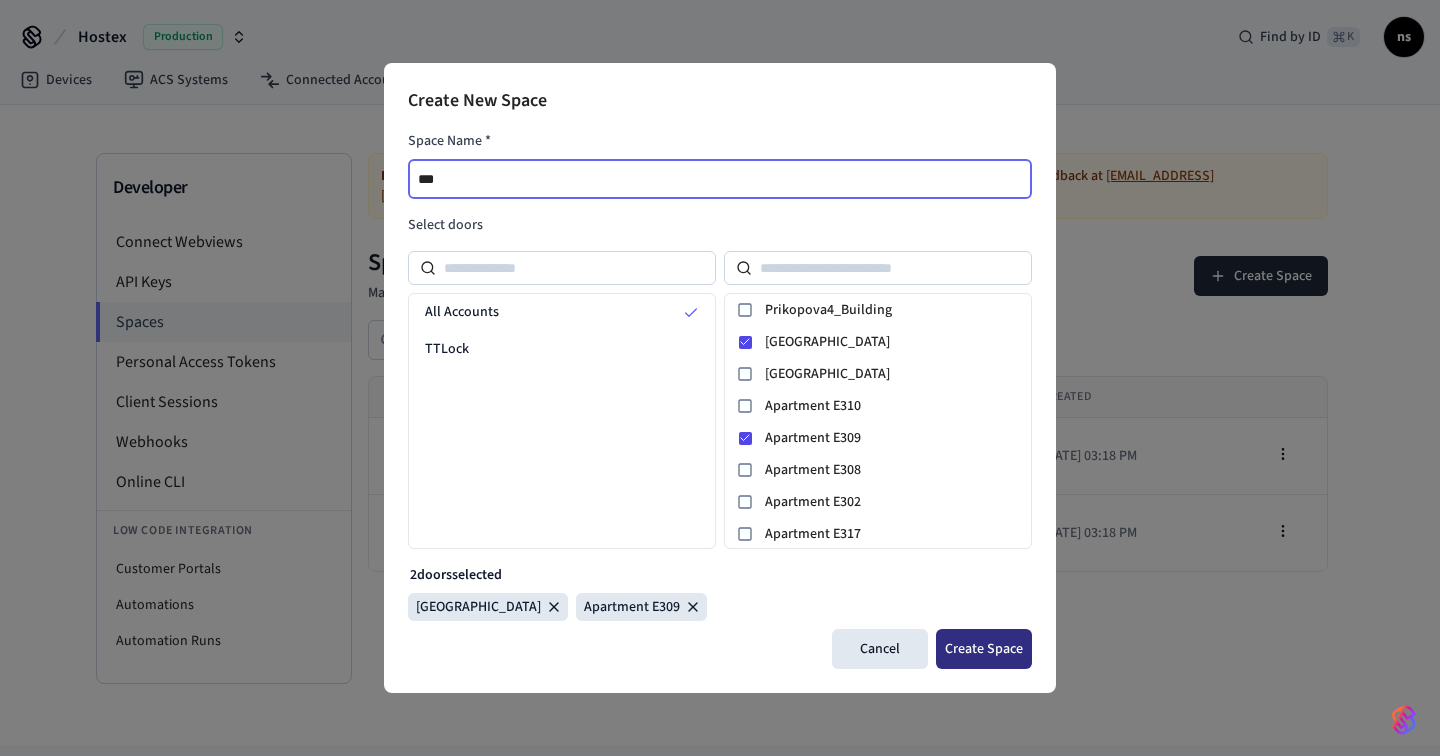 type on "***" 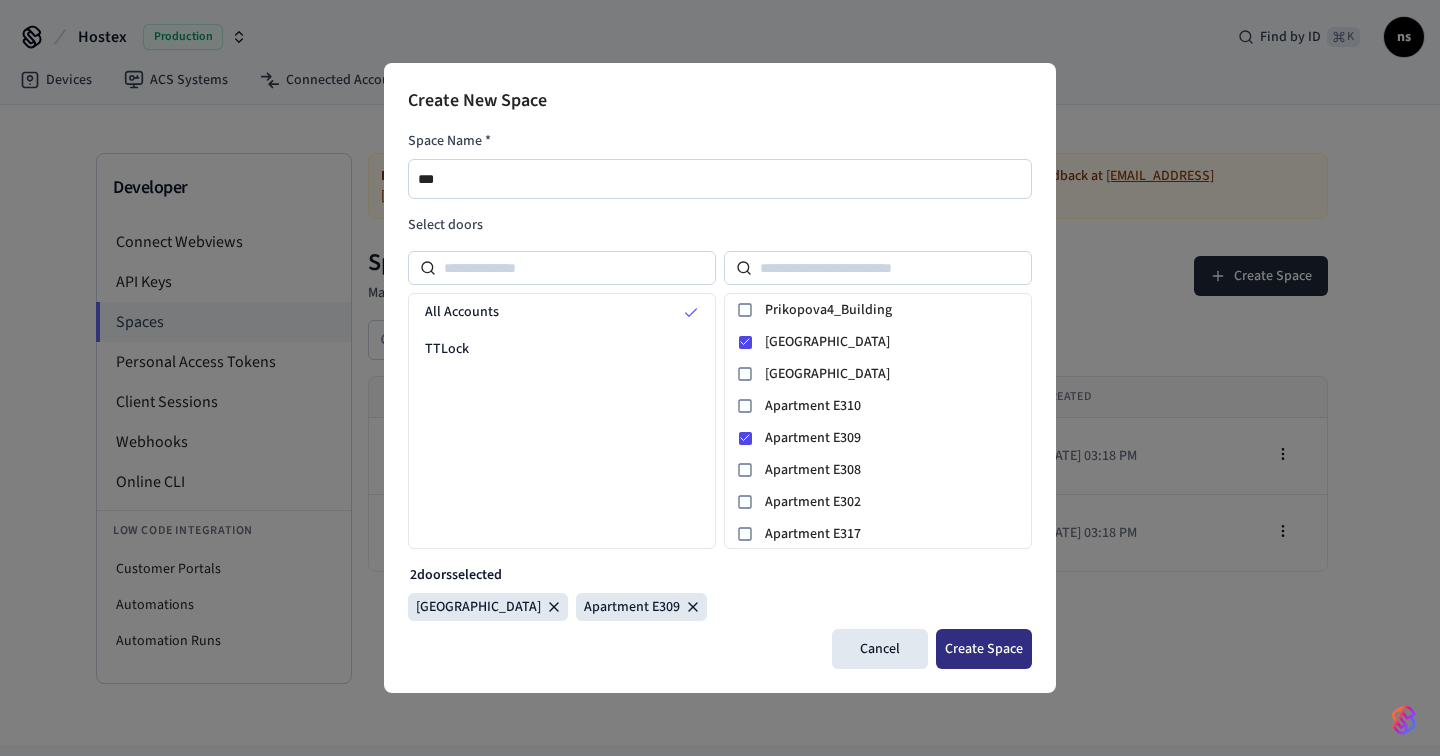 click on "Create Space" at bounding box center (984, 649) 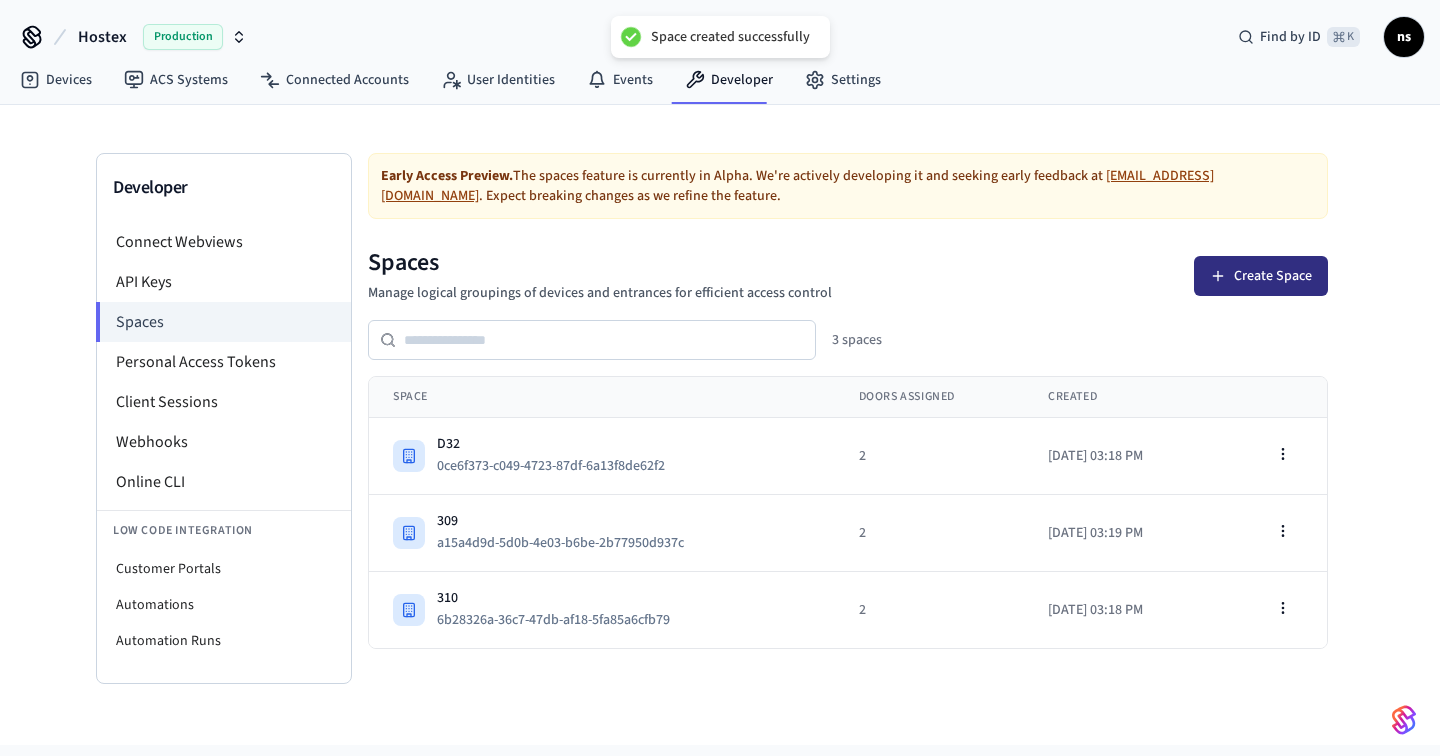 click on "Create Space" at bounding box center [1261, 276] 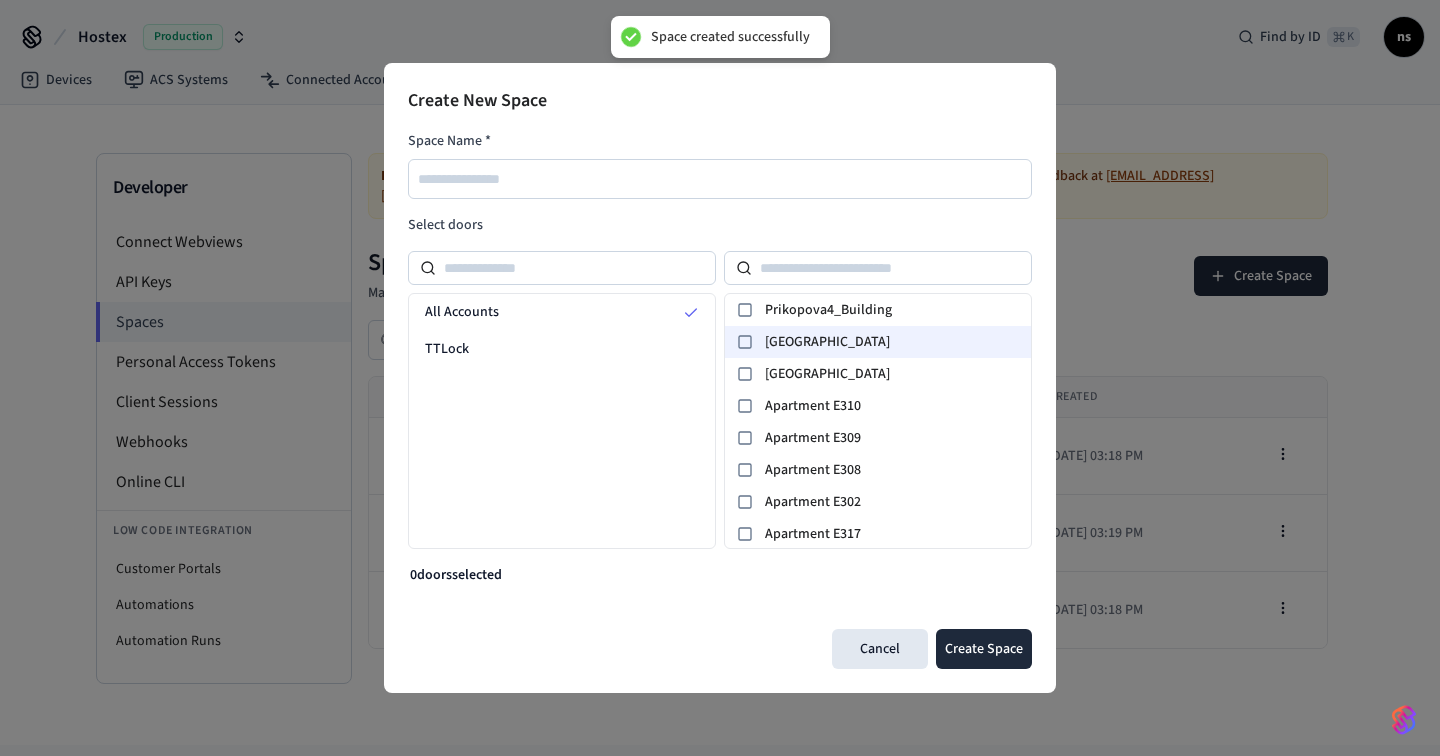 click at bounding box center [745, 342] 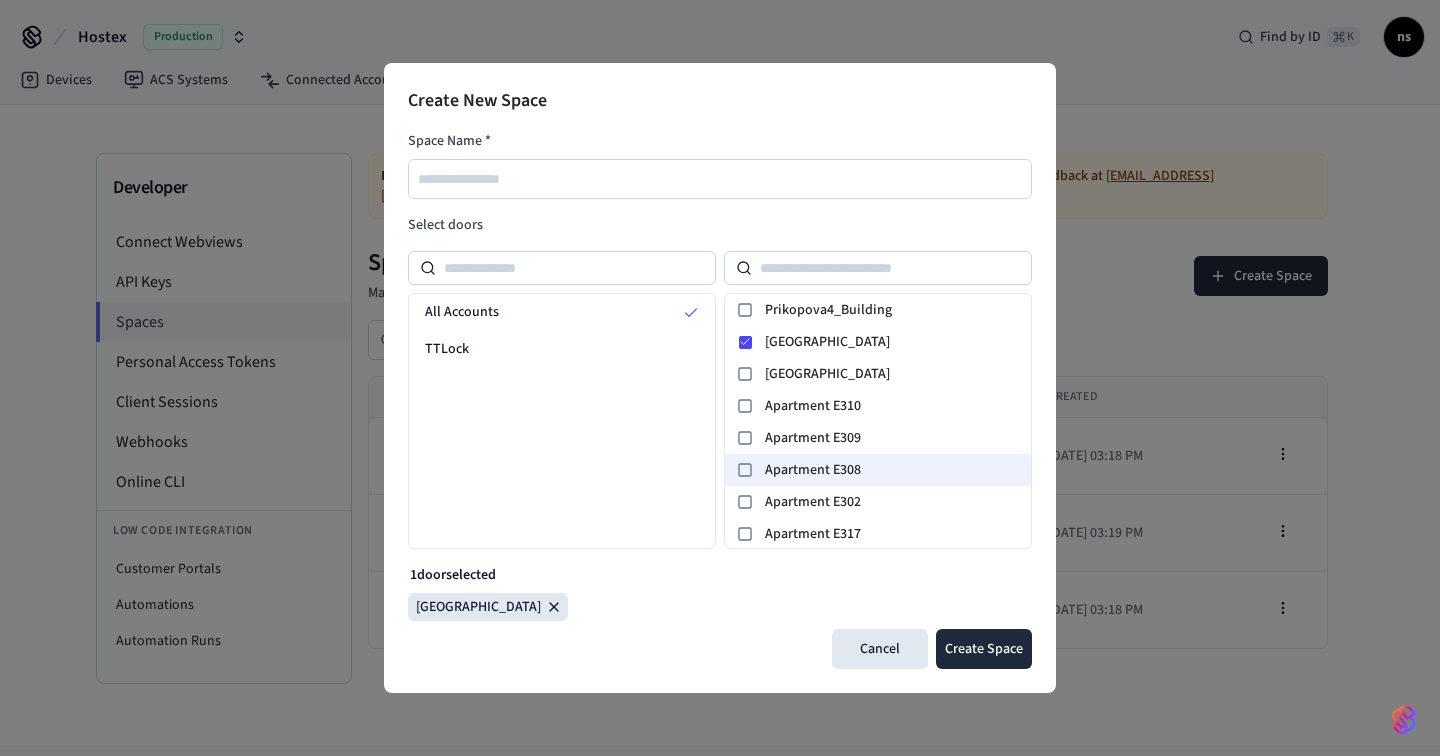 click 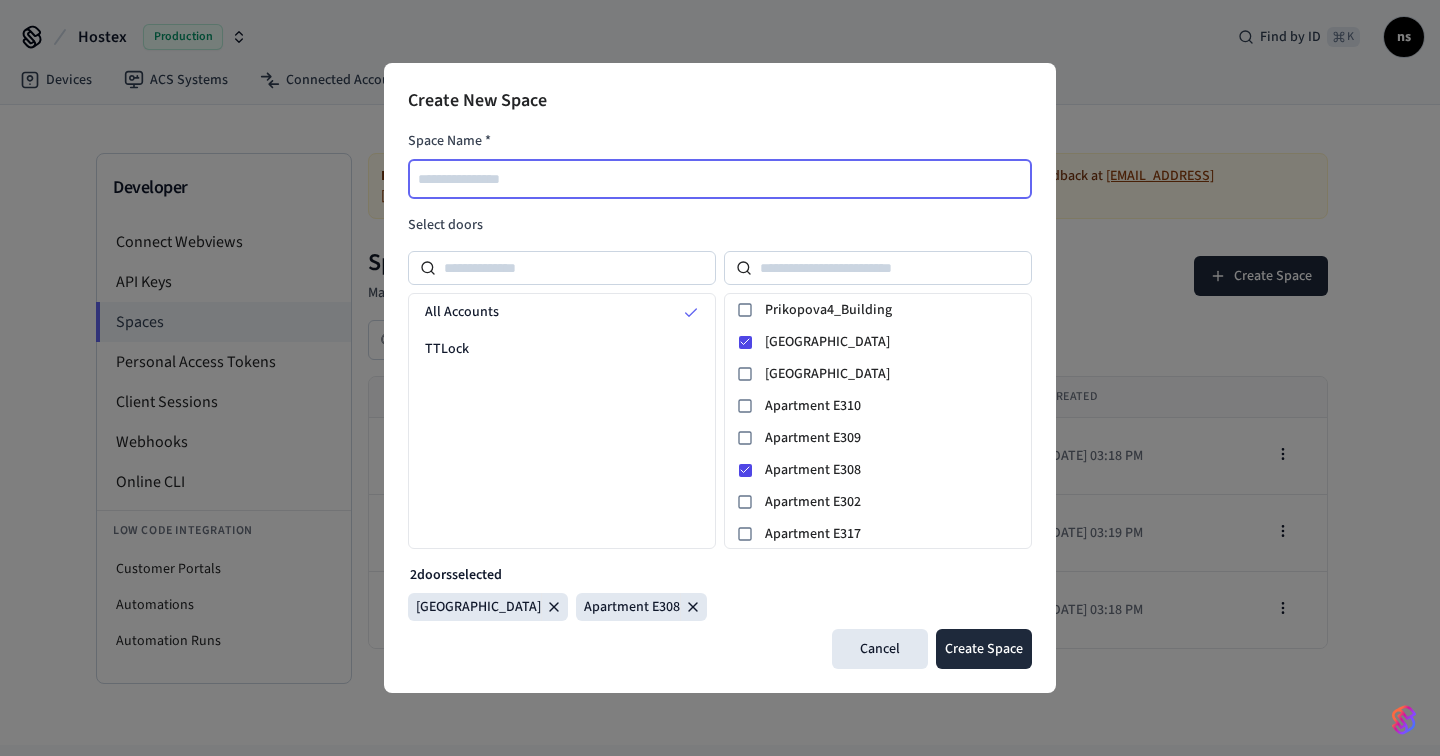 click at bounding box center [721, 179] 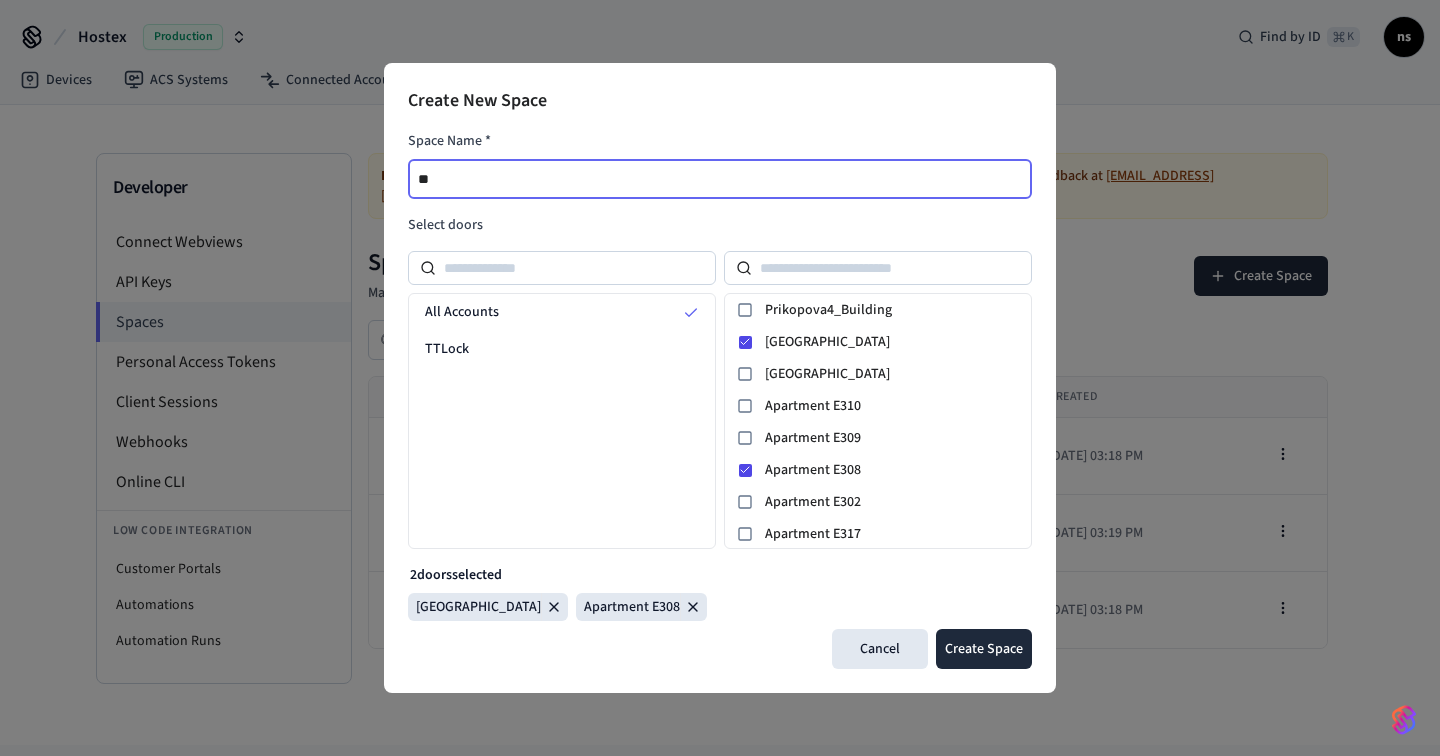 type on "*" 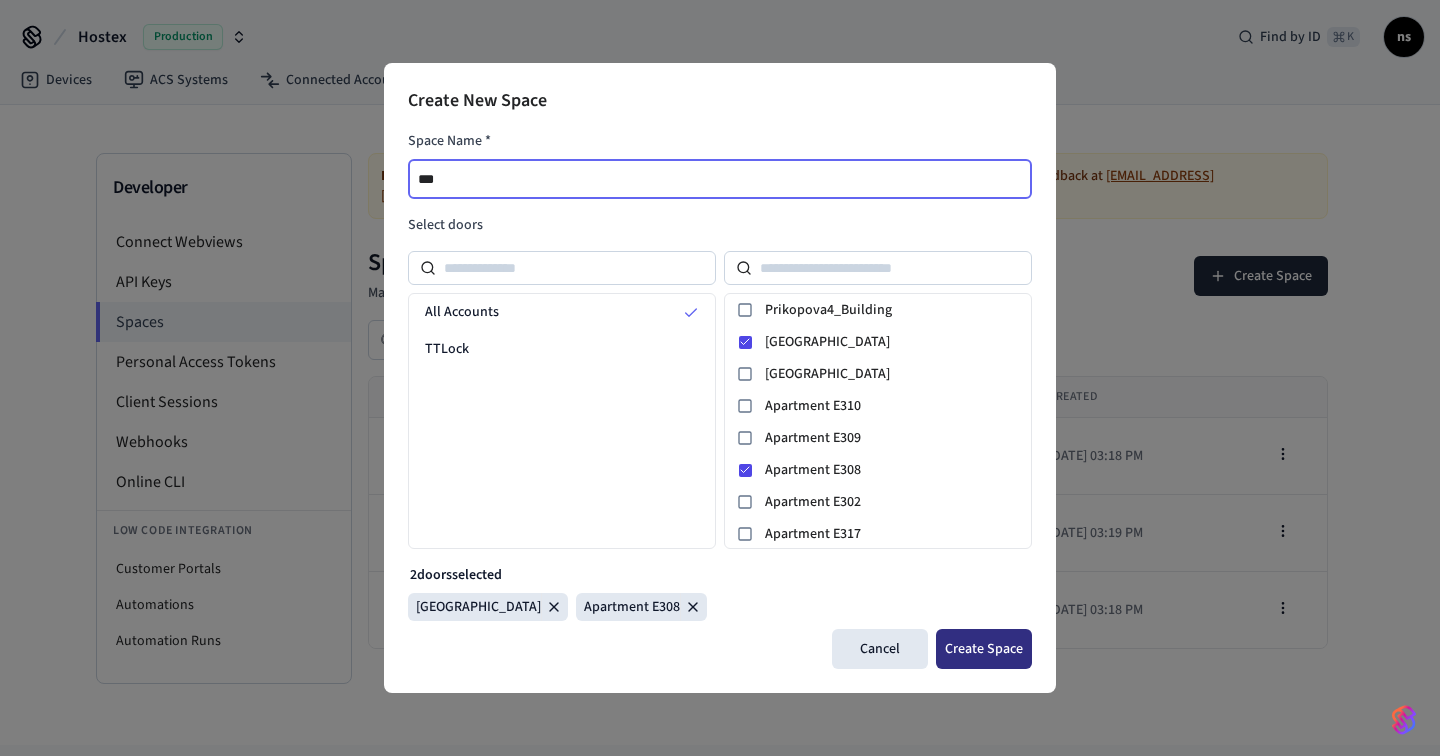type on "***" 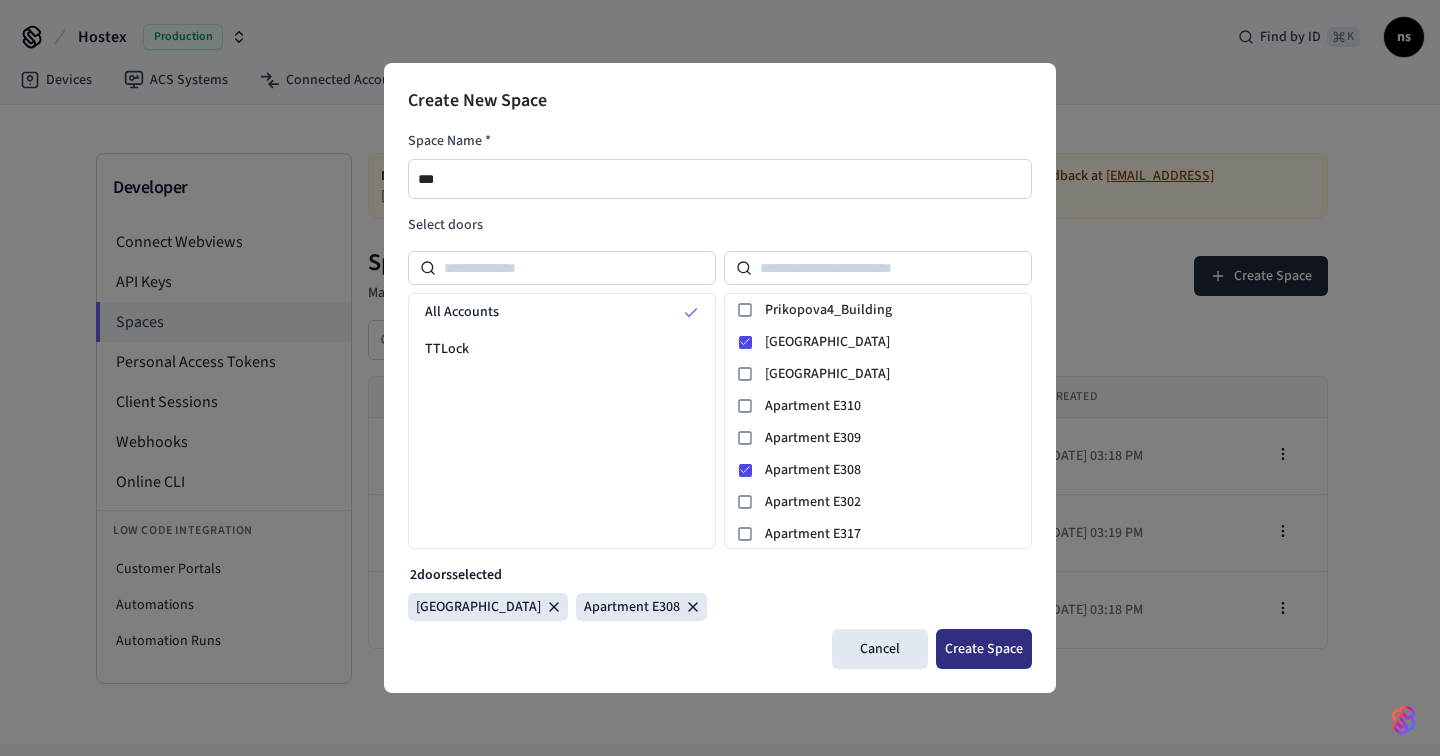 click on "Create Space" at bounding box center (984, 649) 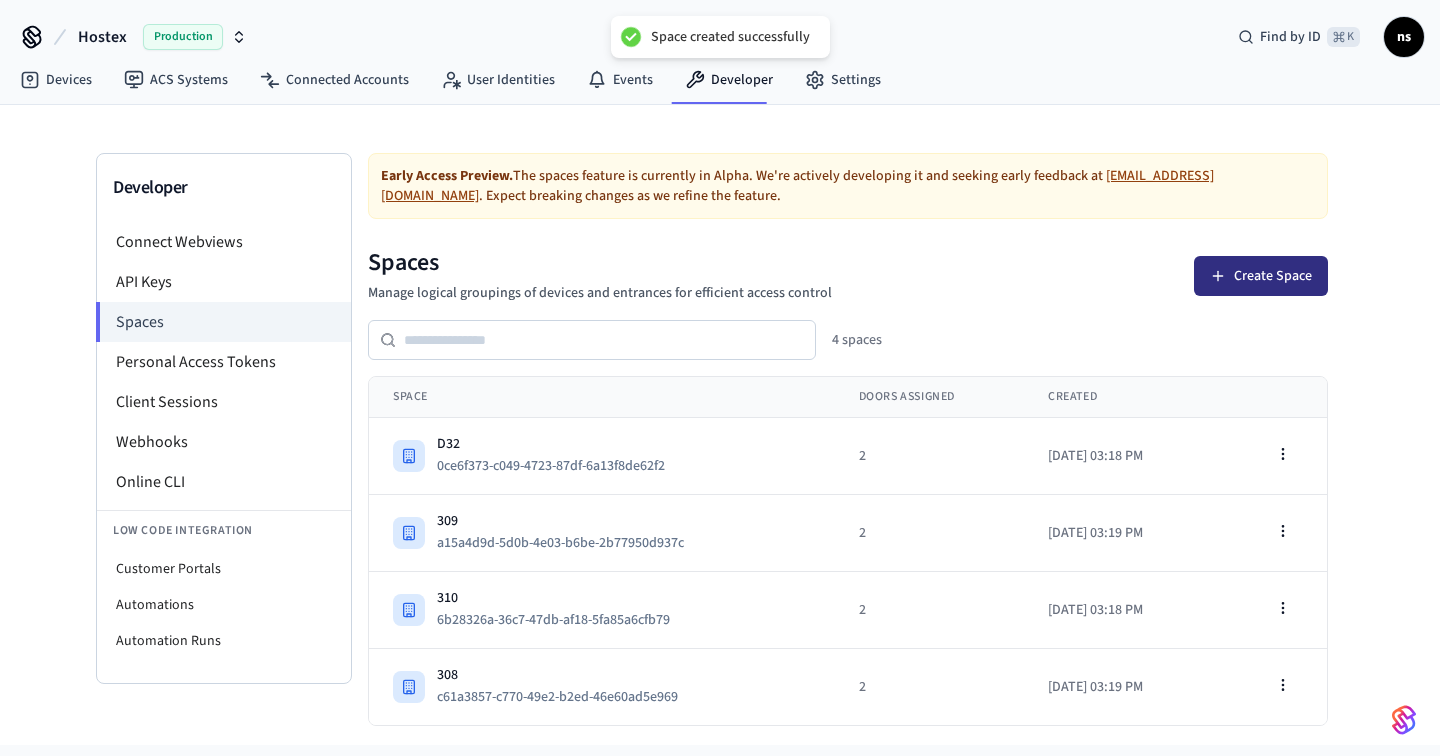 click on "Create Space" at bounding box center [1261, 276] 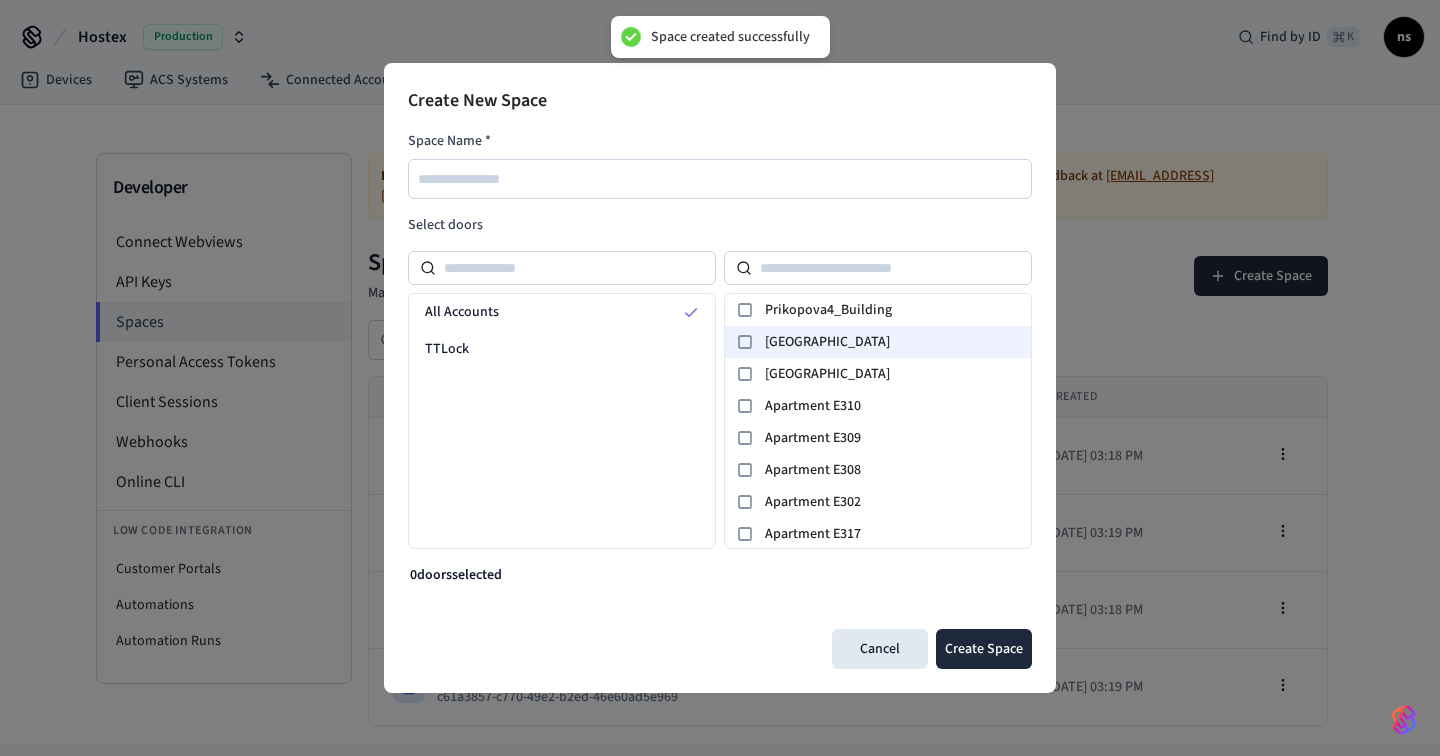 click at bounding box center (745, 342) 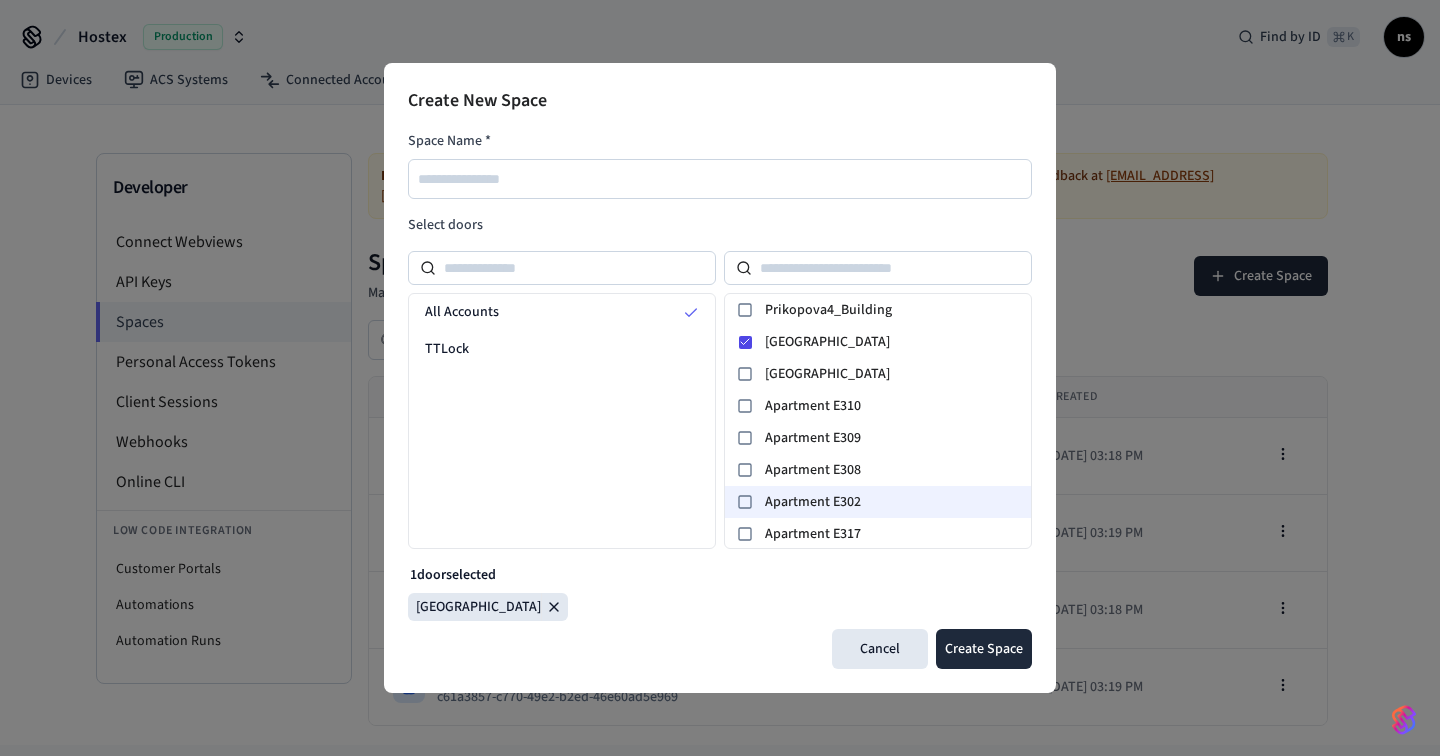click at bounding box center [745, 502] 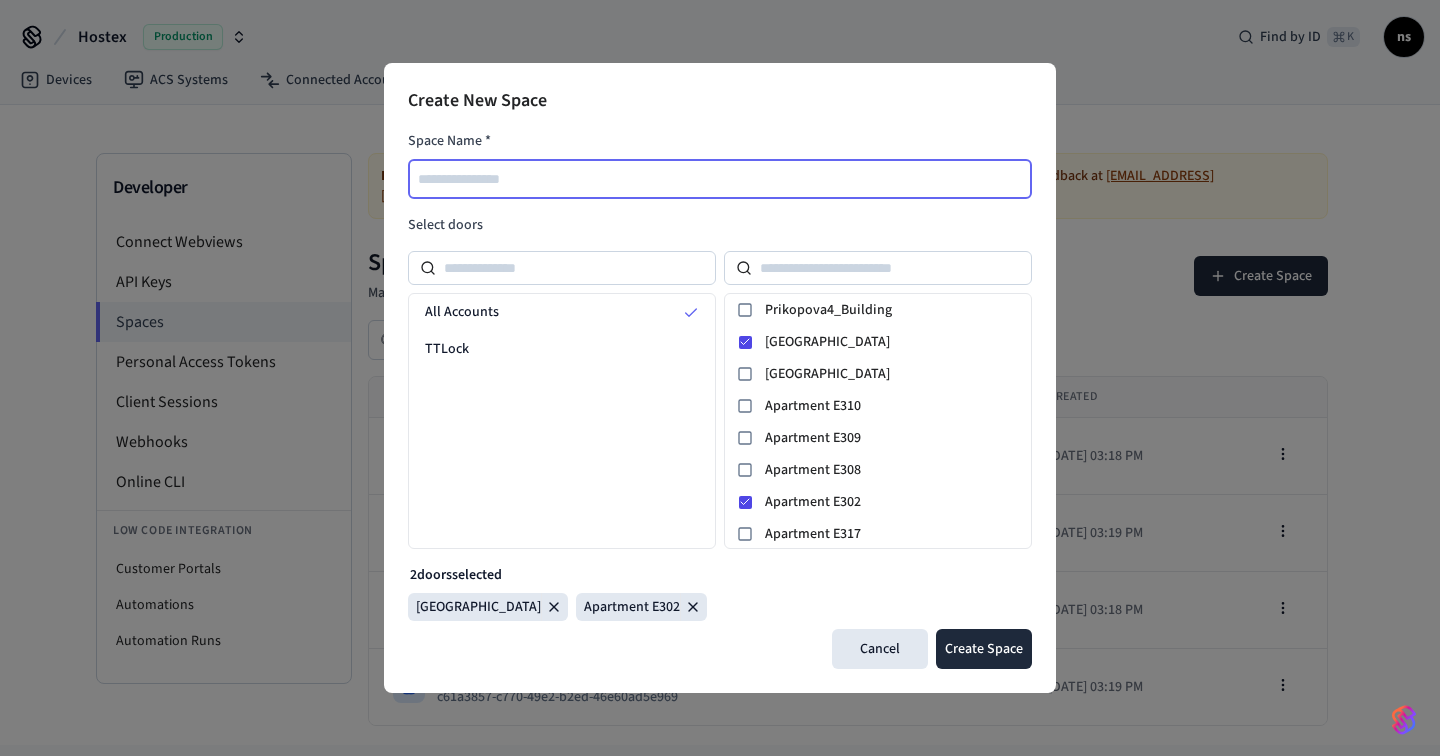 click at bounding box center (721, 179) 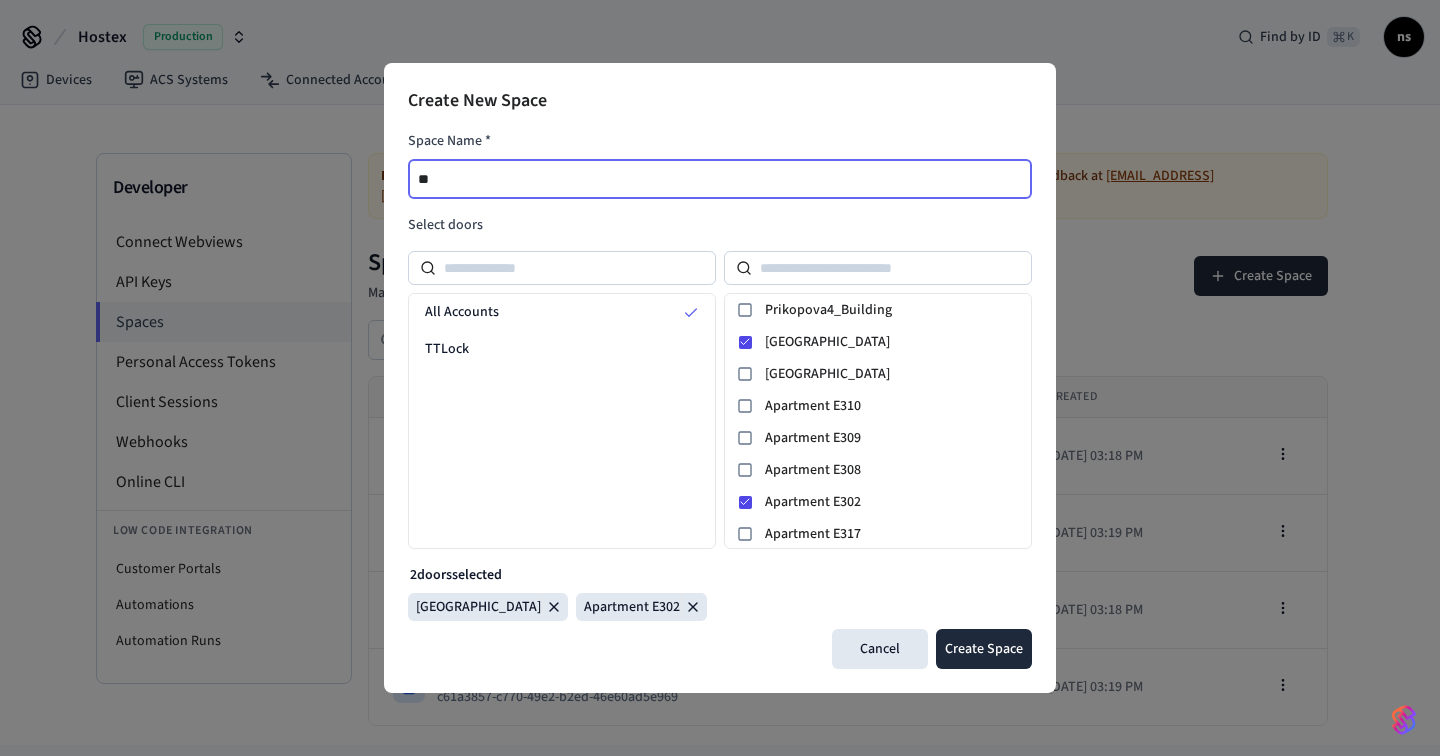 type on "*" 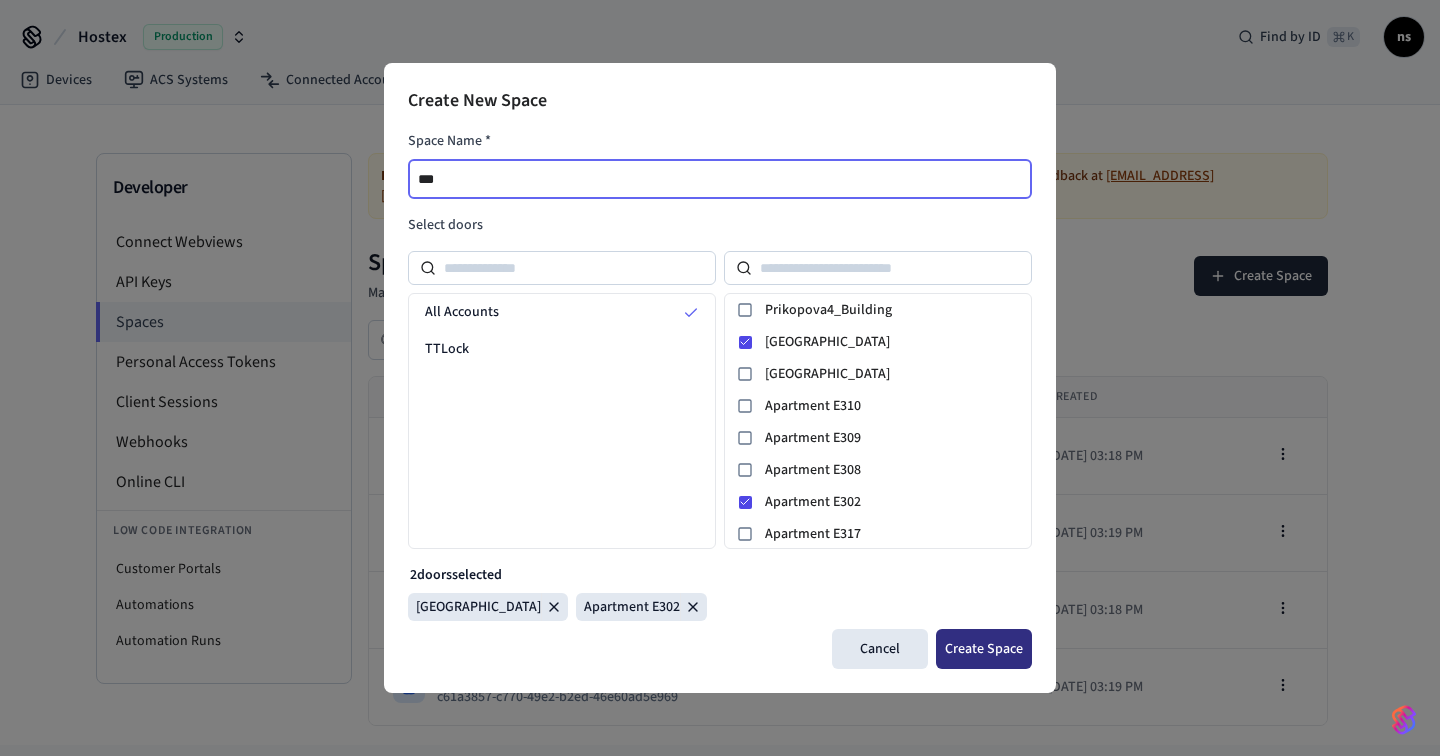 type on "***" 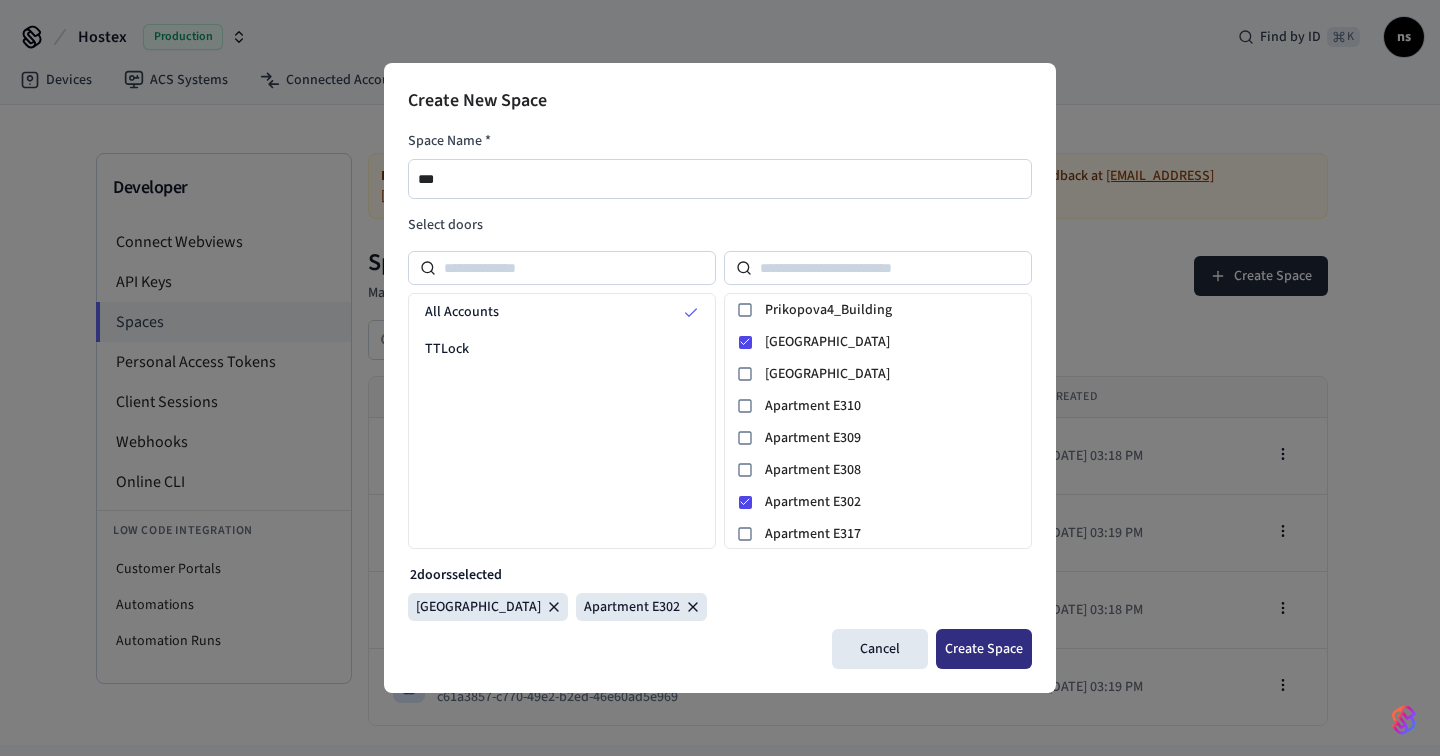 click on "Create Space" at bounding box center [984, 649] 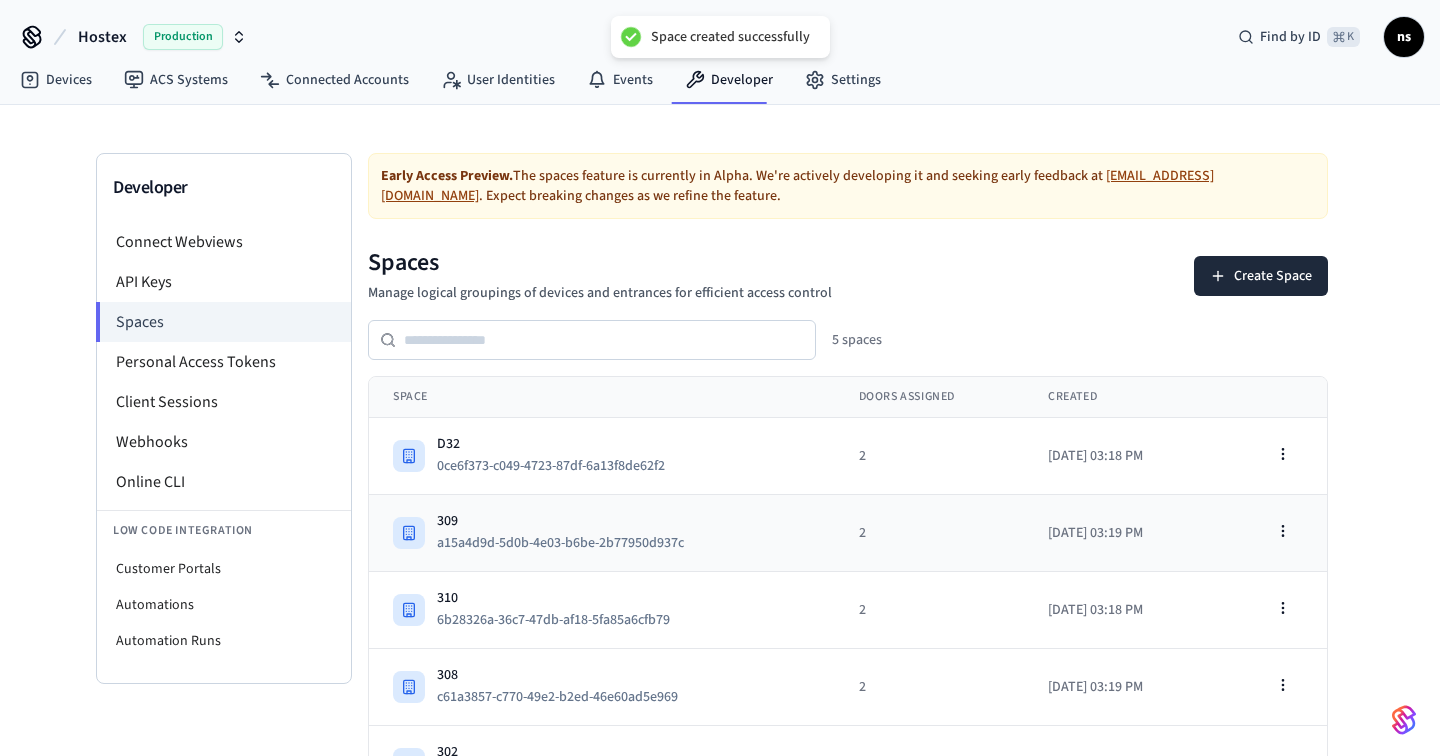 scroll, scrollTop: 47, scrollLeft: 0, axis: vertical 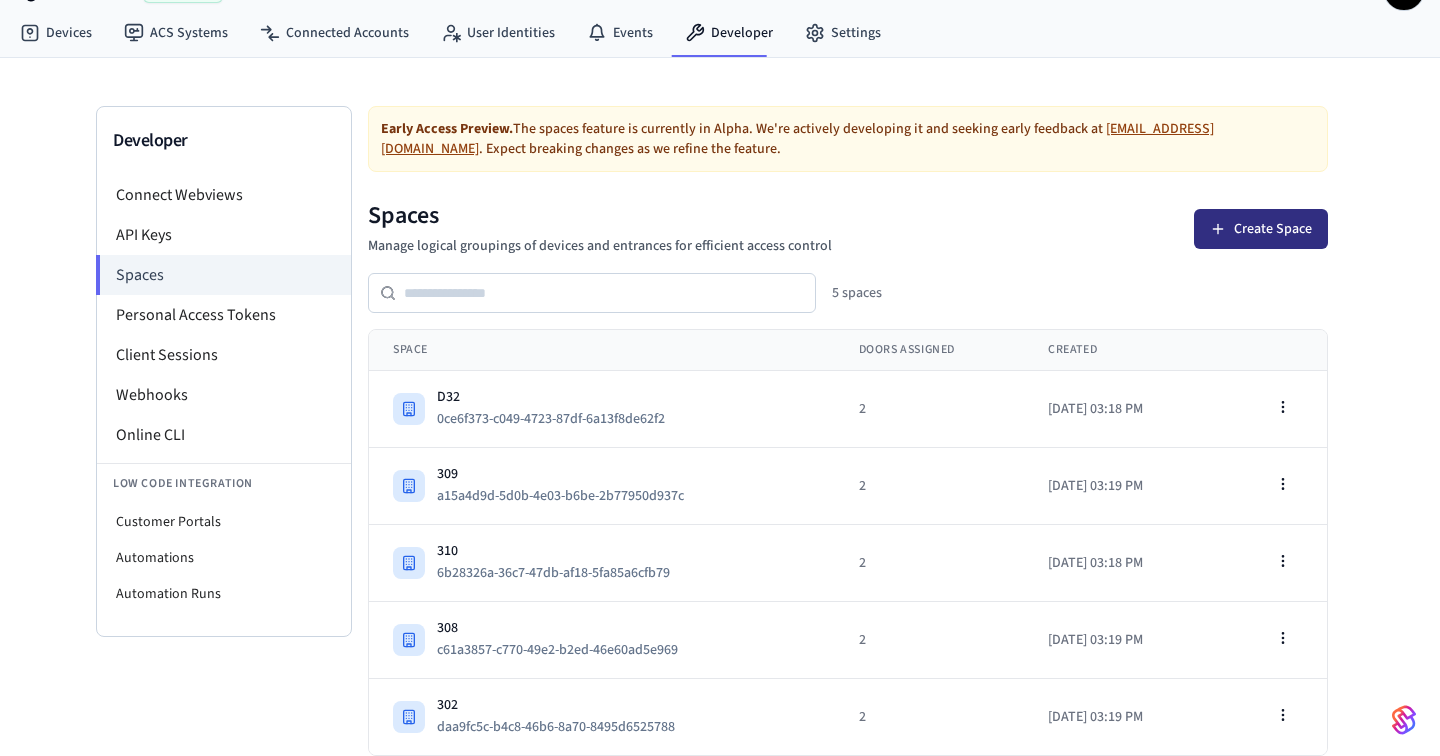 click on "Create Space" at bounding box center (1261, 229) 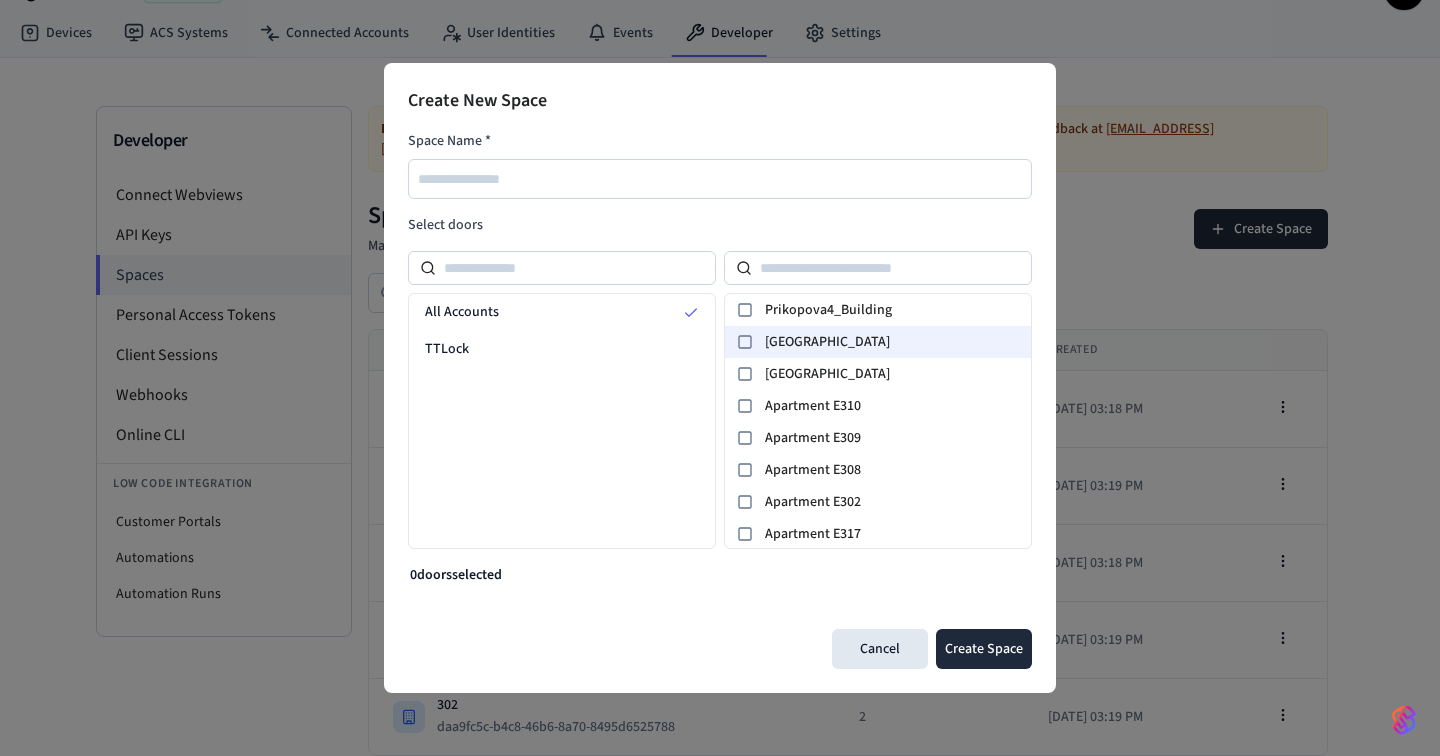 click 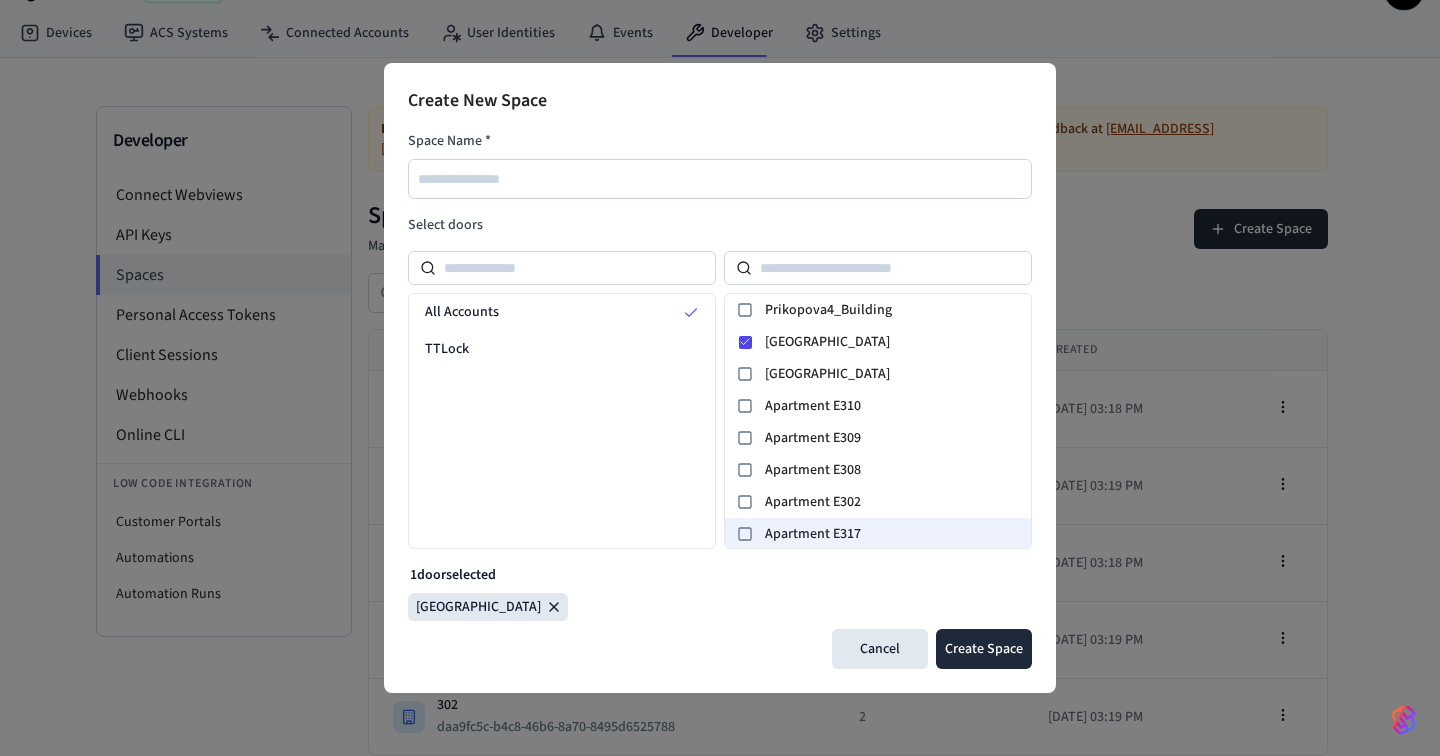 click 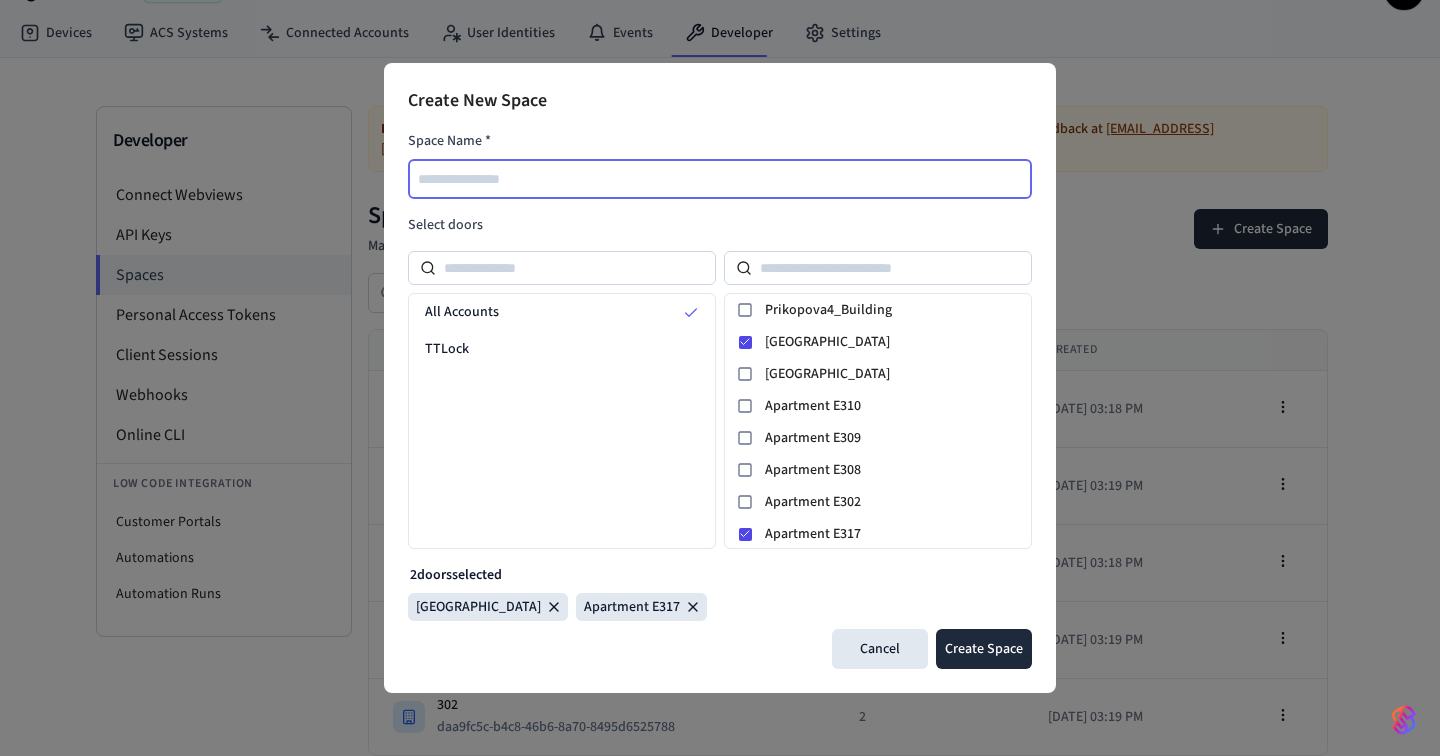 click at bounding box center [721, 179] 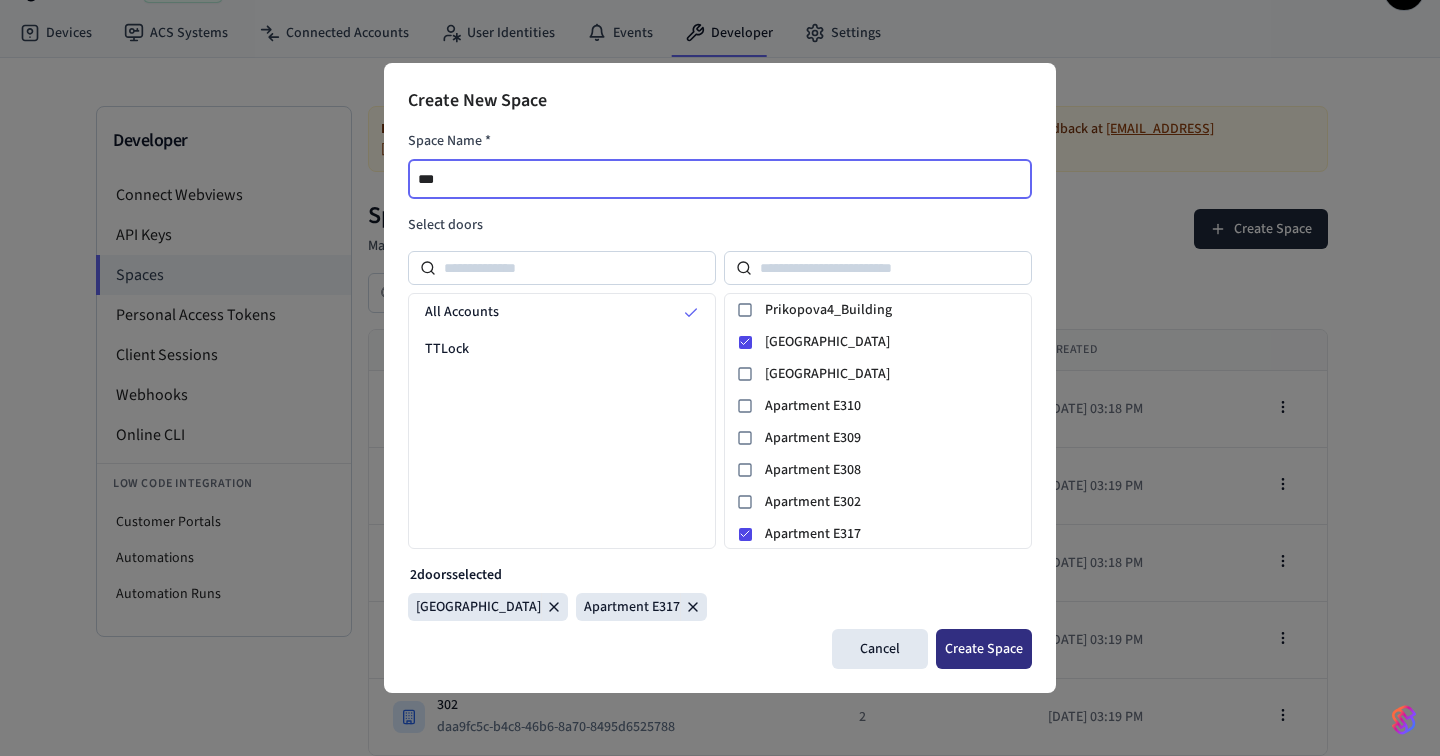 type on "***" 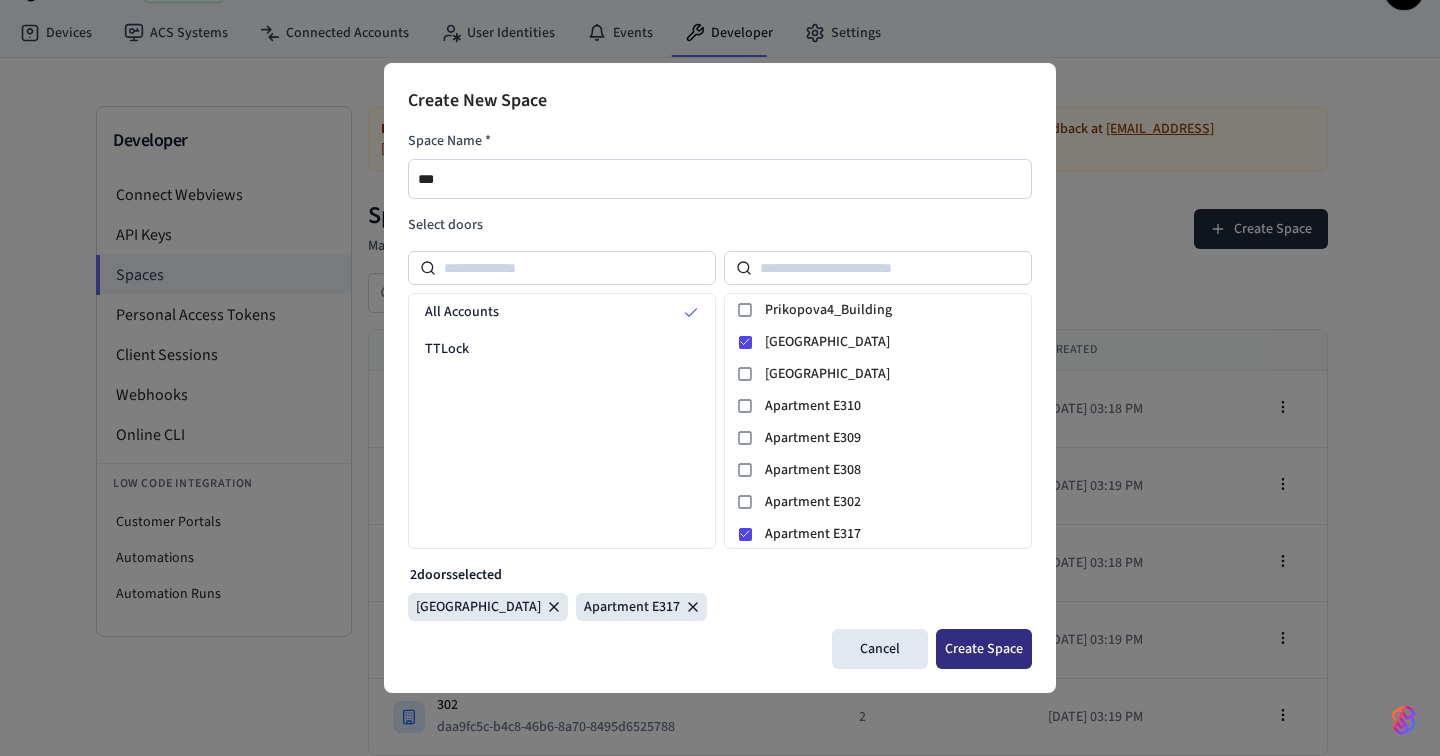 click on "Create Space" at bounding box center (984, 649) 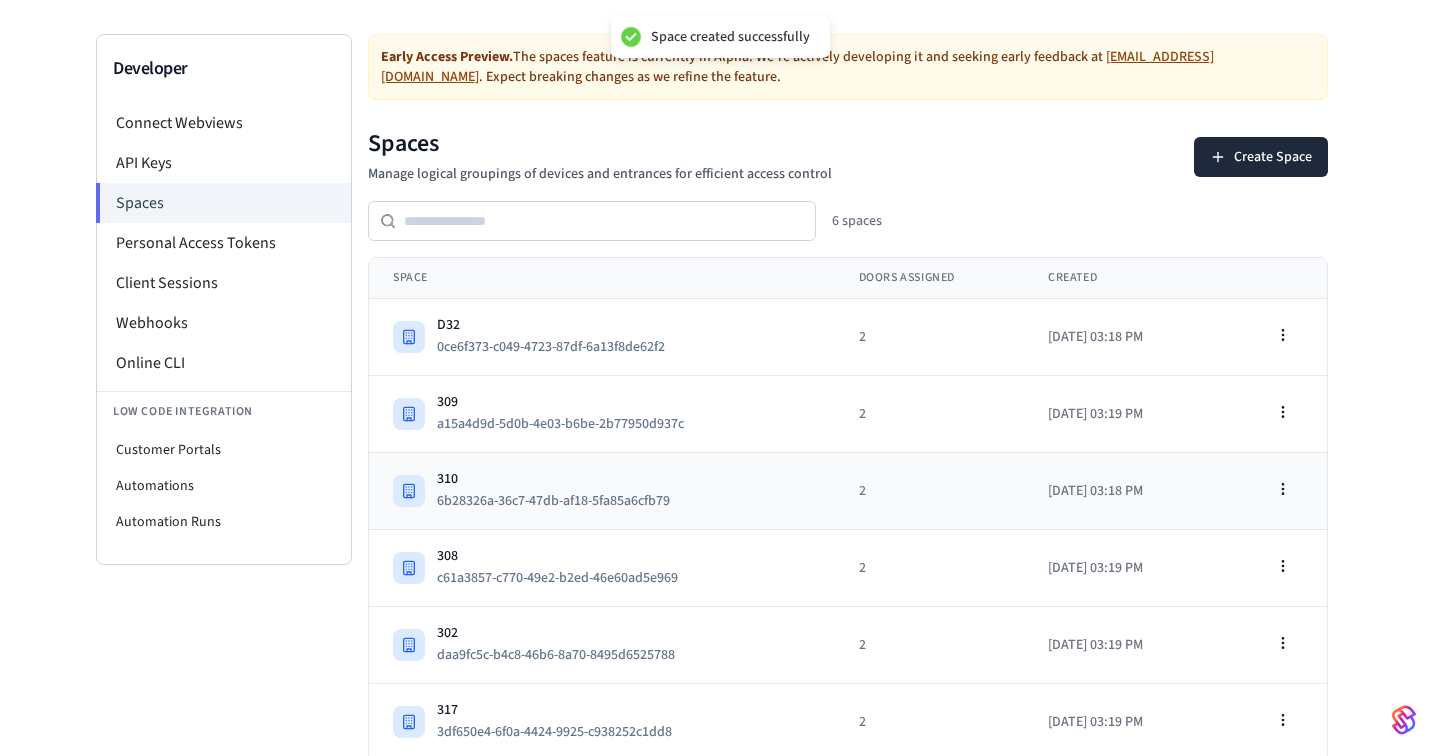 scroll, scrollTop: 124, scrollLeft: 0, axis: vertical 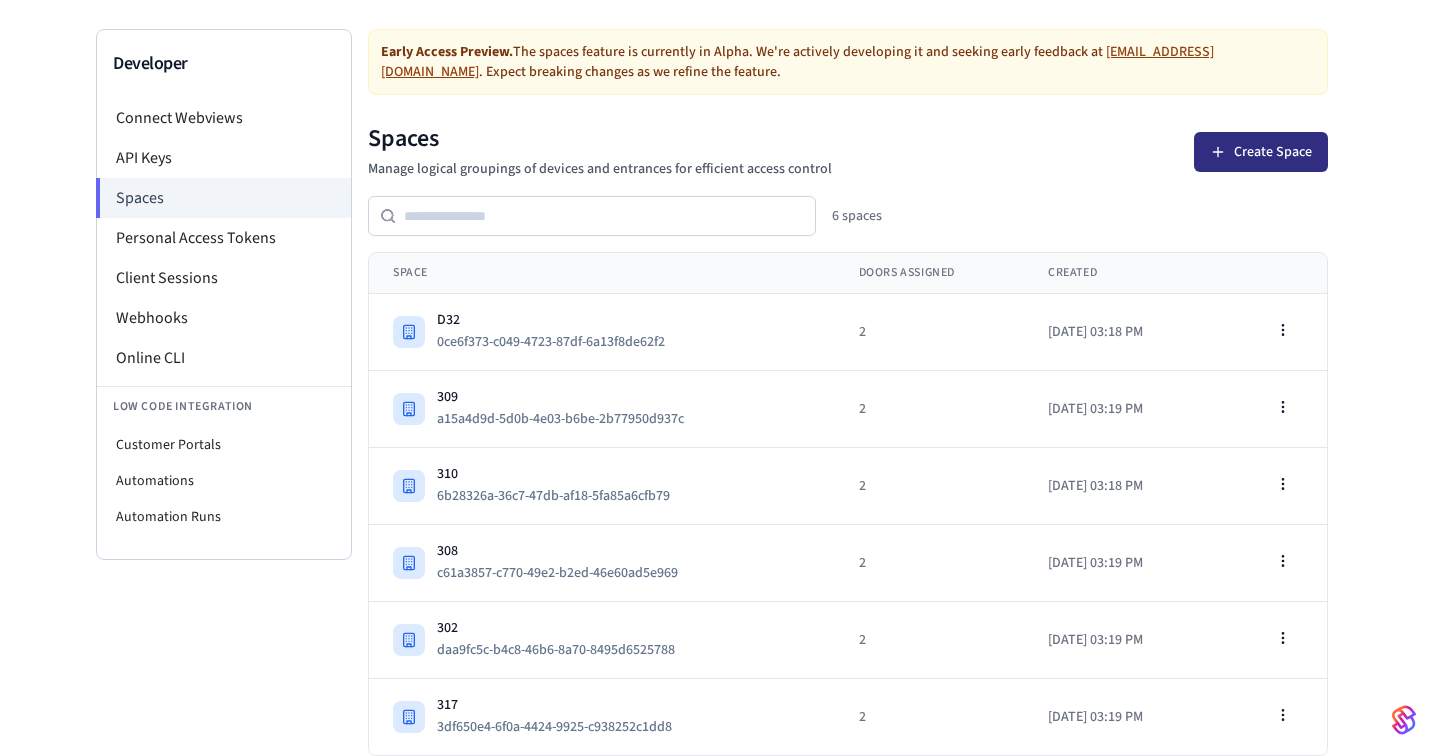 click on "Create Space" at bounding box center [1261, 152] 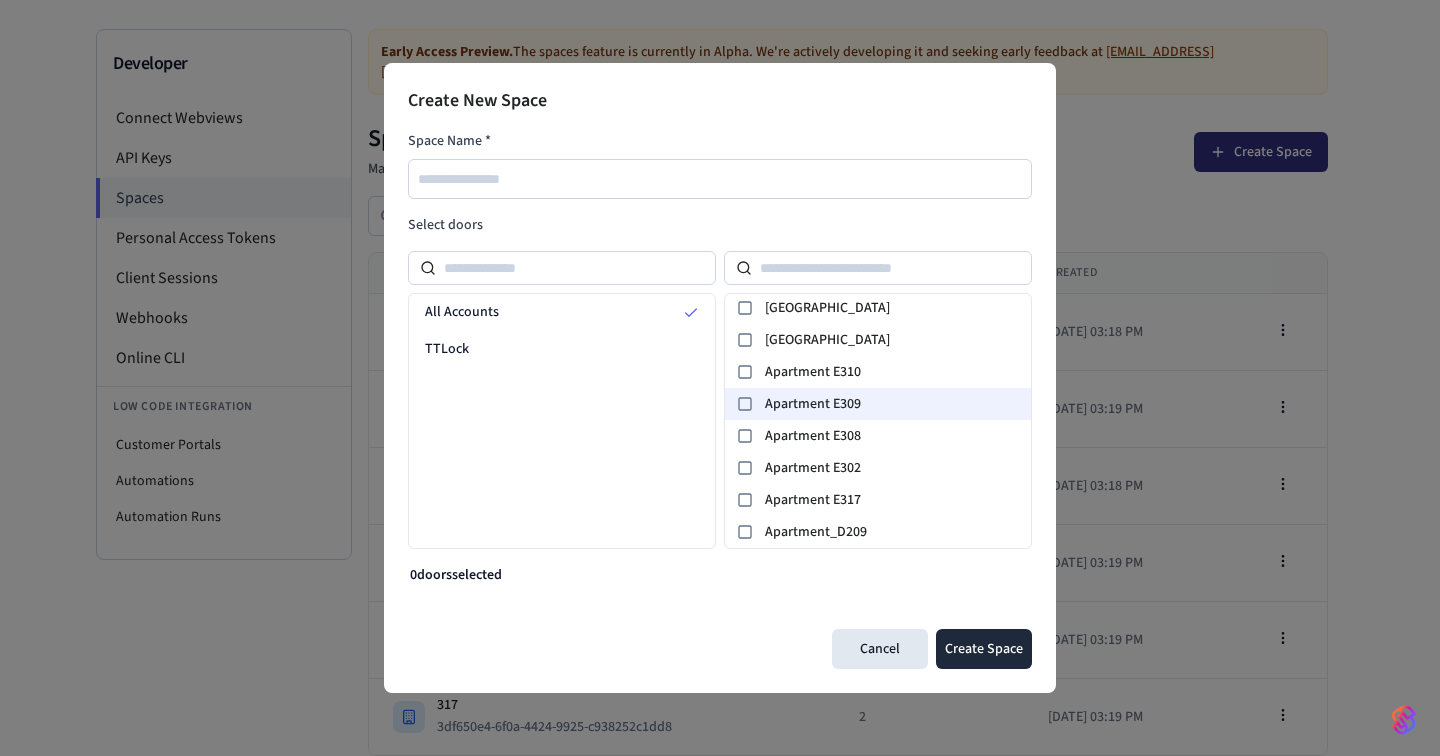 scroll, scrollTop: 0, scrollLeft: 0, axis: both 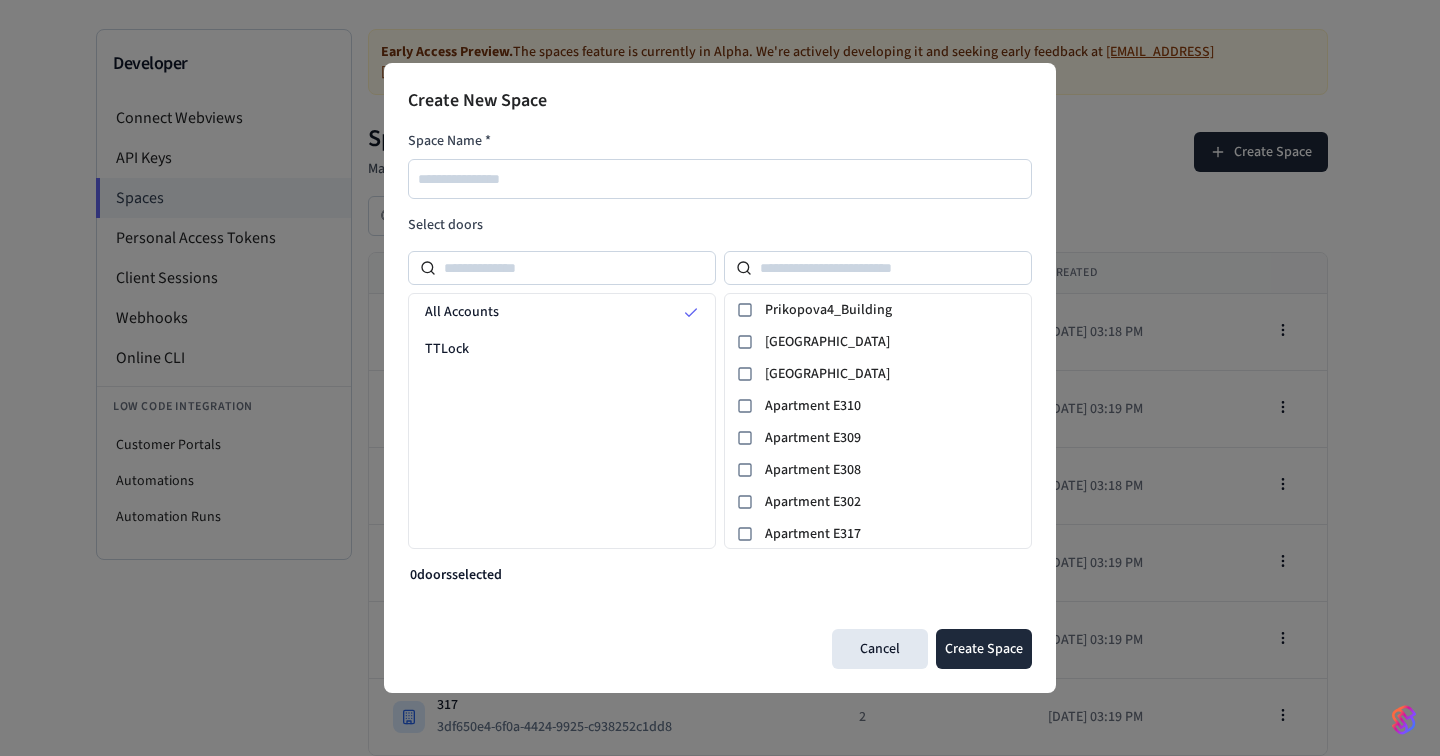click on "Create New Space Space Name * Select doors All Accounts TTLock Prikopova4_Building [GEOGRAPHIC_DATA] [GEOGRAPHIC_DATA] [GEOGRAPHIC_DATA] E310 Apartment E309 Apartment E308 Apartment E302 Apartment E317 Apartment_D209 0  door s  selected Cancel Create Space" at bounding box center [720, 378] 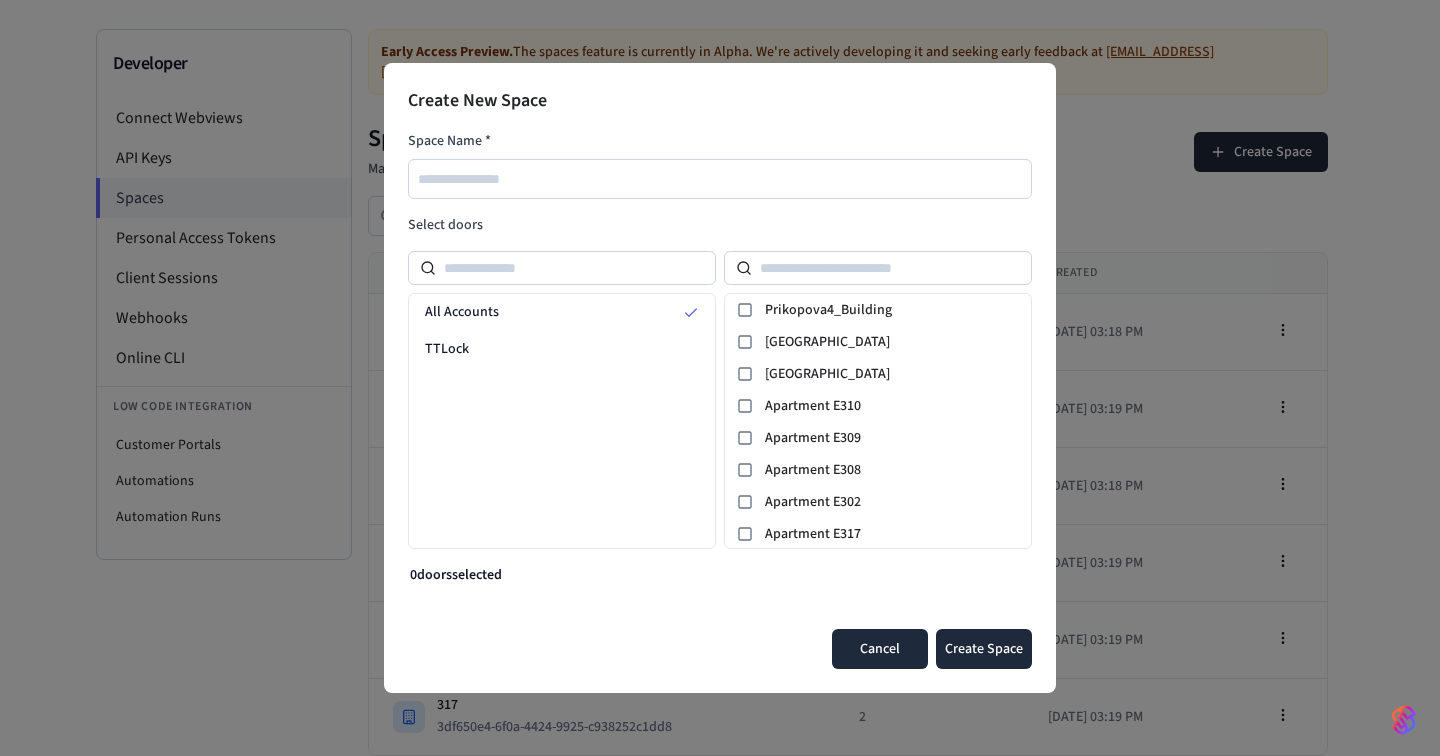 click on "Cancel" at bounding box center [880, 649] 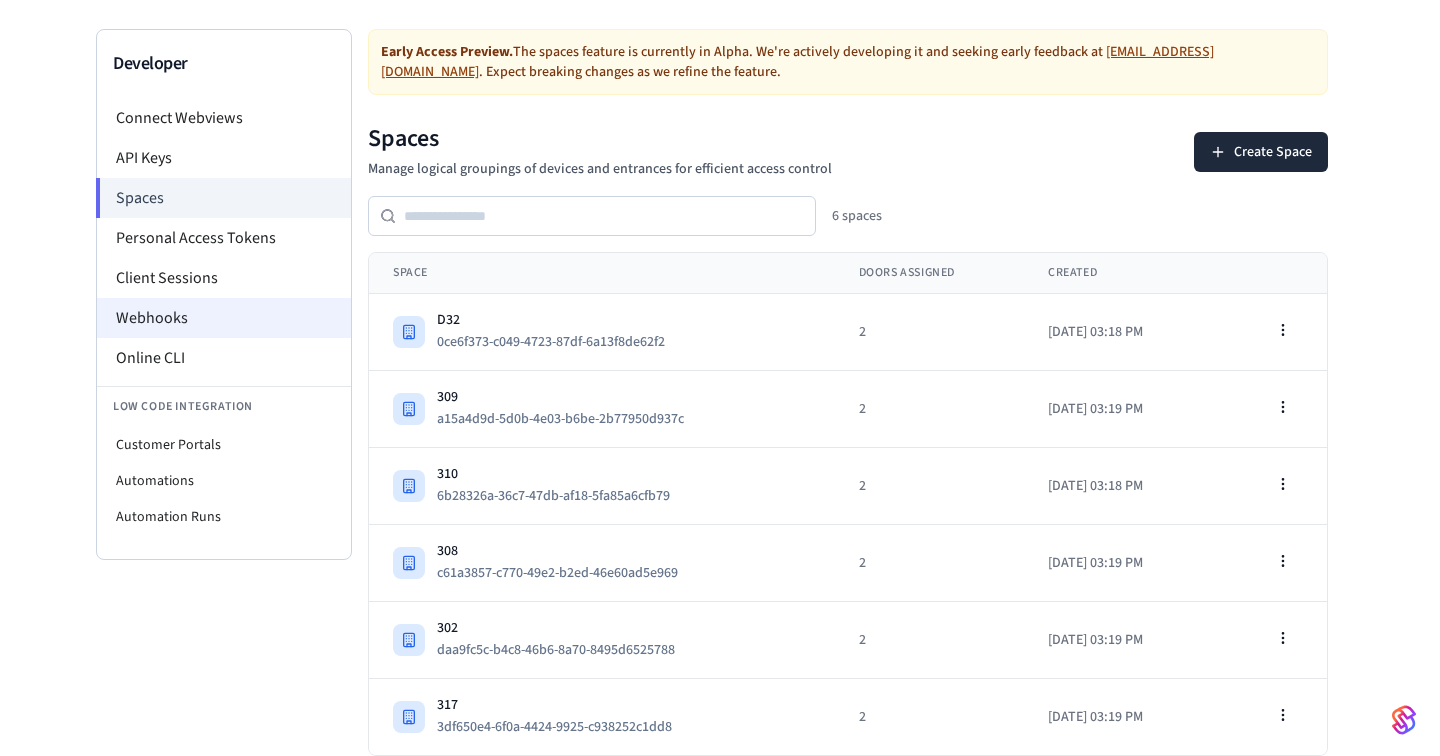 scroll, scrollTop: 0, scrollLeft: 0, axis: both 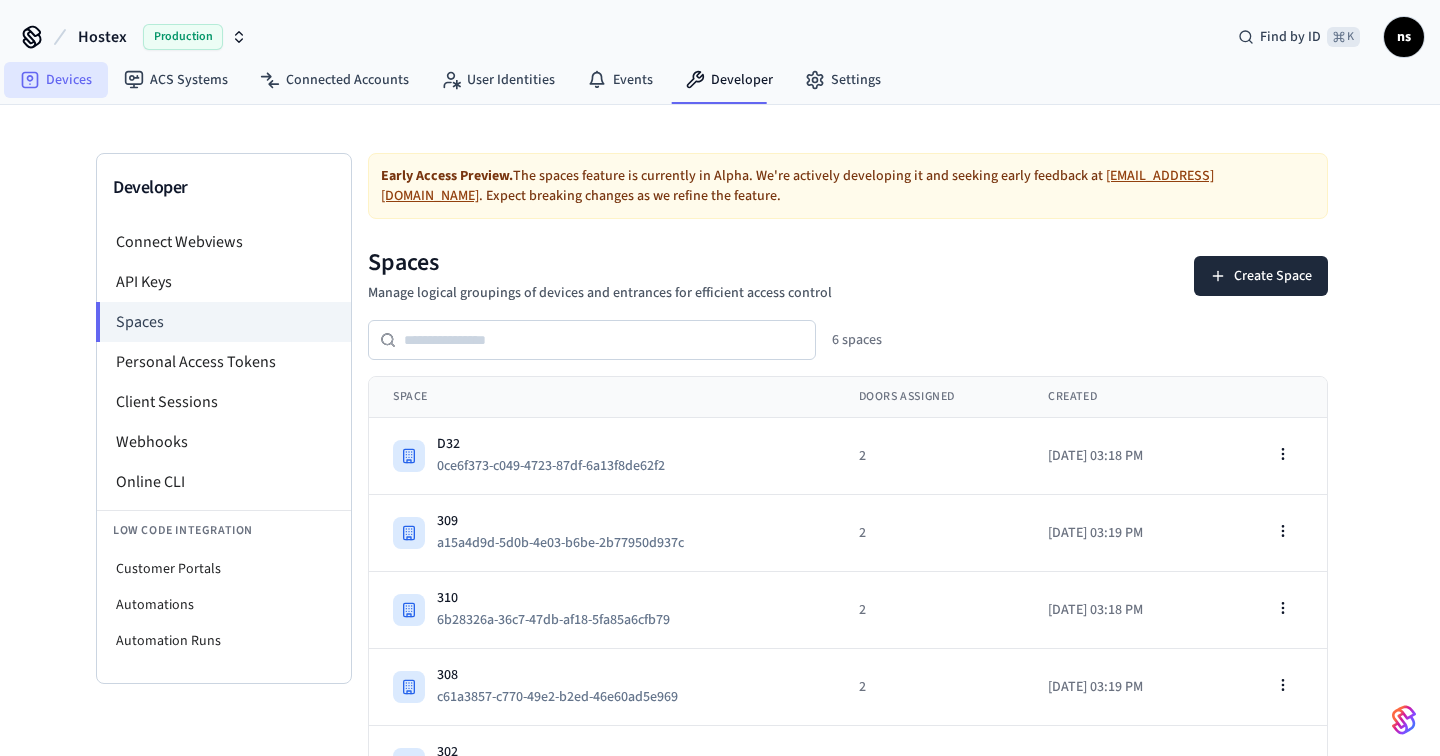 click on "Devices" at bounding box center [56, 80] 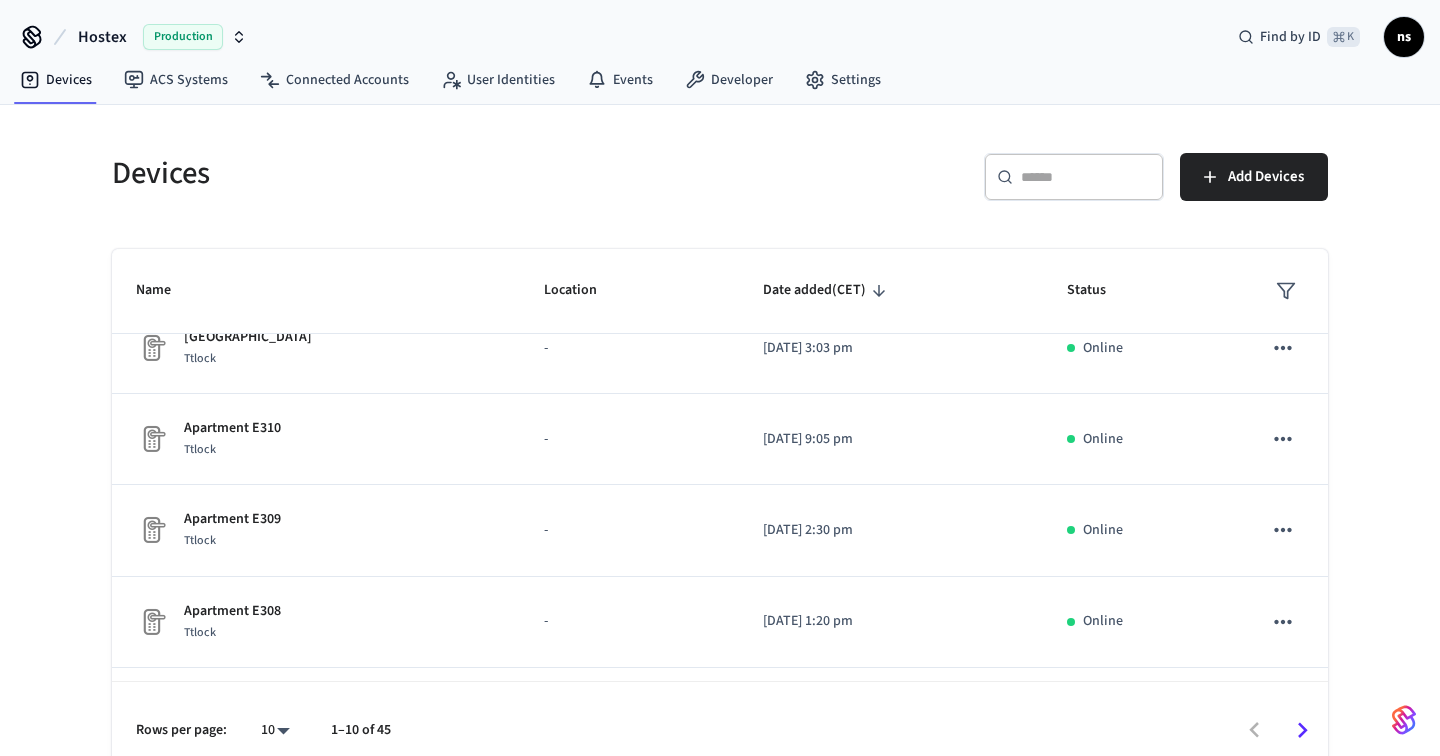 scroll, scrollTop: 564, scrollLeft: 0, axis: vertical 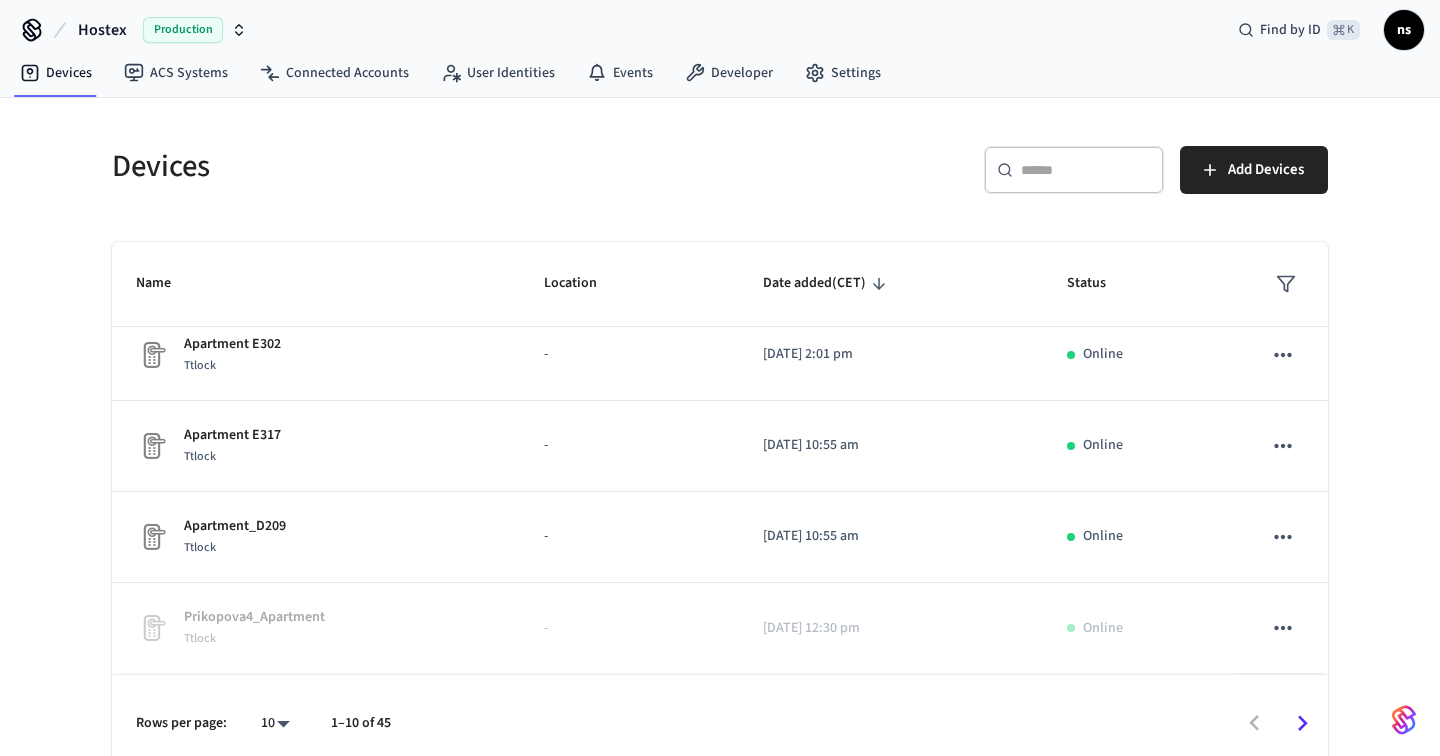click on "Hostex Production Find by ID ⌘ K ns Devices ACS Systems Connected Accounts User Identities Events Developer Settings Devices ​ ​ Add Devices Name Location Date added  (CET) Status Prikopova4_Building Ttlock - [DATE] 2:20 pm Online [GEOGRAPHIC_DATA] 30E Building Ttlock - [DATE] 4:14 pm Online [GEOGRAPHIC_DATA] 32D Building Ttlock - [DATE] 3:03 pm Online Apartment E310 Ttlock - [DATE] 9:05 pm Online Apartment E309 Ttlock - [DATE] 2:30 pm Online Apartment E308 Ttlock - [DATE] 1:20 pm Online Apartment E302 Ttlock - [DATE] 2:01 pm Online Apartment E317 Ttlock - [DATE] 10:55 am Online Apartment_D209 Ttlock - [DATE] 10:55 am Online Prikopova4_Apartment Ttlock - [DATE] 12:30 pm Online Rows per page: 10 ** 1–10 of 45 32 /devices/list 46 /devices/unmanaged/list 1 /devices/get 3 /access_codes/list 3 /access_codes/unmanaged/list 1 /internal/workspaces/get_workspace_settings 7 /seam/customer/v1/settings/get 1 /connect_webviews/create 4 Devices | Seam" at bounding box center [720, 382] 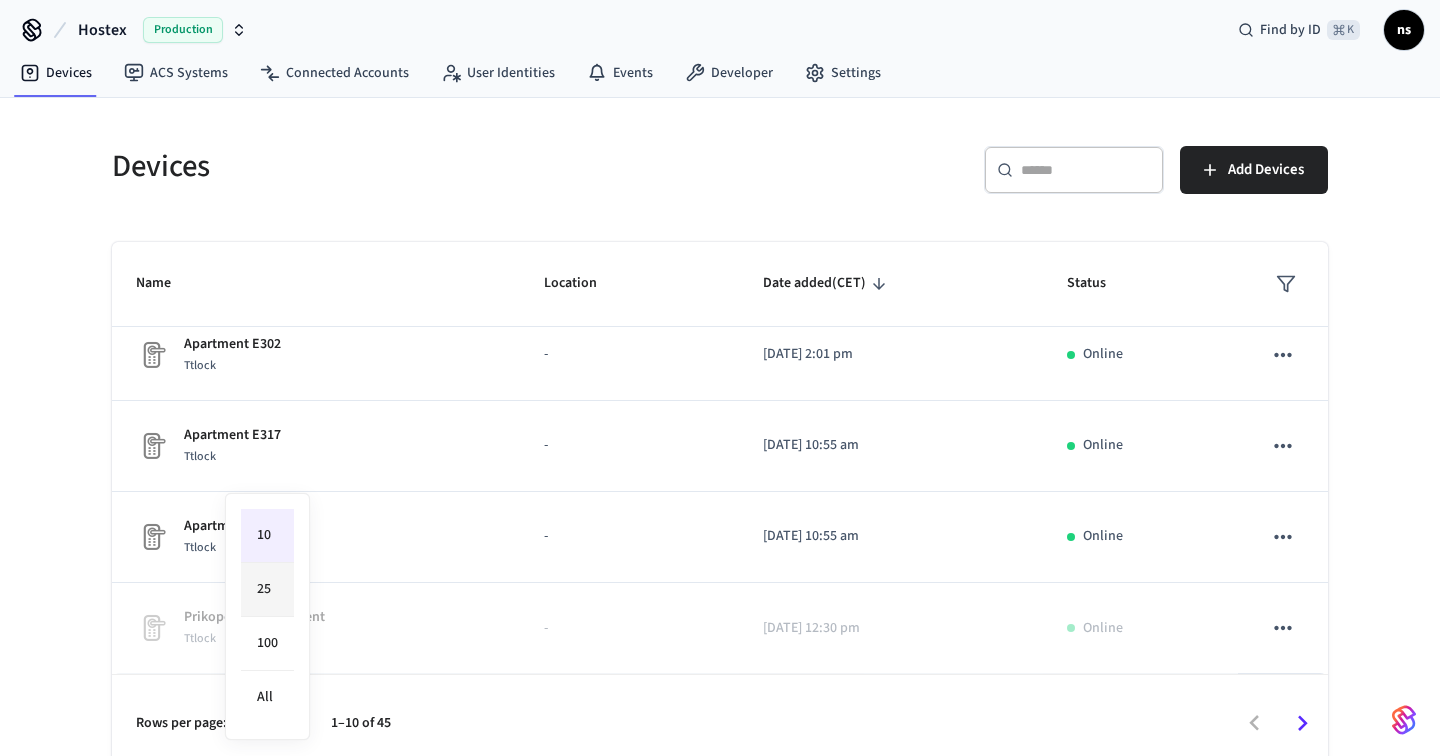 click on "25" at bounding box center (267, 590) 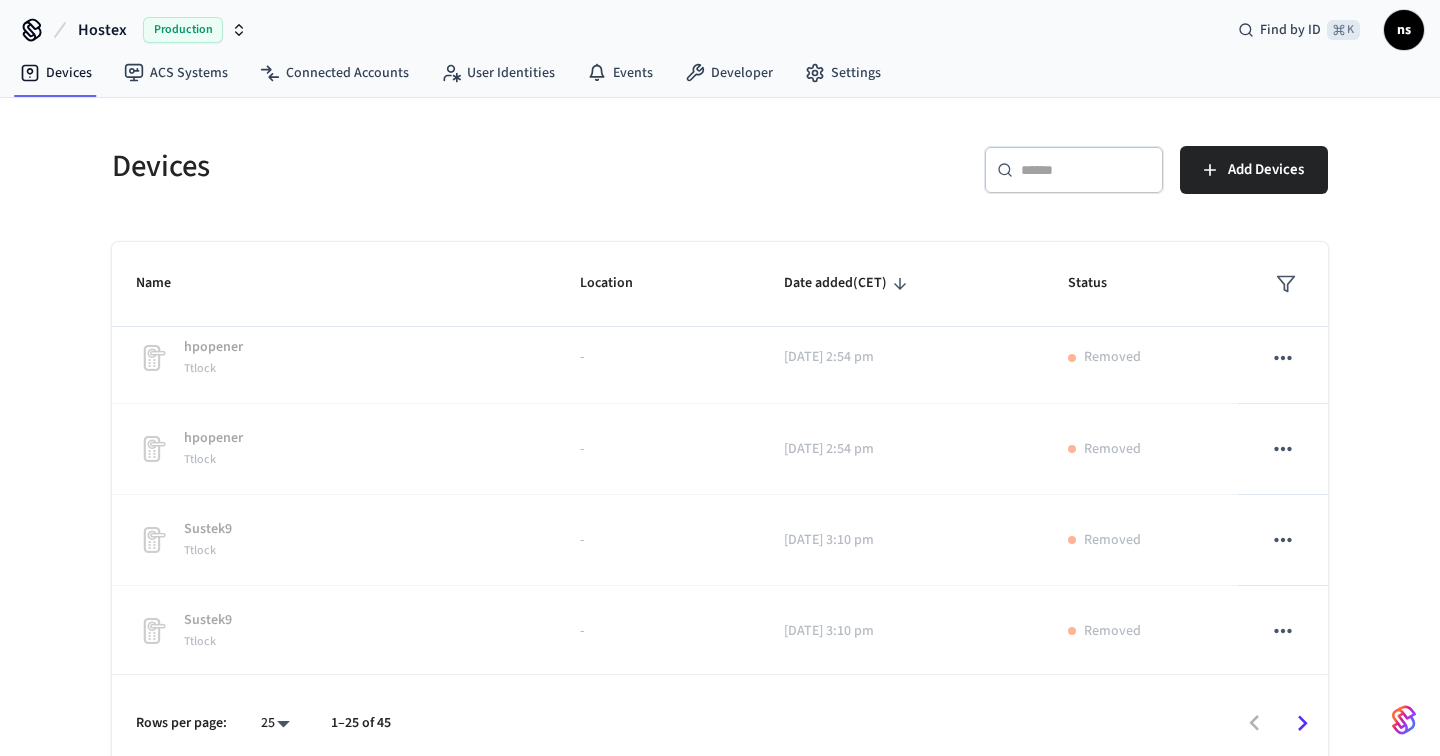 scroll, scrollTop: 1564, scrollLeft: 0, axis: vertical 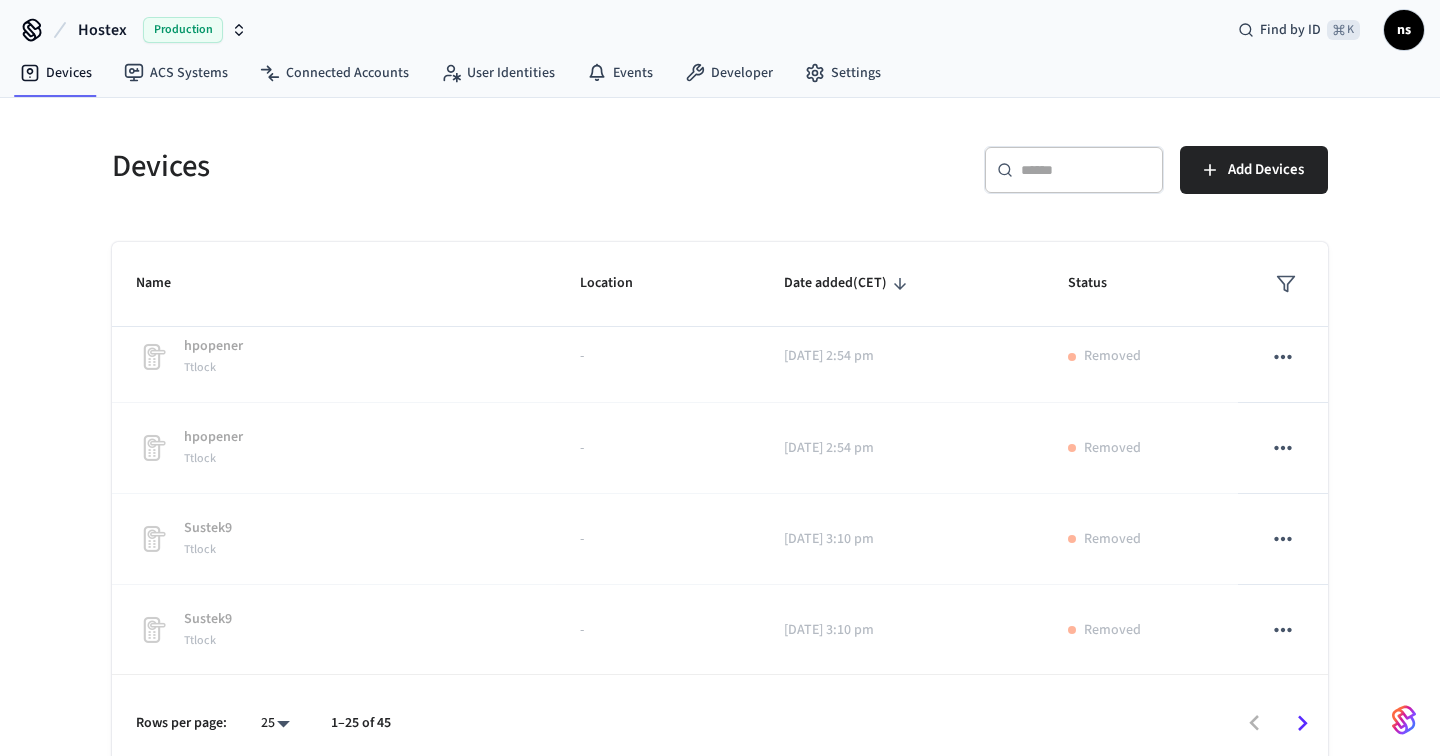 click on "ns" at bounding box center (1404, 30) 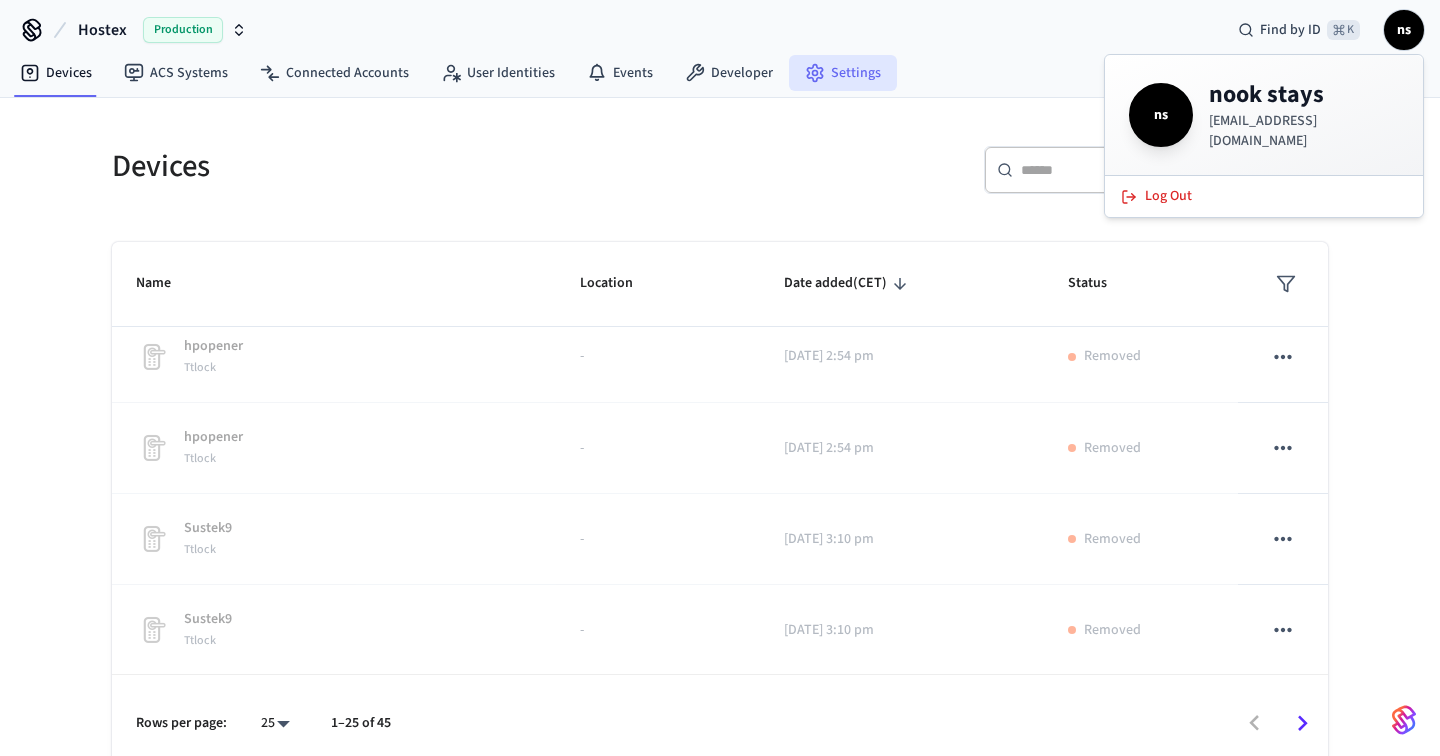 click on "Settings" at bounding box center (843, 73) 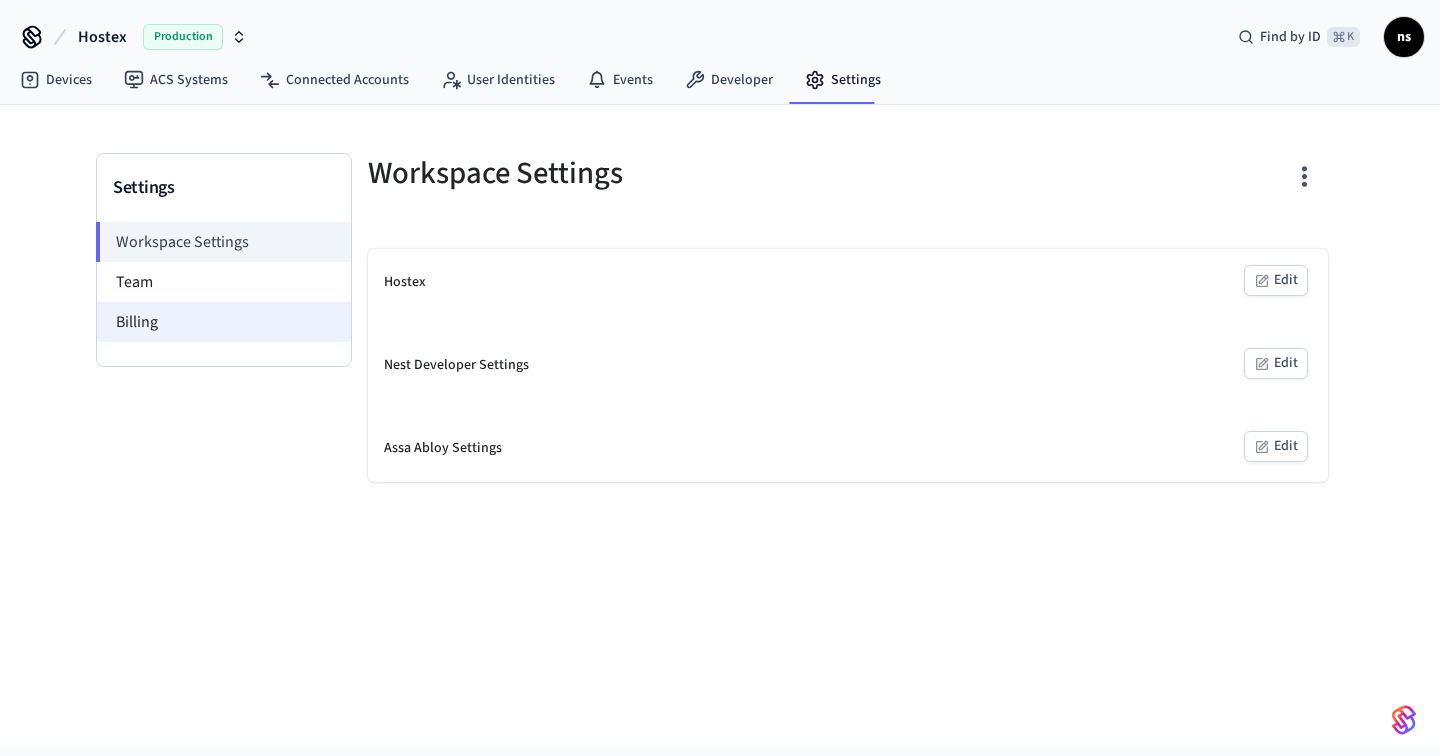 click on "Billing" at bounding box center [224, 322] 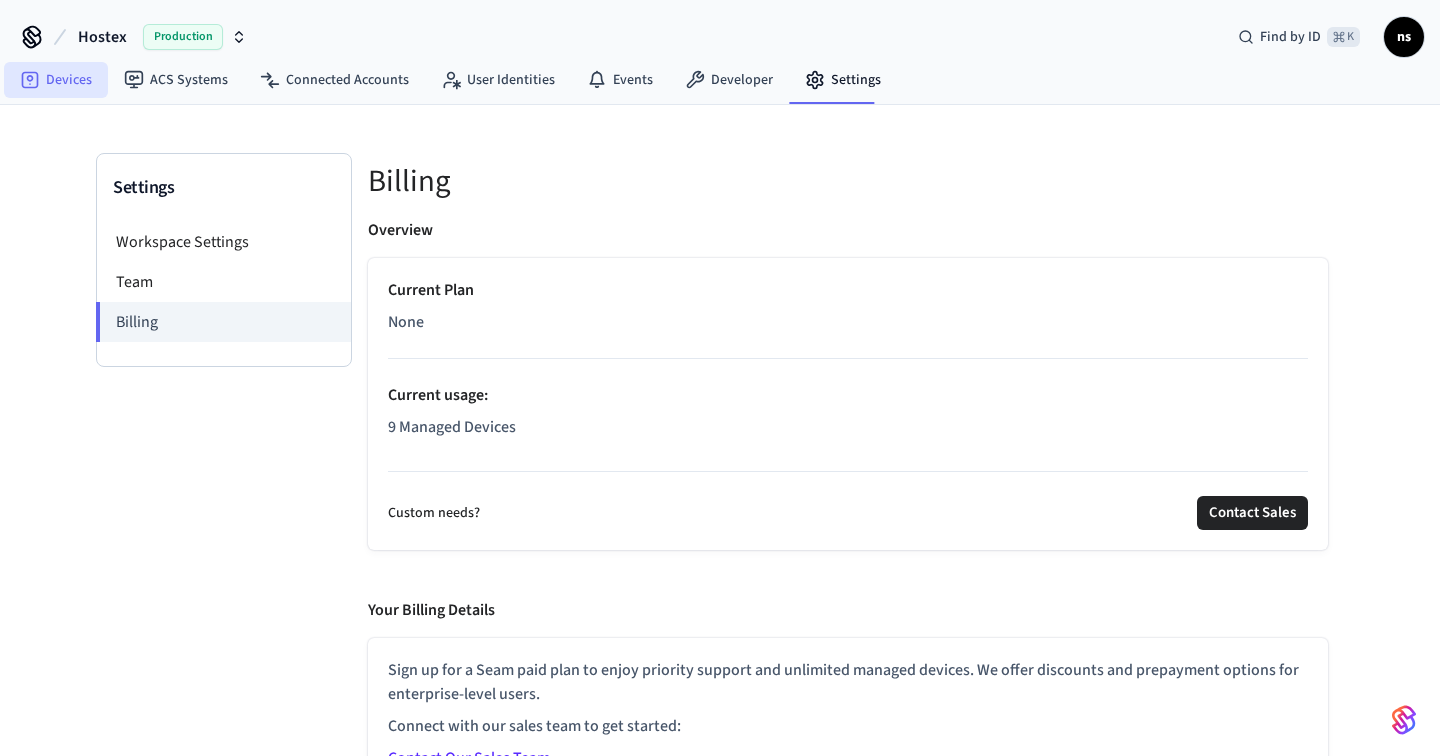 click on "Devices" at bounding box center (56, 80) 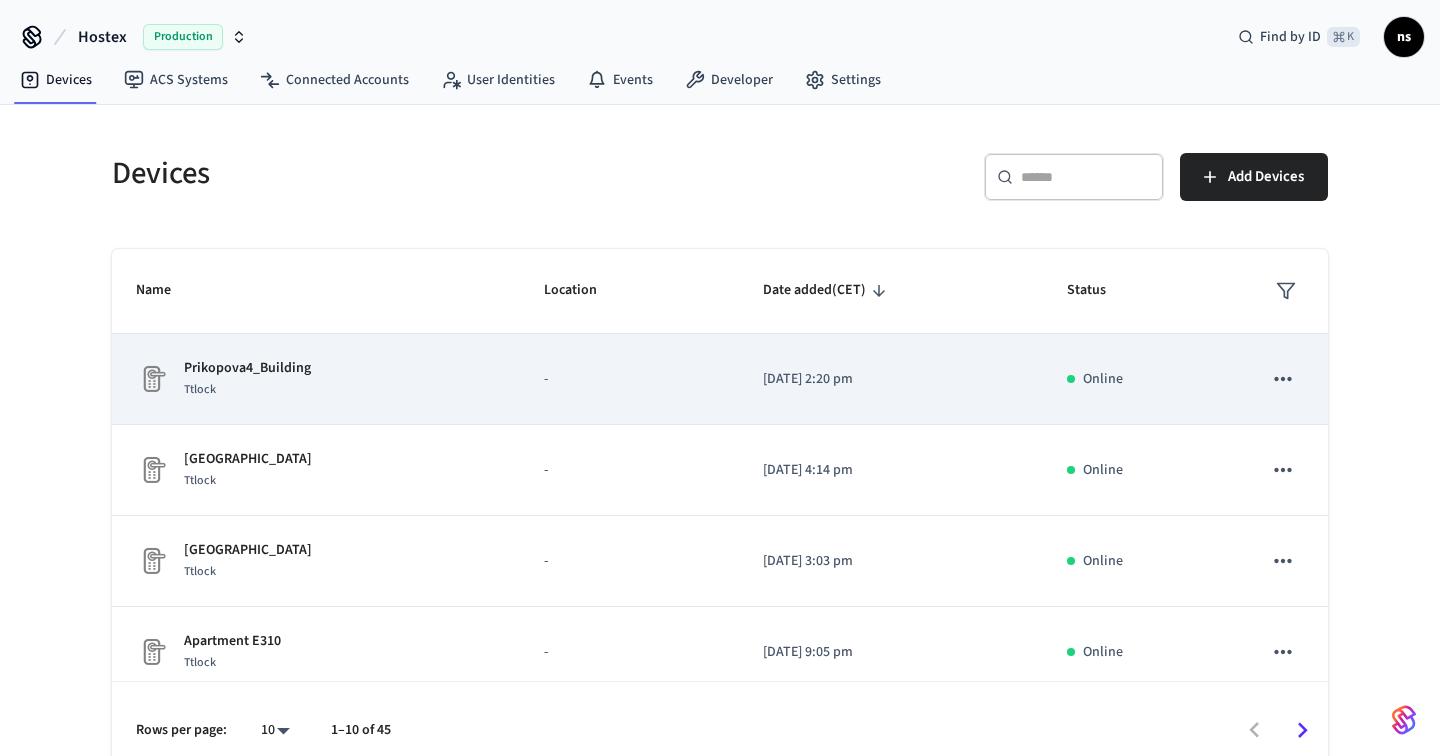 scroll, scrollTop: 564, scrollLeft: 0, axis: vertical 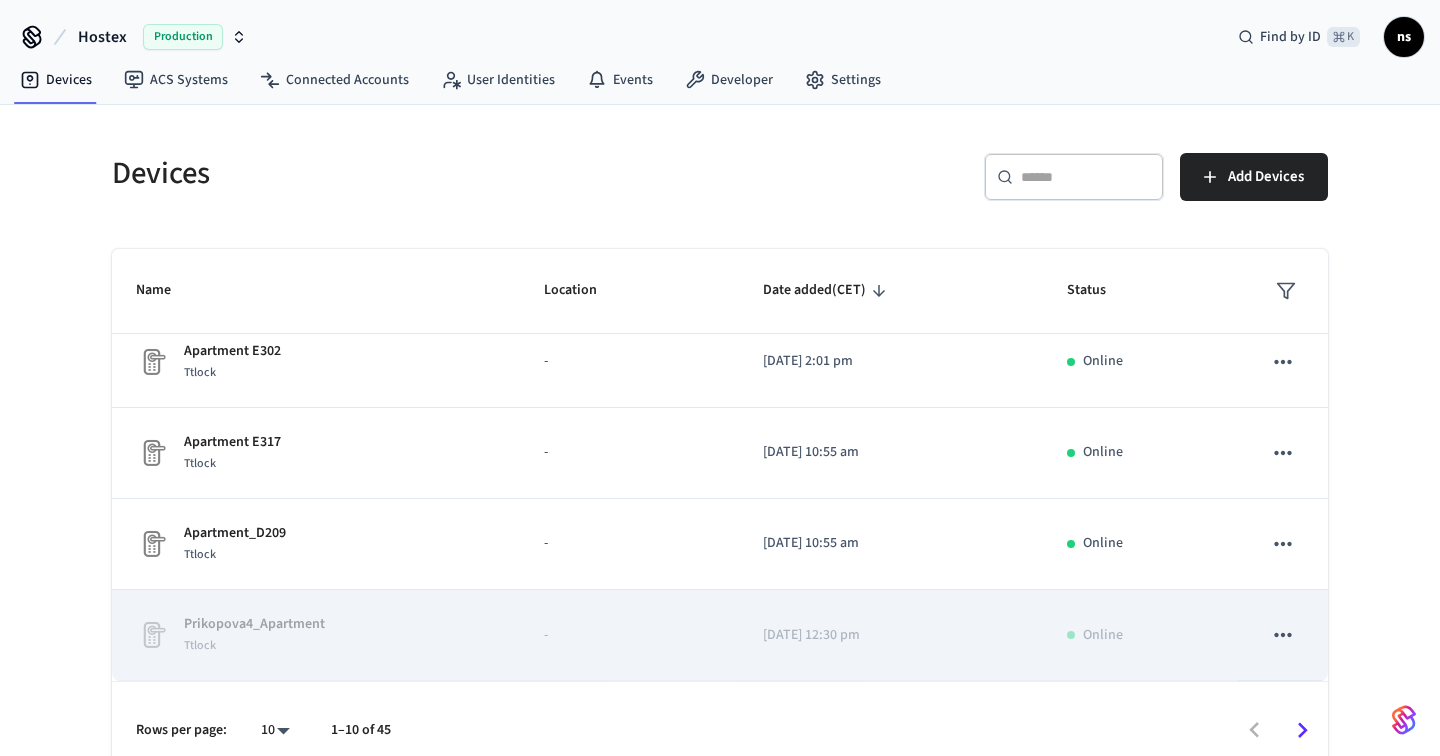 click on "Online" at bounding box center (1140, 635) 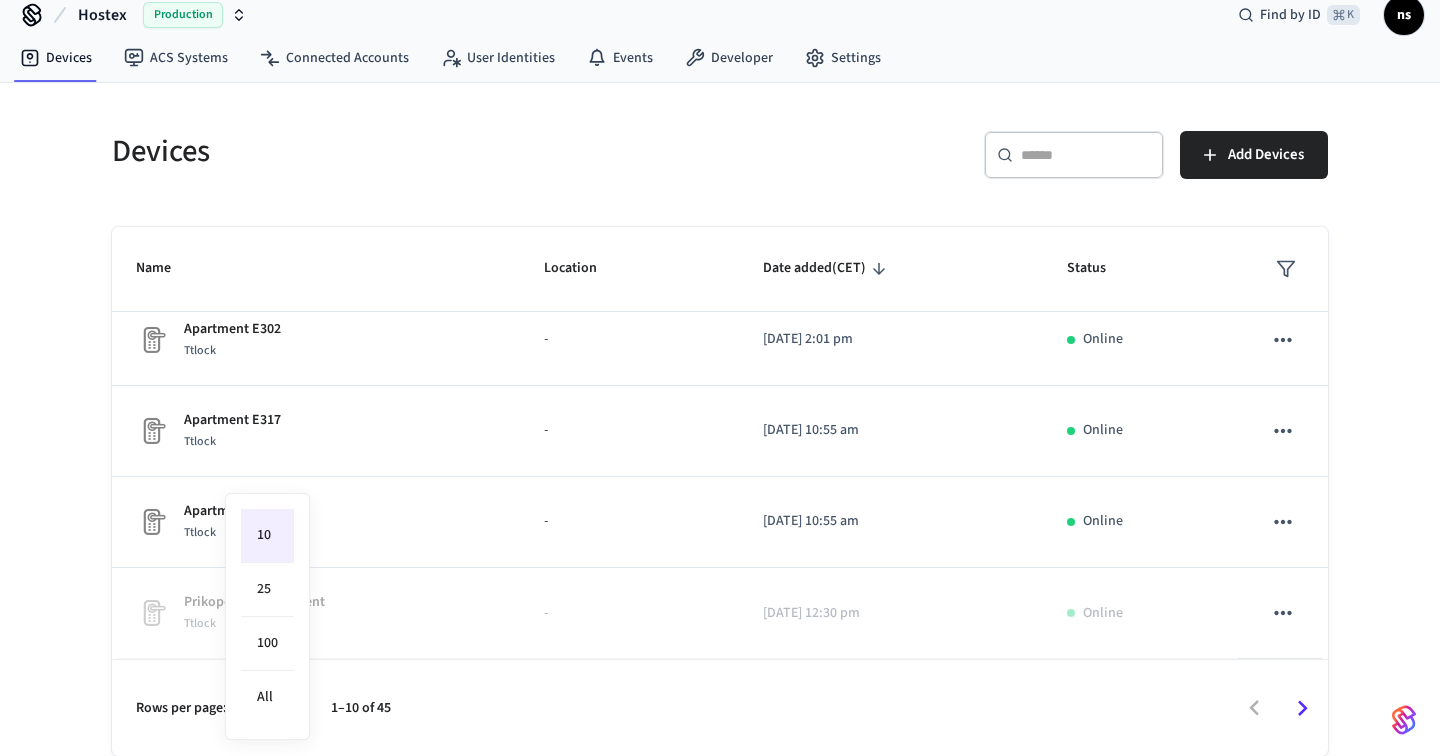 click on "Hostex Production Find by ID ⌘ K ns Devices ACS Systems Connected Accounts User Identities Events Developer Settings Devices ​ ​ Add Devices Name Location Date added  (CET) Status Prikopova4_Building Ttlock - [DATE] 2:20 pm Online [GEOGRAPHIC_DATA] 30E Building Ttlock - [DATE] 4:14 pm Online [GEOGRAPHIC_DATA] 32D Building Ttlock - [DATE] 3:03 pm Online Apartment E310 Ttlock - [DATE] 9:05 pm Online Apartment E309 Ttlock - [DATE] 2:30 pm Online Apartment E308 Ttlock - [DATE] 1:20 pm Online Apartment E302 Ttlock - [DATE] 2:01 pm Online Apartment E317 Ttlock - [DATE] 10:55 am Online Apartment_D209 Ttlock - [DATE] 10:55 am Online Prikopova4_Apartment Ttlock - [DATE] 12:30 pm Online Rows per page: 10 ** 1–10 of 45 42 /devices/list 61 /devices/unmanaged/list 1 /devices/get 3 /access_codes/list 3 /access_codes/unmanaged/list 2 /internal/workspaces/get_workspace_settings 7 /seam/customer/v1/settings/get 1 /connect_webviews/create 4 Devices | Seam 10" at bounding box center (720, 367) 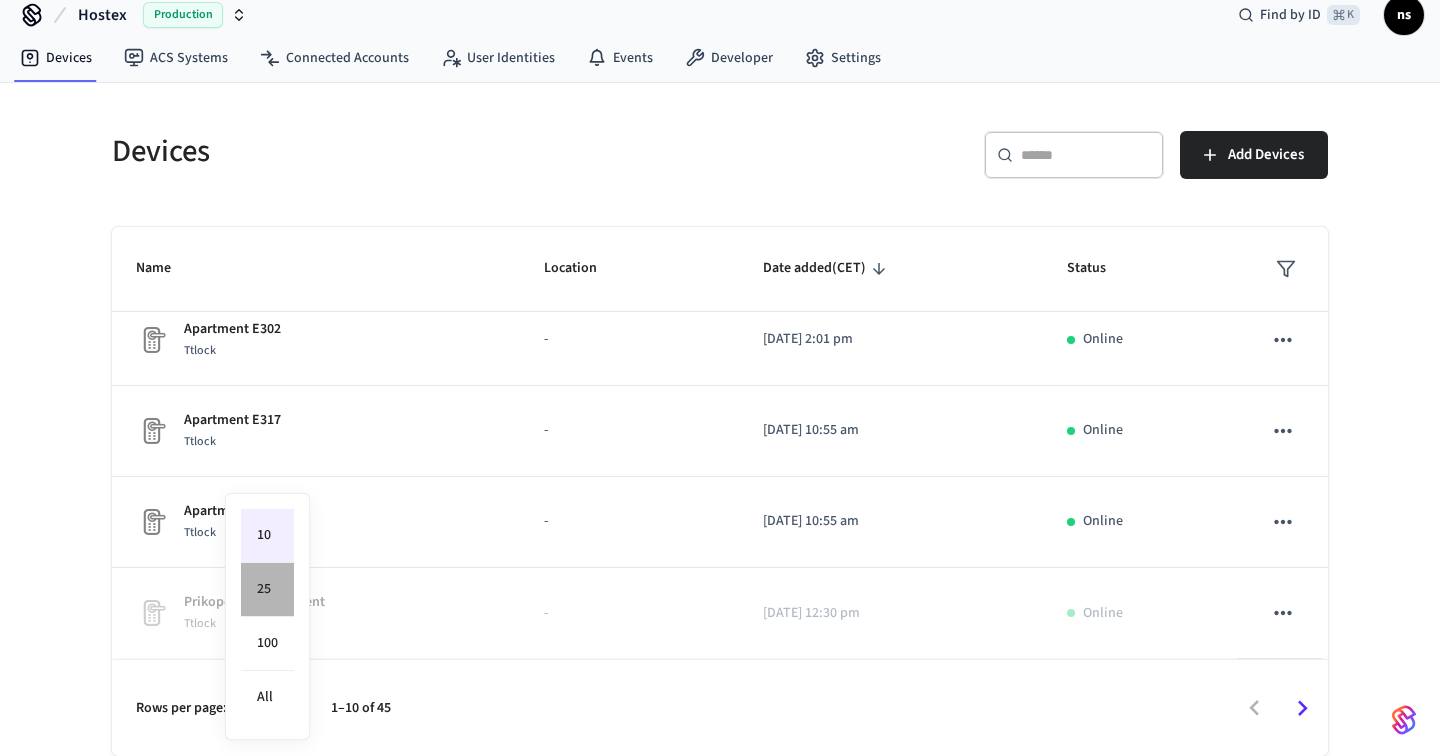 click on "25" at bounding box center [267, 590] 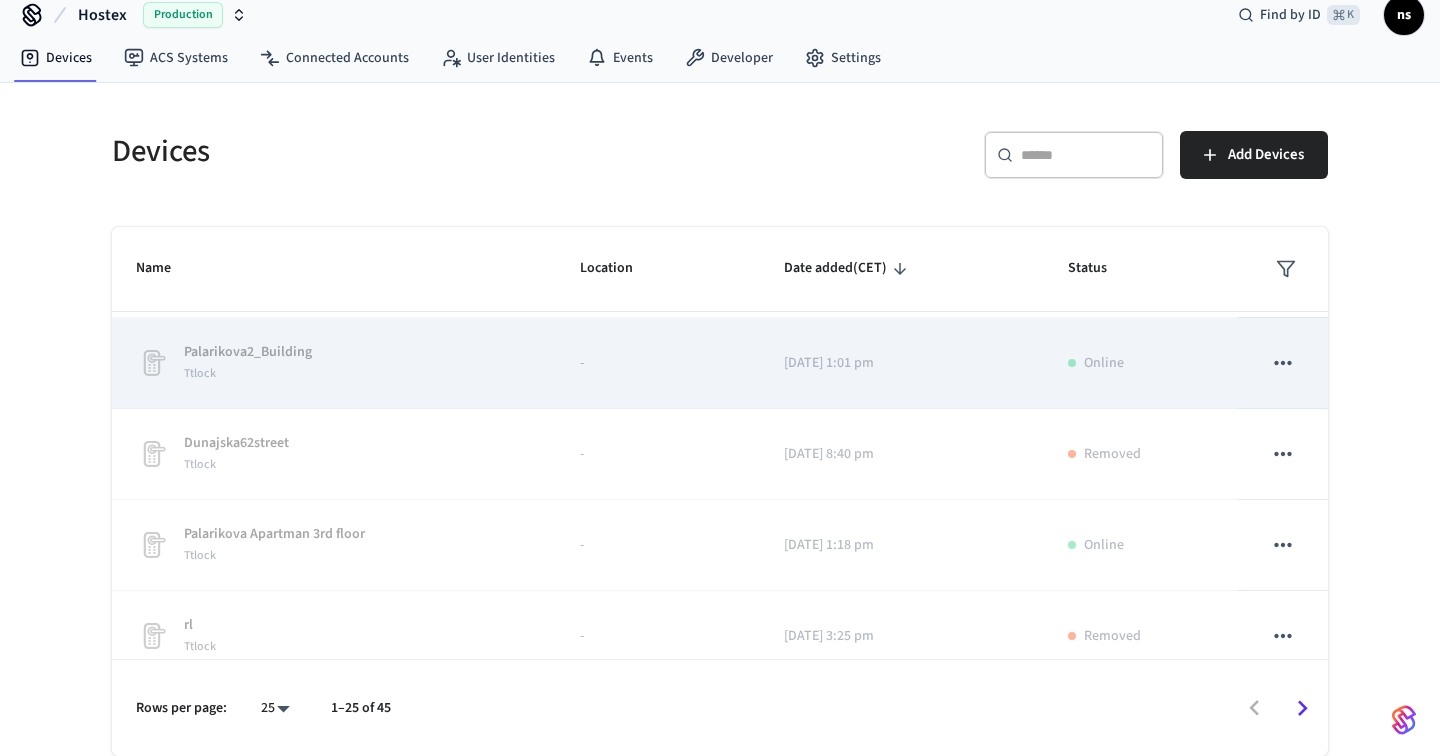 scroll, scrollTop: 858, scrollLeft: 0, axis: vertical 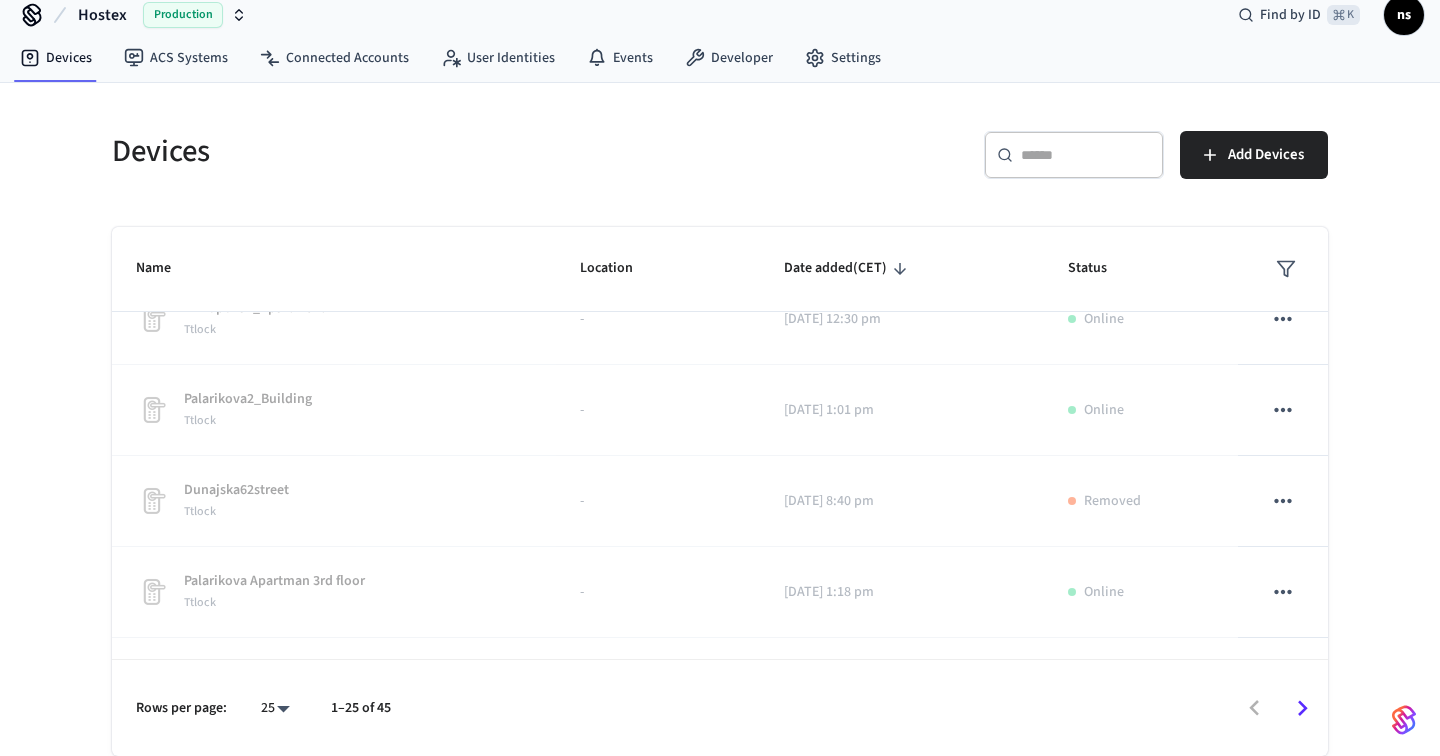 click on "ns" at bounding box center (1404, 15) 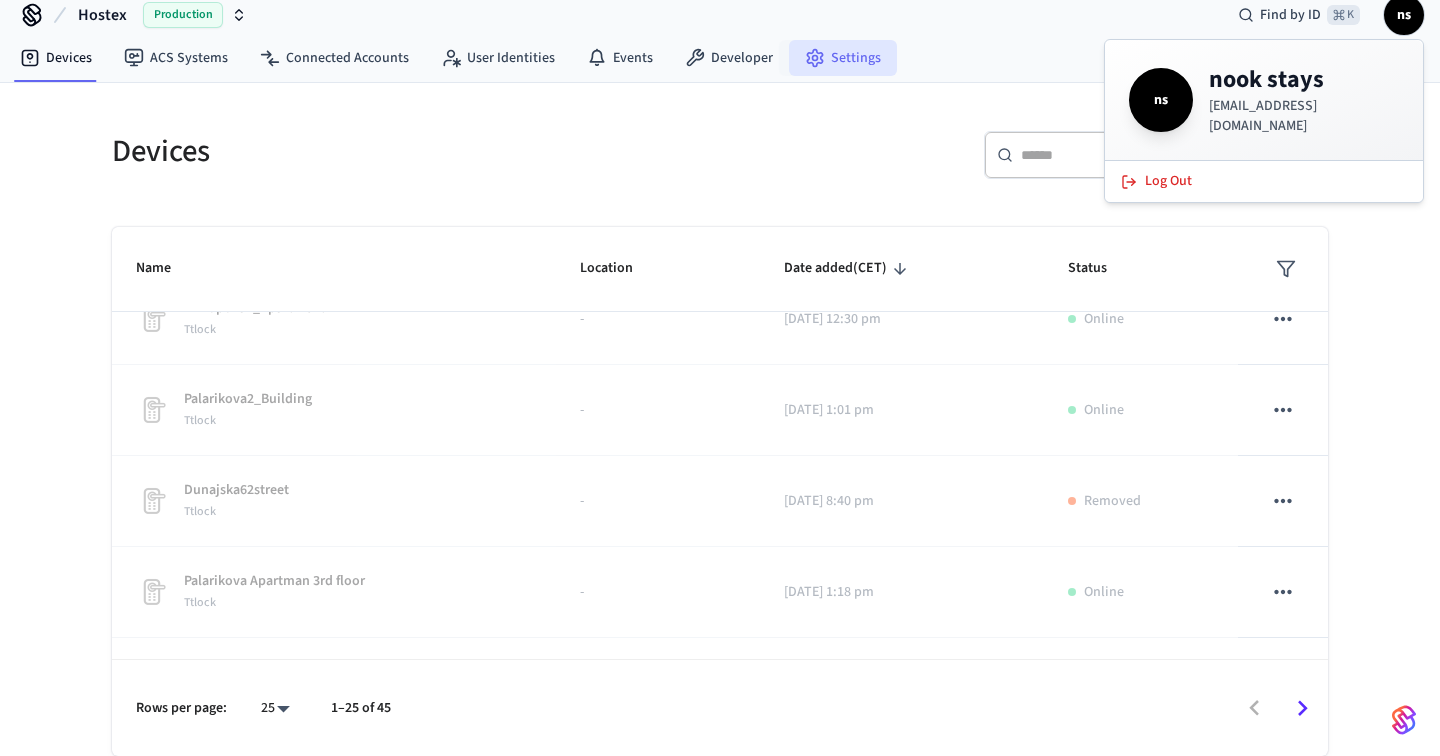 click on "Settings" at bounding box center [843, 58] 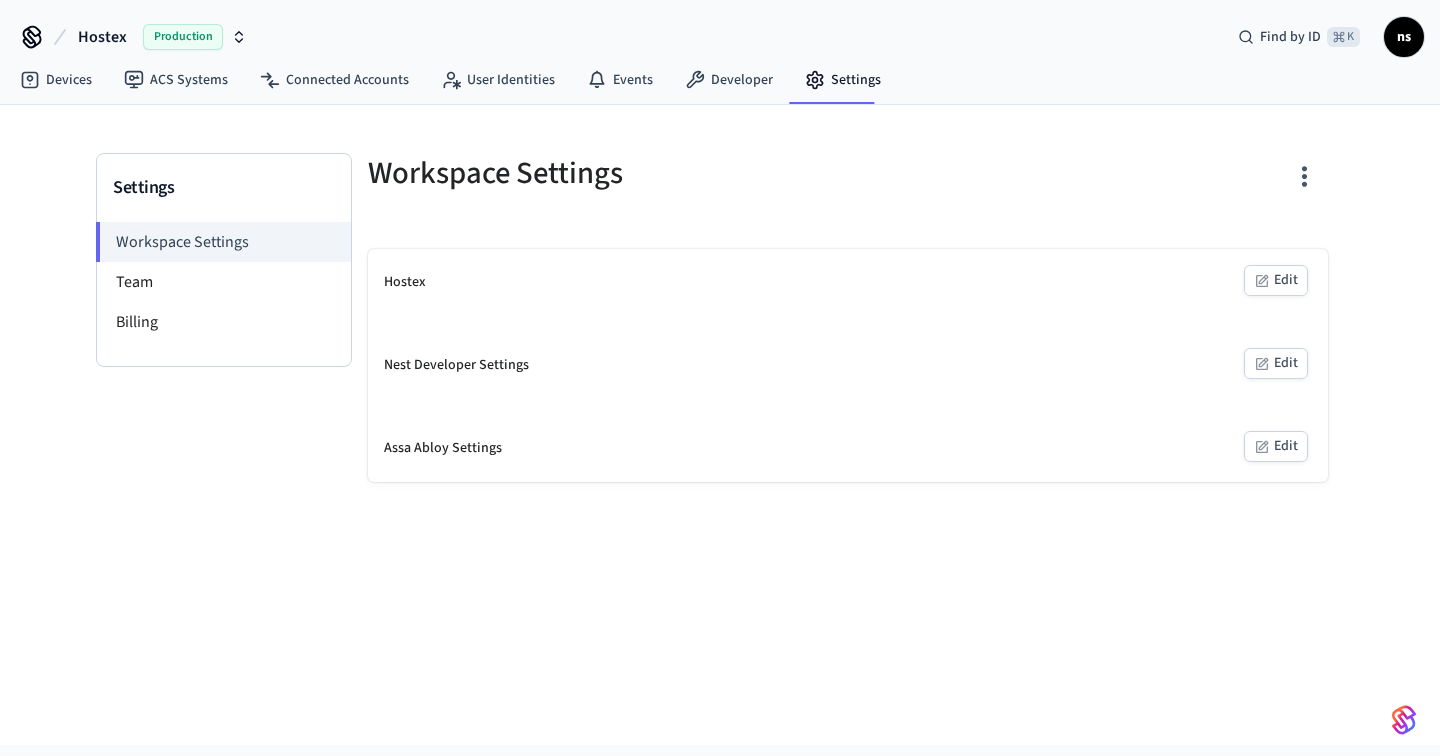 scroll, scrollTop: 0, scrollLeft: 0, axis: both 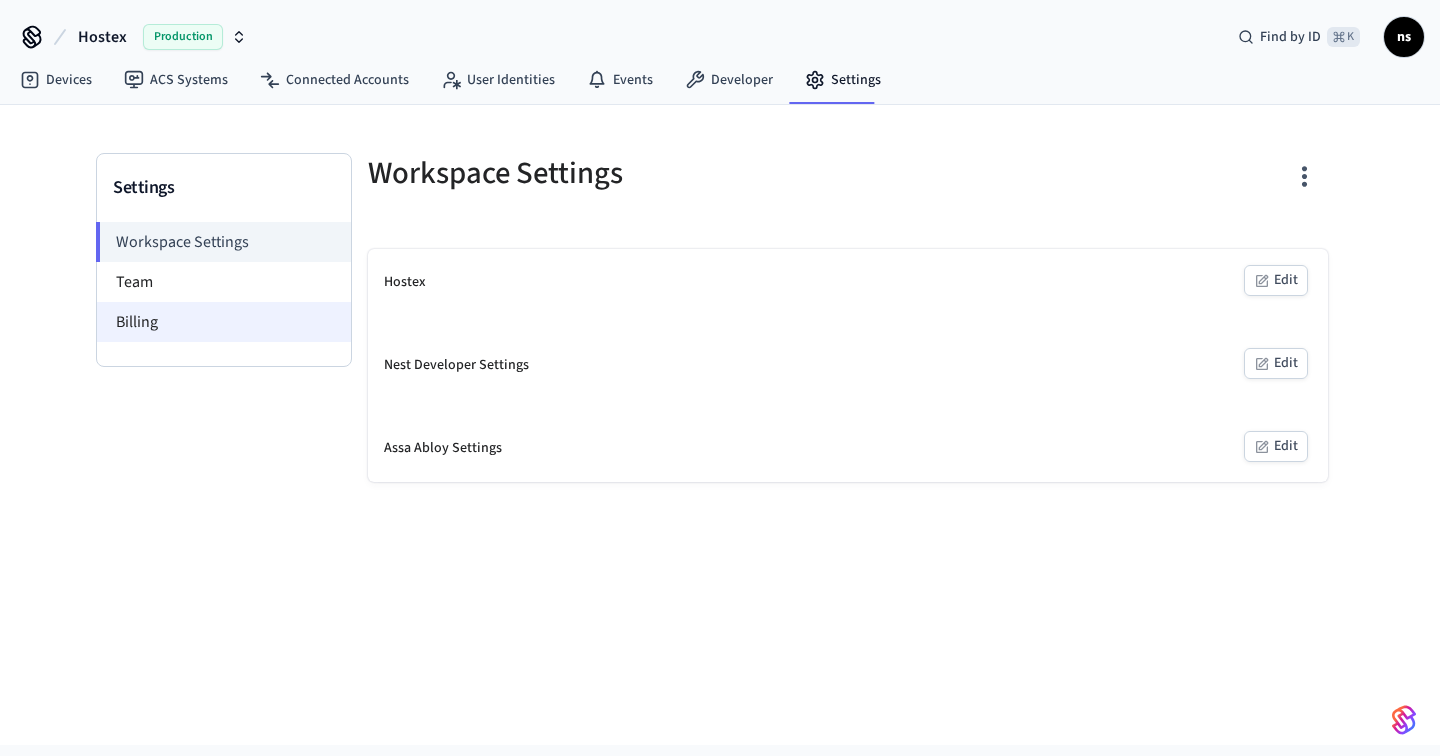 click on "Billing" at bounding box center (224, 322) 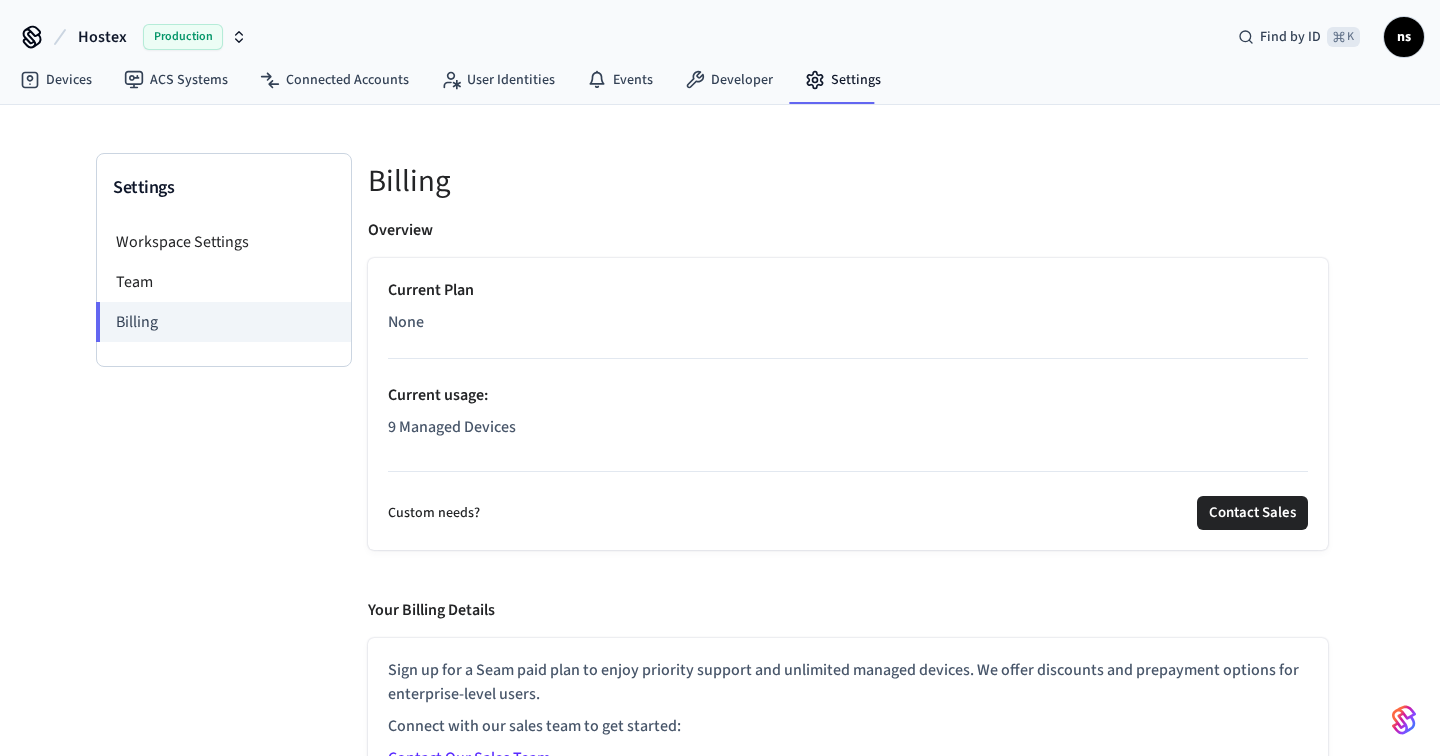 scroll, scrollTop: 42, scrollLeft: 0, axis: vertical 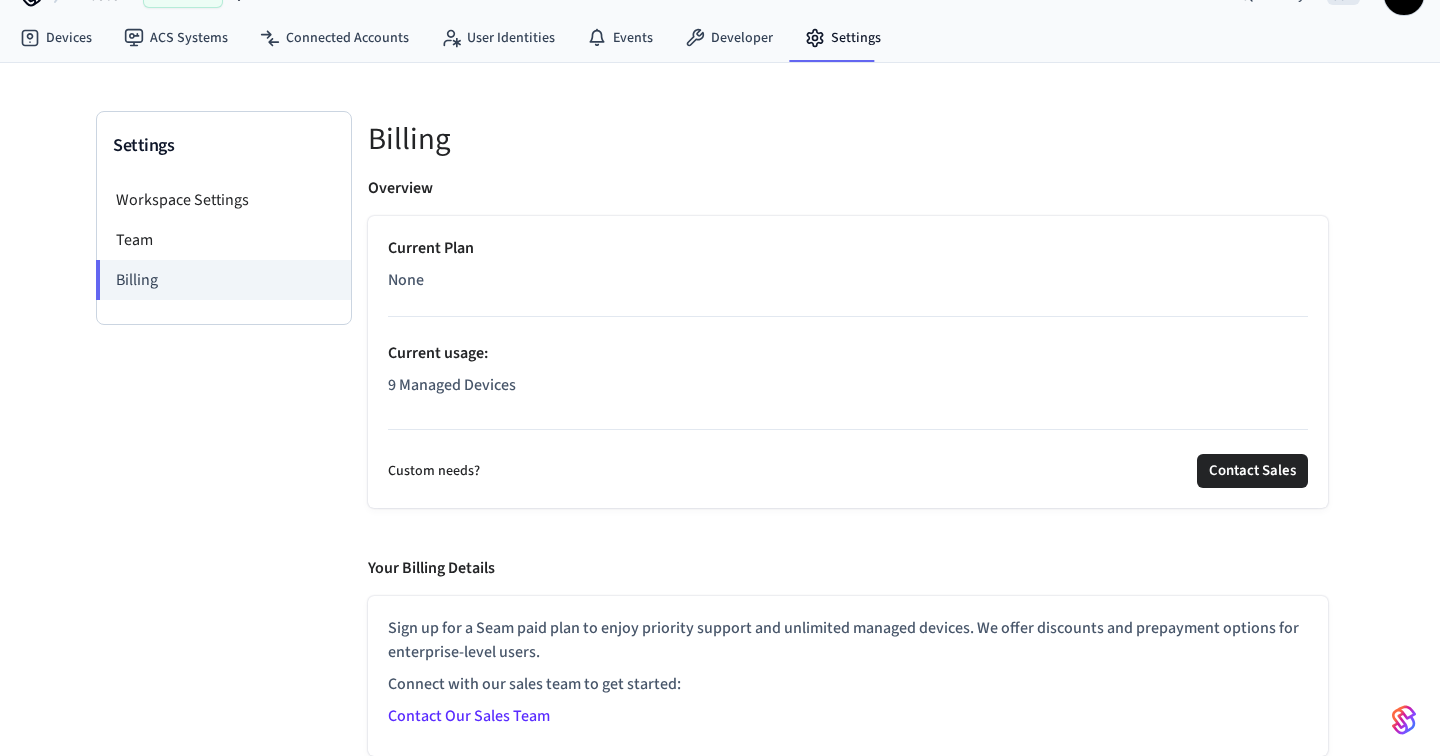 click on "Contact Our Sales Team" at bounding box center (469, 716) 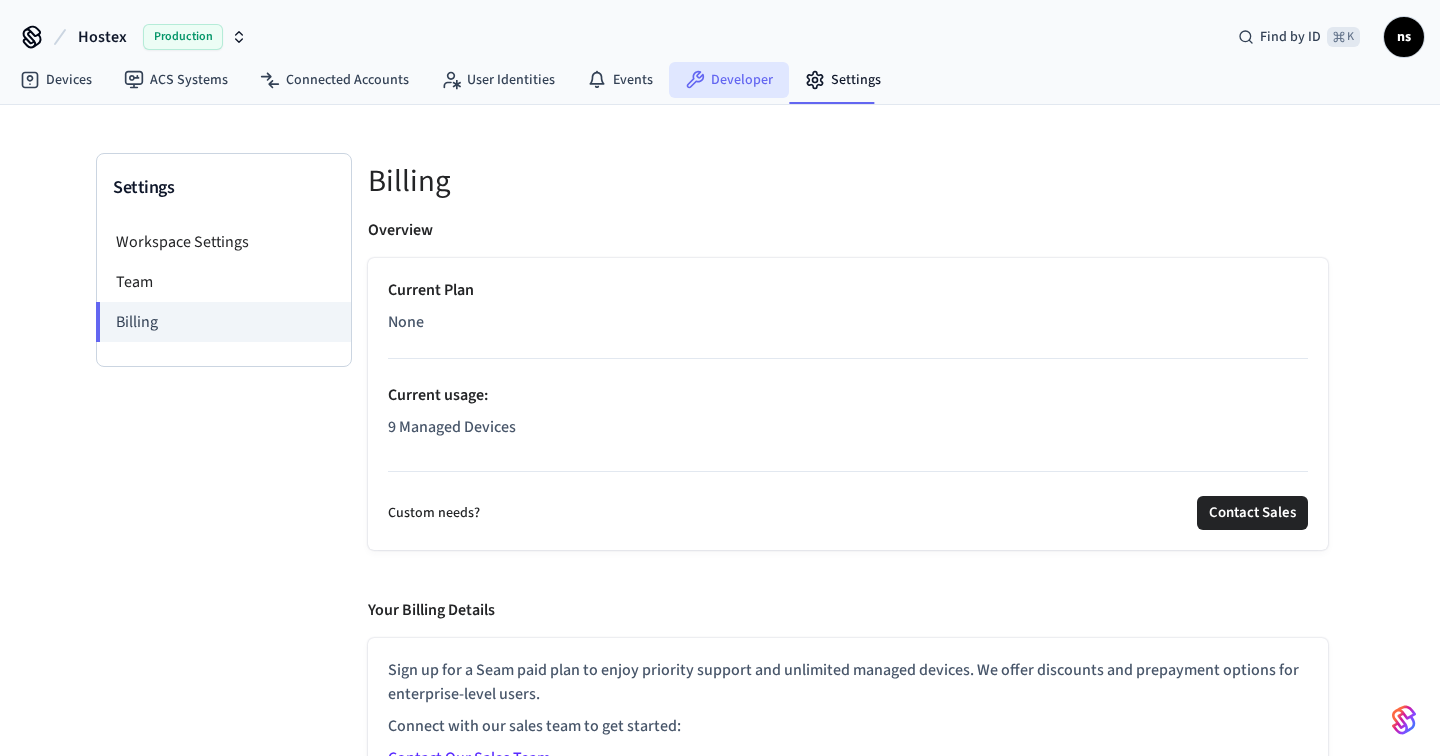 click on "Developer" at bounding box center (729, 80) 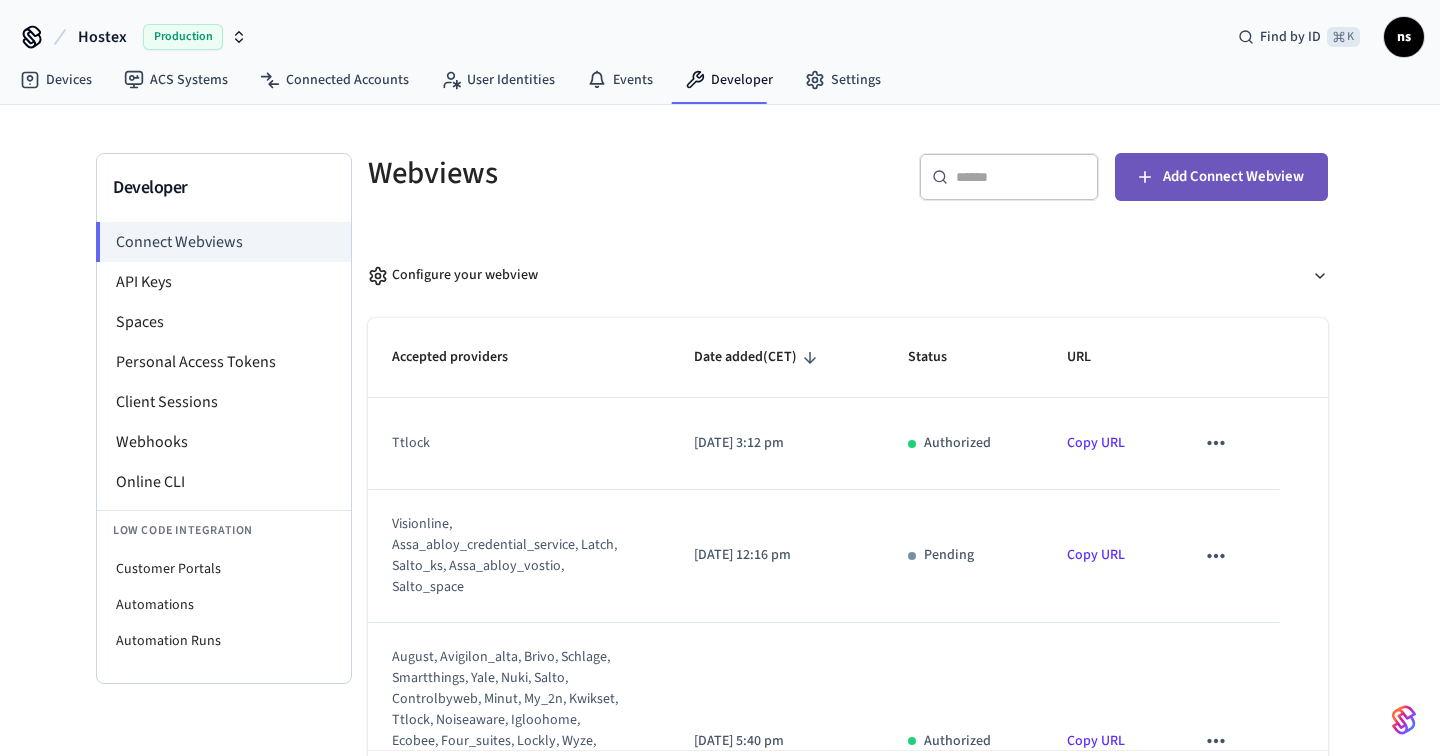 click on "Add Connect Webview" at bounding box center [1221, 177] 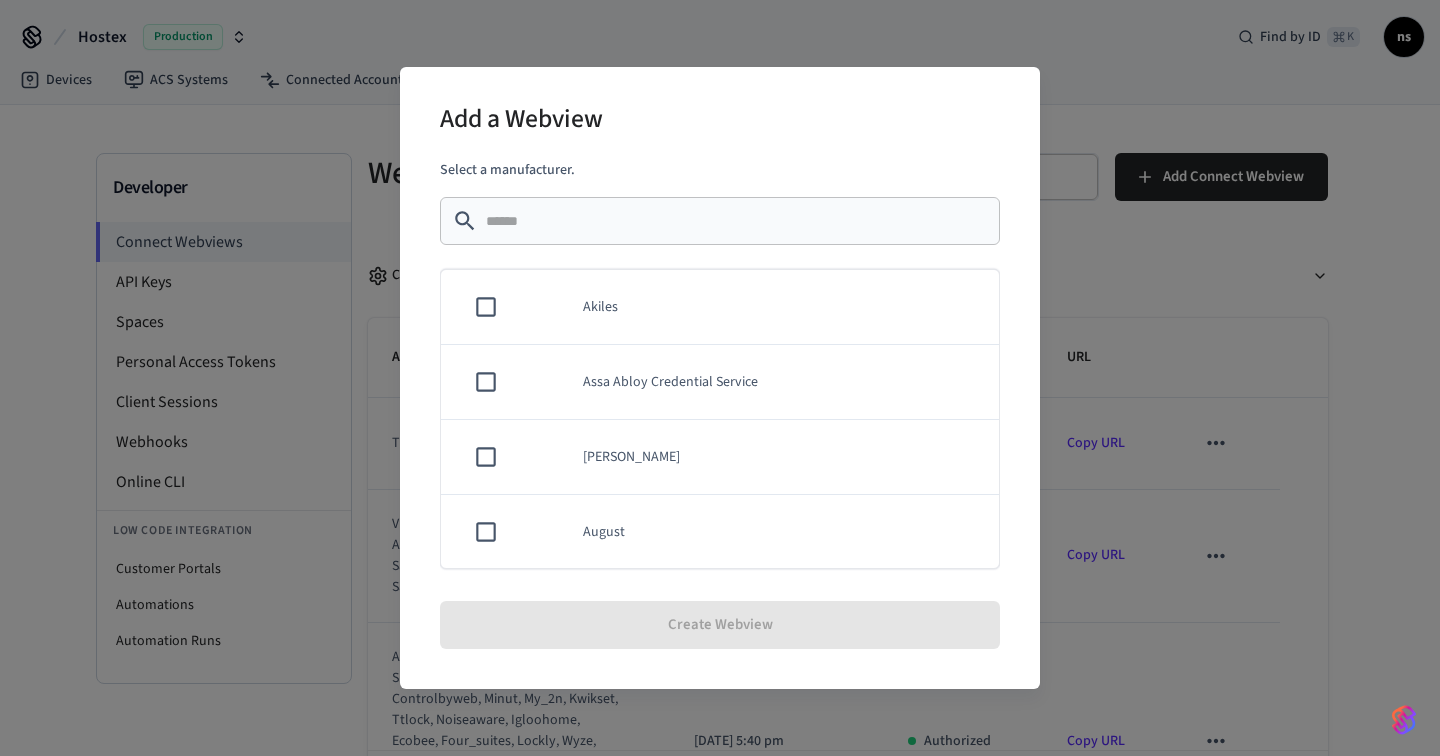 click on "Add a Webview Select a manufacturer. ​ ​ Akiles Assa Abloy Credential Service Assa Abloy Vostio August Avigilon Alta Brivo Ecobee Honeywell Resideo Igloohome Kwikset Latch Lockly Minut My2N Google Nest Thermostats Noiseaware Nuki Salto KS Salto Space Schlage Sensi SmartThings Tedee TTLock Visionline Wyze Yale Create Webview" at bounding box center (720, 378) 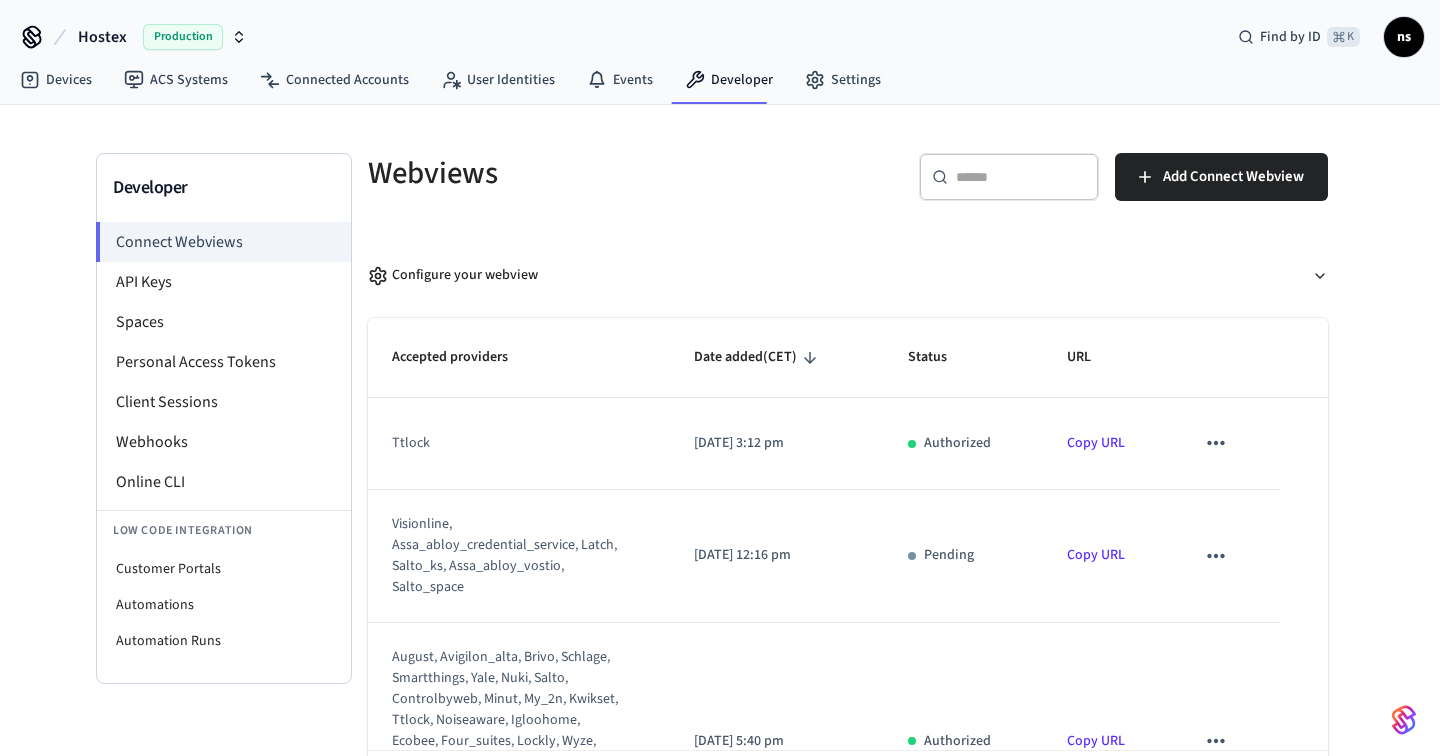 click 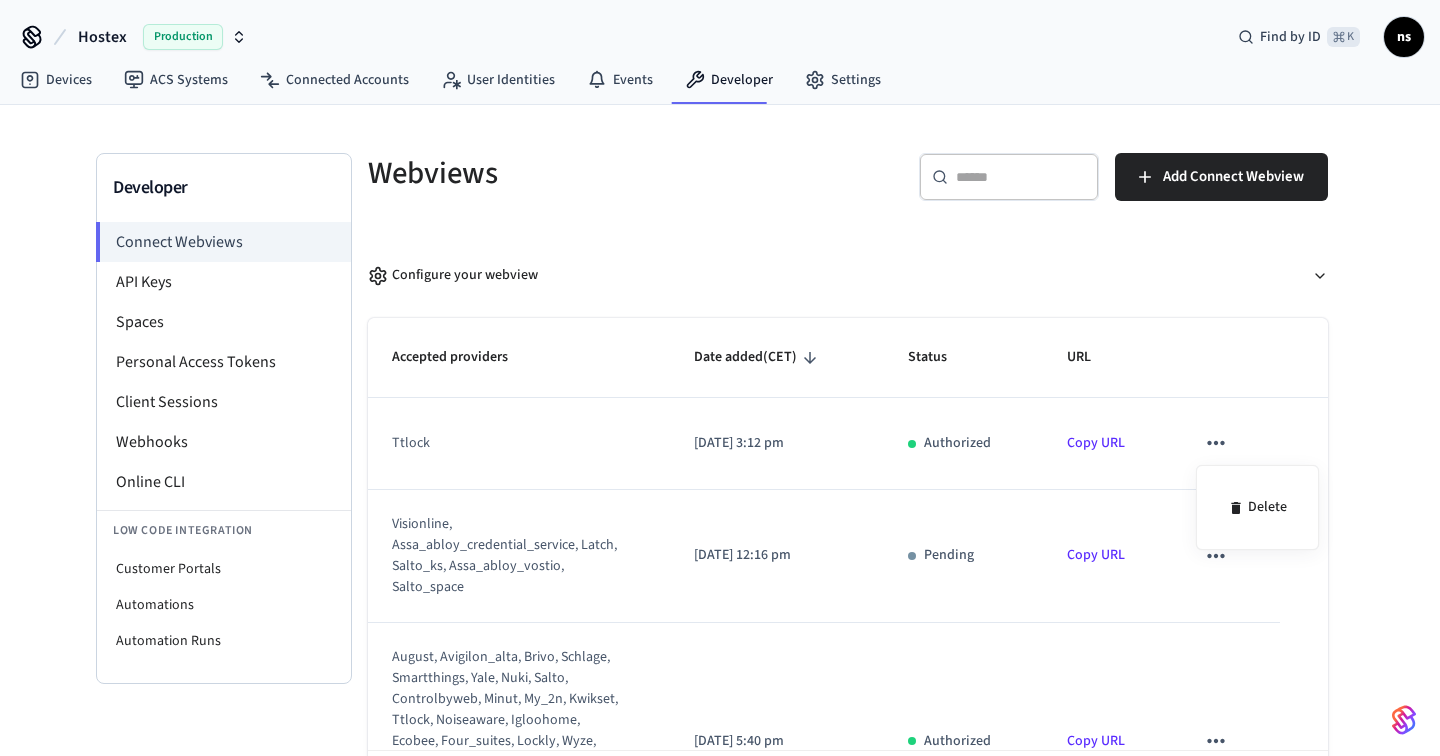 click at bounding box center (720, 378) 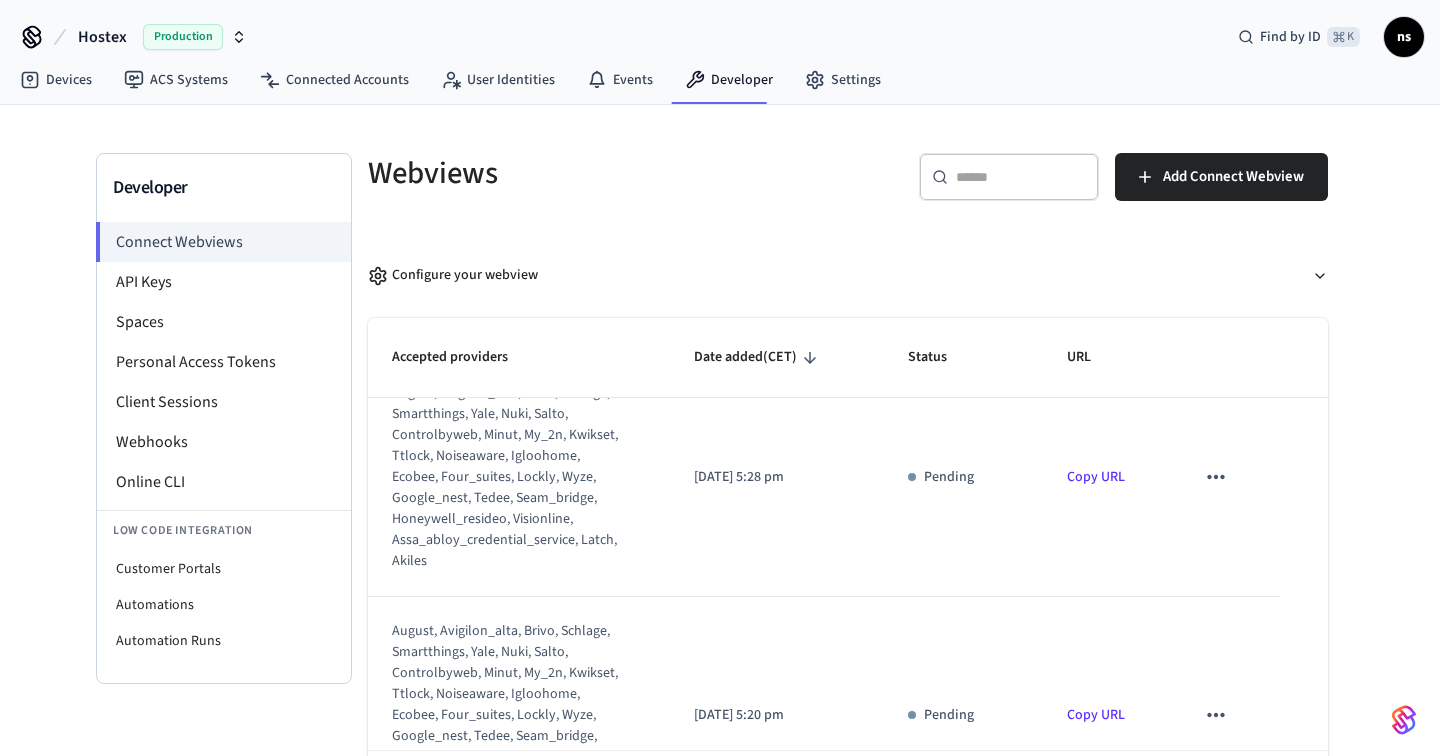 scroll, scrollTop: 1630, scrollLeft: 0, axis: vertical 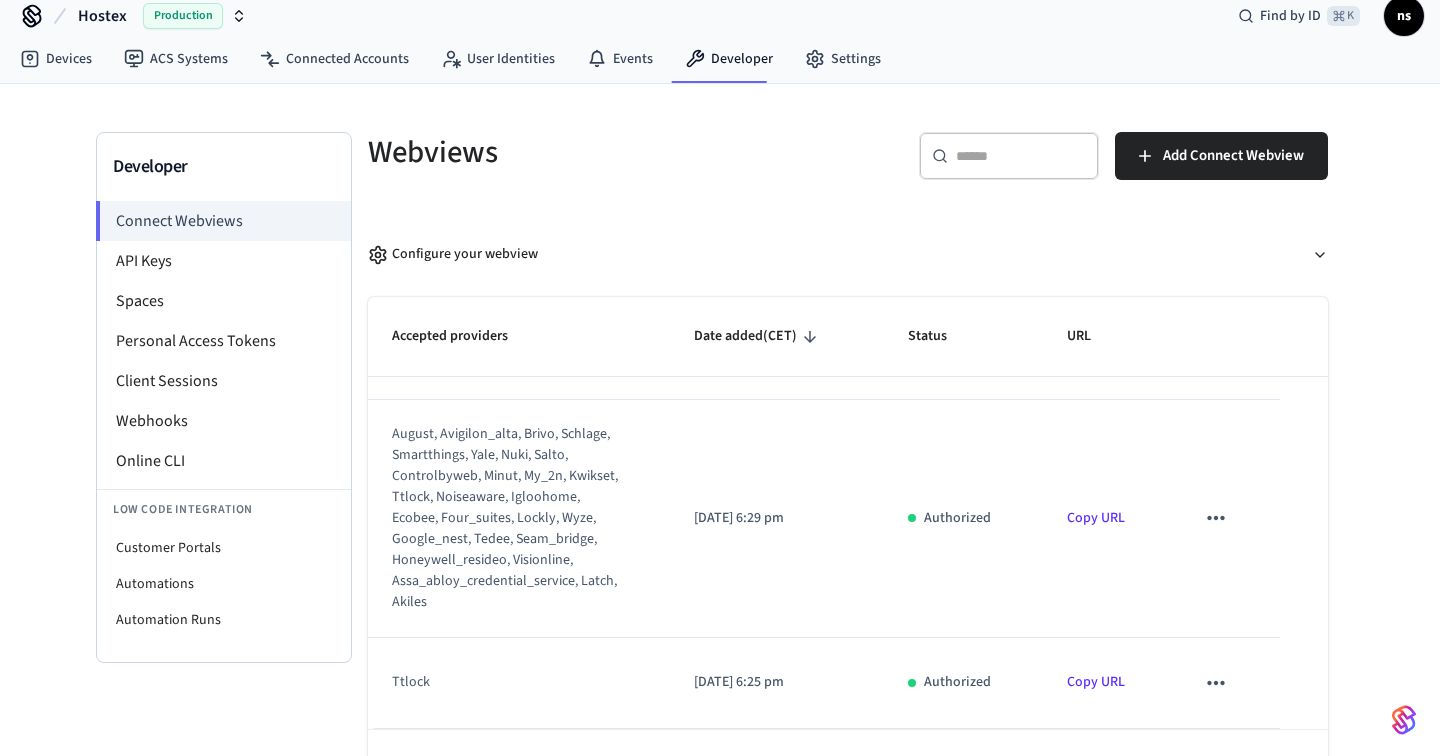 click on "Copy URL" at bounding box center [1096, 682] 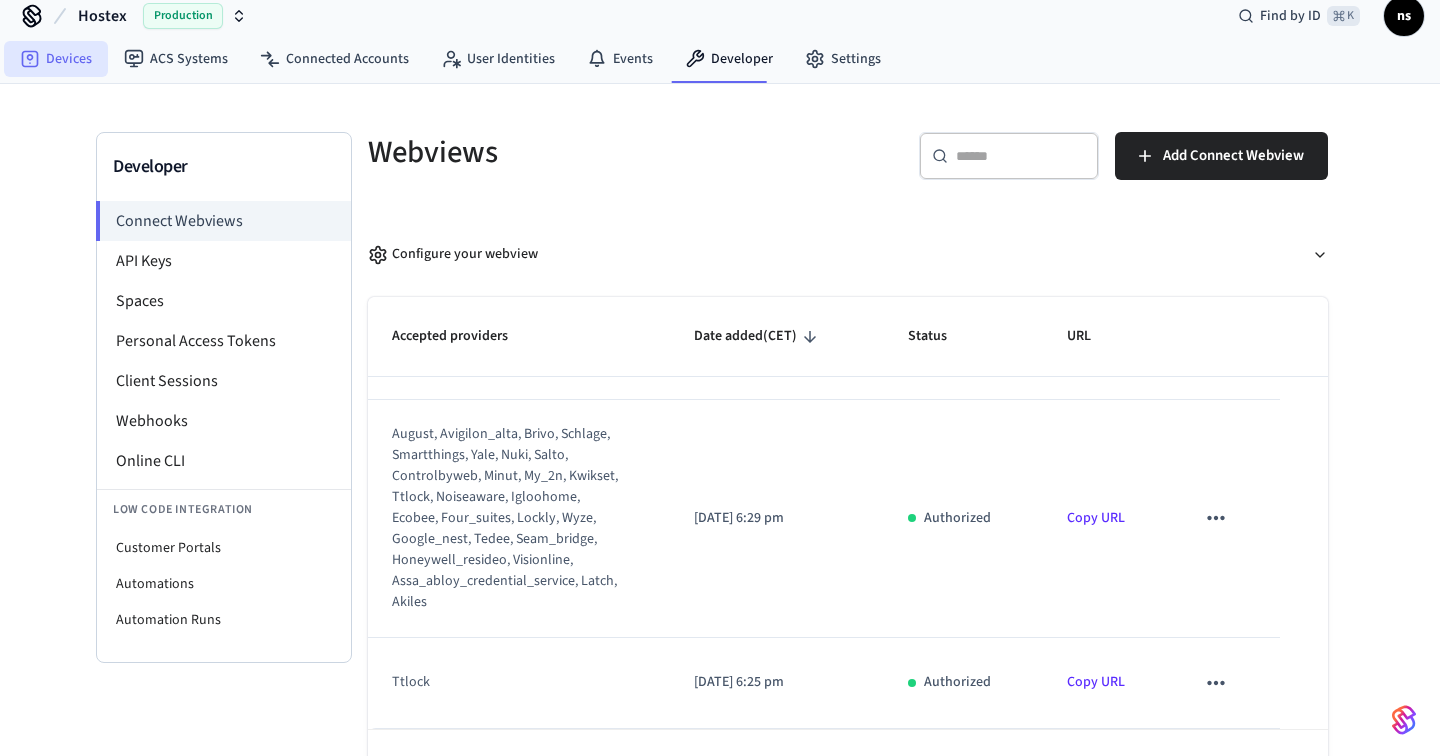 click on "Devices" at bounding box center [56, 59] 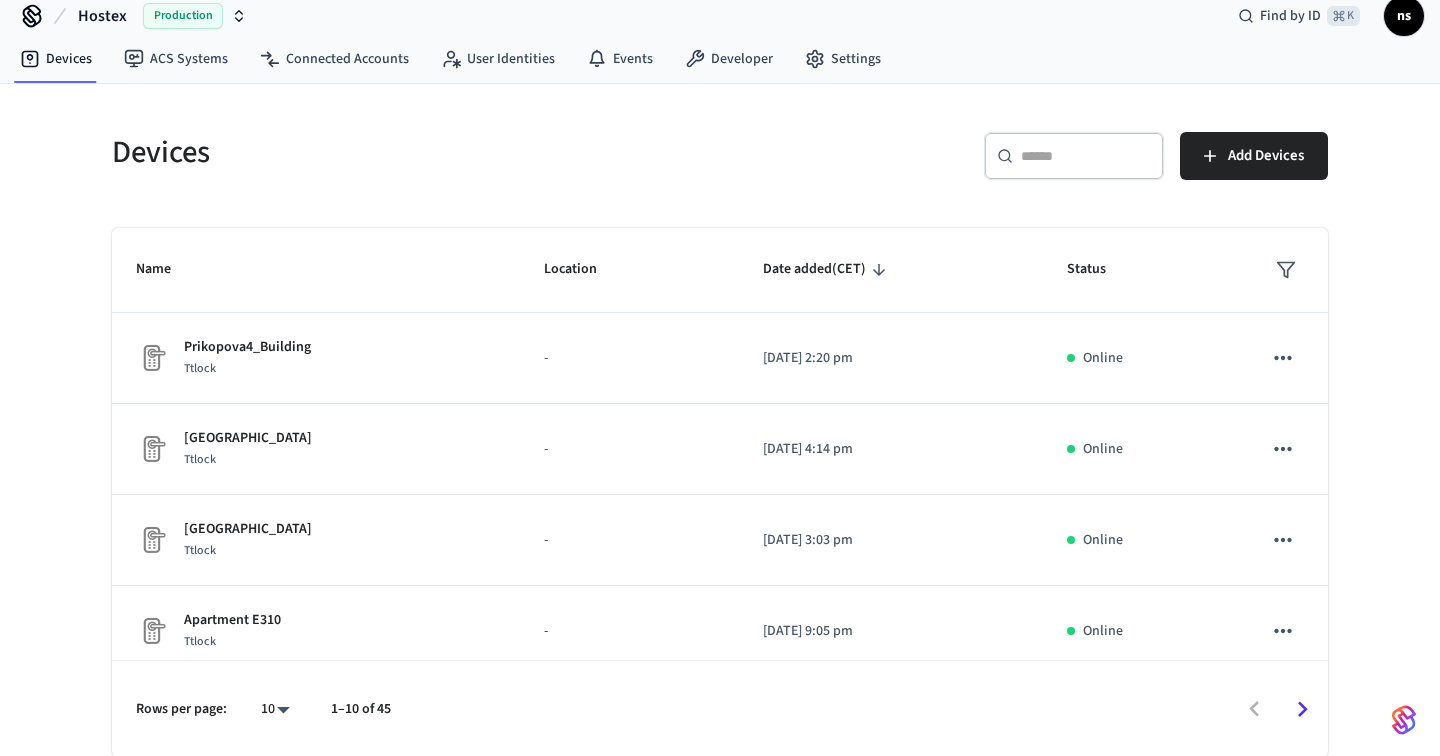 scroll, scrollTop: 0, scrollLeft: 0, axis: both 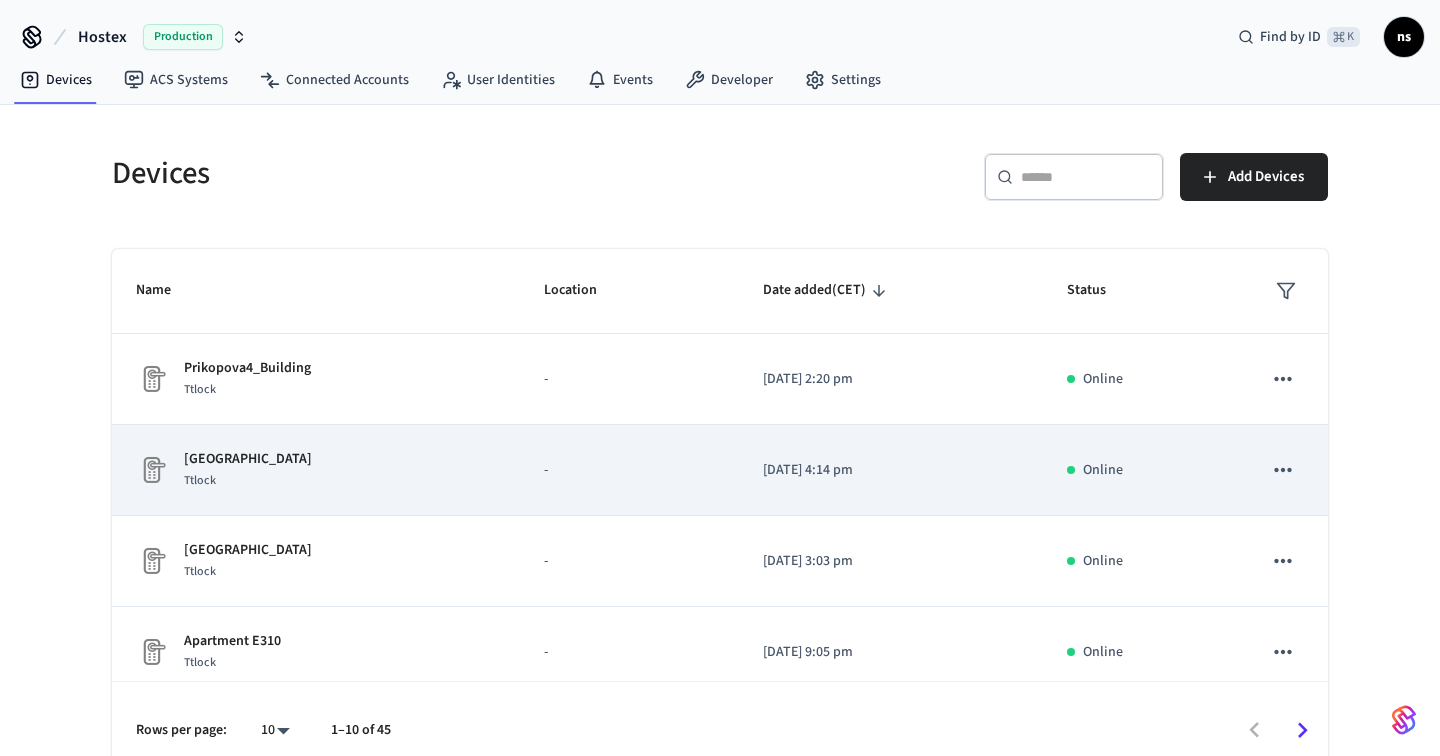 click on "[GEOGRAPHIC_DATA] 30E Building Ttlock" at bounding box center [316, 470] 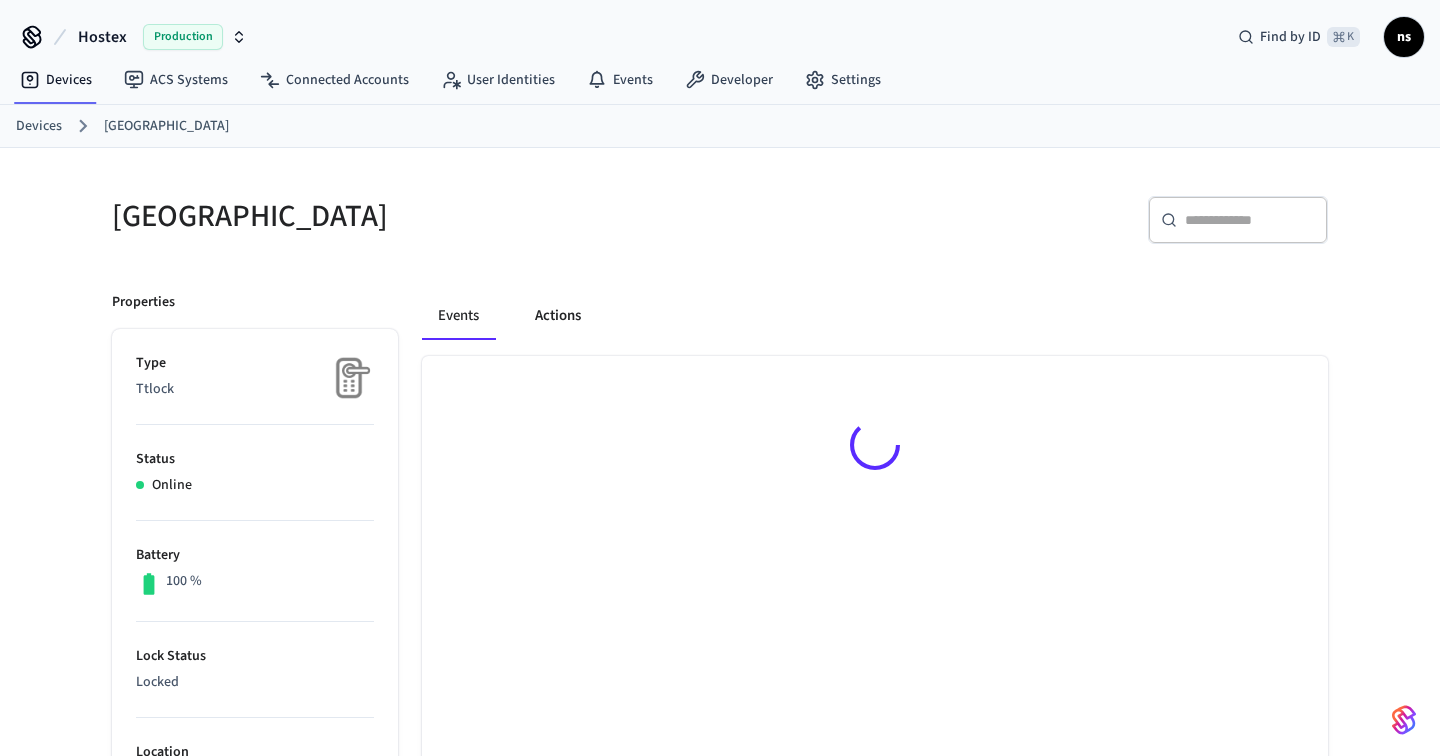 click on "Actions" at bounding box center (558, 316) 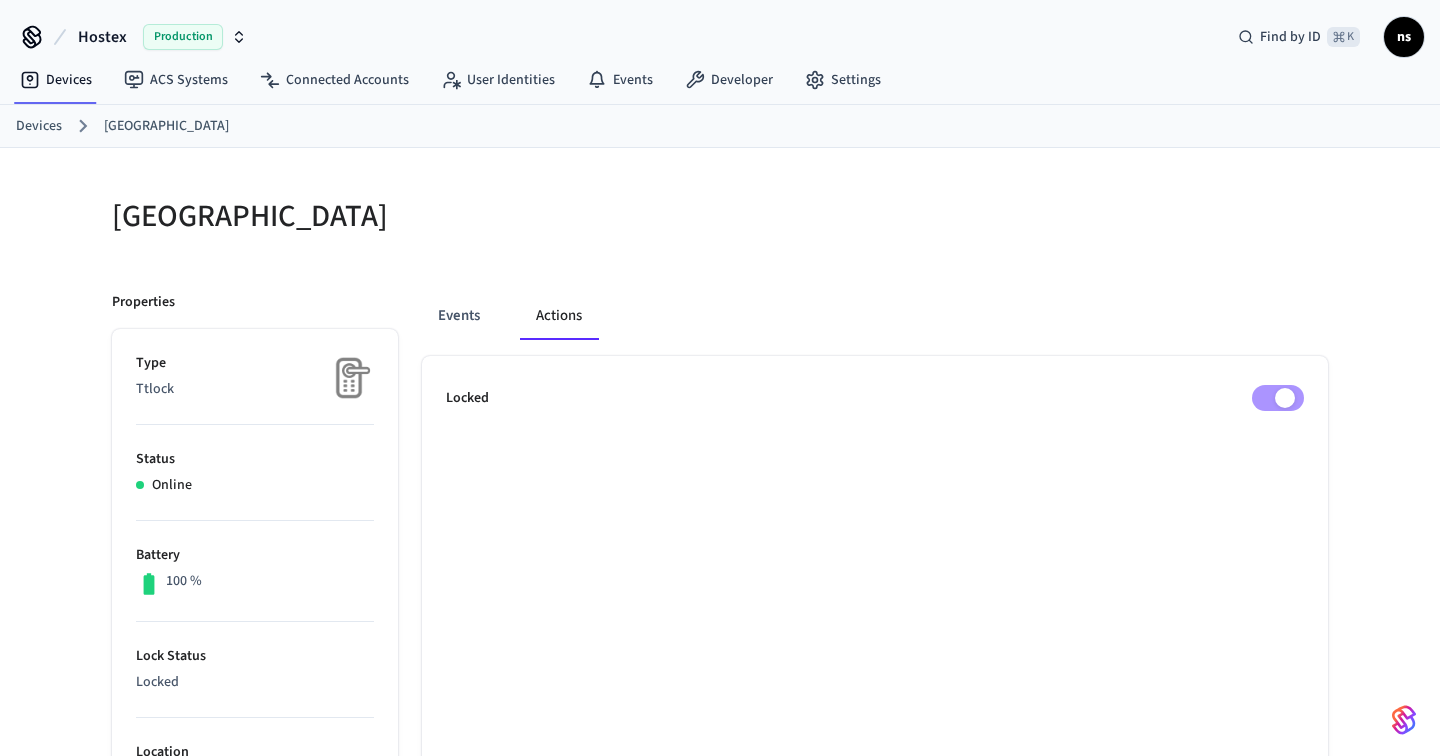 click on "Locked" at bounding box center (467, 398) 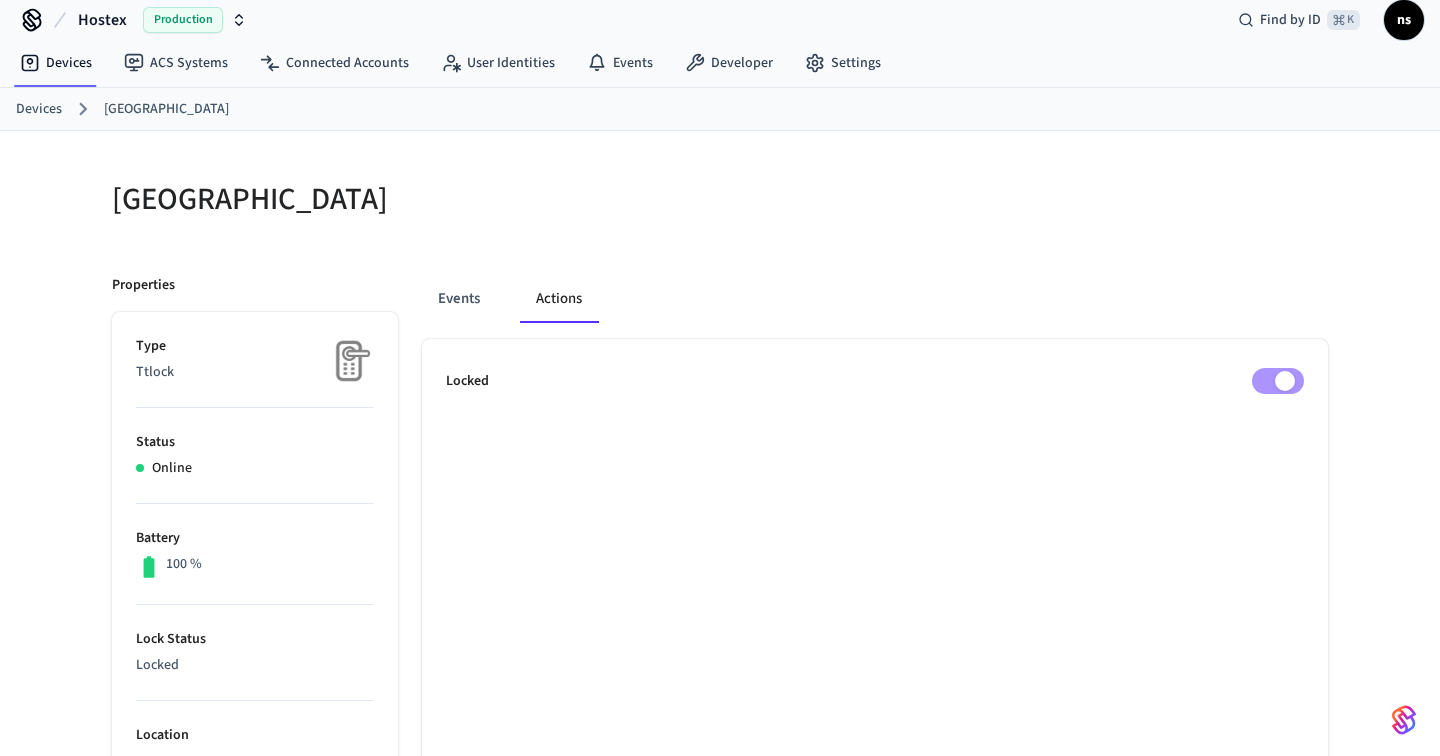 scroll, scrollTop: 0, scrollLeft: 0, axis: both 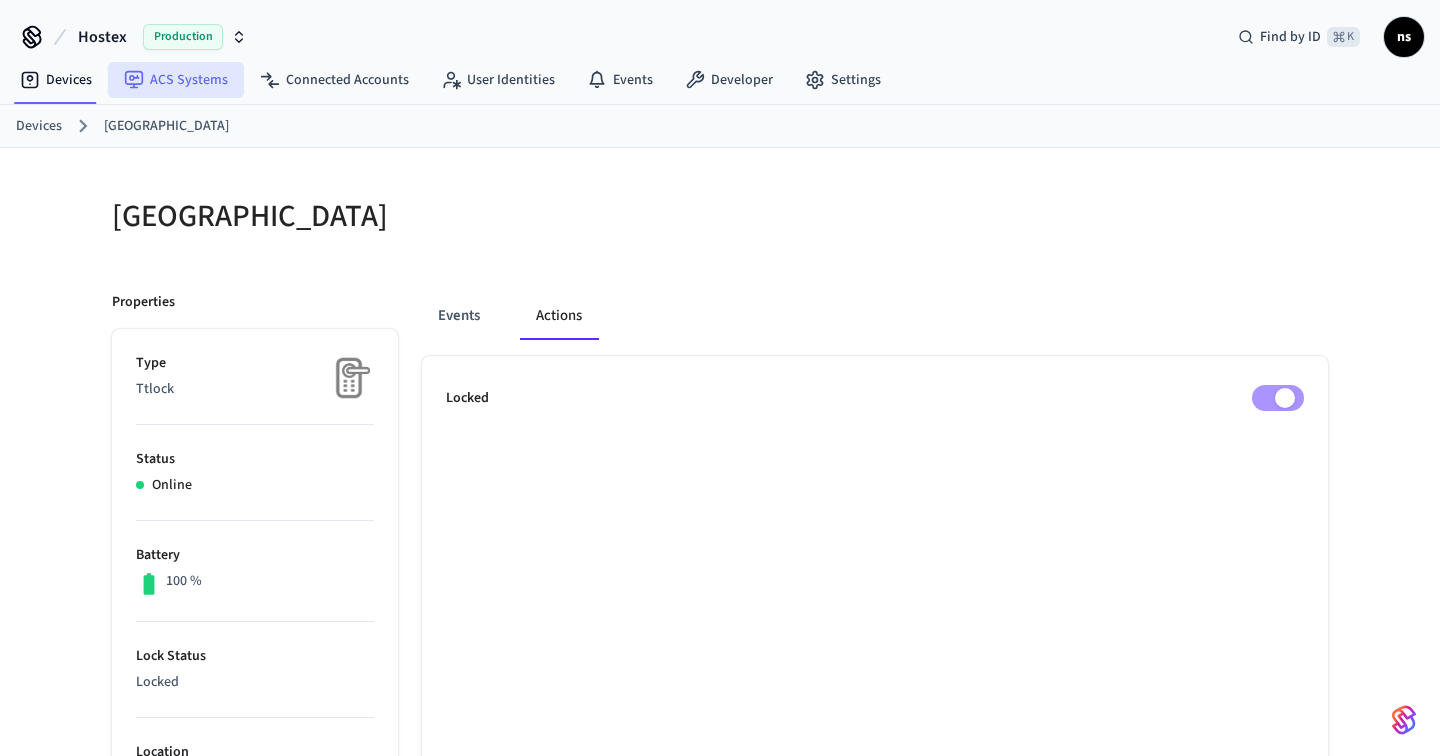 click on "ACS Systems" at bounding box center (176, 80) 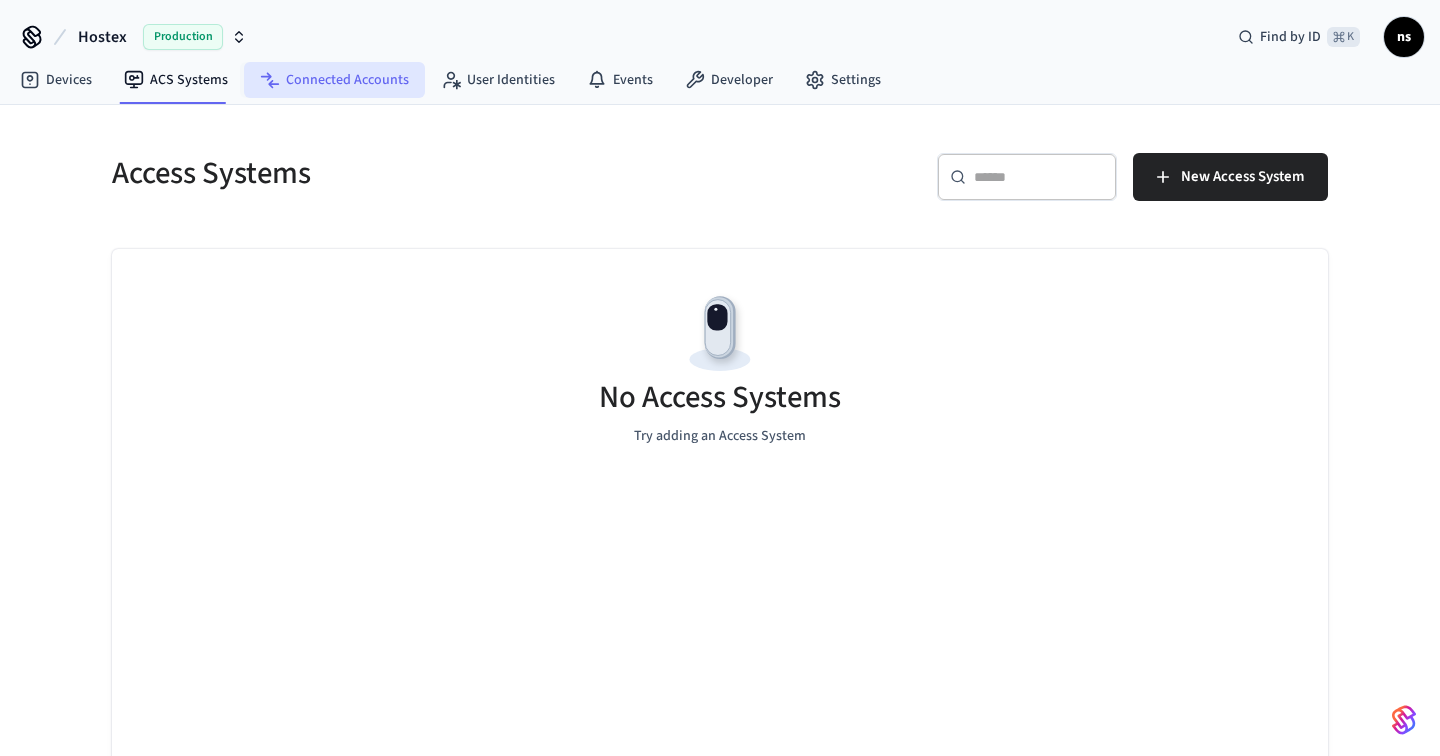 click on "Connected Accounts" at bounding box center (334, 80) 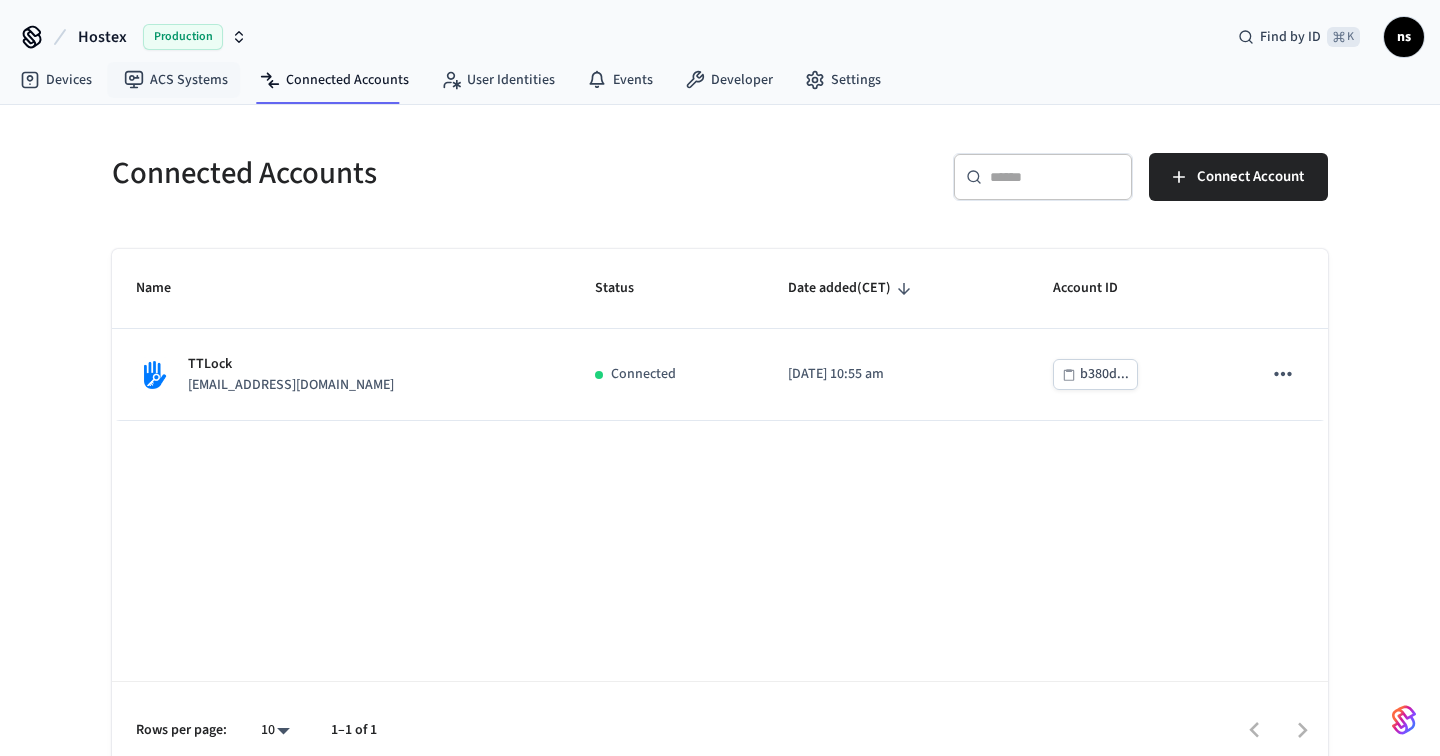 click on "Production" at bounding box center (195, 37) 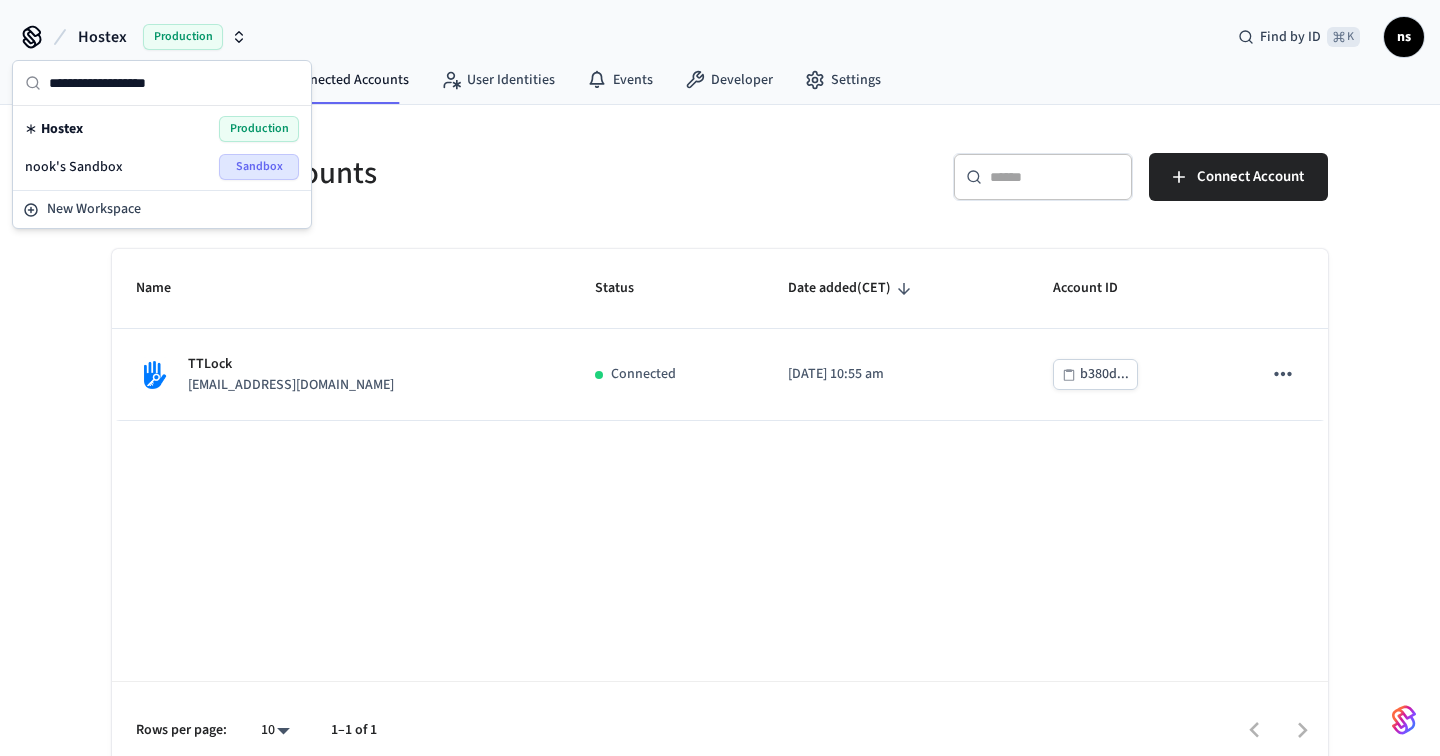 click on "nook's Sandbox Sandbox" at bounding box center [162, 167] 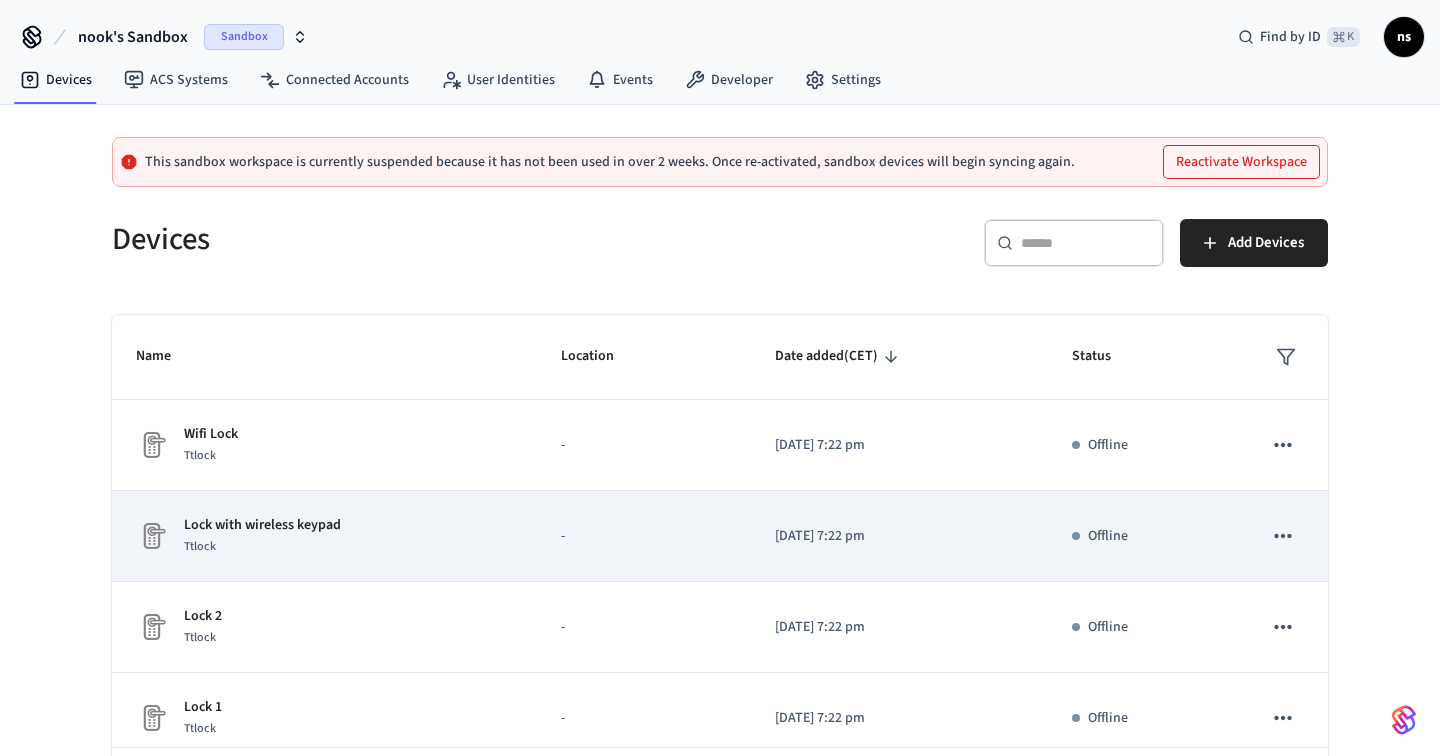 scroll, scrollTop: 108, scrollLeft: 0, axis: vertical 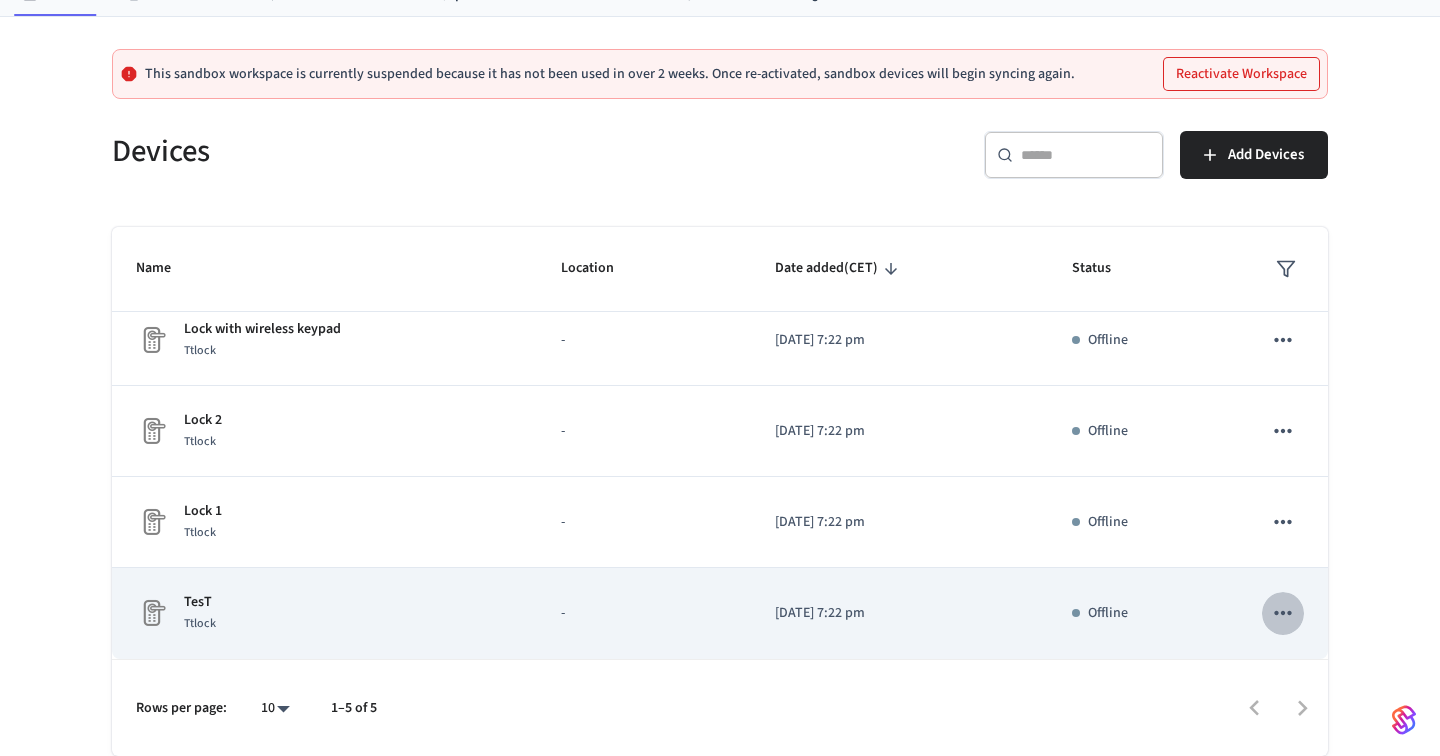 click at bounding box center [1283, 613] 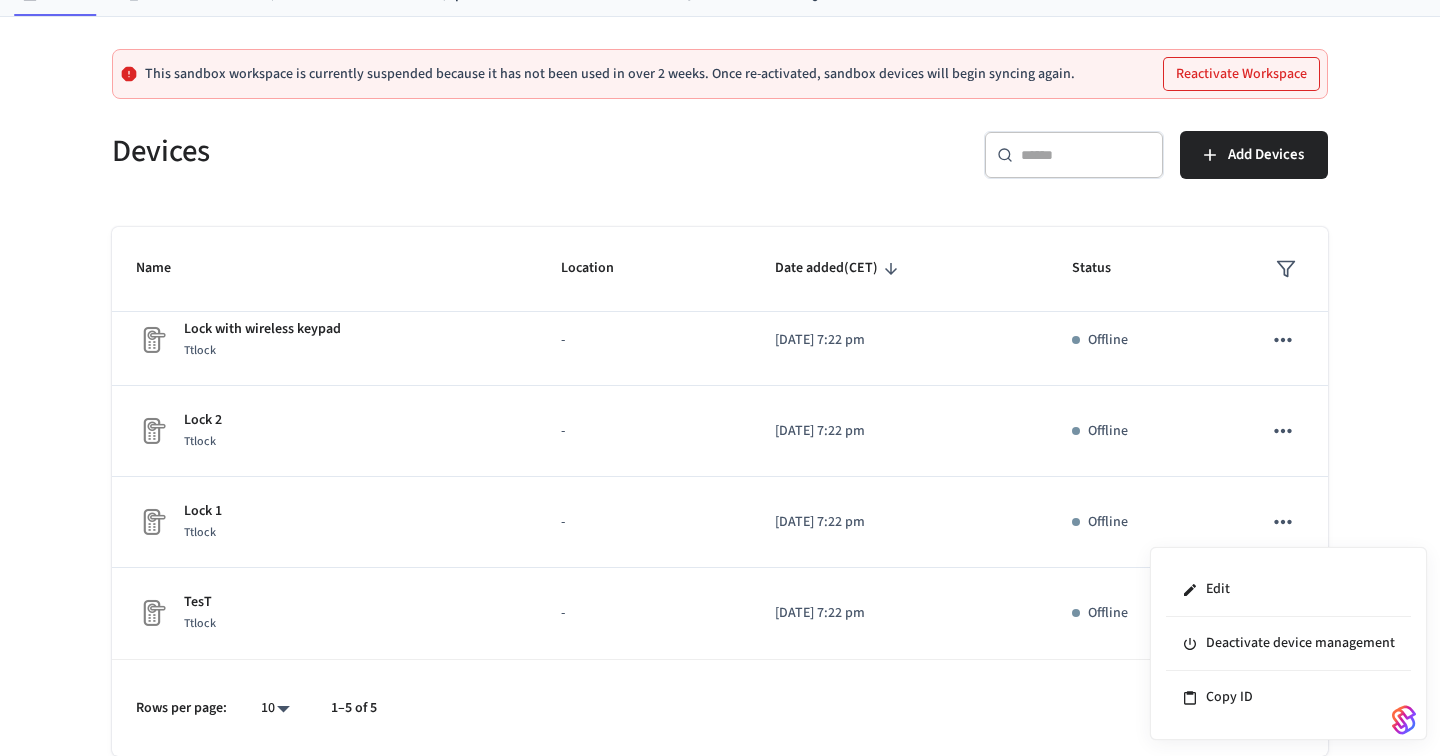 click at bounding box center [720, 378] 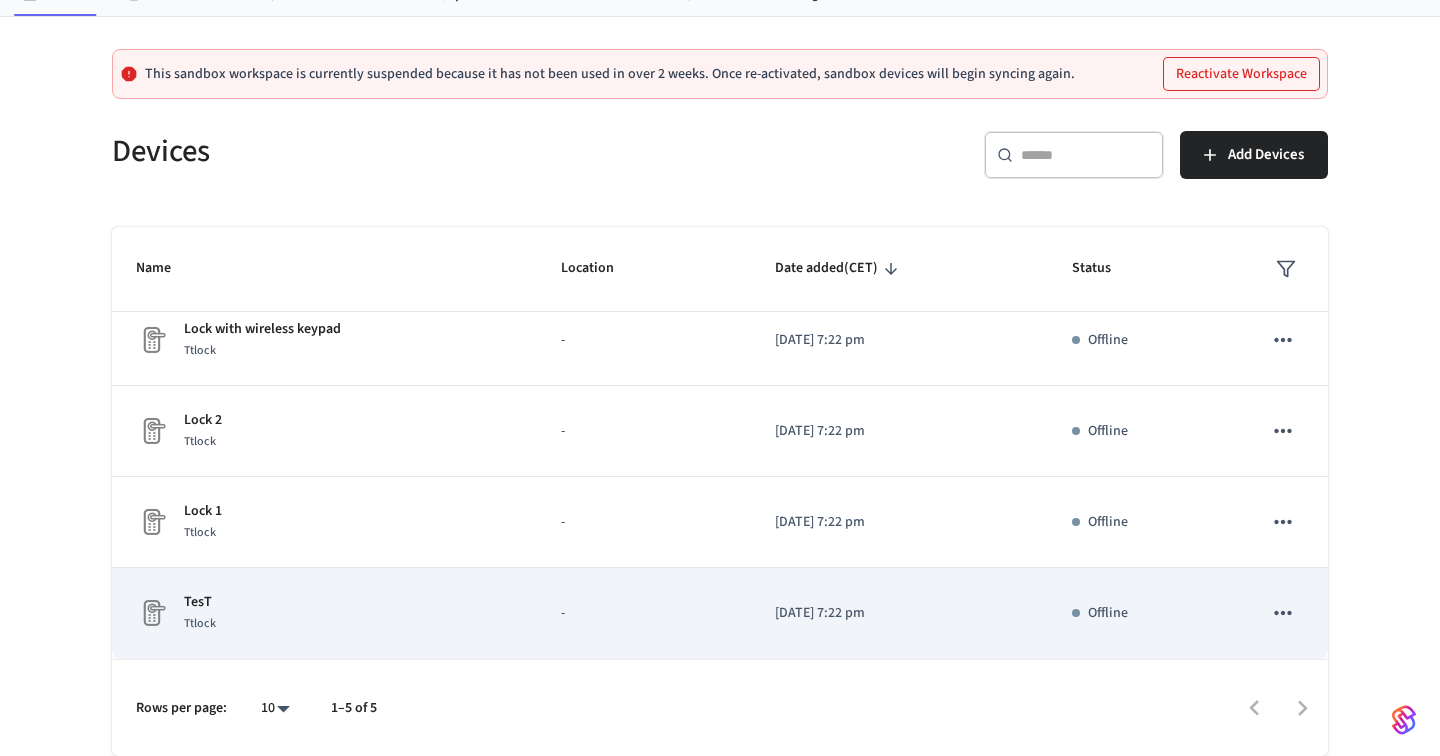click on "TesT" at bounding box center (200, 602) 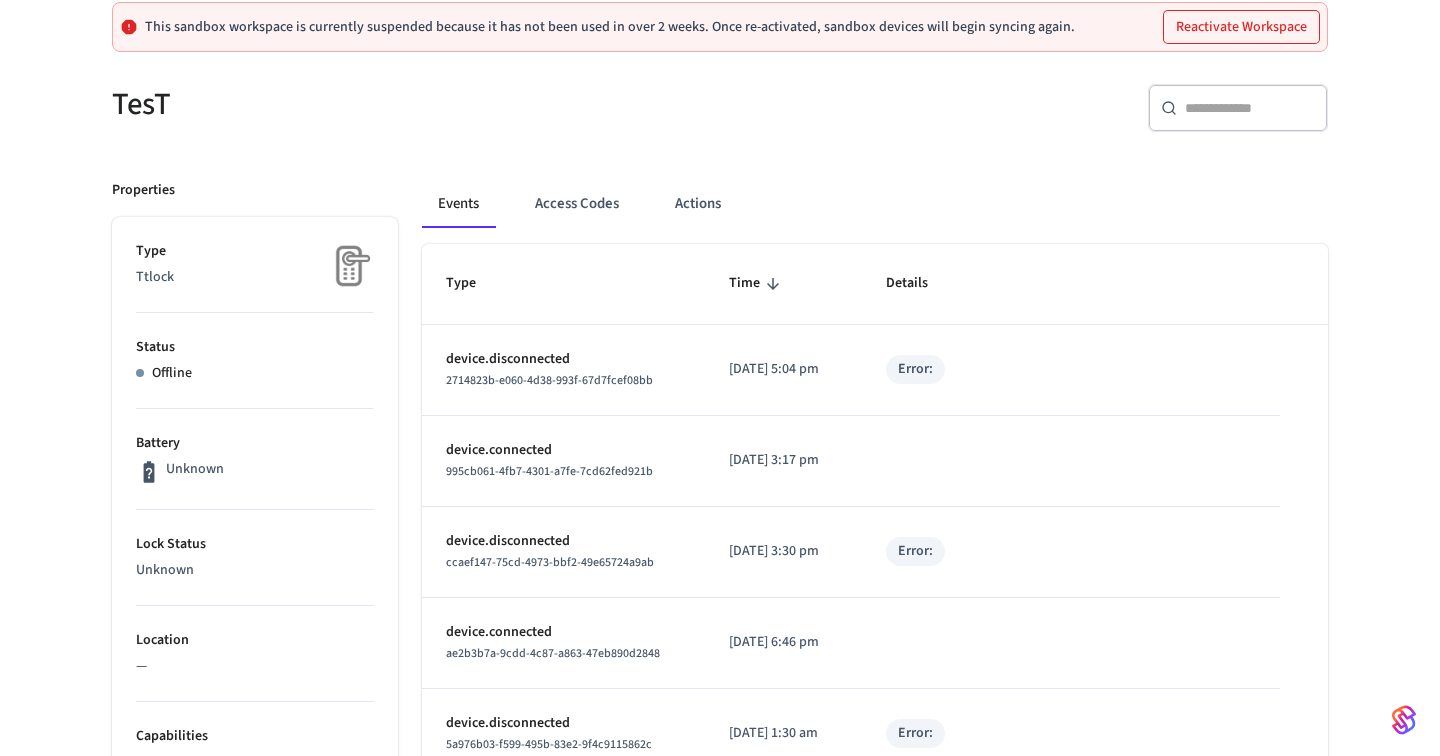 scroll, scrollTop: 0, scrollLeft: 0, axis: both 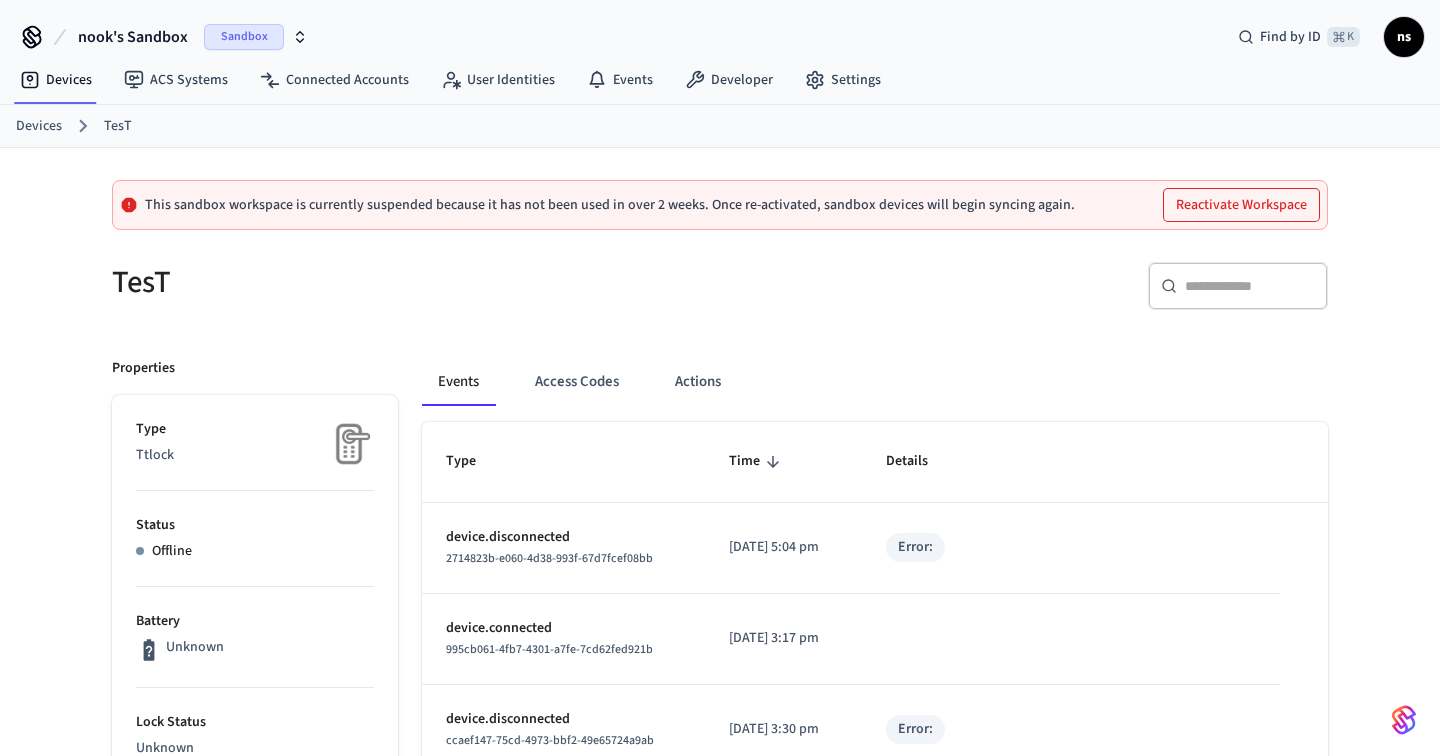 click on "Devices" at bounding box center (39, 126) 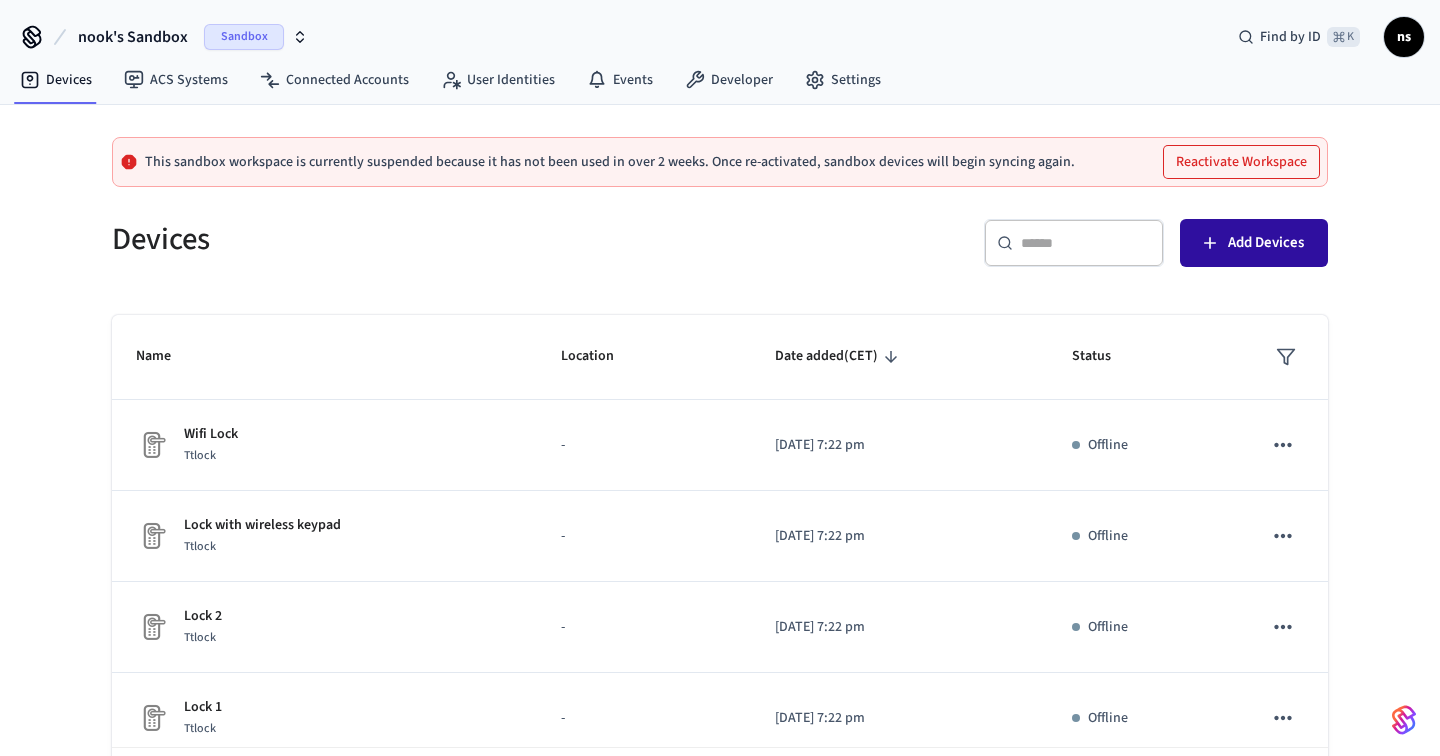 click on "Add Devices" at bounding box center [1266, 243] 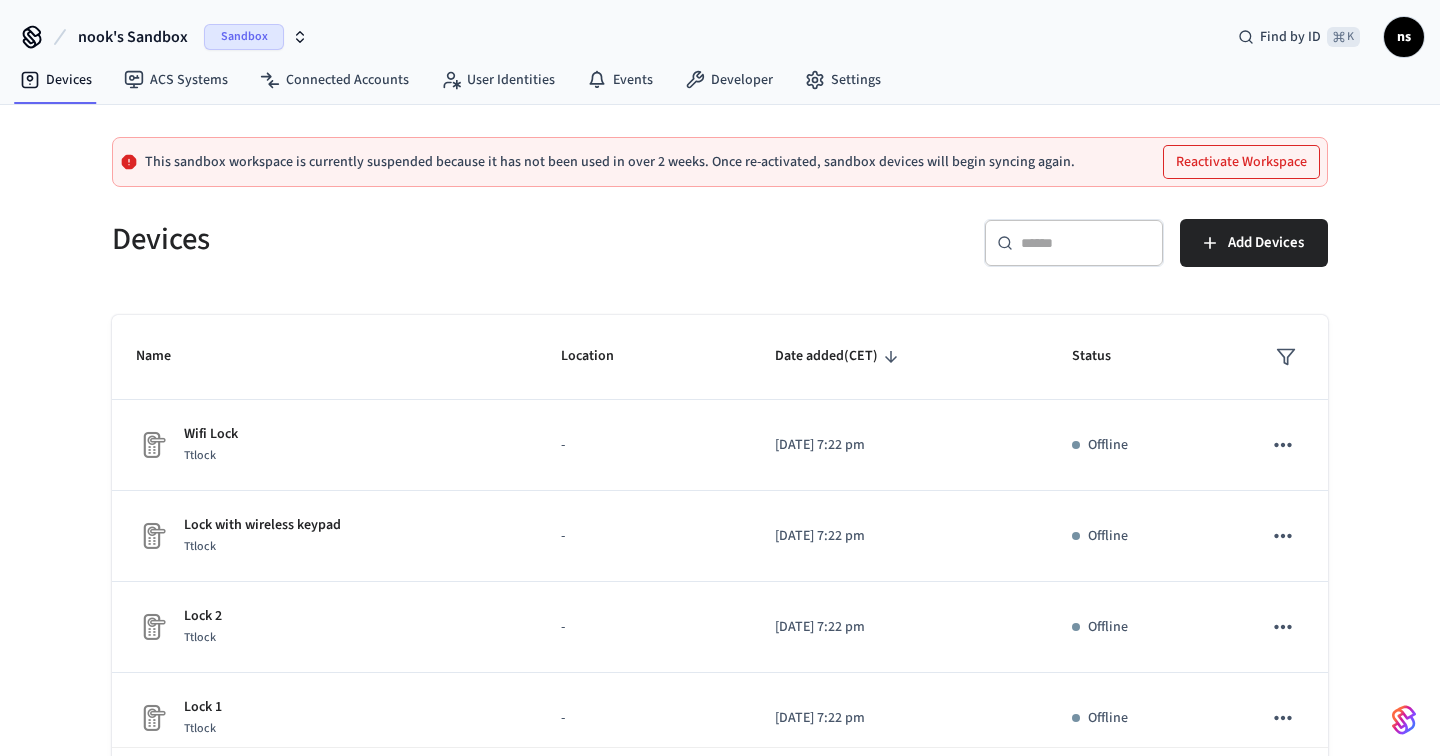 click on "Reactivate Workspace" at bounding box center (1241, 162) 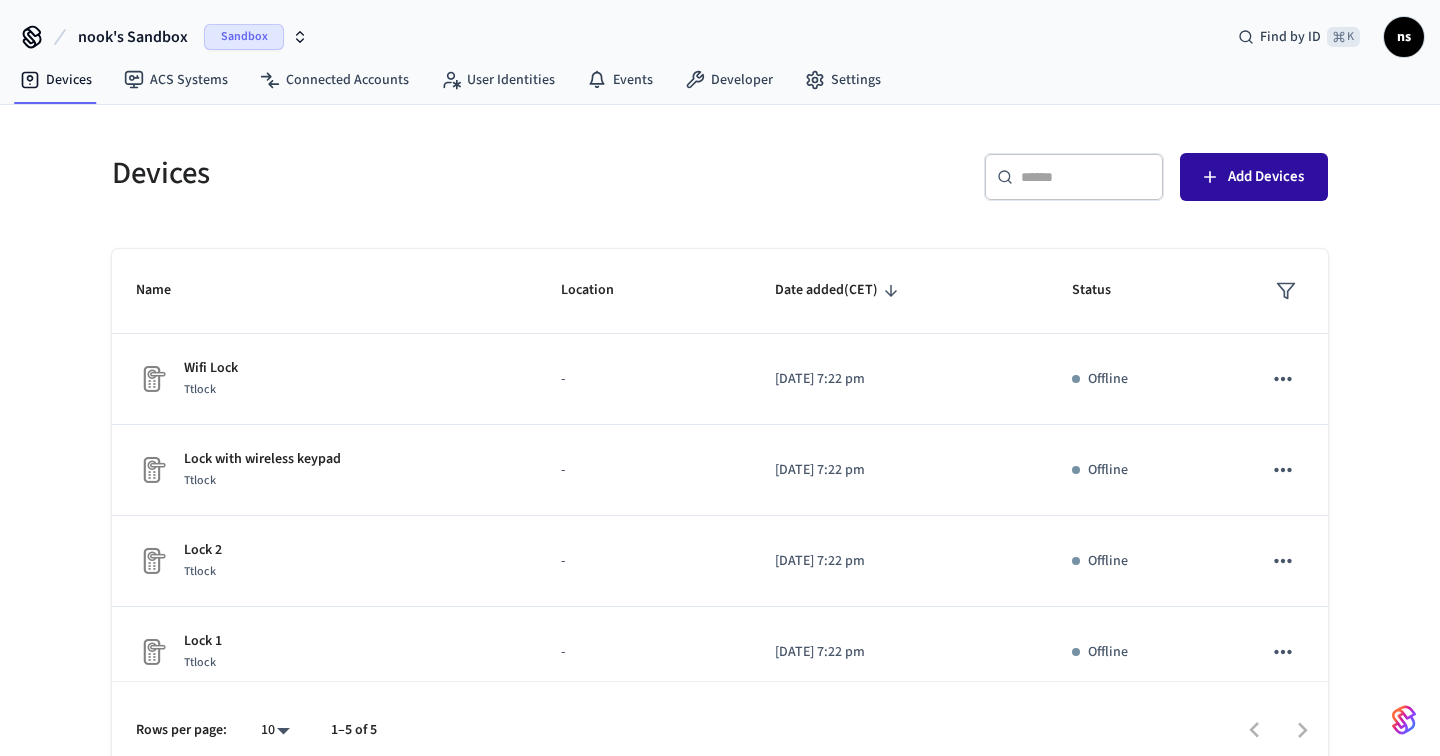 click on "Add Devices" at bounding box center [1254, 177] 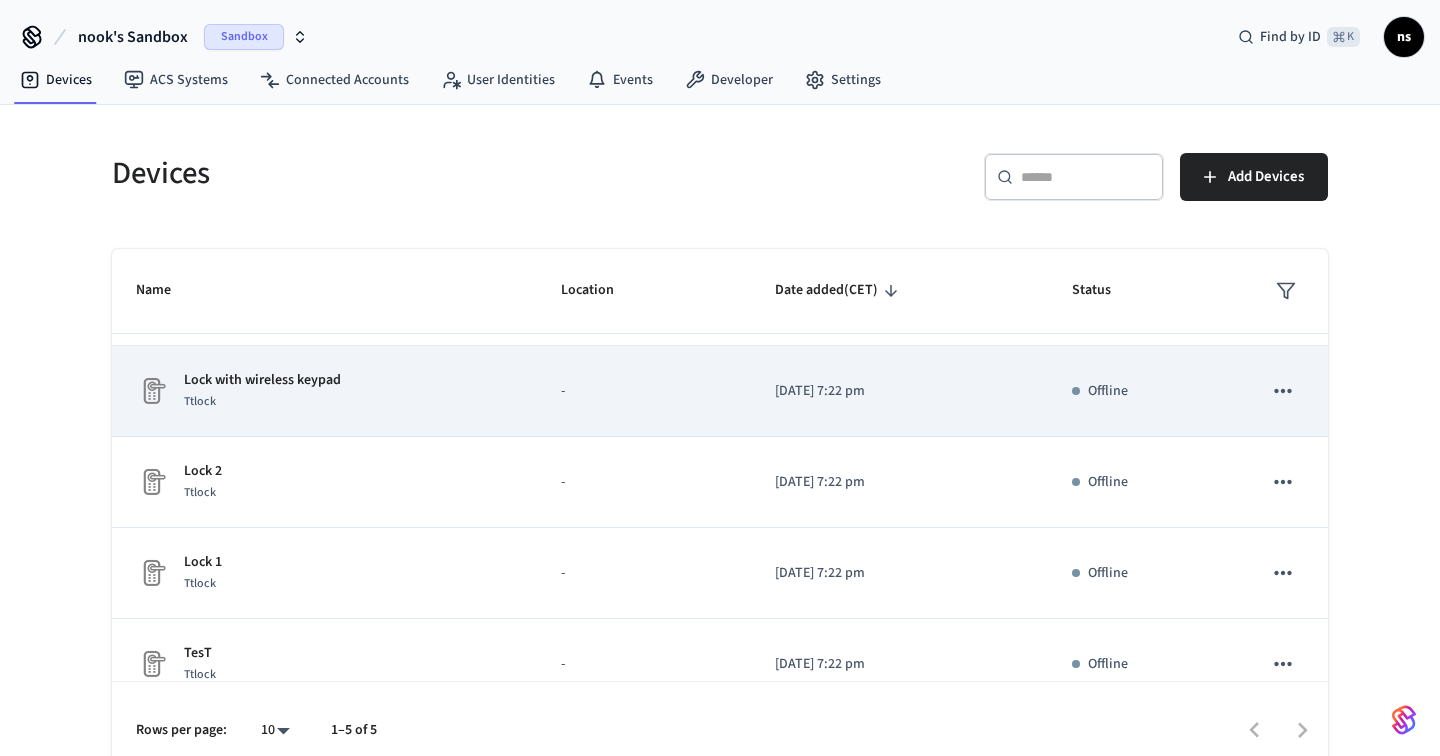 scroll, scrollTop: 0, scrollLeft: 0, axis: both 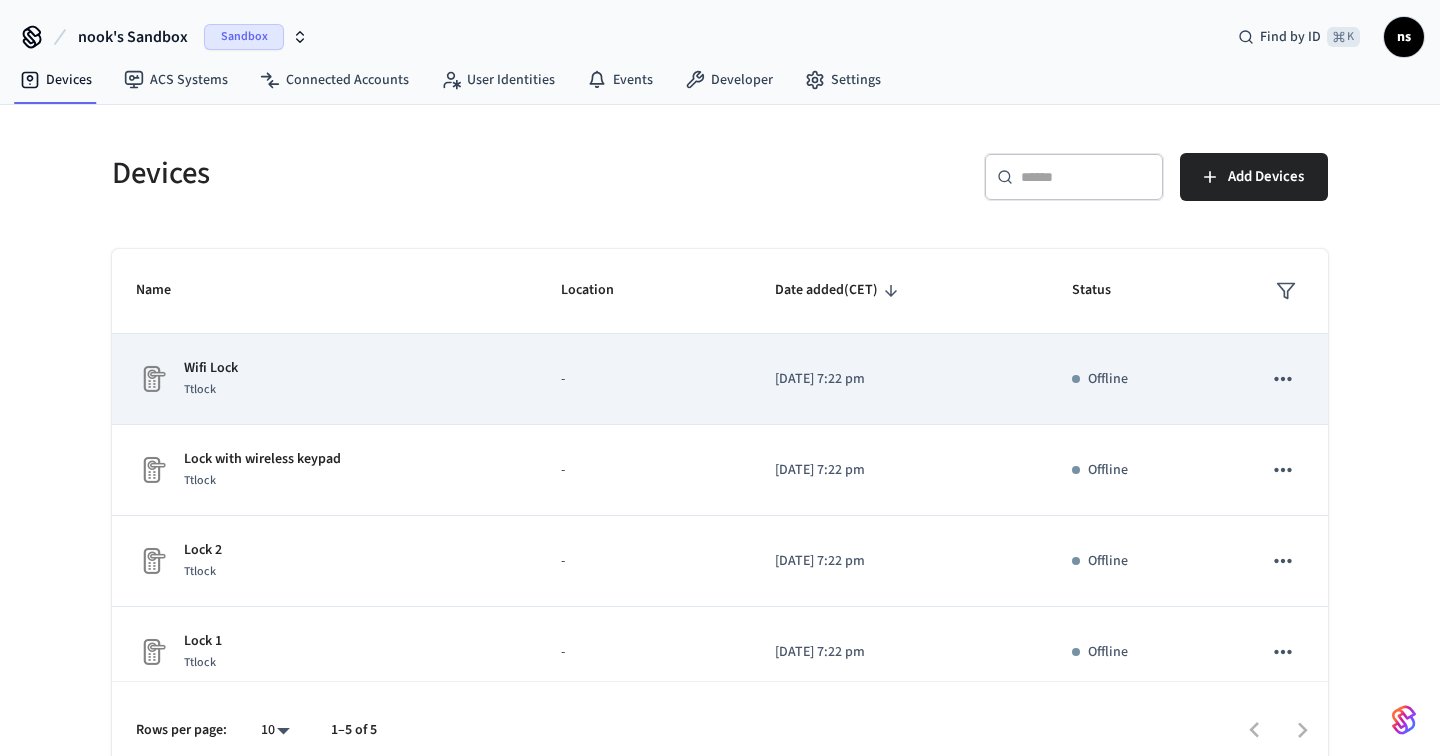 click 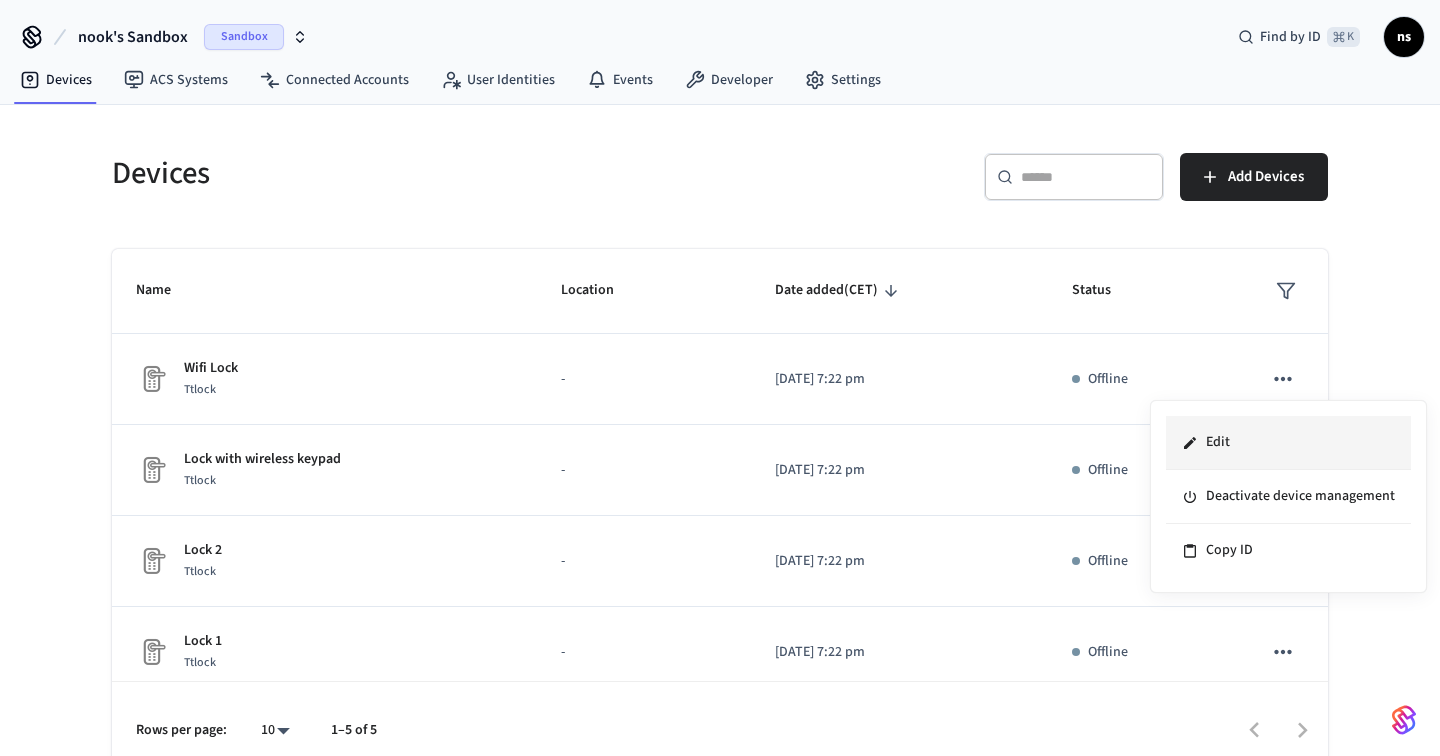 click on "Edit" at bounding box center [1288, 443] 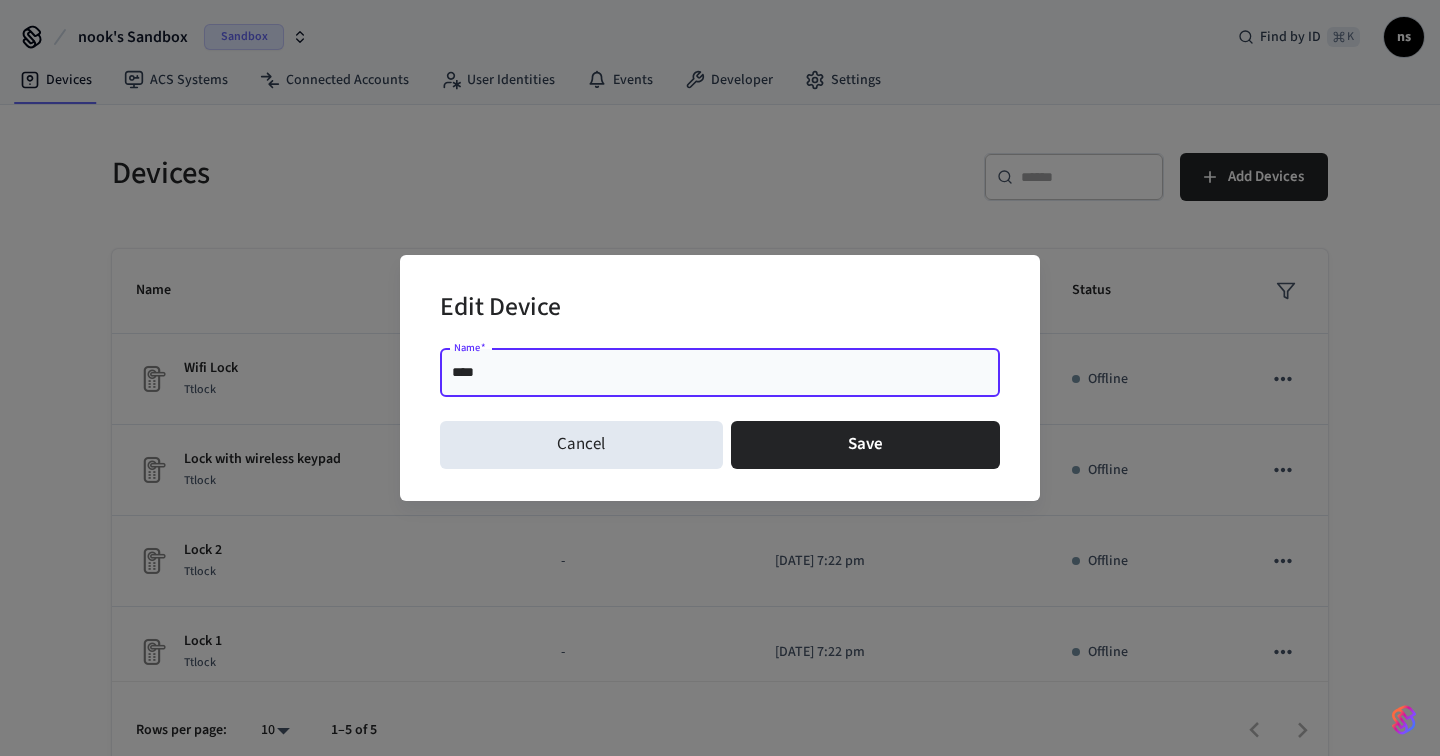 type on "****" 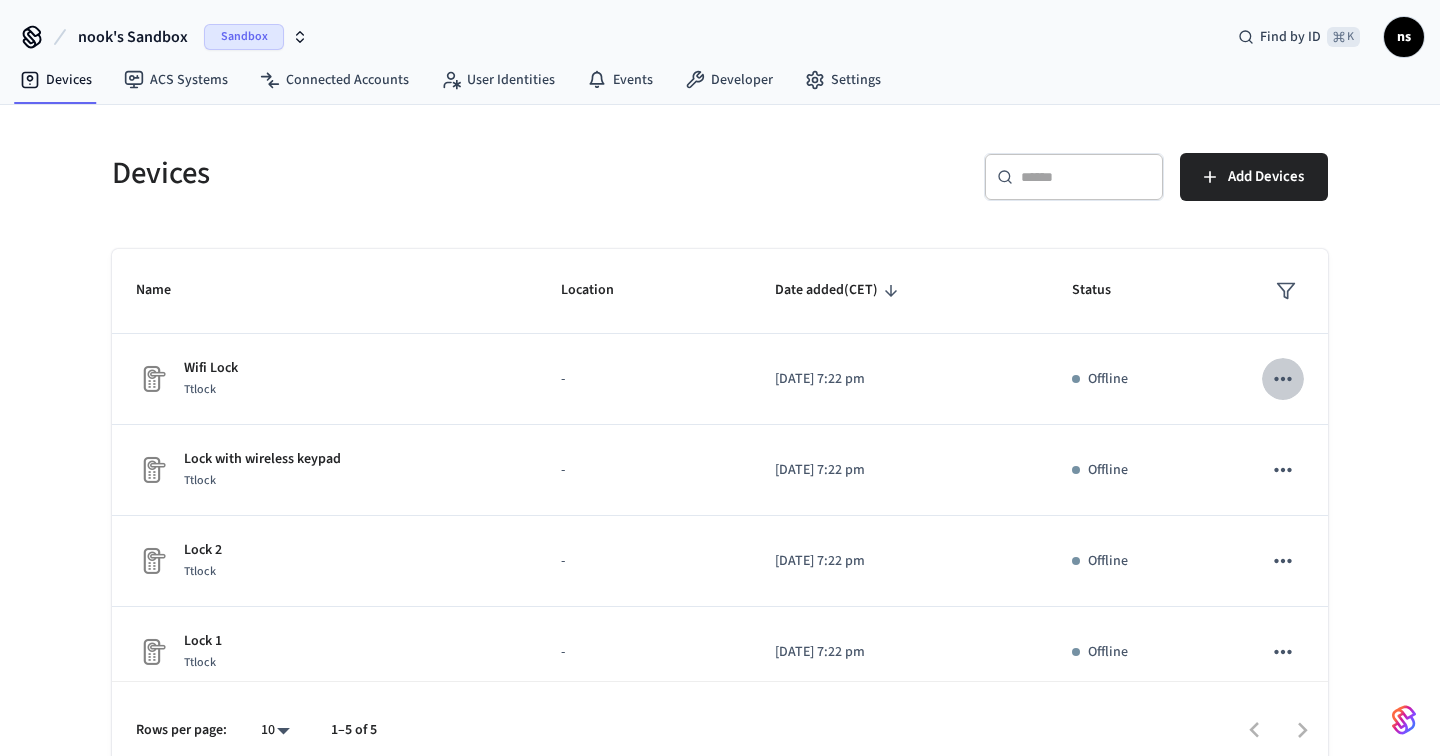 type 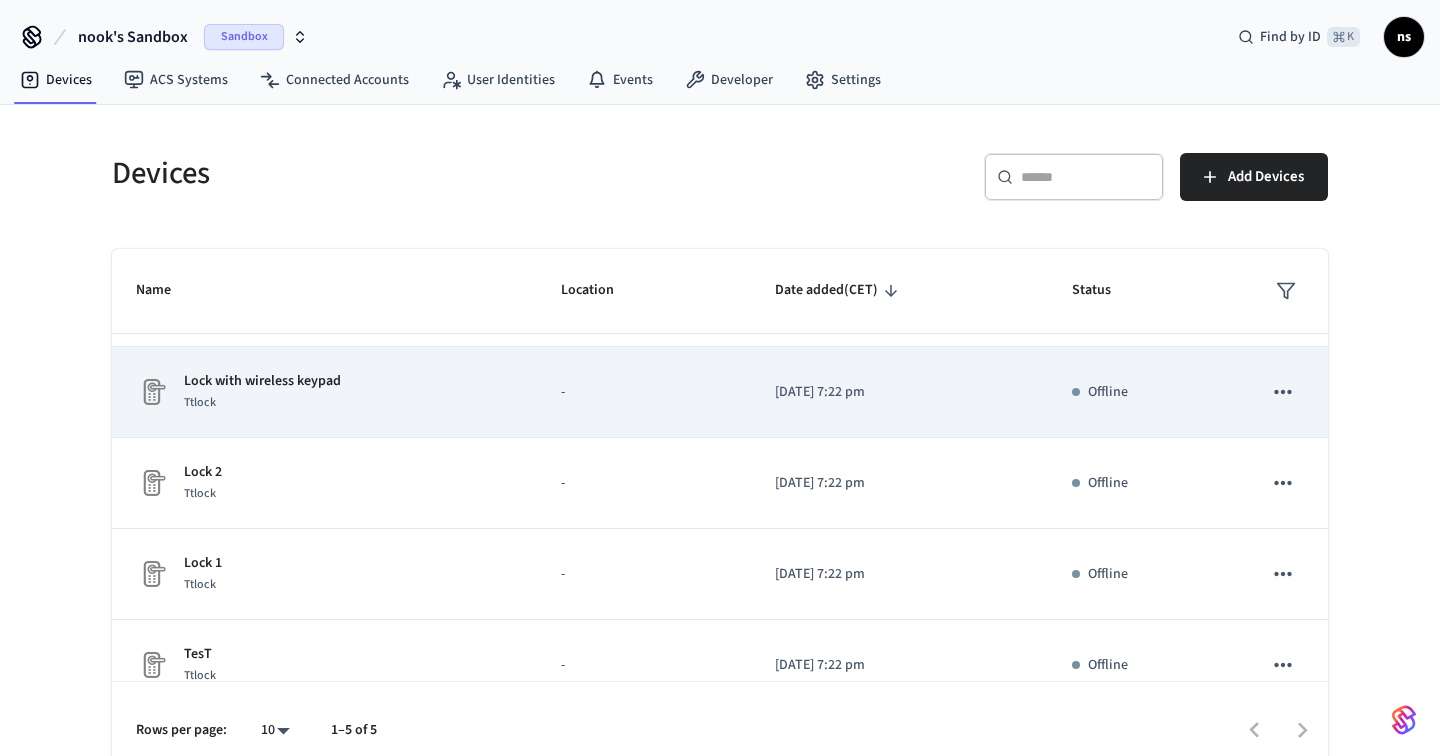 scroll, scrollTop: 108, scrollLeft: 0, axis: vertical 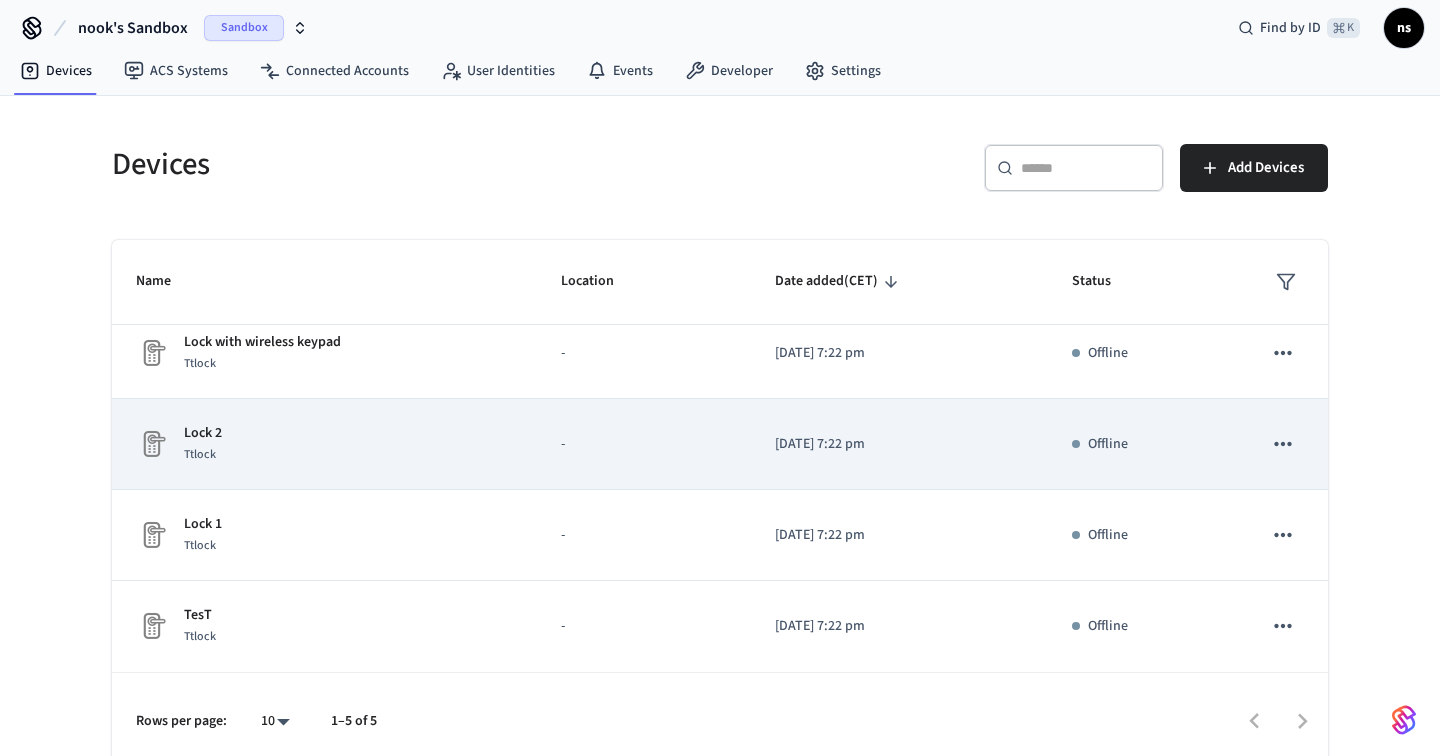 click on "-" at bounding box center (643, 444) 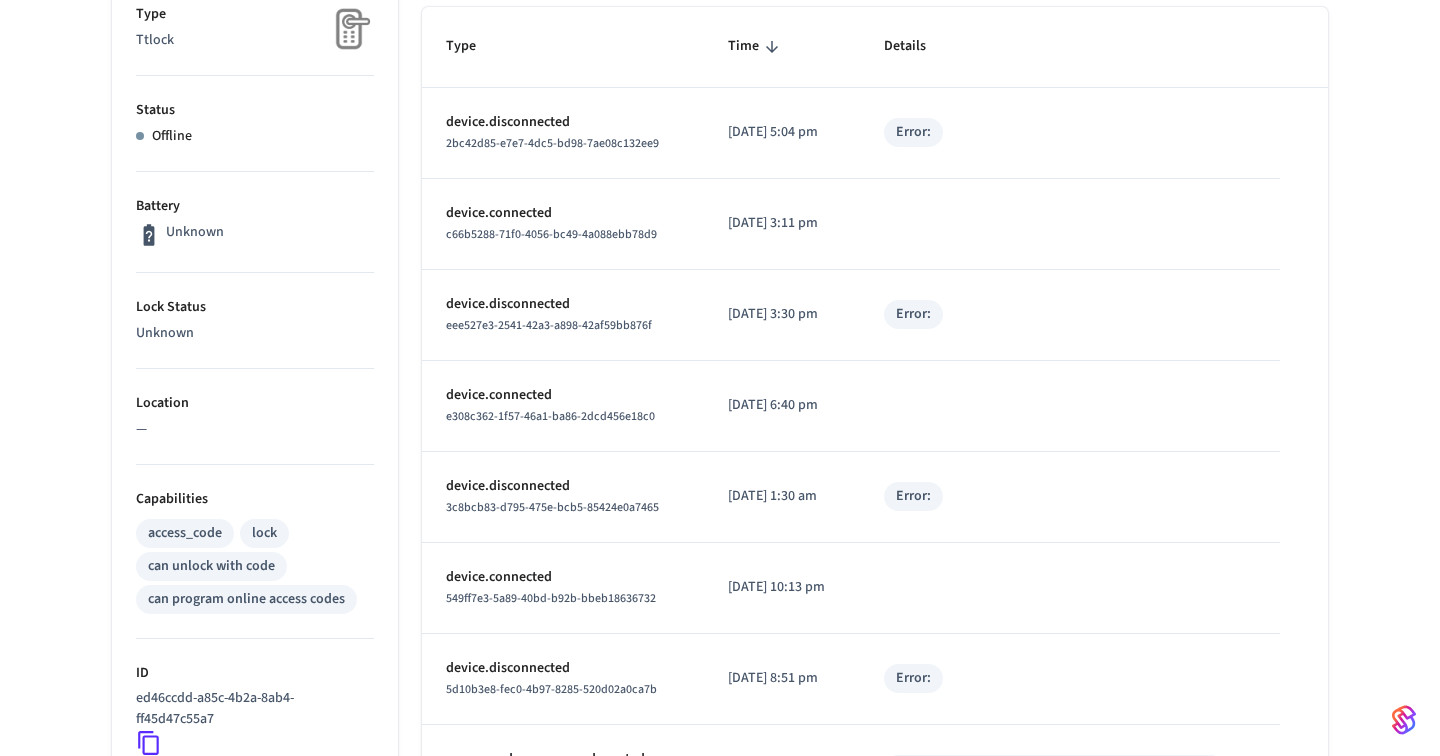 scroll, scrollTop: 0, scrollLeft: 0, axis: both 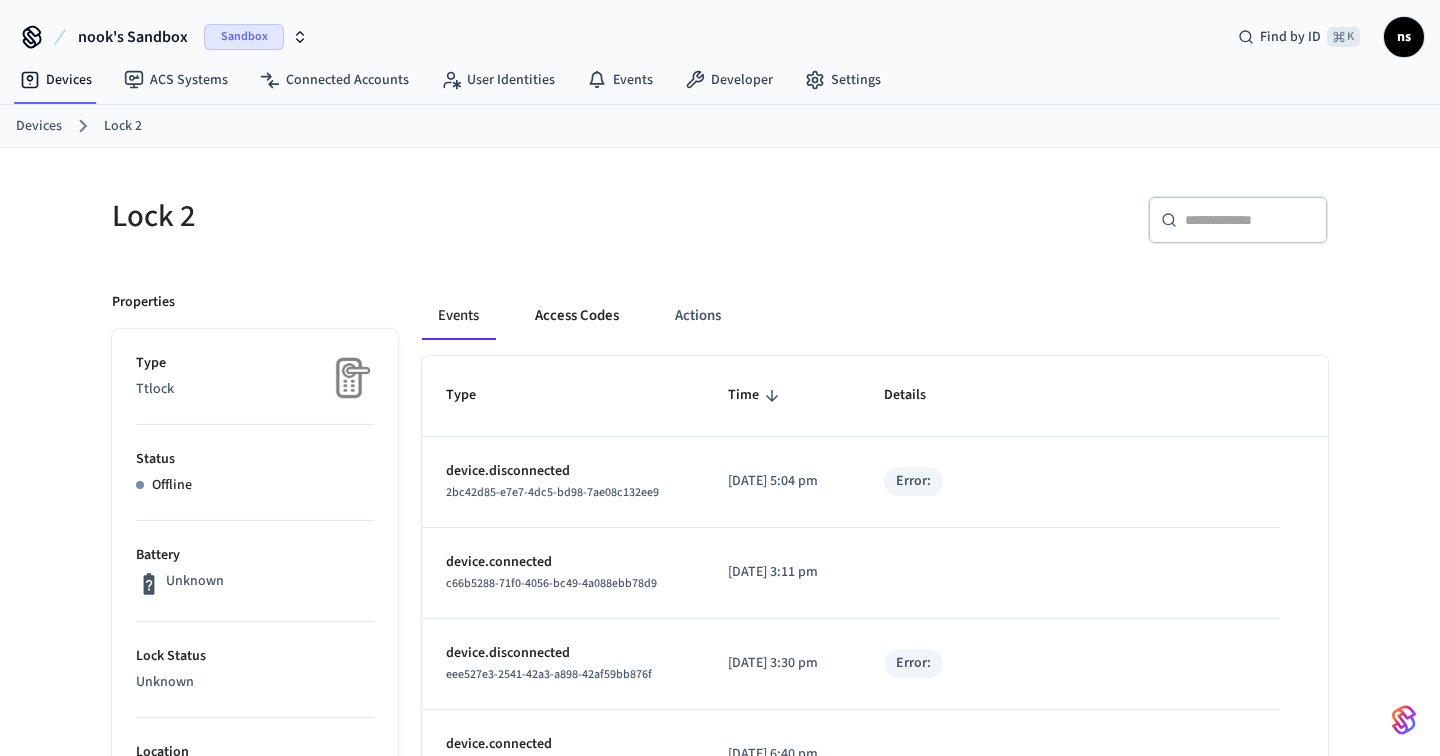 click on "Access Codes" at bounding box center (577, 316) 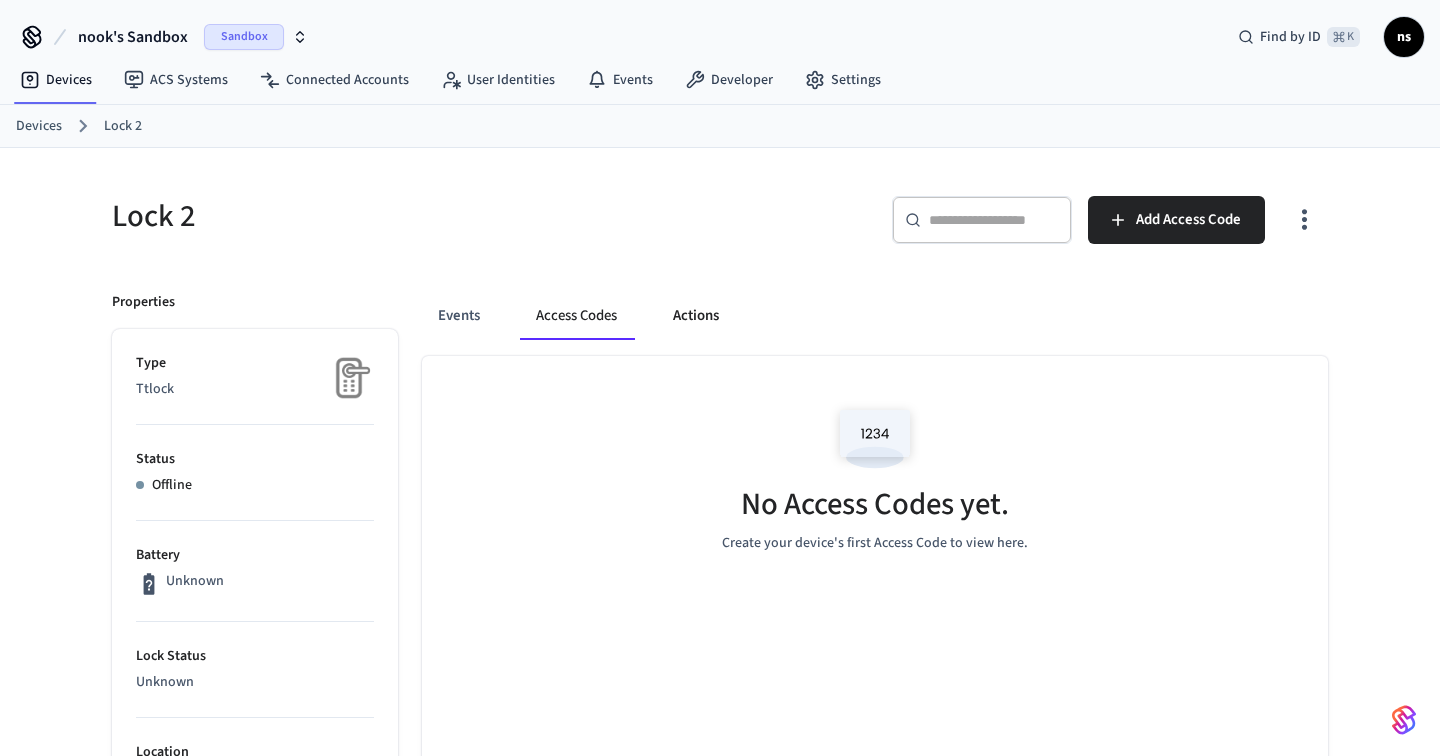 click on "Actions" at bounding box center (696, 316) 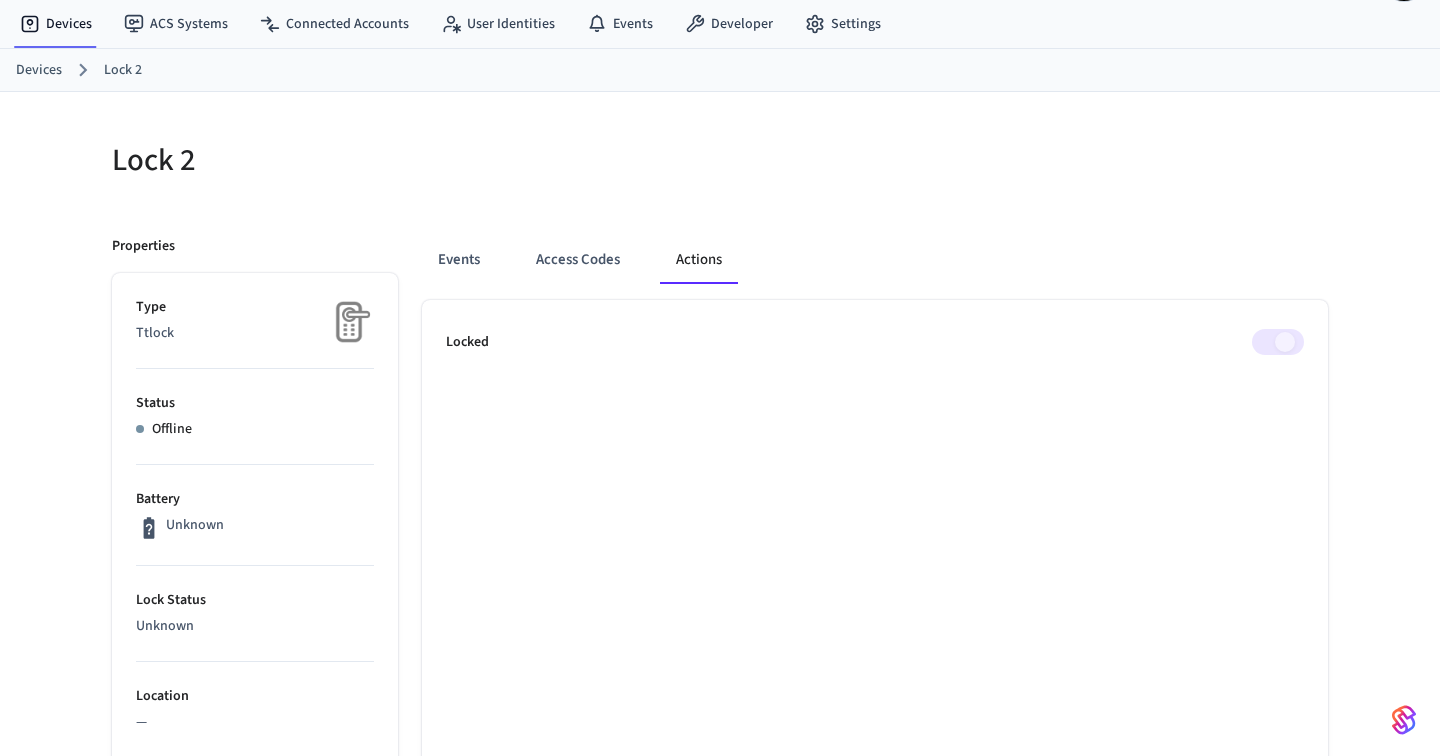 scroll, scrollTop: 57, scrollLeft: 0, axis: vertical 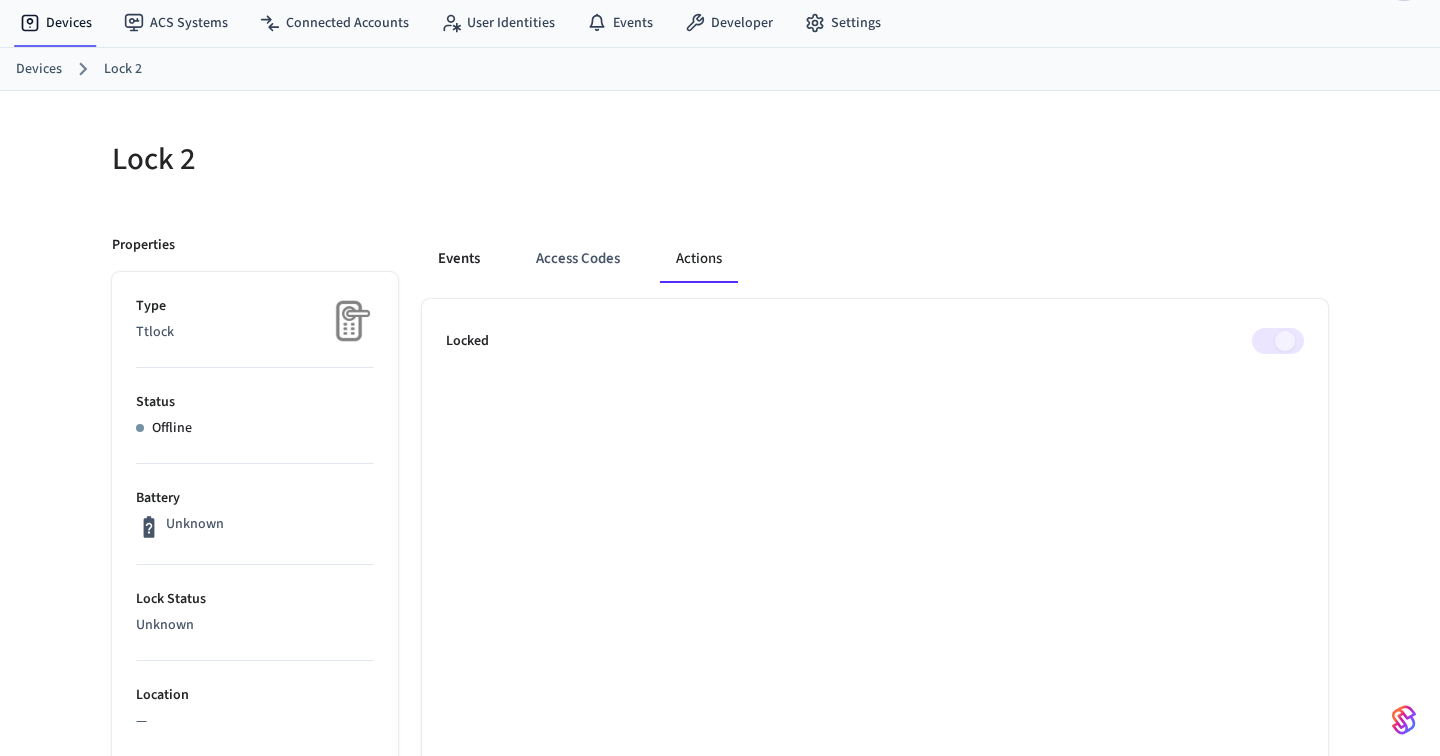 click on "Events" at bounding box center [459, 259] 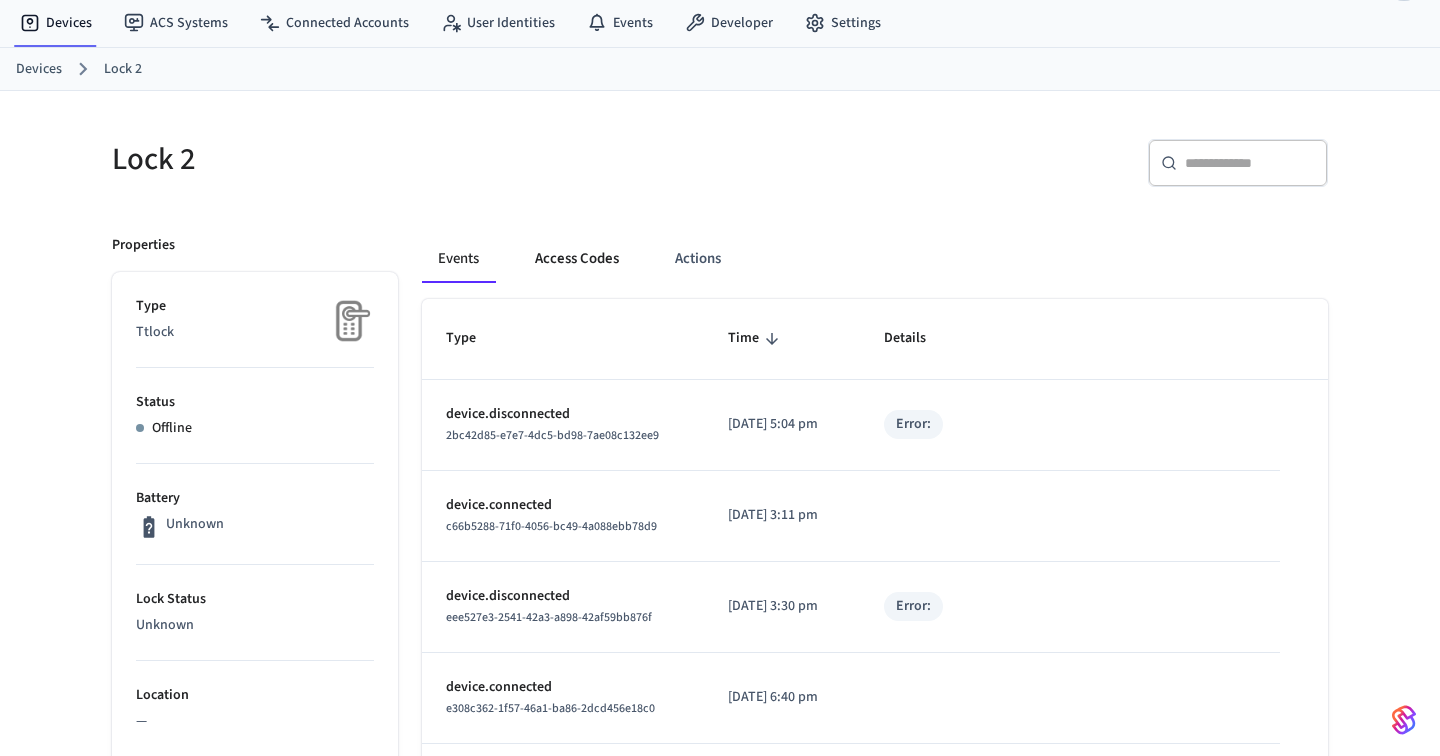 click on "Access Codes" at bounding box center (577, 259) 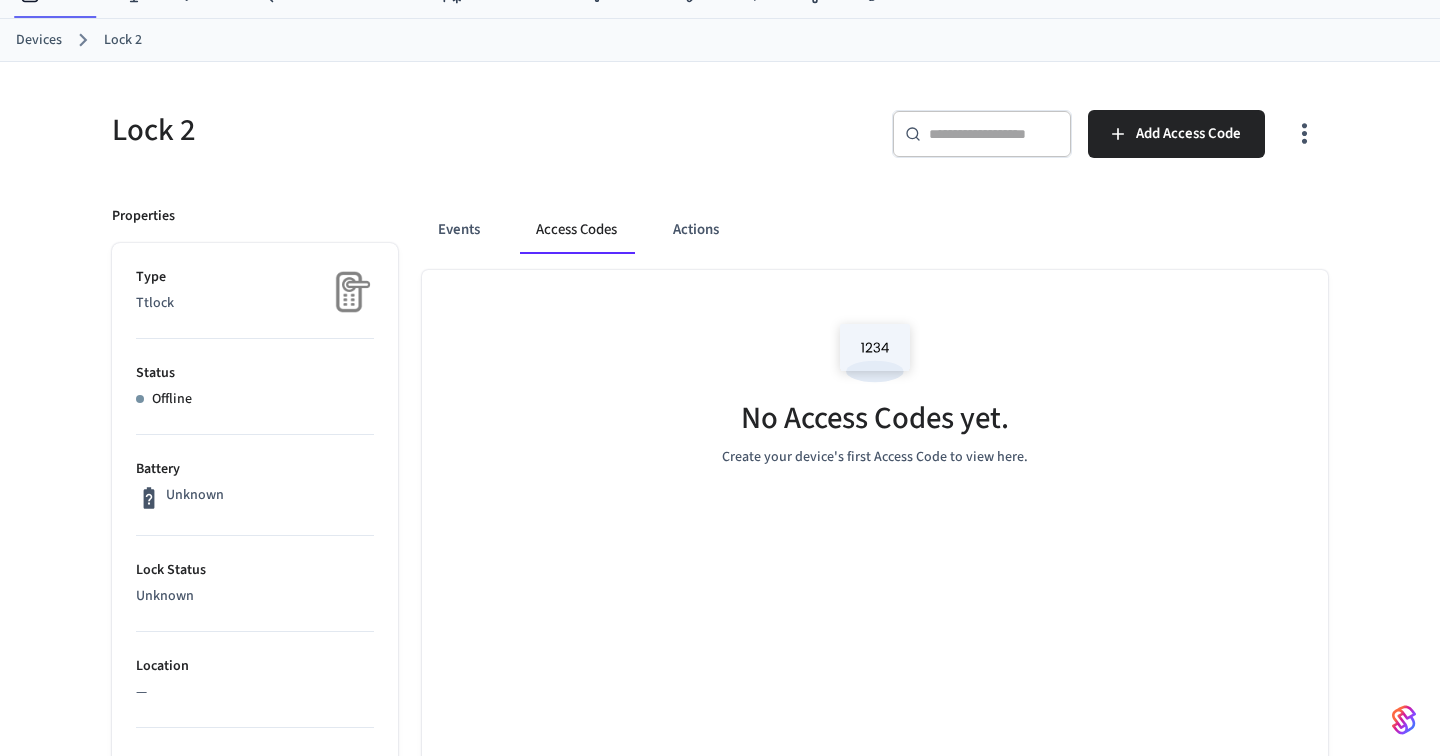 scroll, scrollTop: 92, scrollLeft: 0, axis: vertical 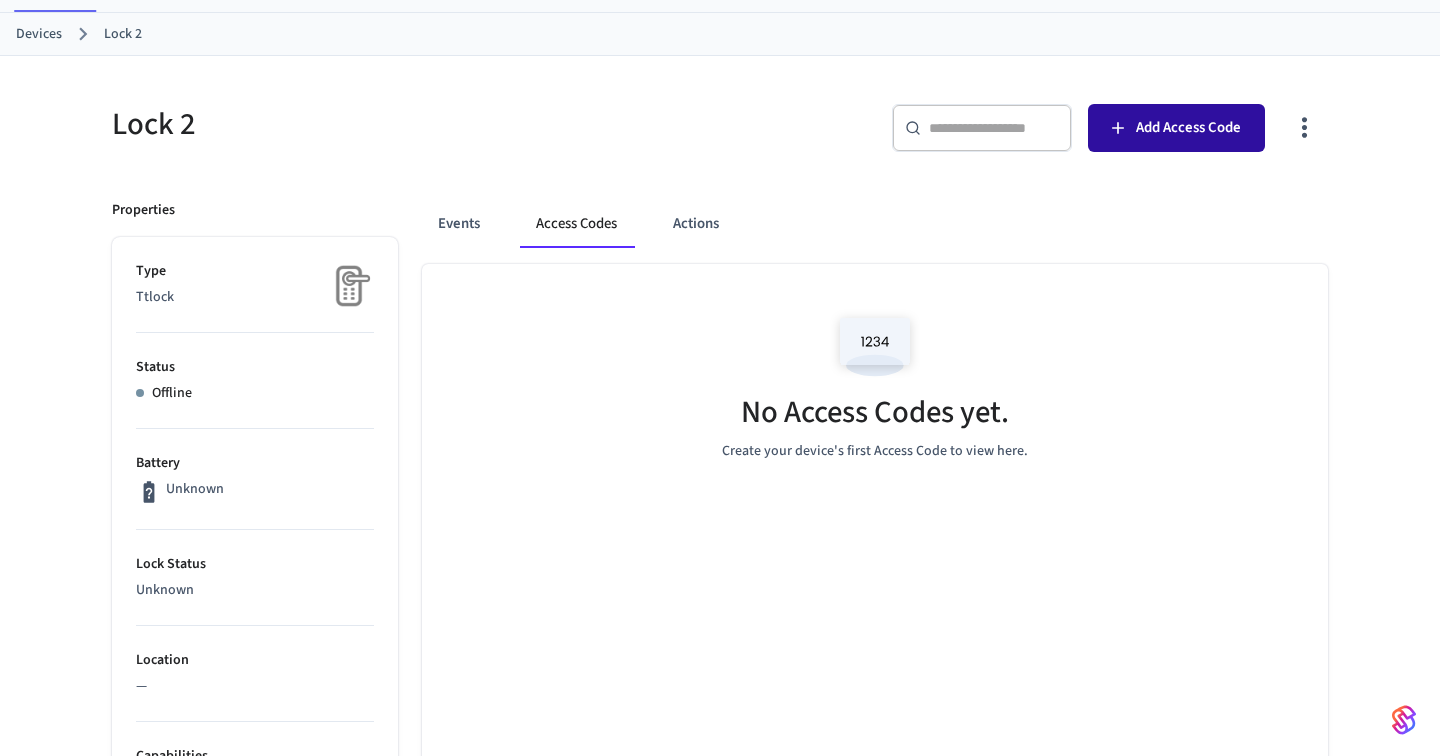 click on "Add Access Code" at bounding box center [1188, 128] 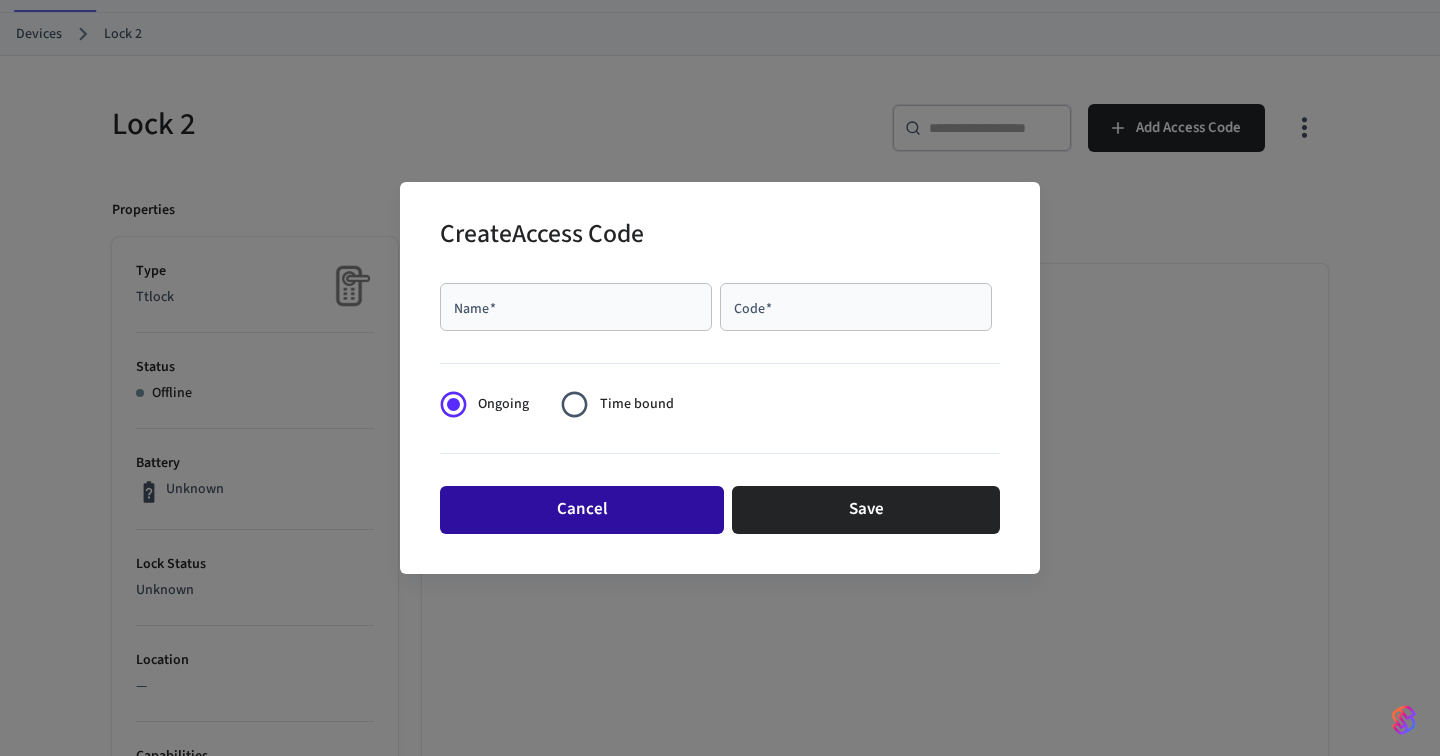 click on "Cancel" at bounding box center (582, 510) 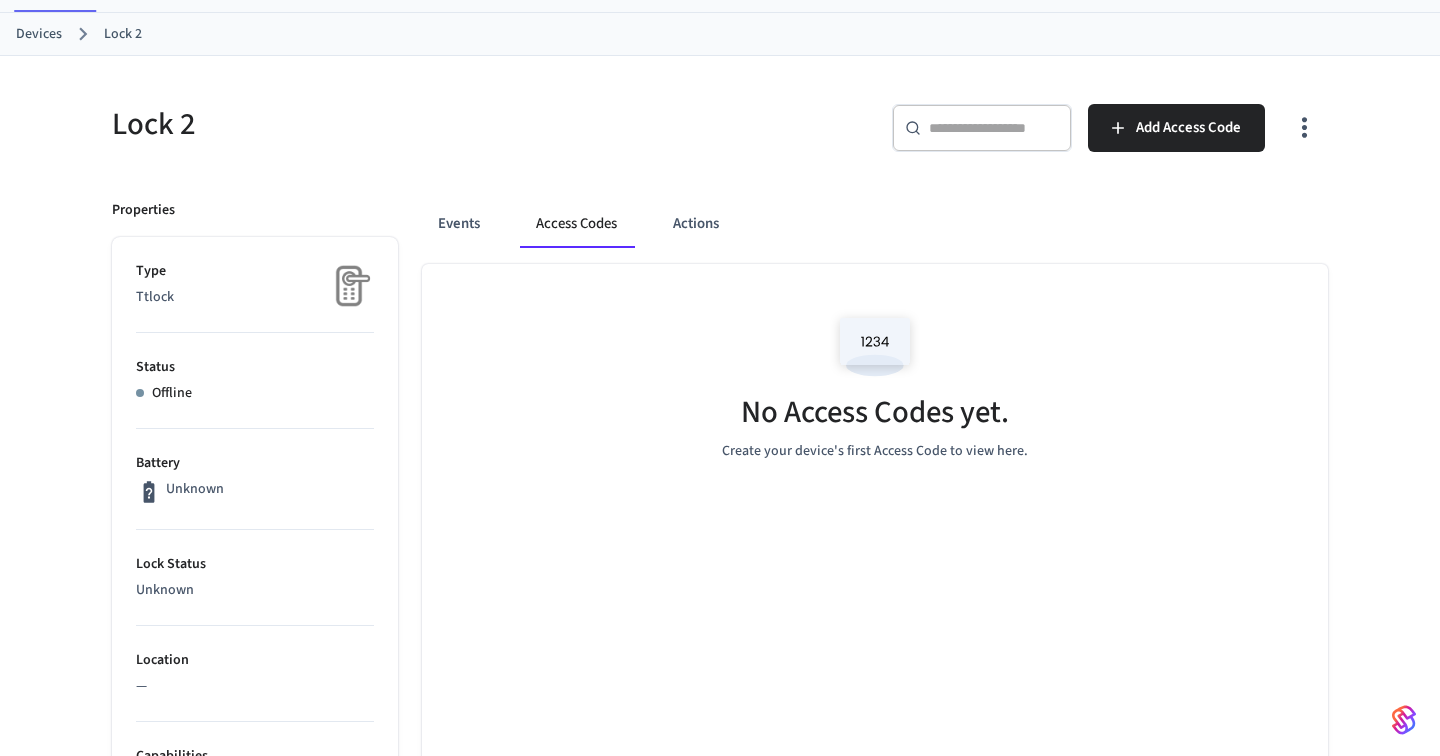 scroll, scrollTop: 0, scrollLeft: 0, axis: both 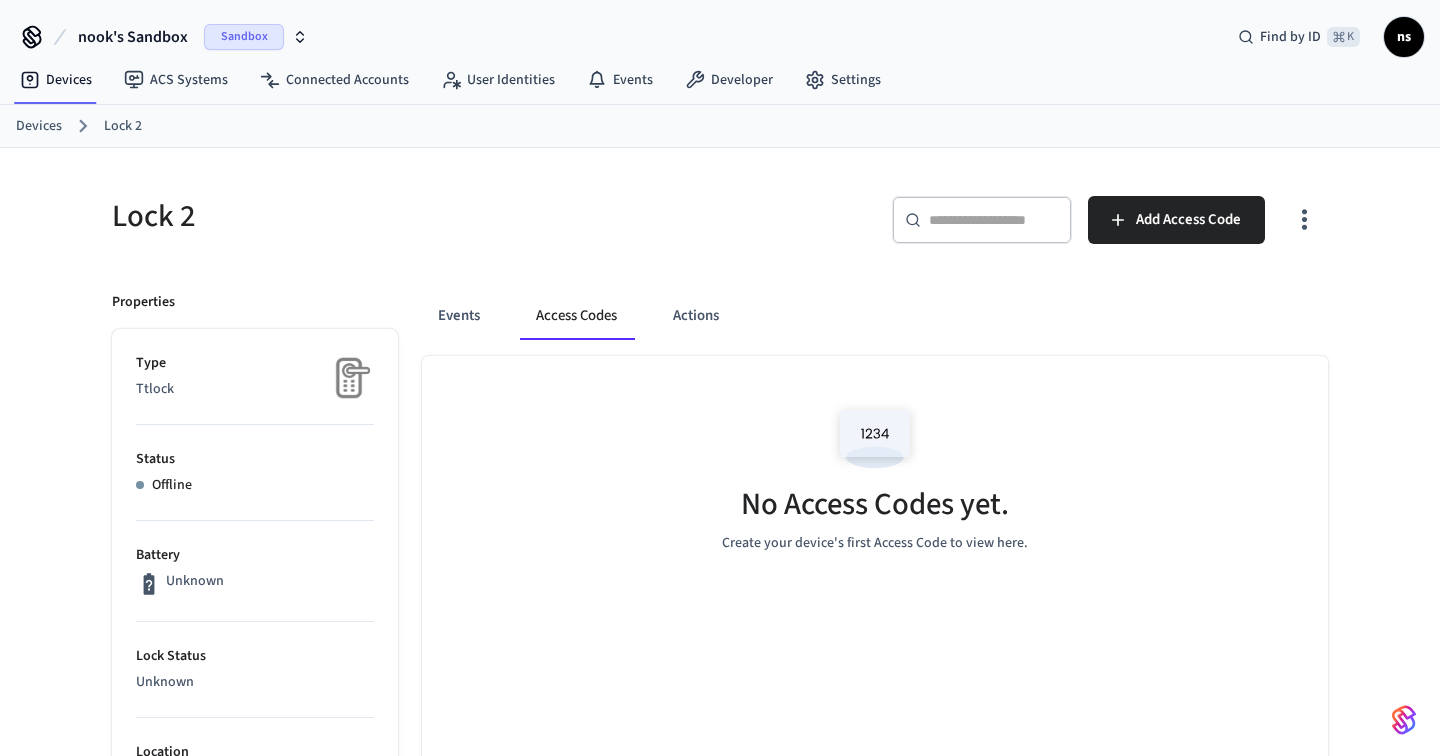 click on "Sandbox" at bounding box center [256, 37] 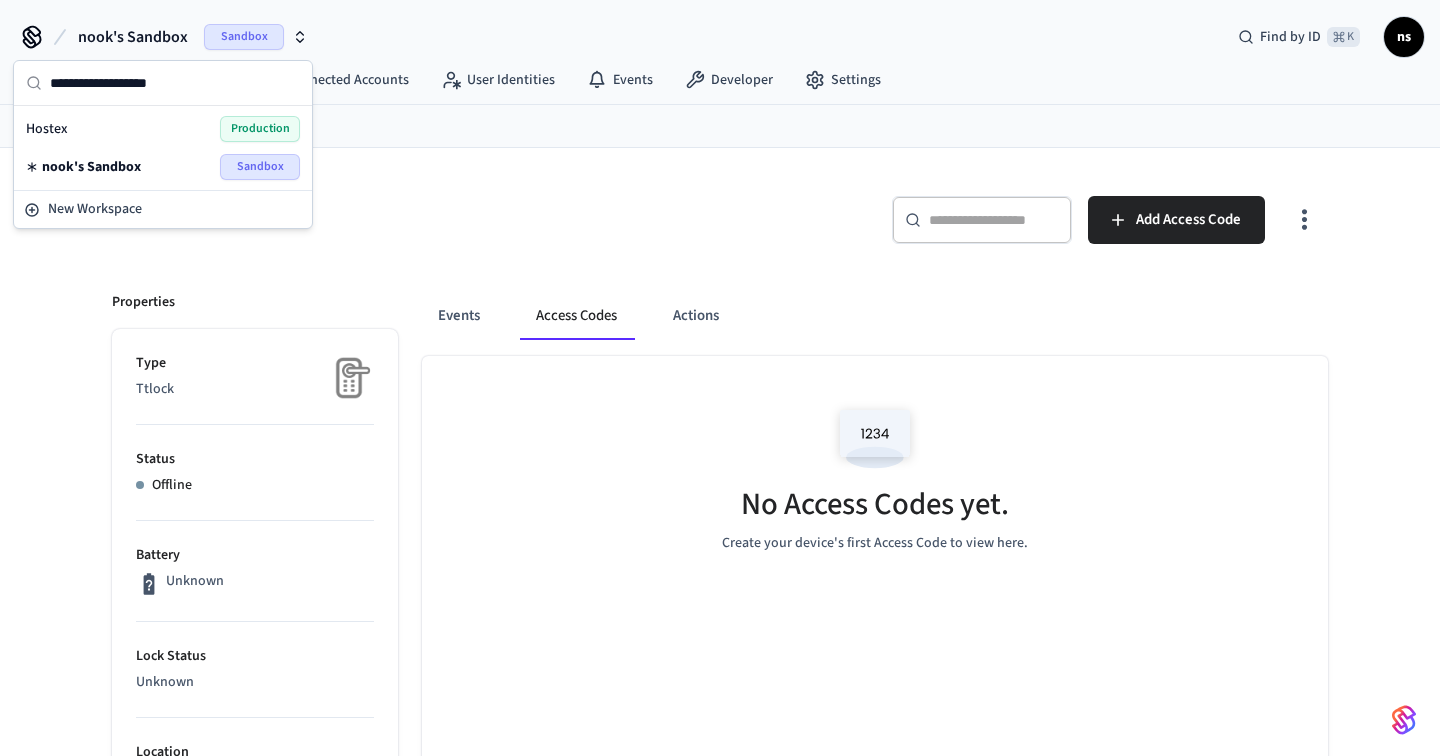 click on "Hostex Production" at bounding box center [163, 129] 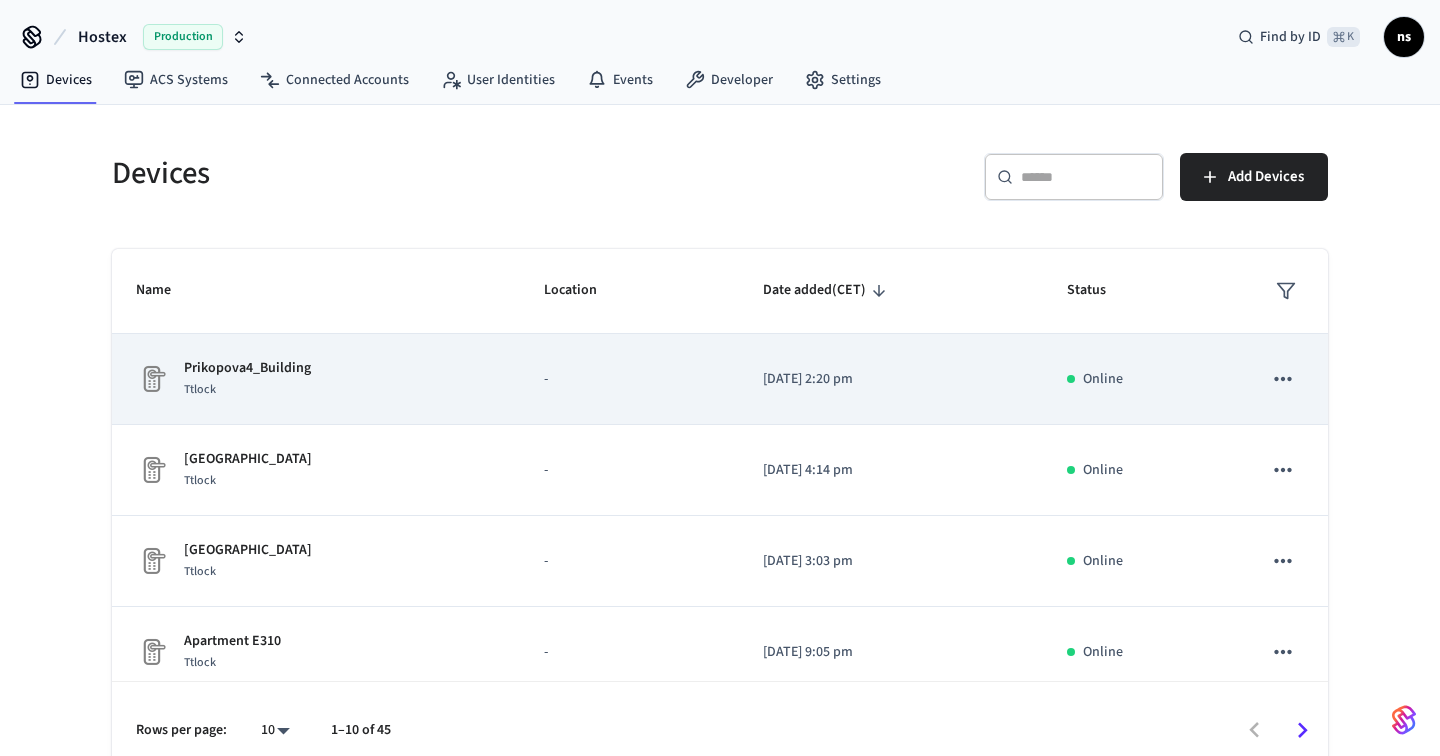 click on "-" at bounding box center [629, 379] 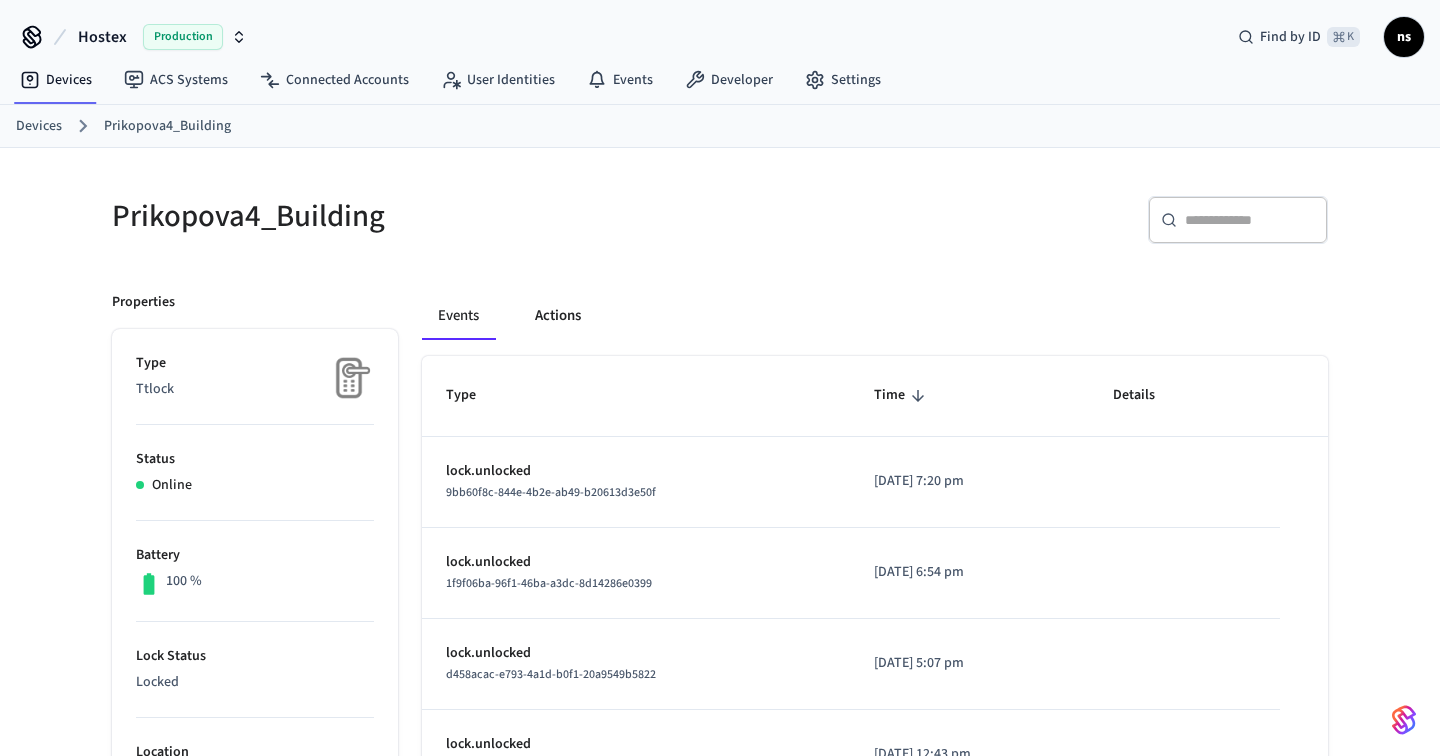 click on "Actions" at bounding box center (558, 316) 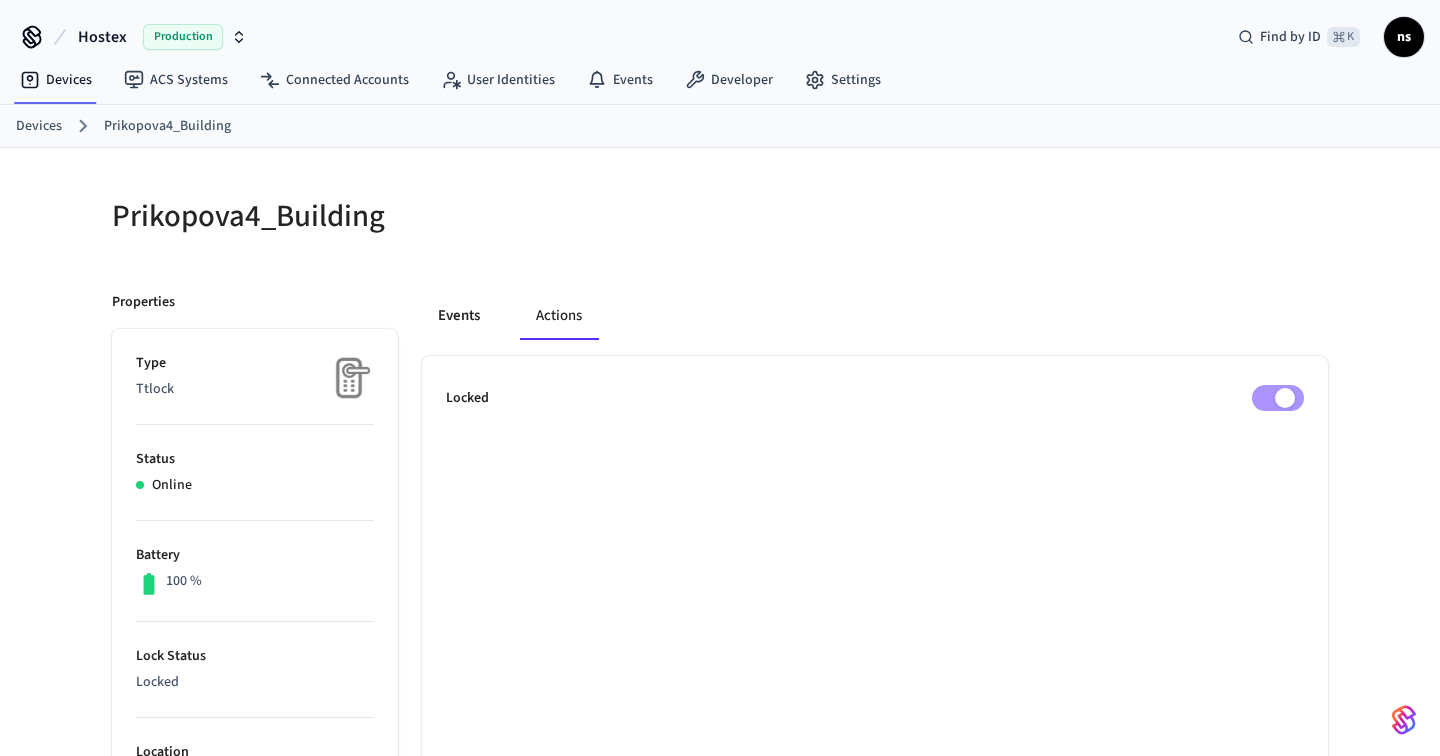 click on "Events" at bounding box center [459, 316] 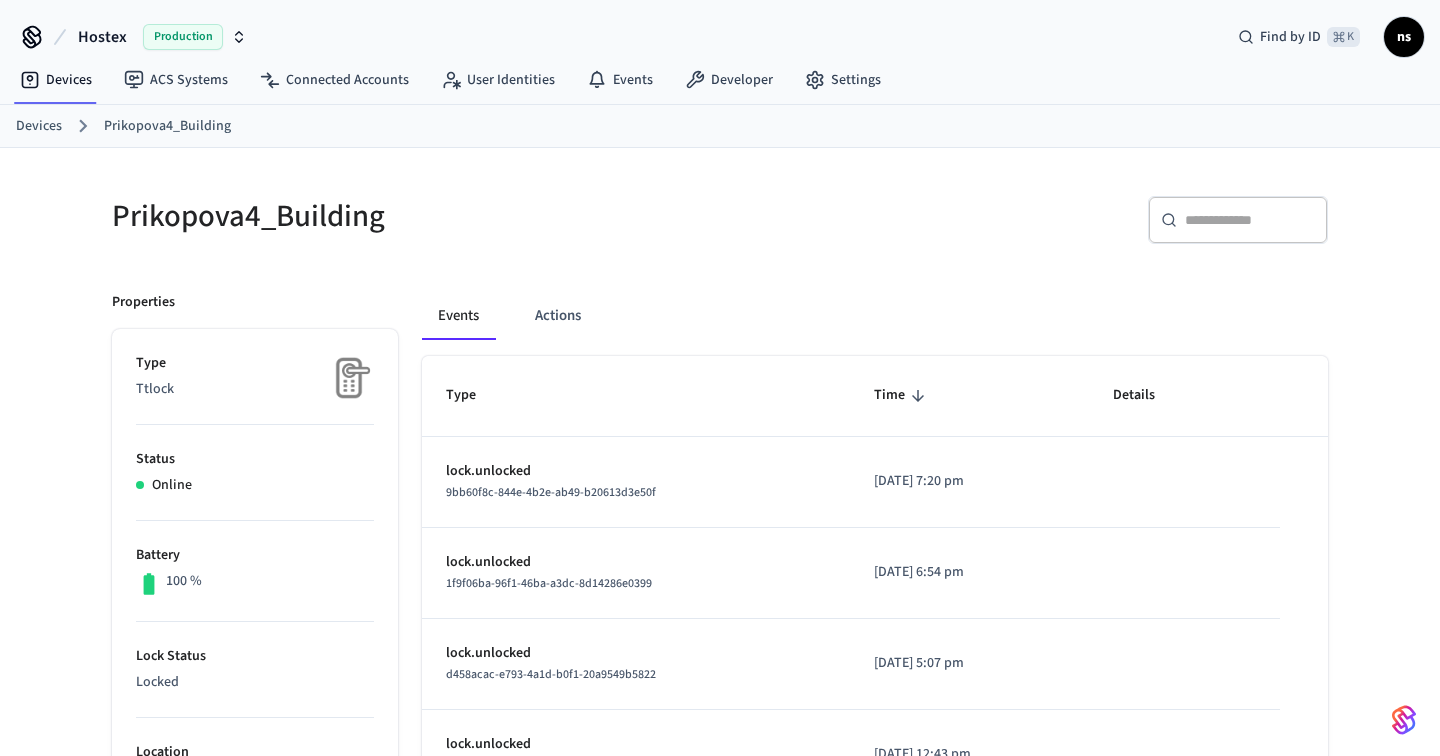 click on "Production" at bounding box center [183, 37] 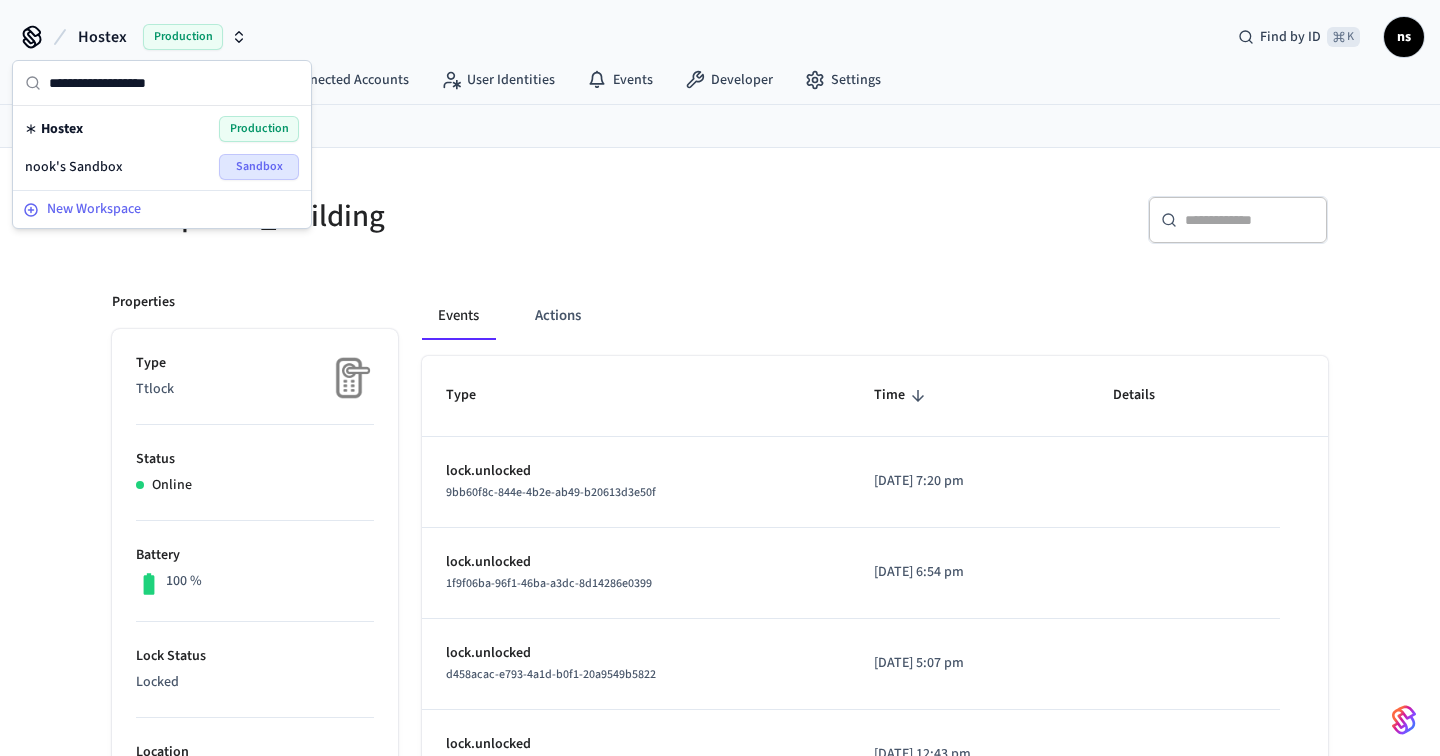 click on "New Workspace" at bounding box center [94, 209] 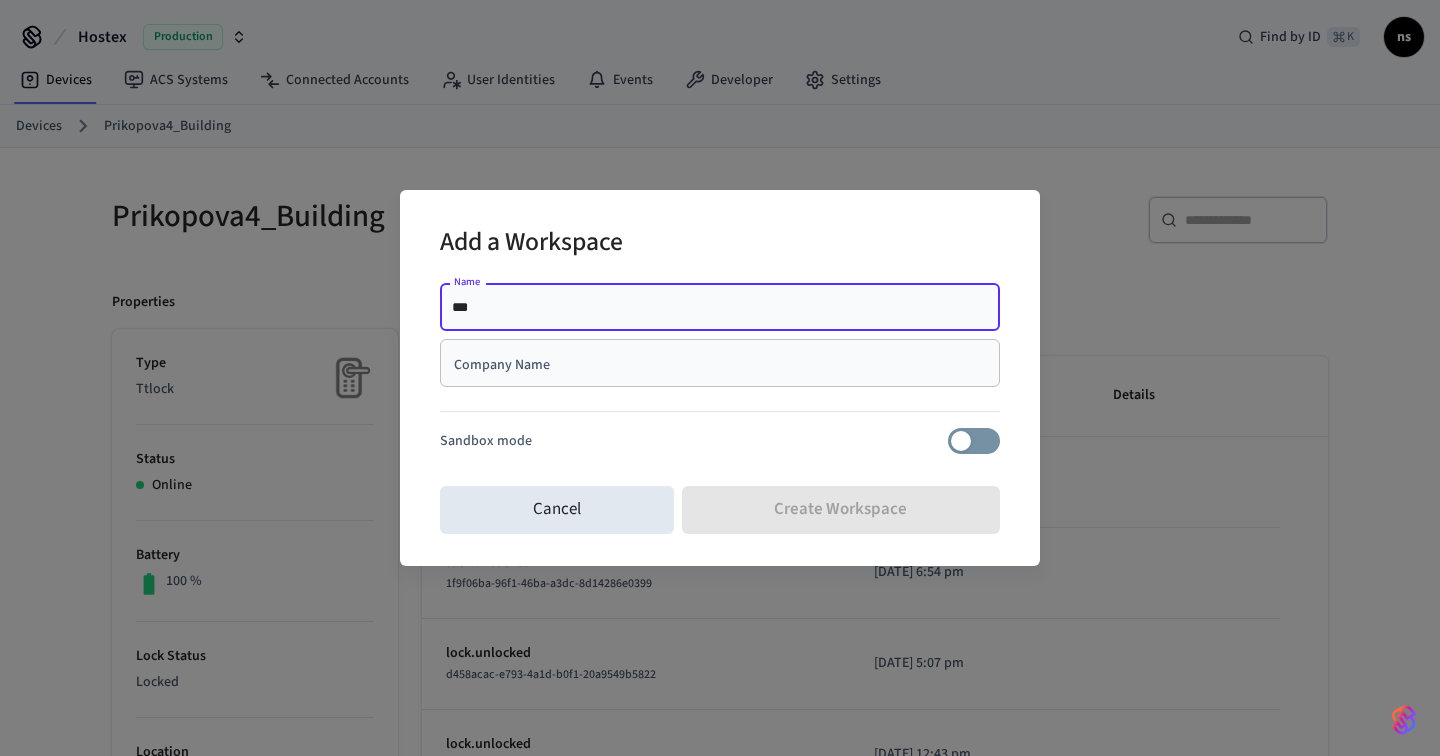 type on "***" 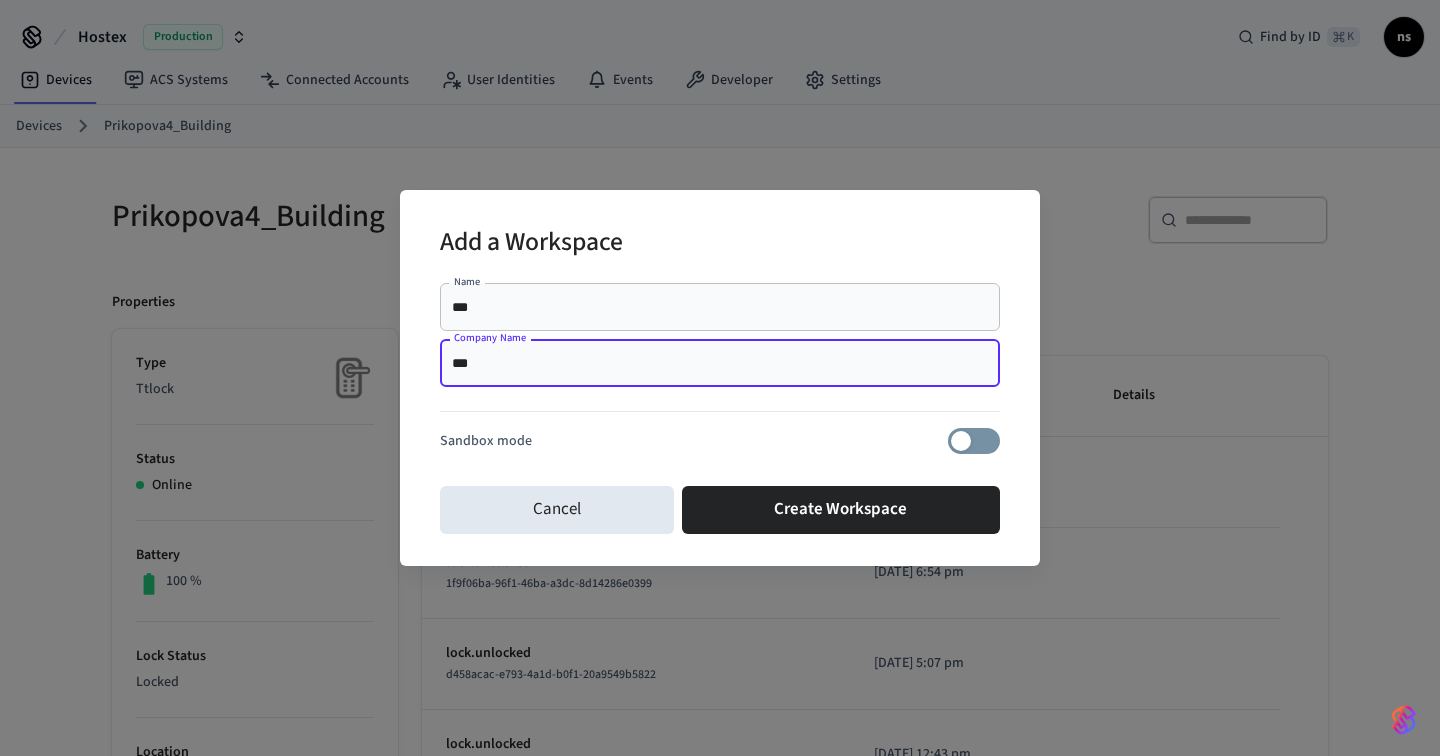 type on "***" 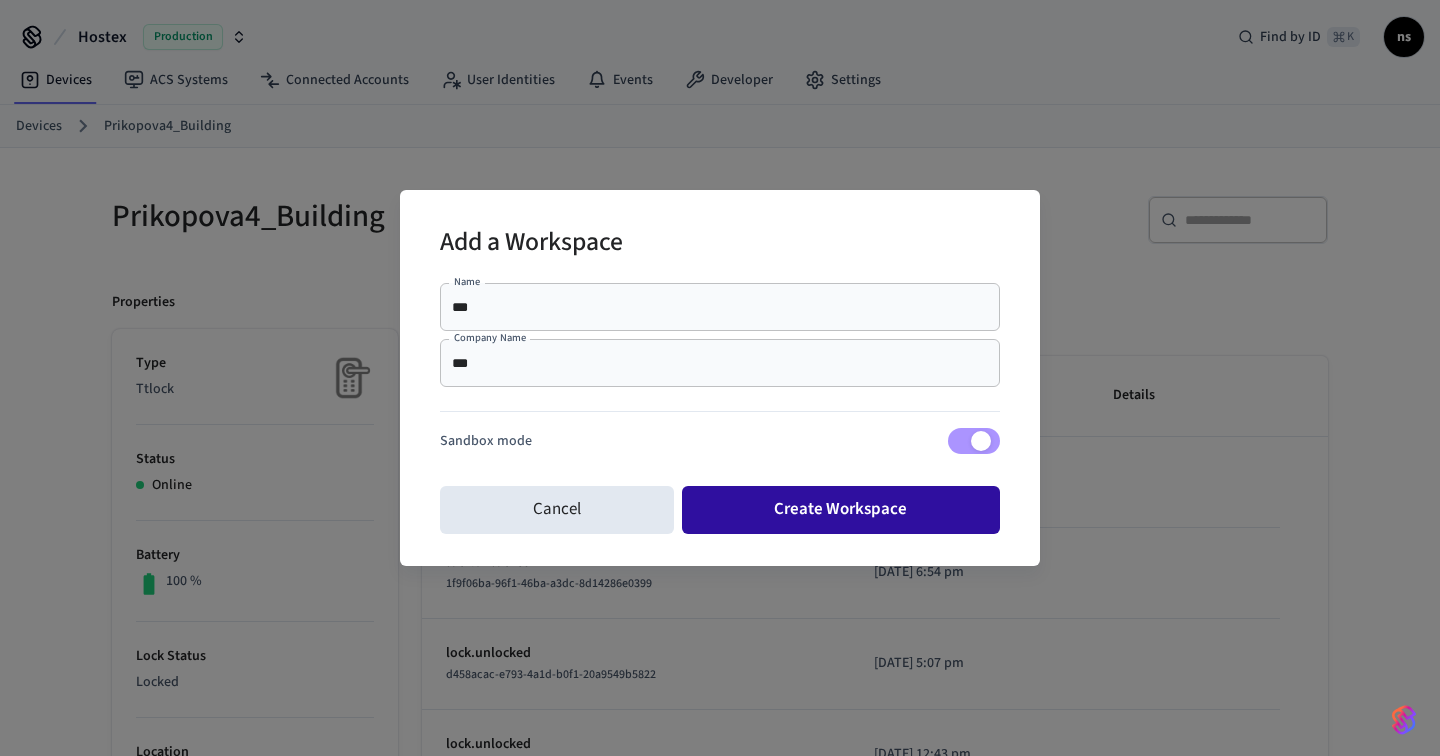 click on "Create Workspace" at bounding box center (841, 510) 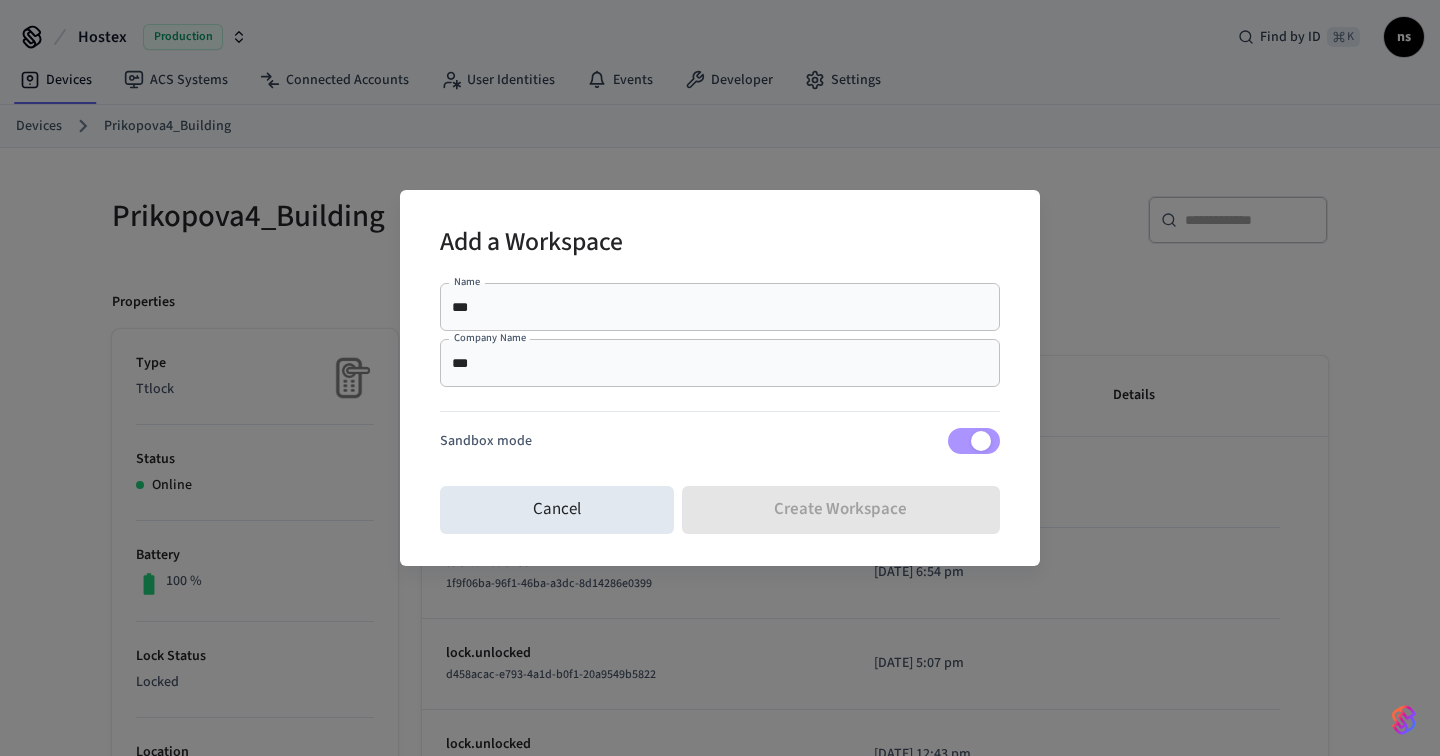 type 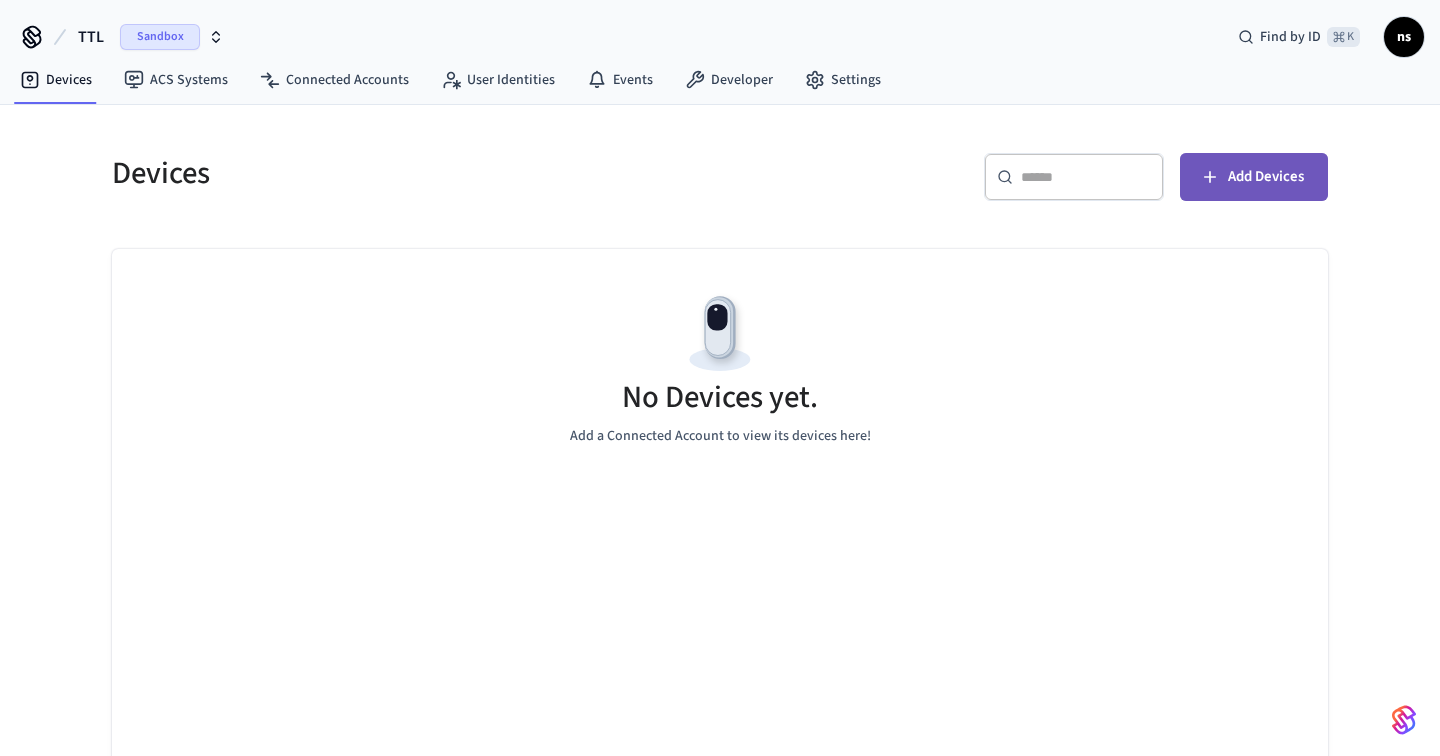 click on "Add Devices" at bounding box center (1254, 177) 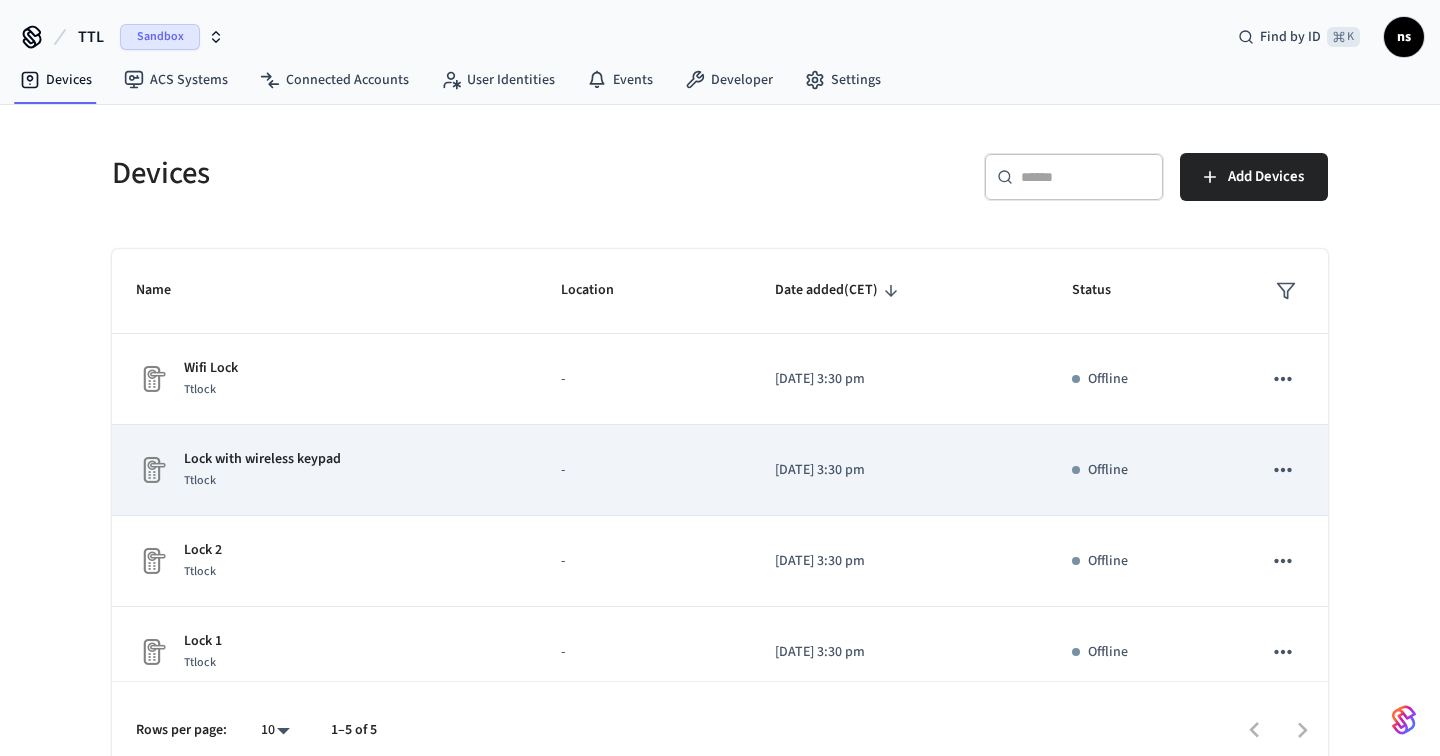 scroll, scrollTop: 108, scrollLeft: 0, axis: vertical 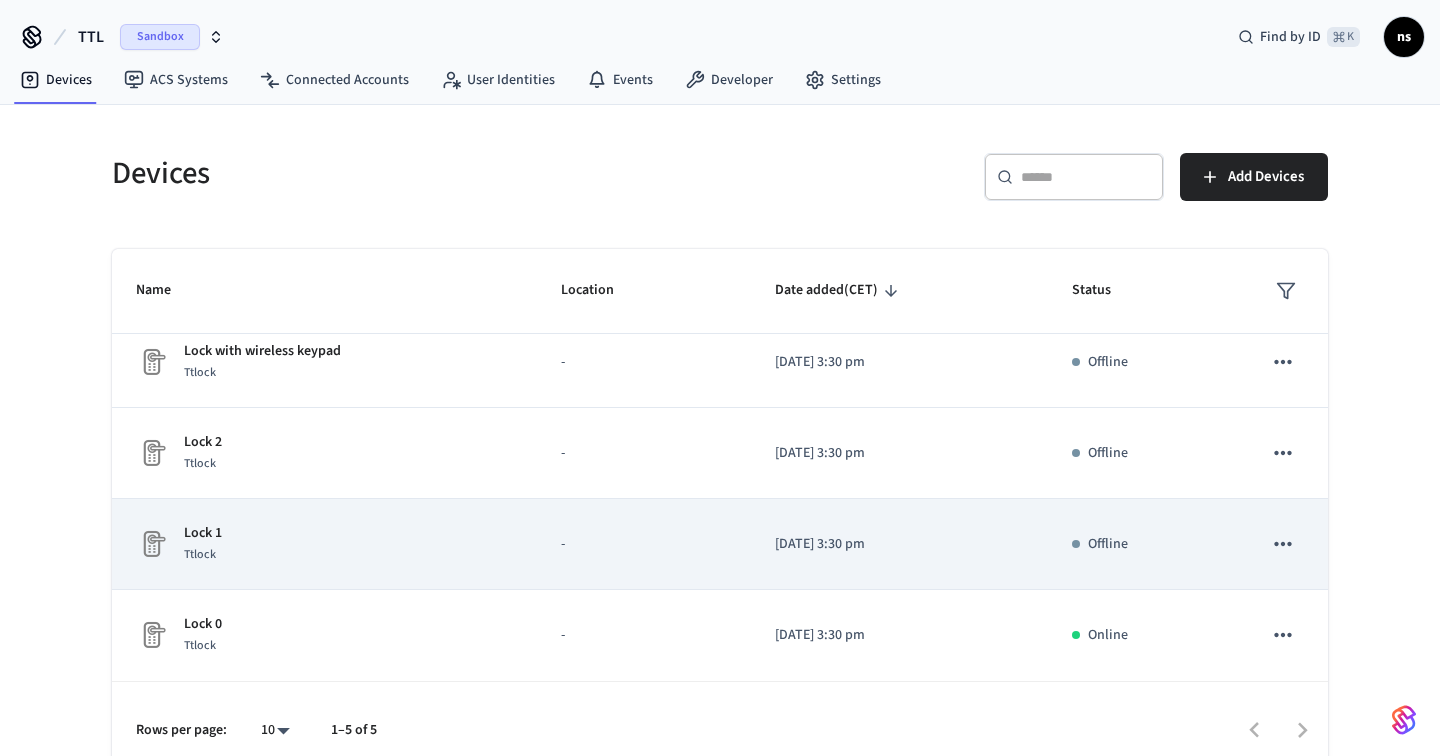 click on "-" at bounding box center (643, 544) 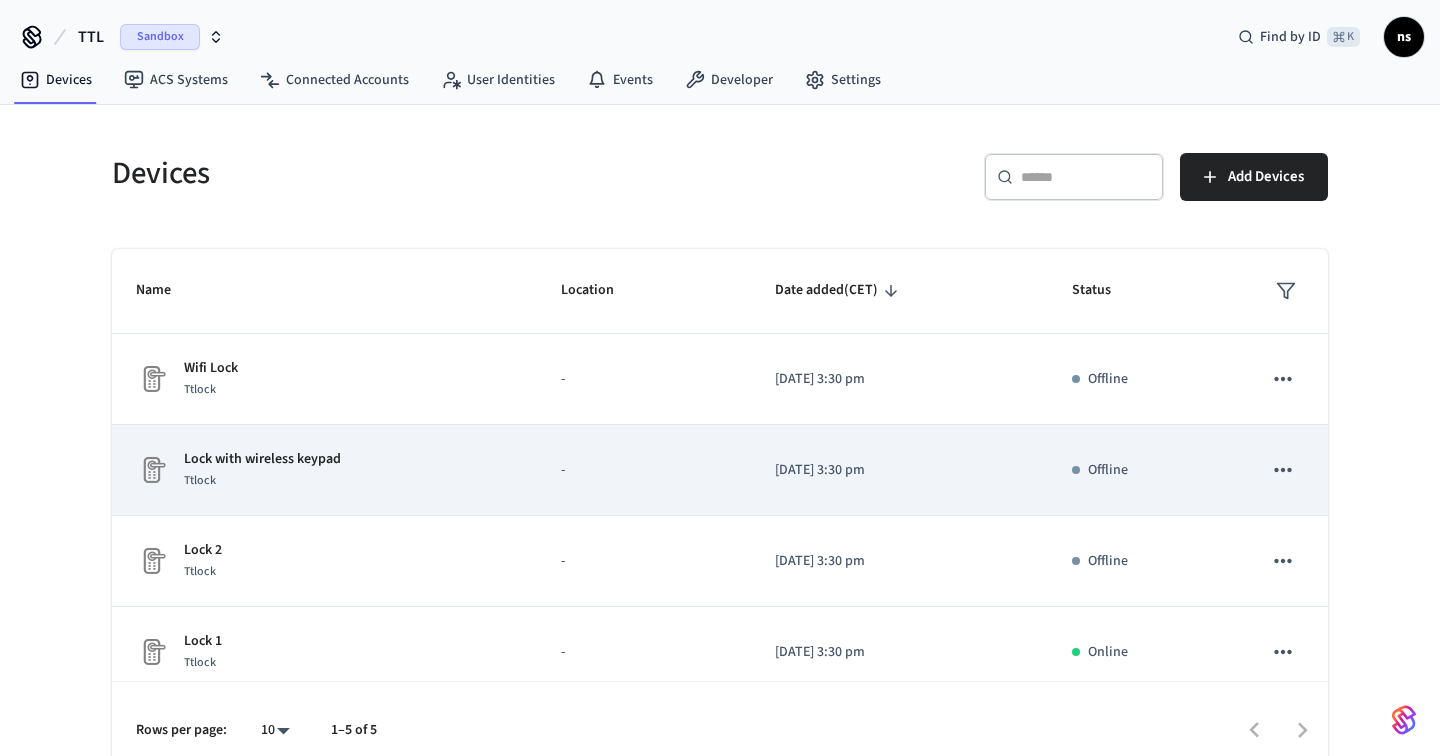 scroll, scrollTop: 108, scrollLeft: 0, axis: vertical 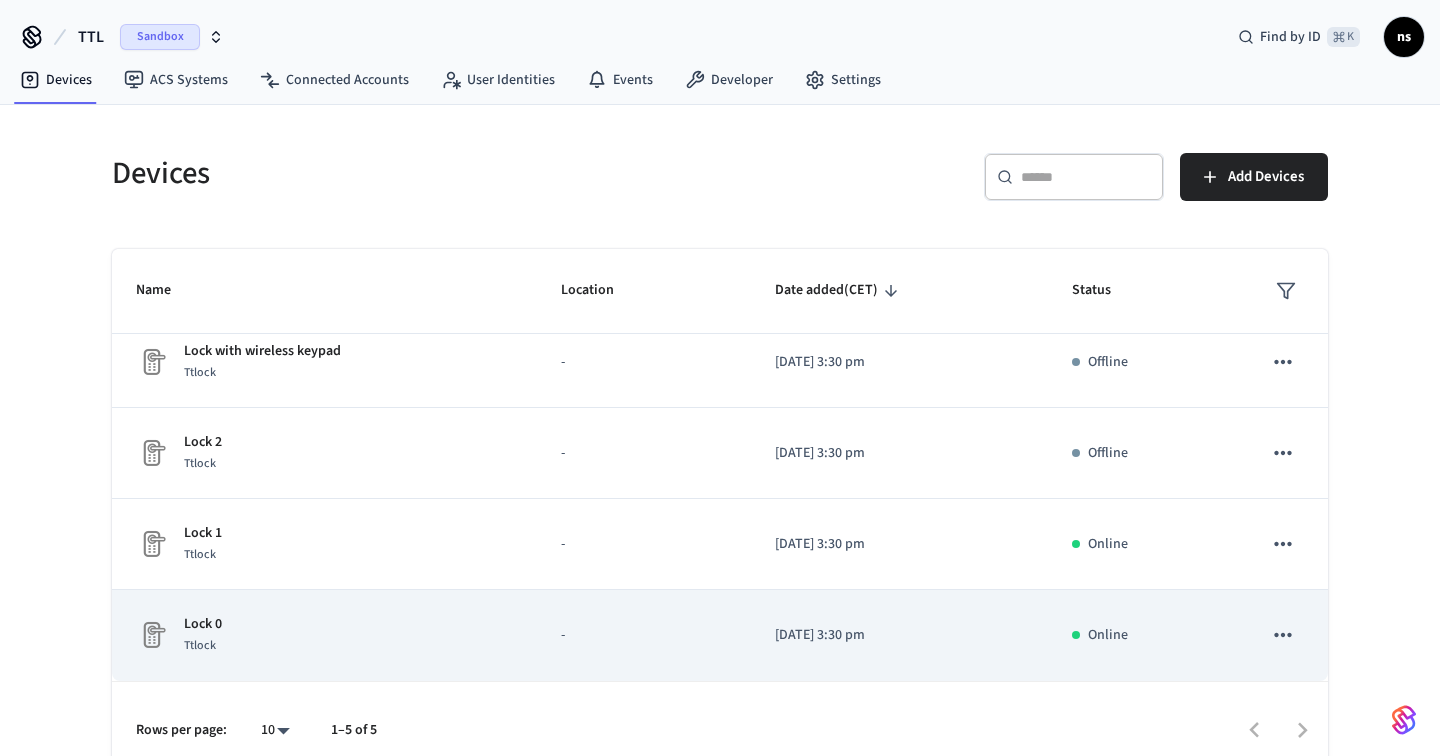 click on "Lock 0 Ttlock" at bounding box center (324, 635) 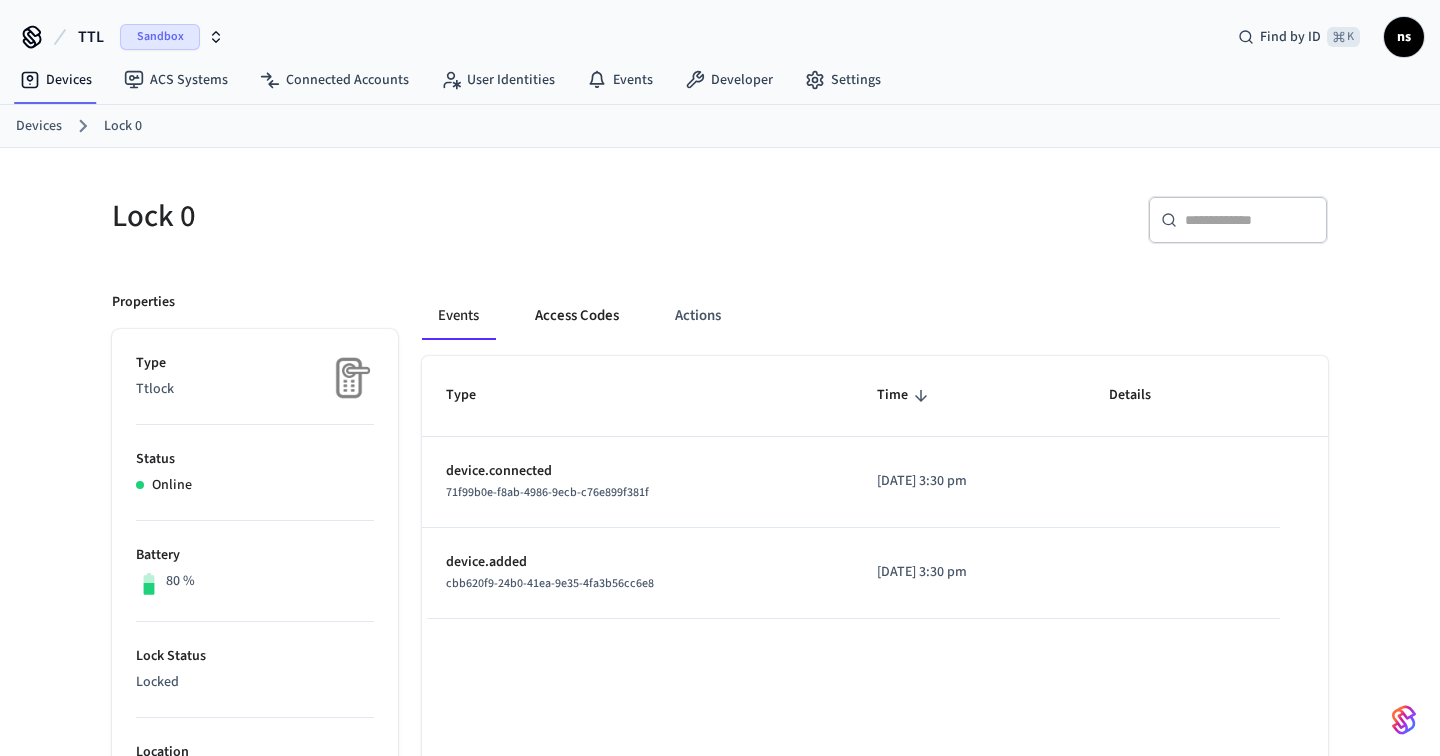 click on "Access Codes" at bounding box center [577, 316] 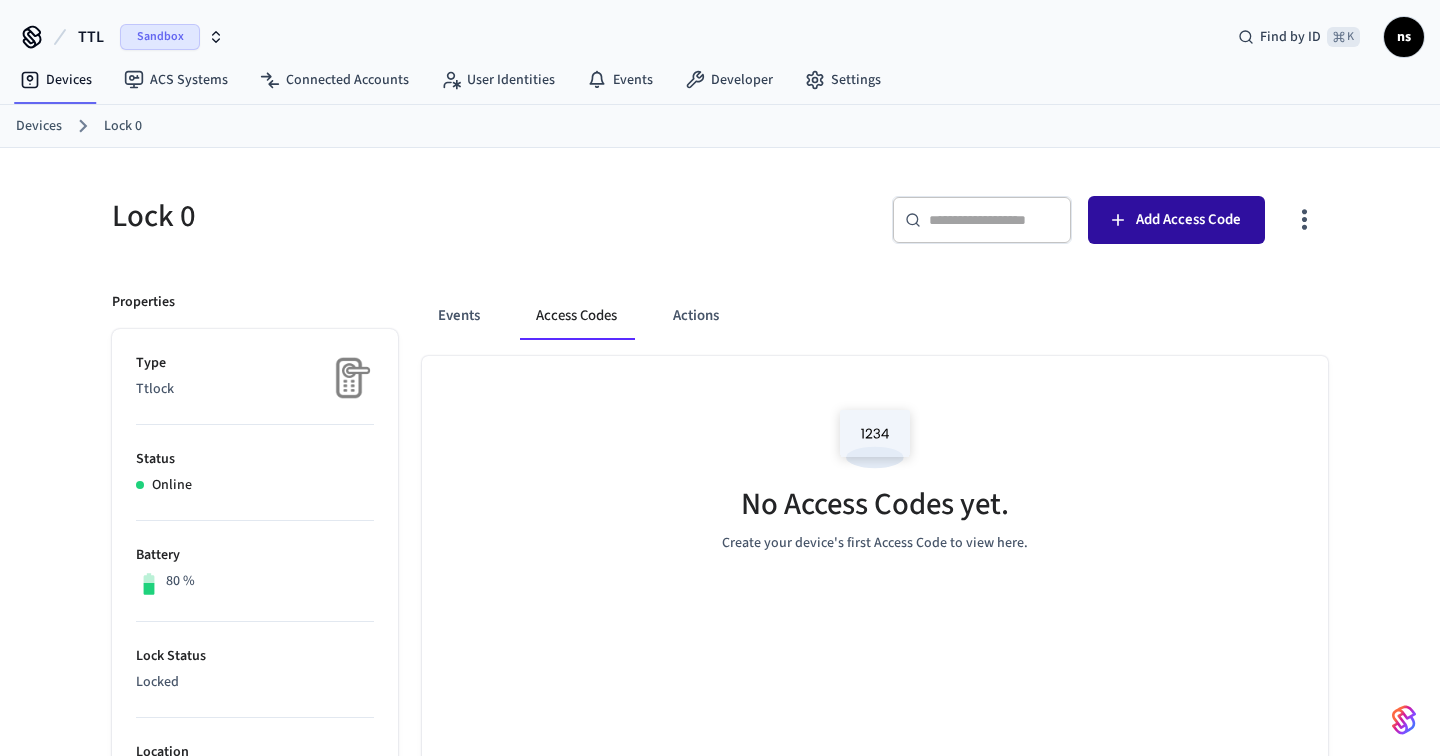 click on "Add Access Code" at bounding box center (1188, 220) 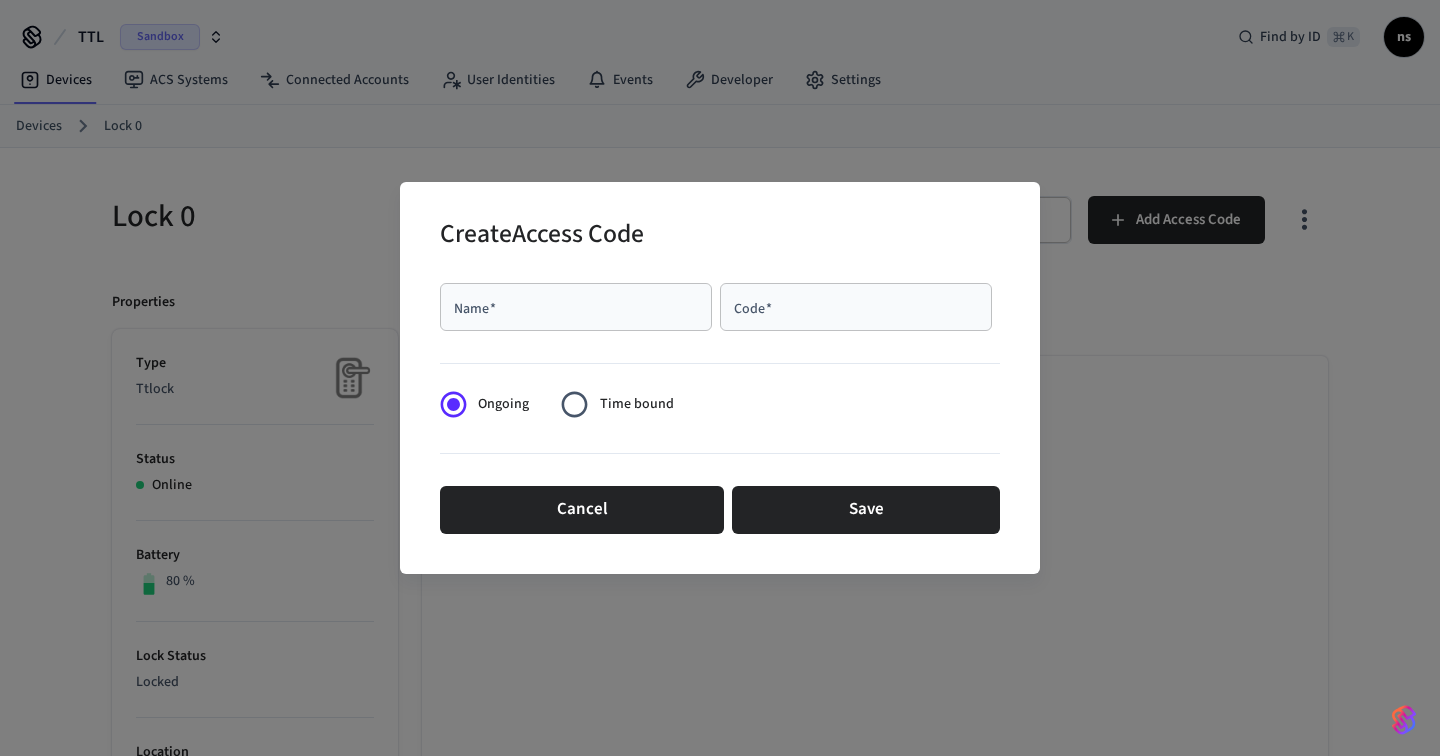 click on "Name   *" at bounding box center (576, 307) 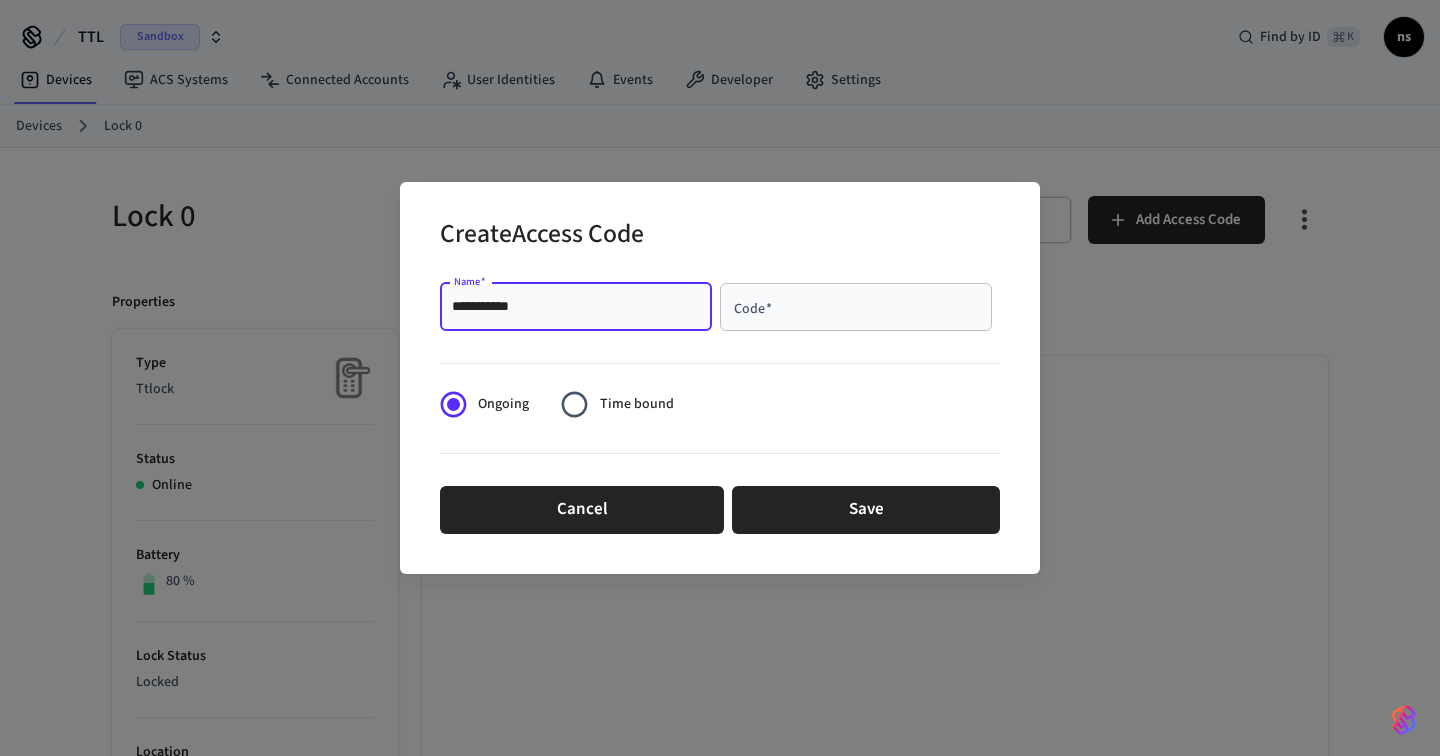 type on "**********" 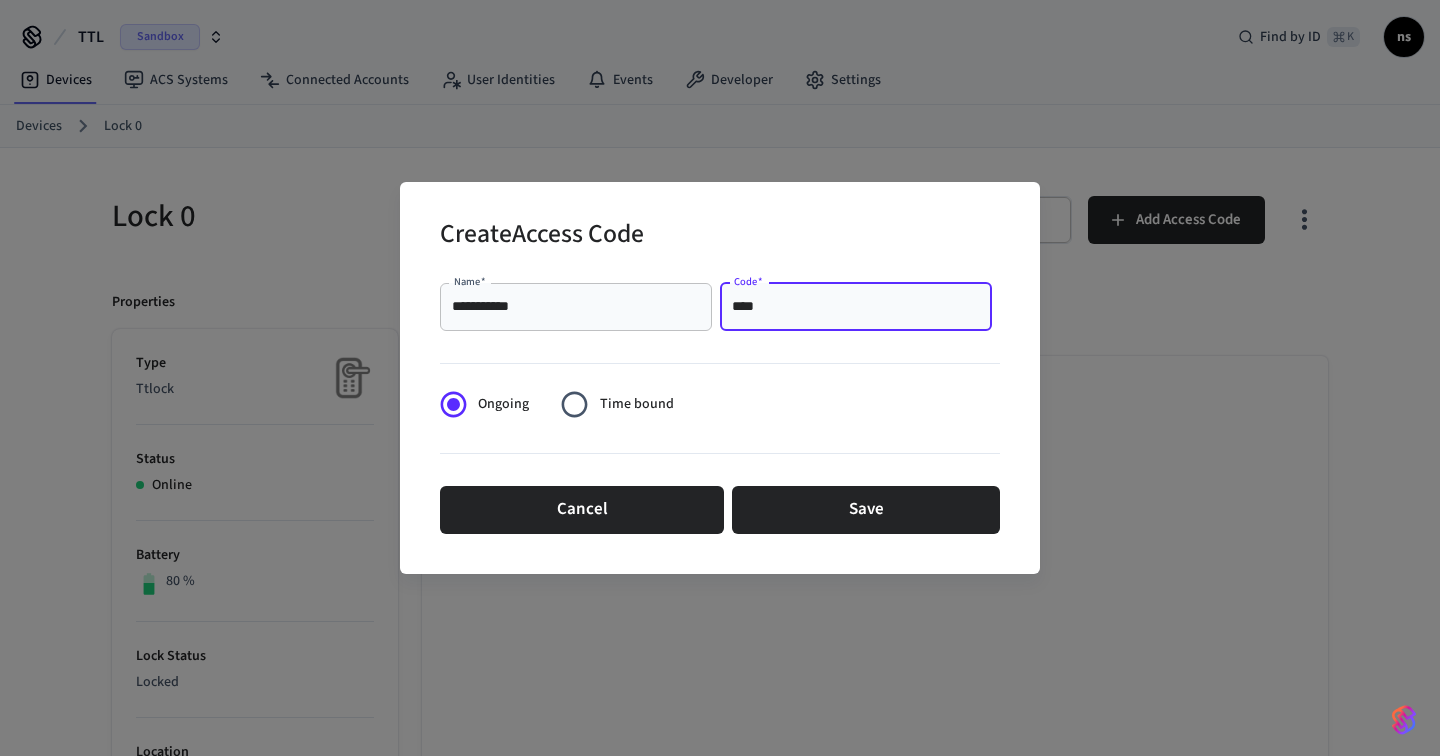 type on "****" 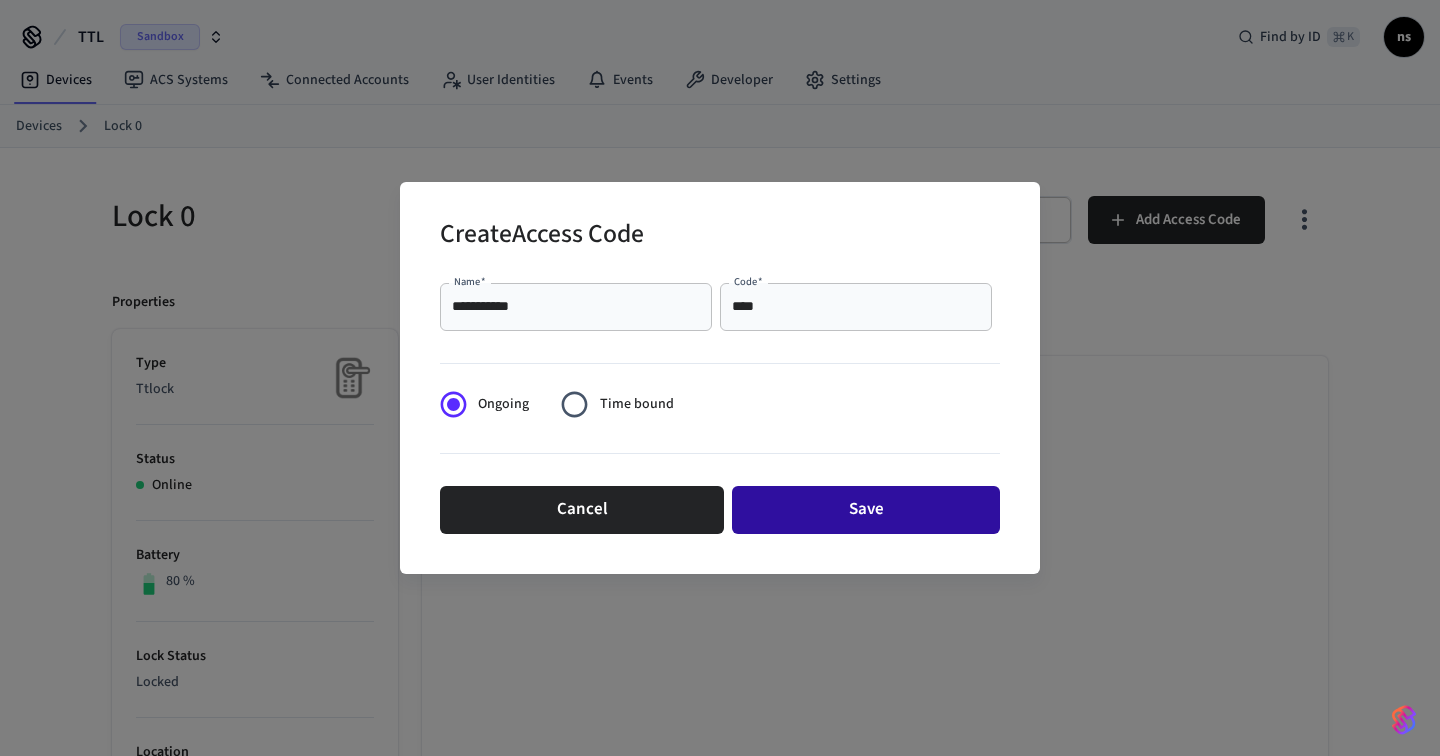 click on "Save" at bounding box center [866, 510] 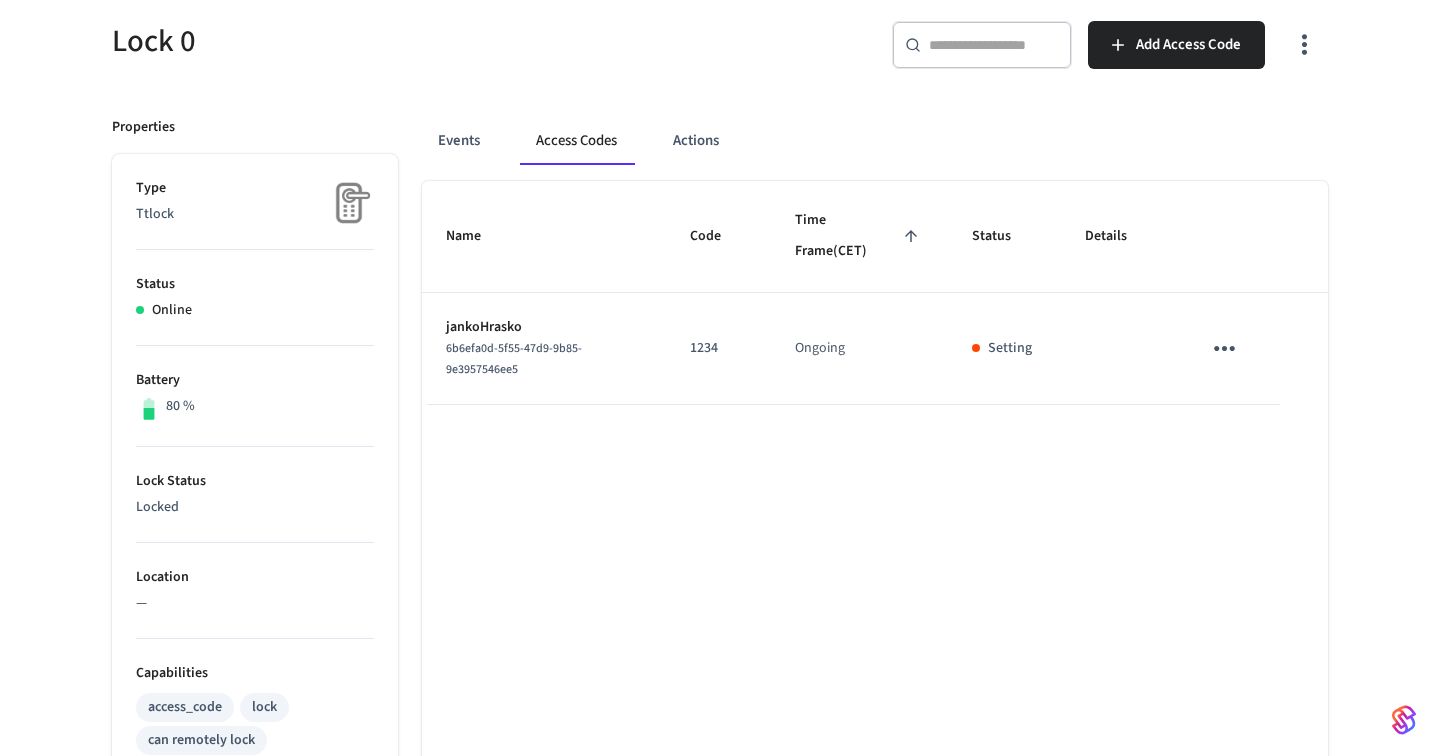 scroll, scrollTop: 178, scrollLeft: 0, axis: vertical 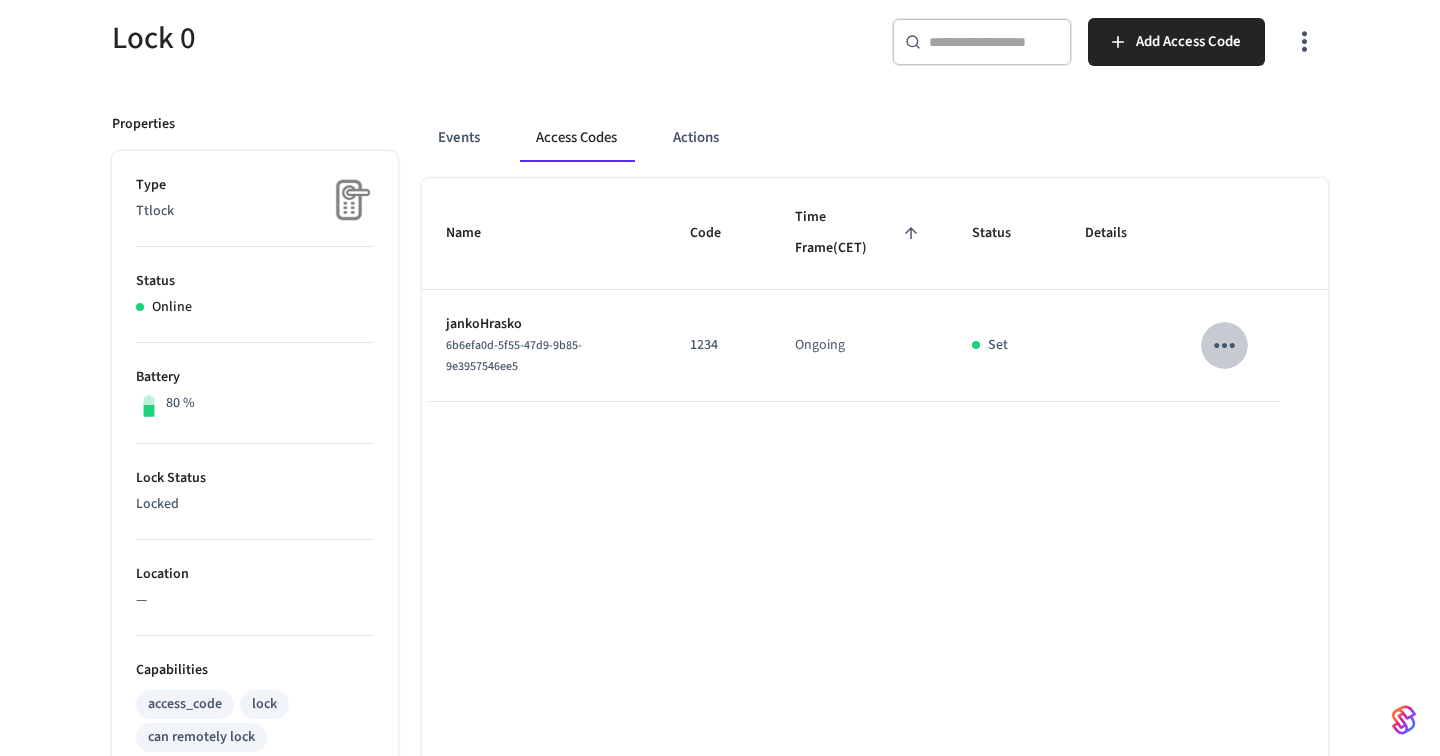 click 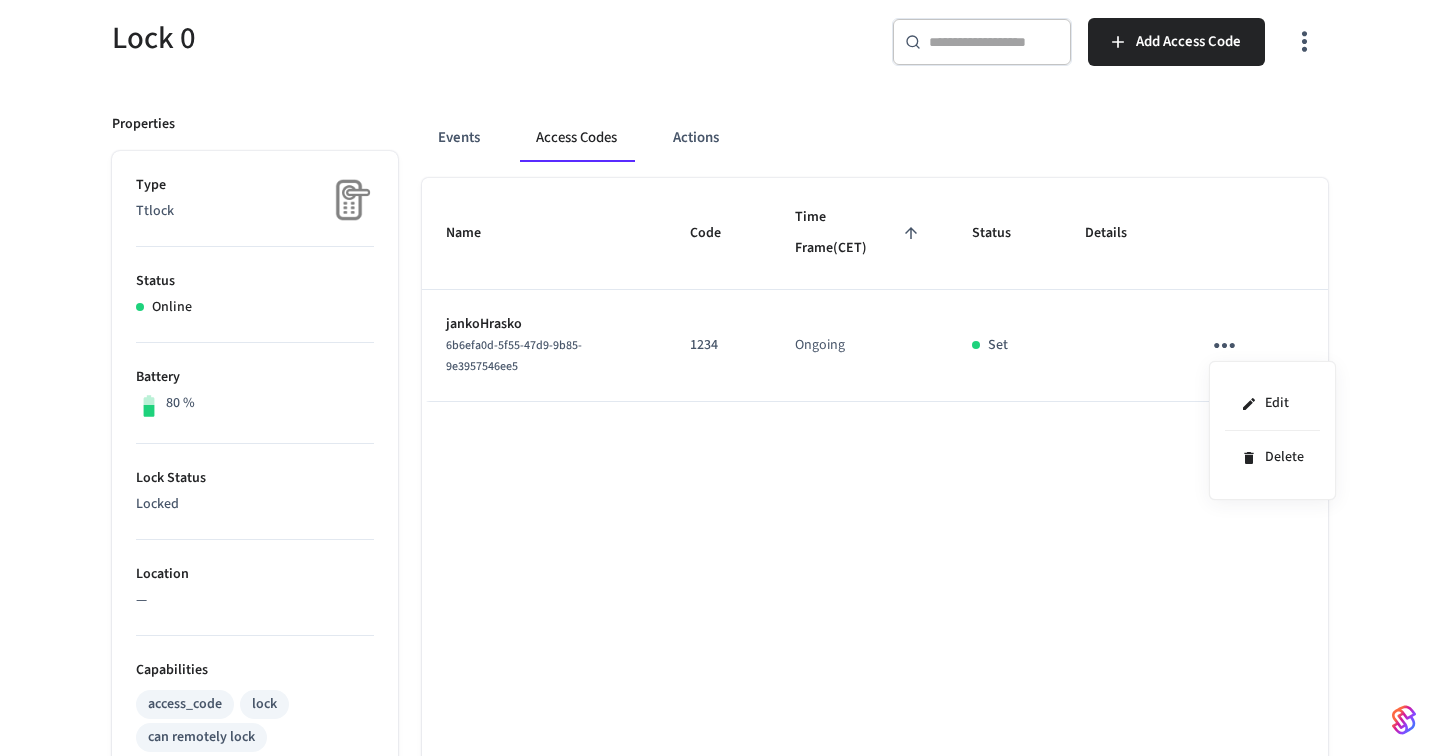 click at bounding box center (720, 378) 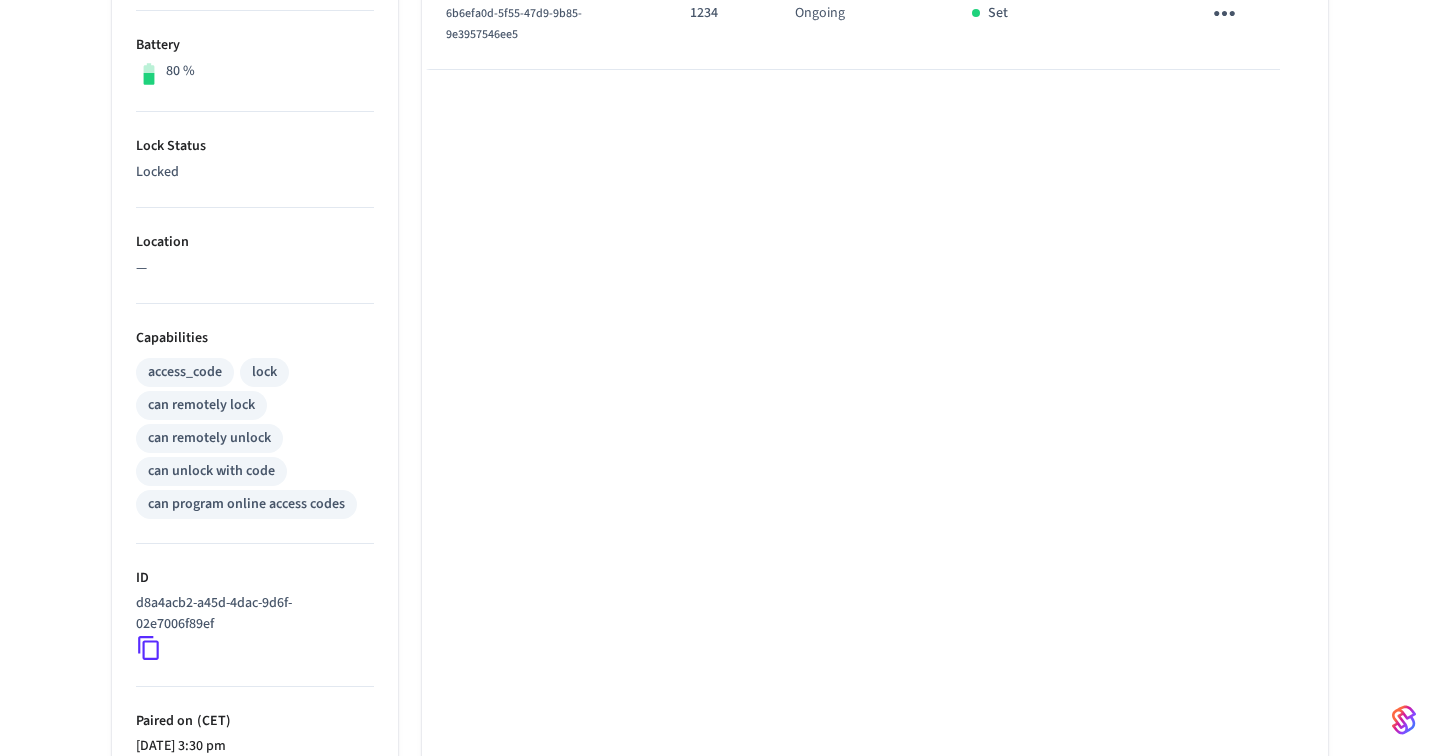 scroll, scrollTop: 512, scrollLeft: 0, axis: vertical 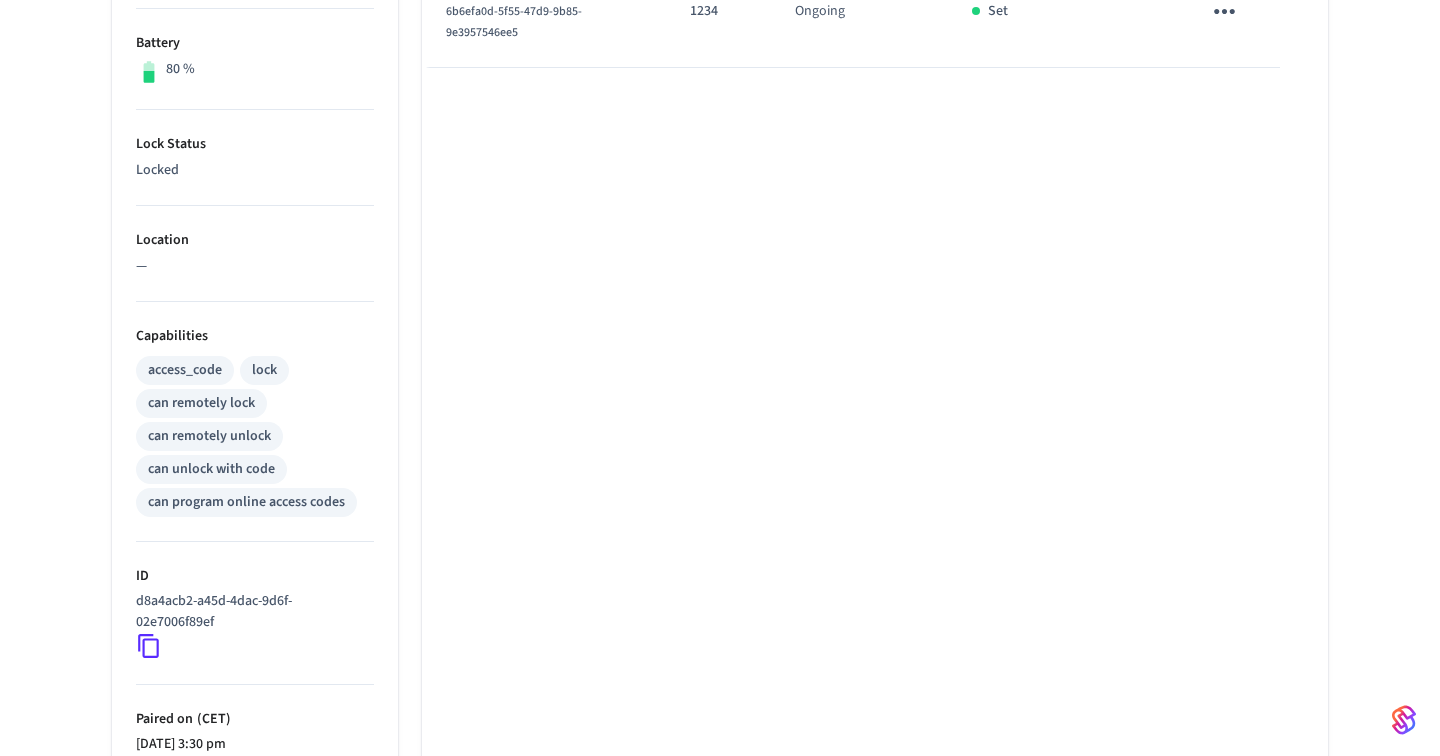 click on "lock" at bounding box center [264, 370] 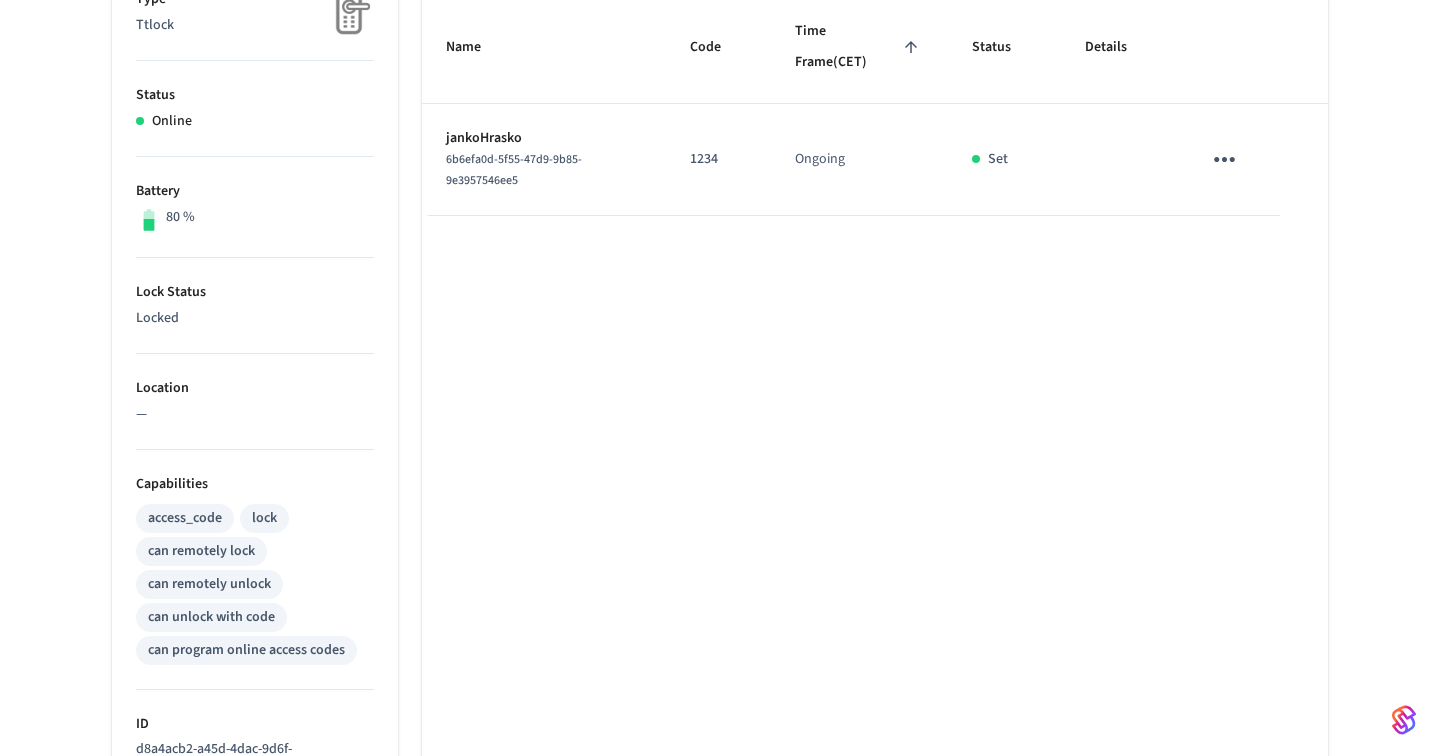 scroll, scrollTop: 0, scrollLeft: 0, axis: both 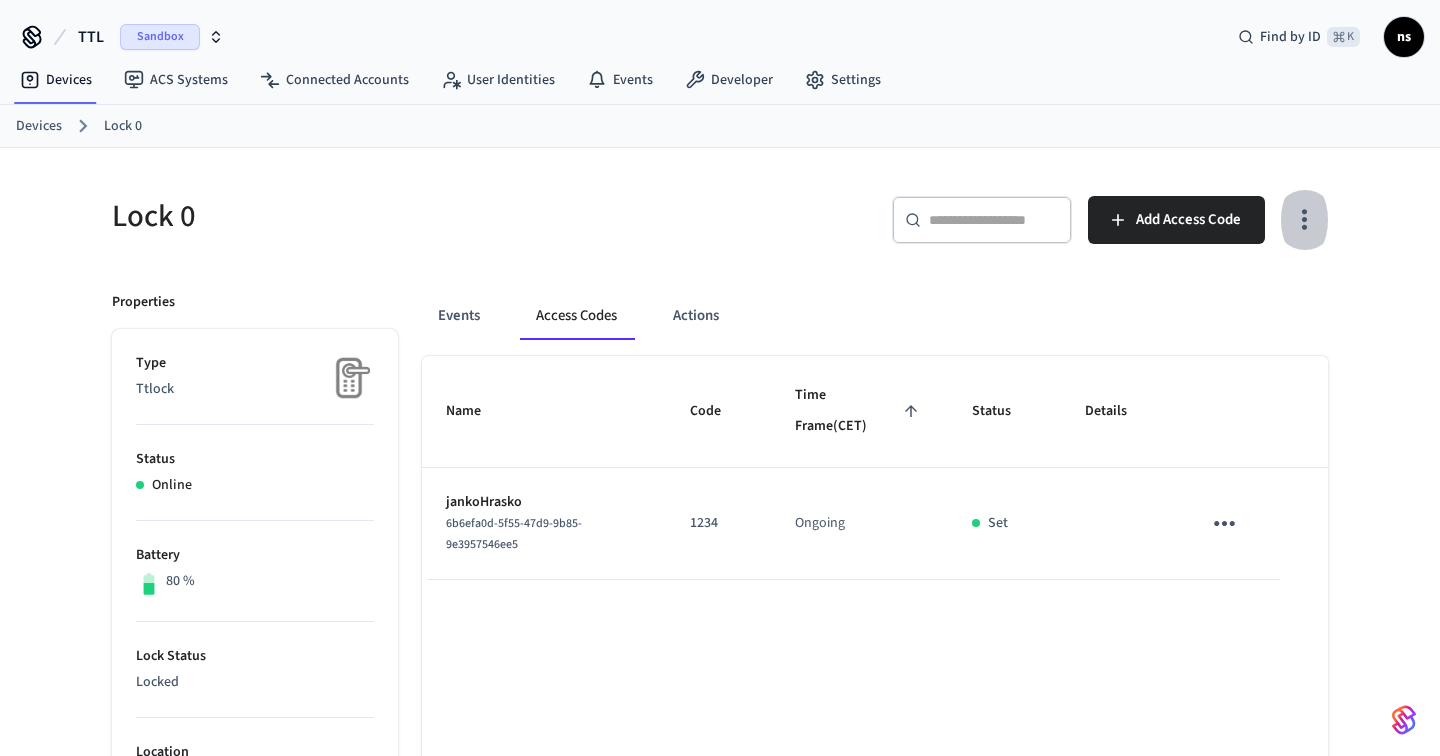 click at bounding box center [1304, 220] 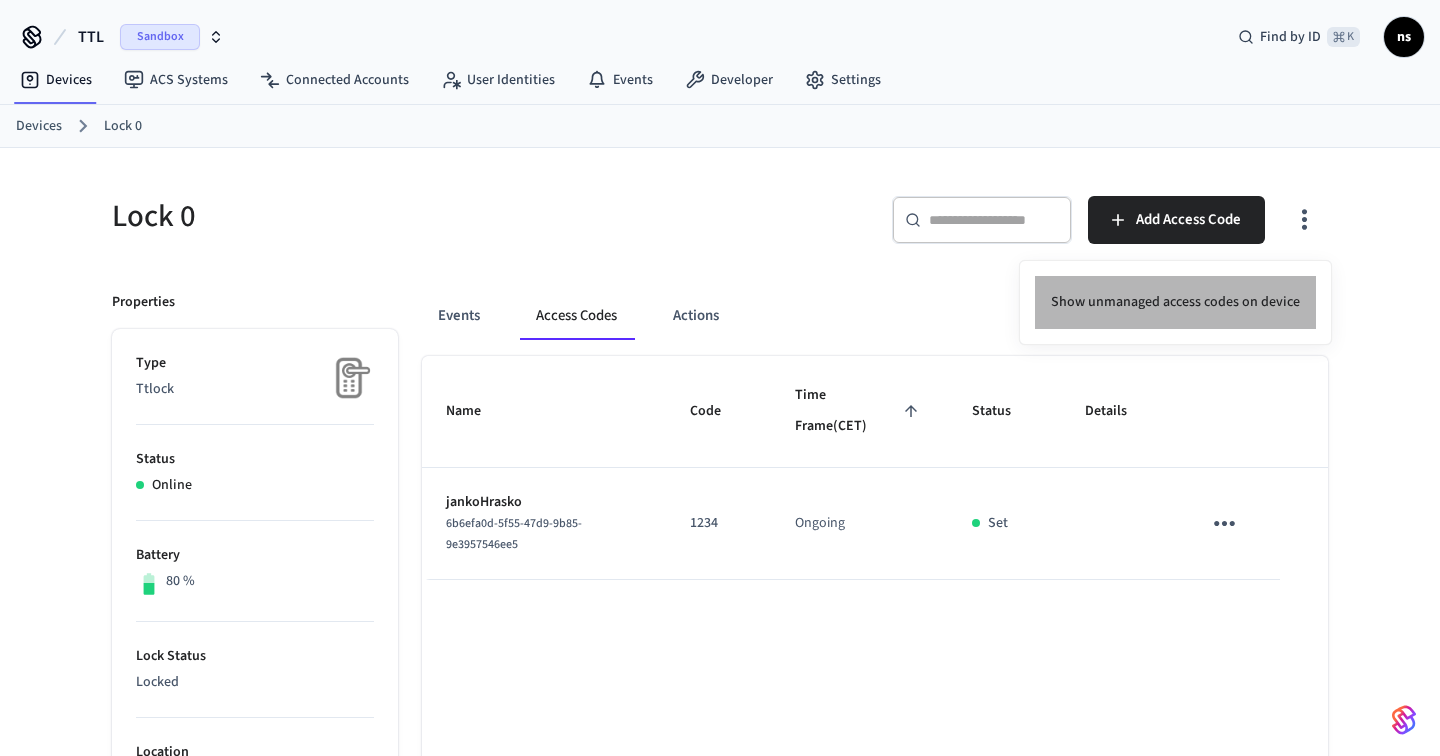 click on "Show unmanaged access codes on device" at bounding box center (1175, 302) 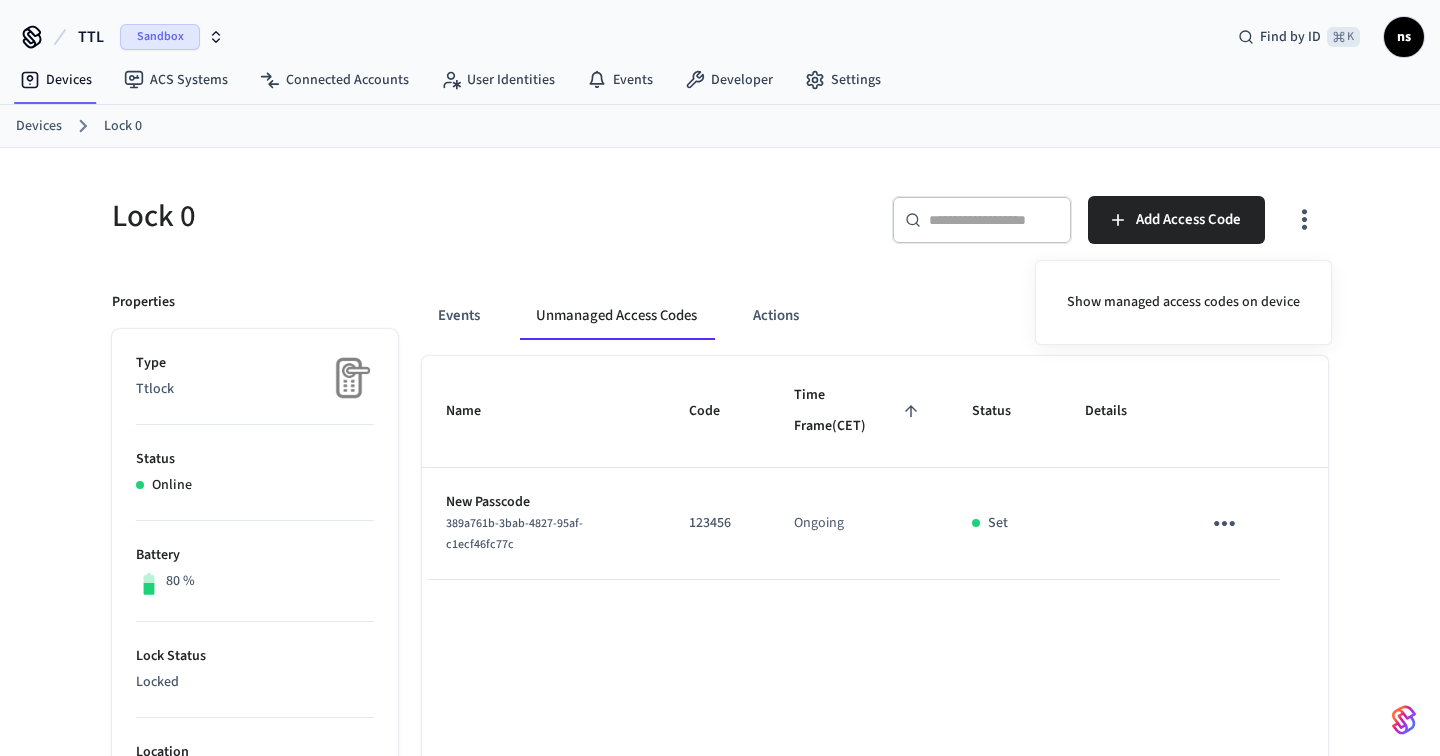 click at bounding box center (720, 378) 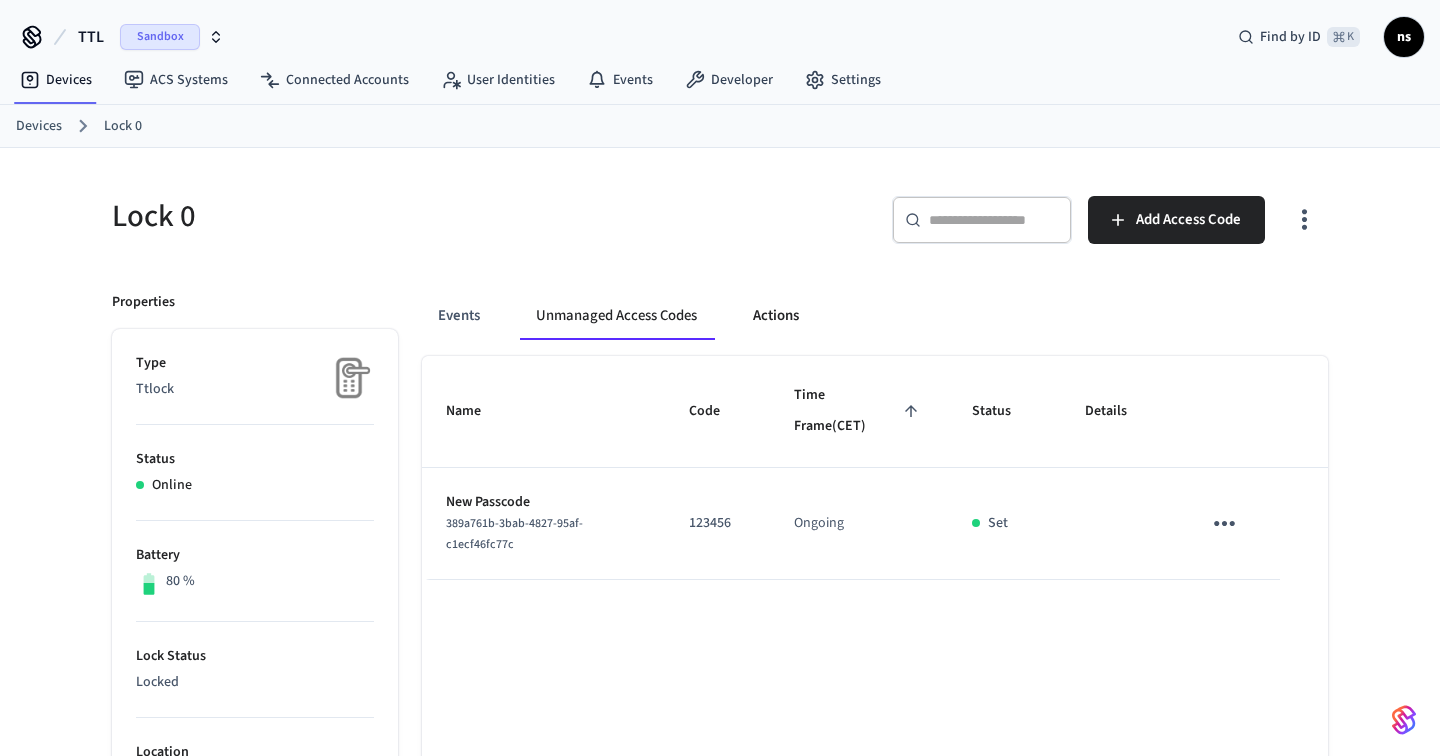 click on "Actions" at bounding box center [776, 316] 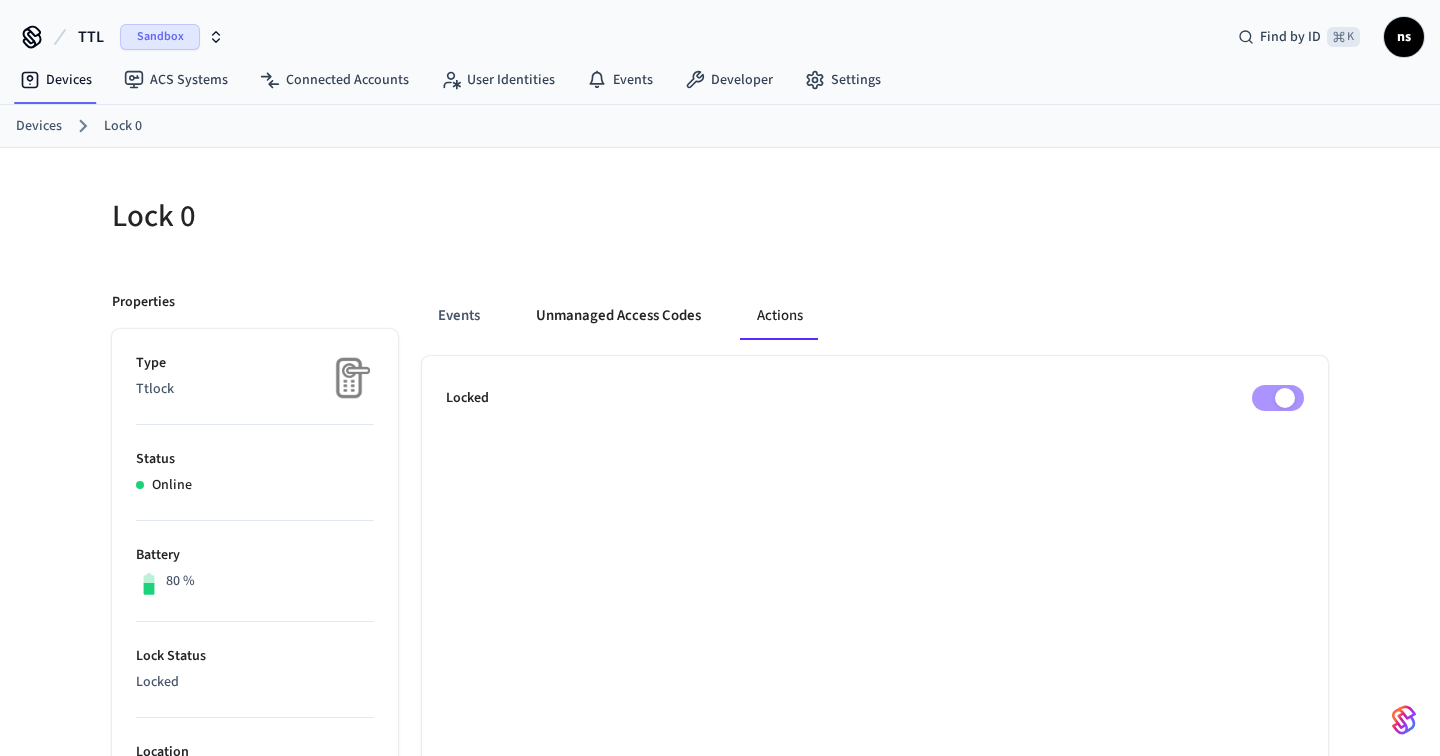 click on "Unmanaged Access Codes" at bounding box center (618, 316) 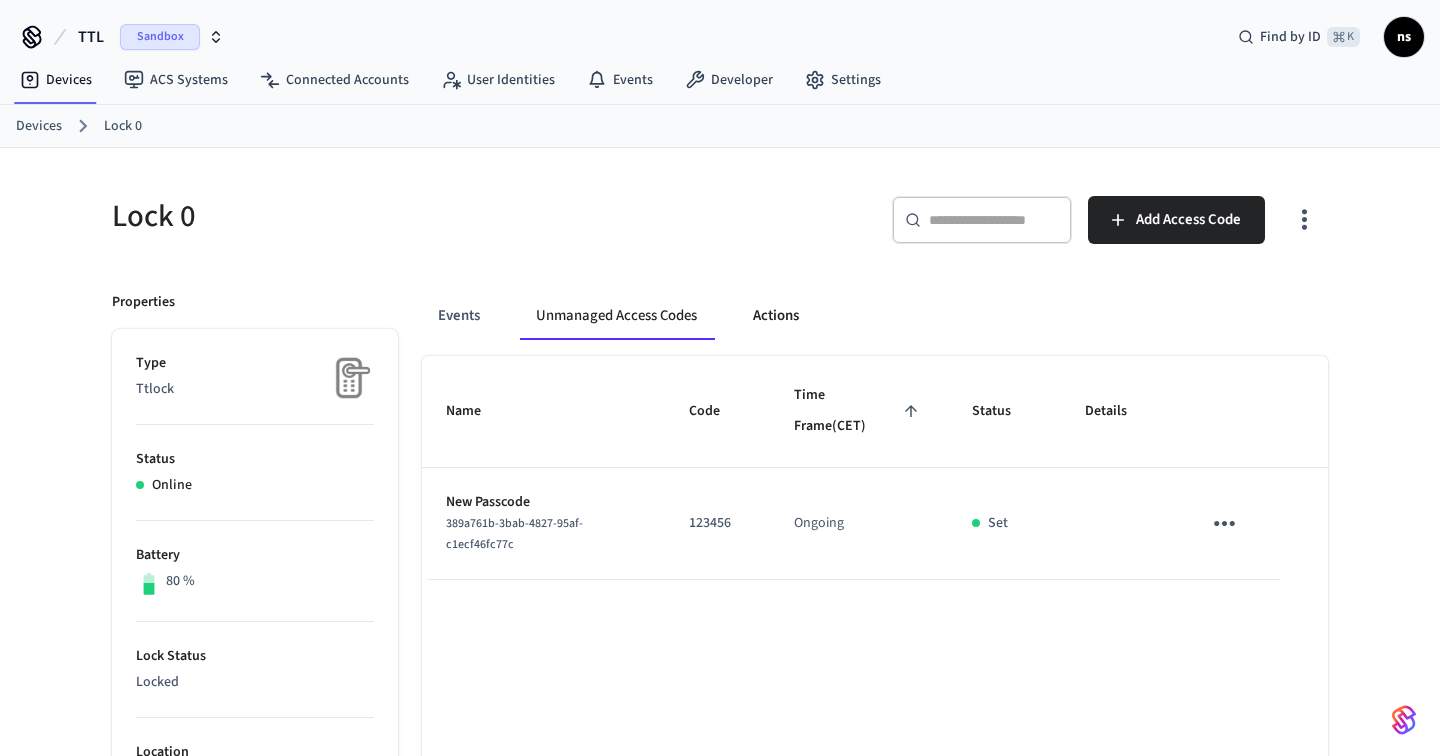 click on "Actions" at bounding box center (776, 316) 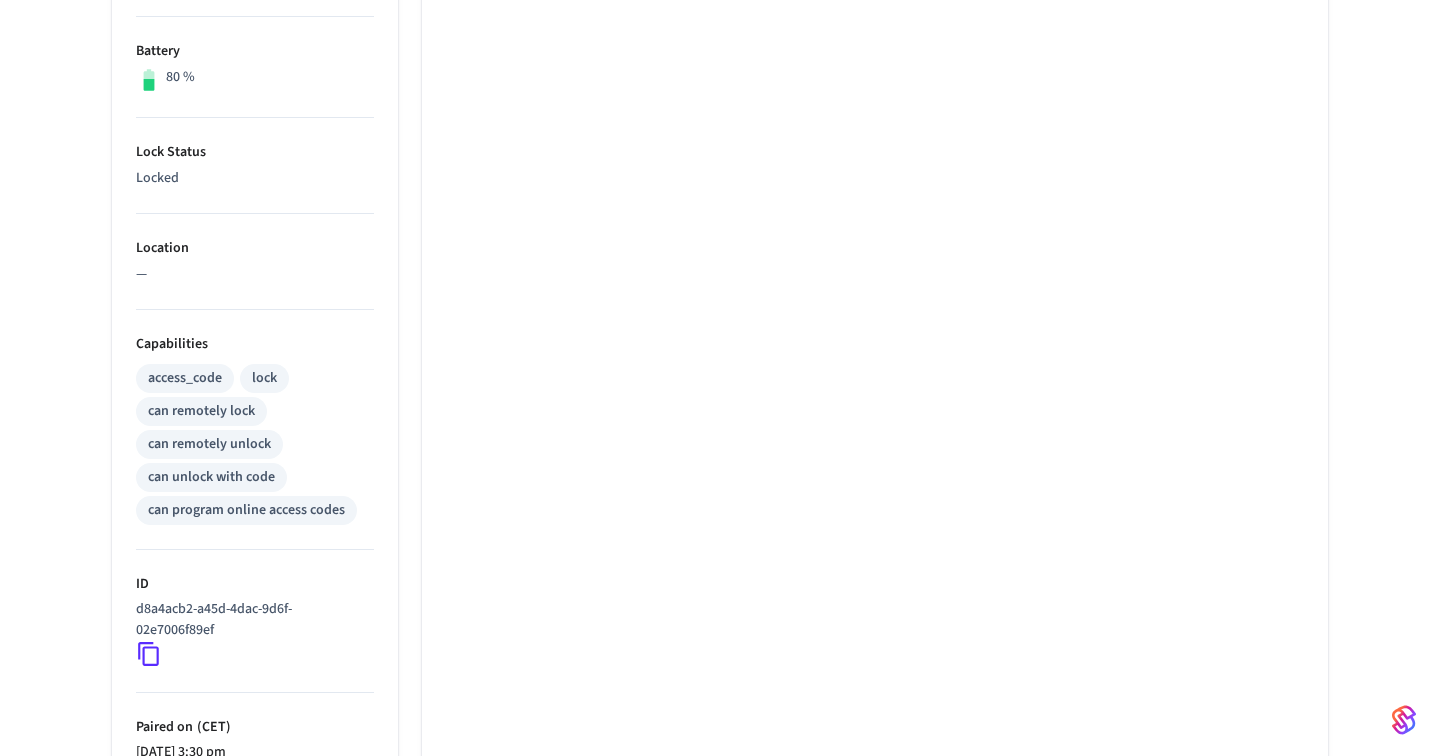 scroll, scrollTop: 0, scrollLeft: 0, axis: both 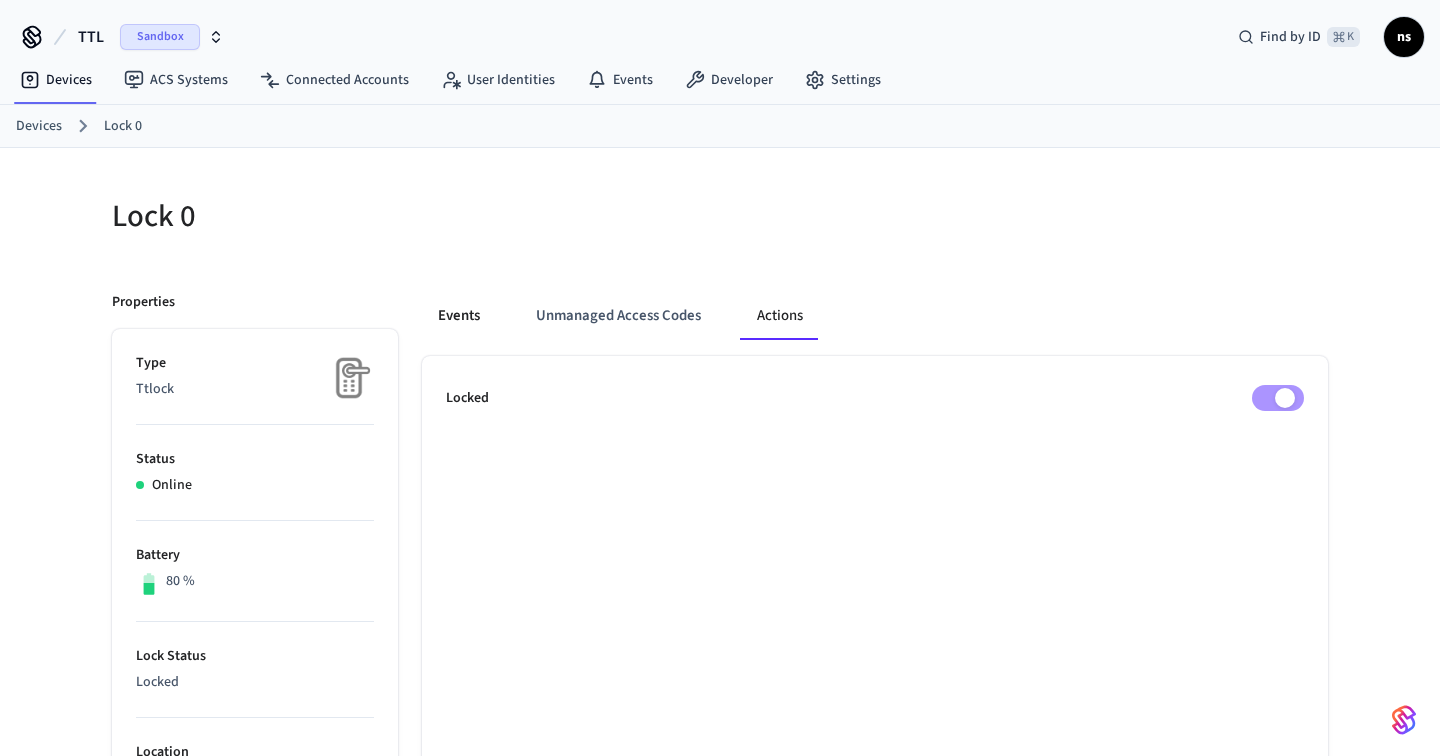 click on "Events" at bounding box center (459, 316) 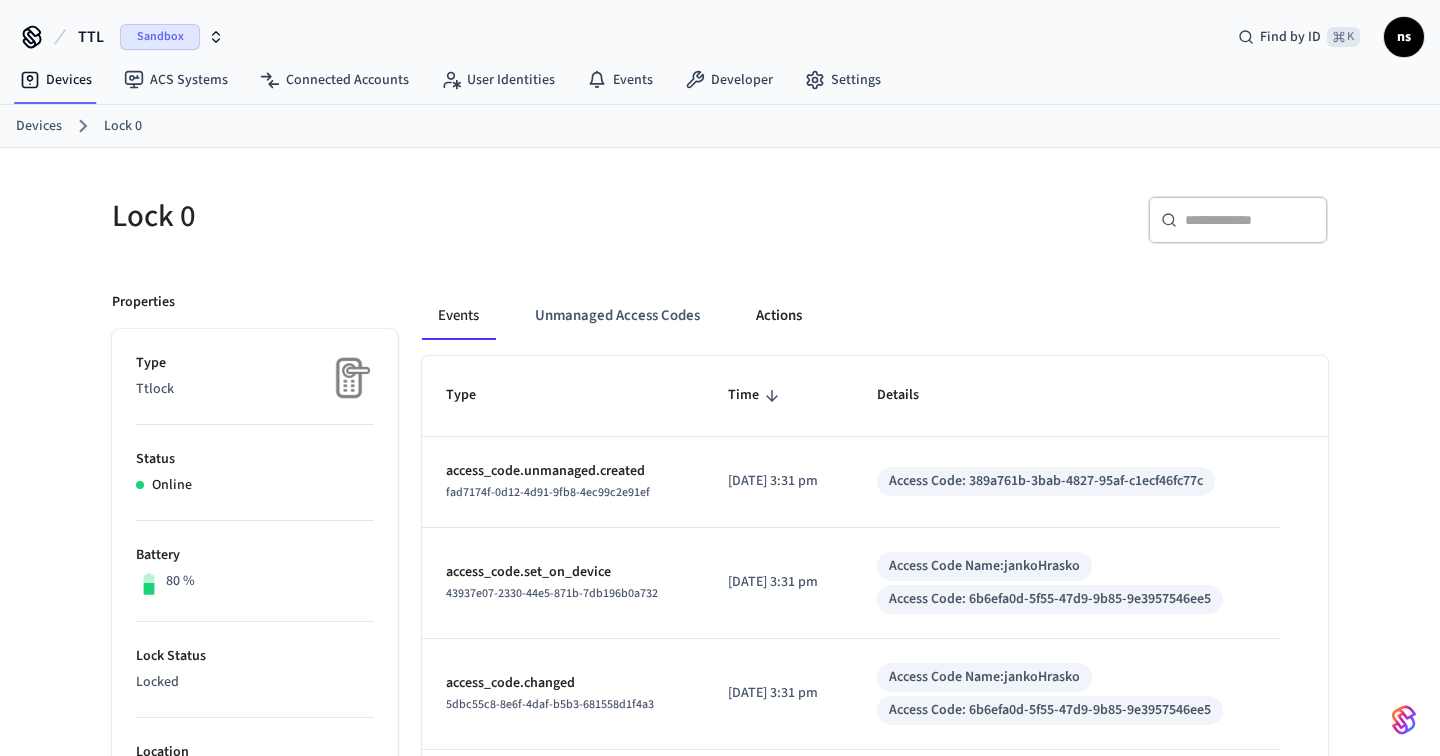 click on "Actions" at bounding box center (779, 316) 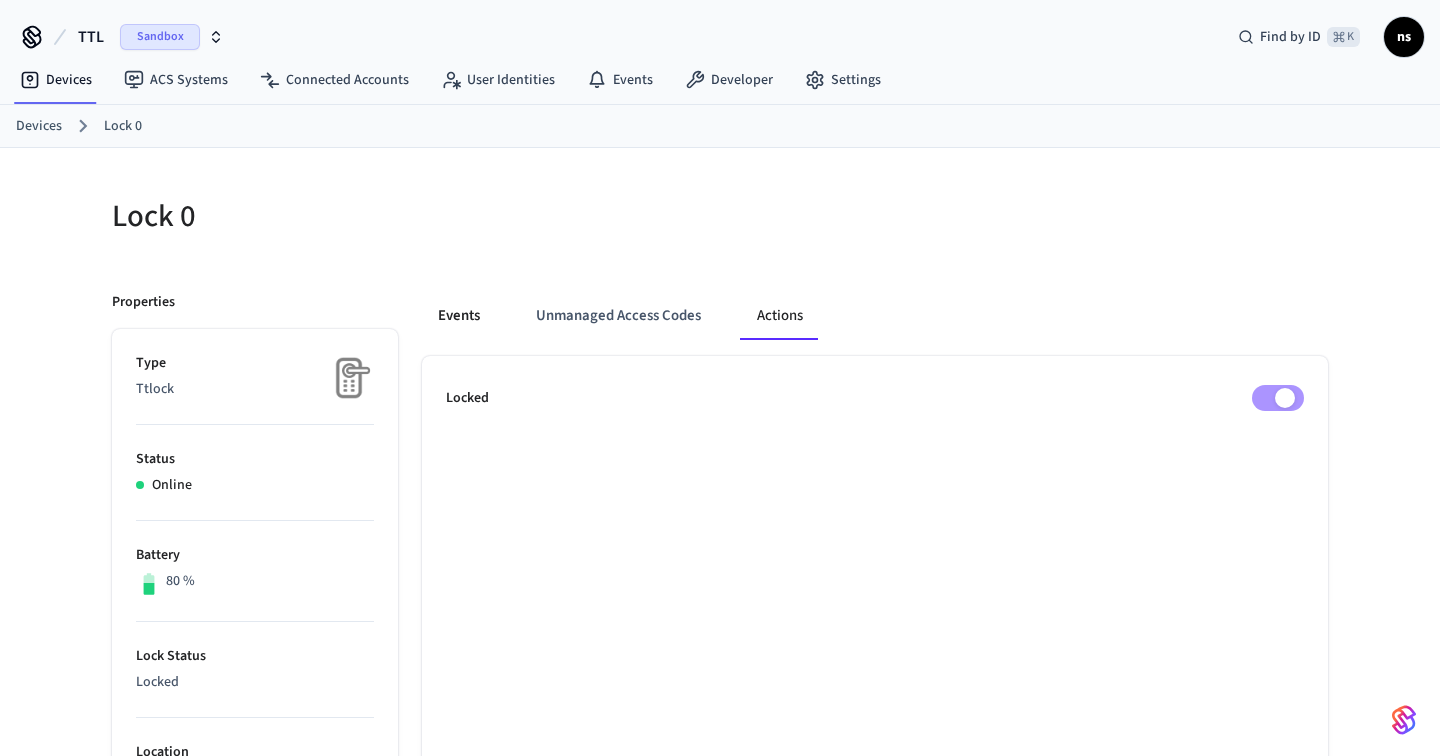 click on "Events" at bounding box center [459, 316] 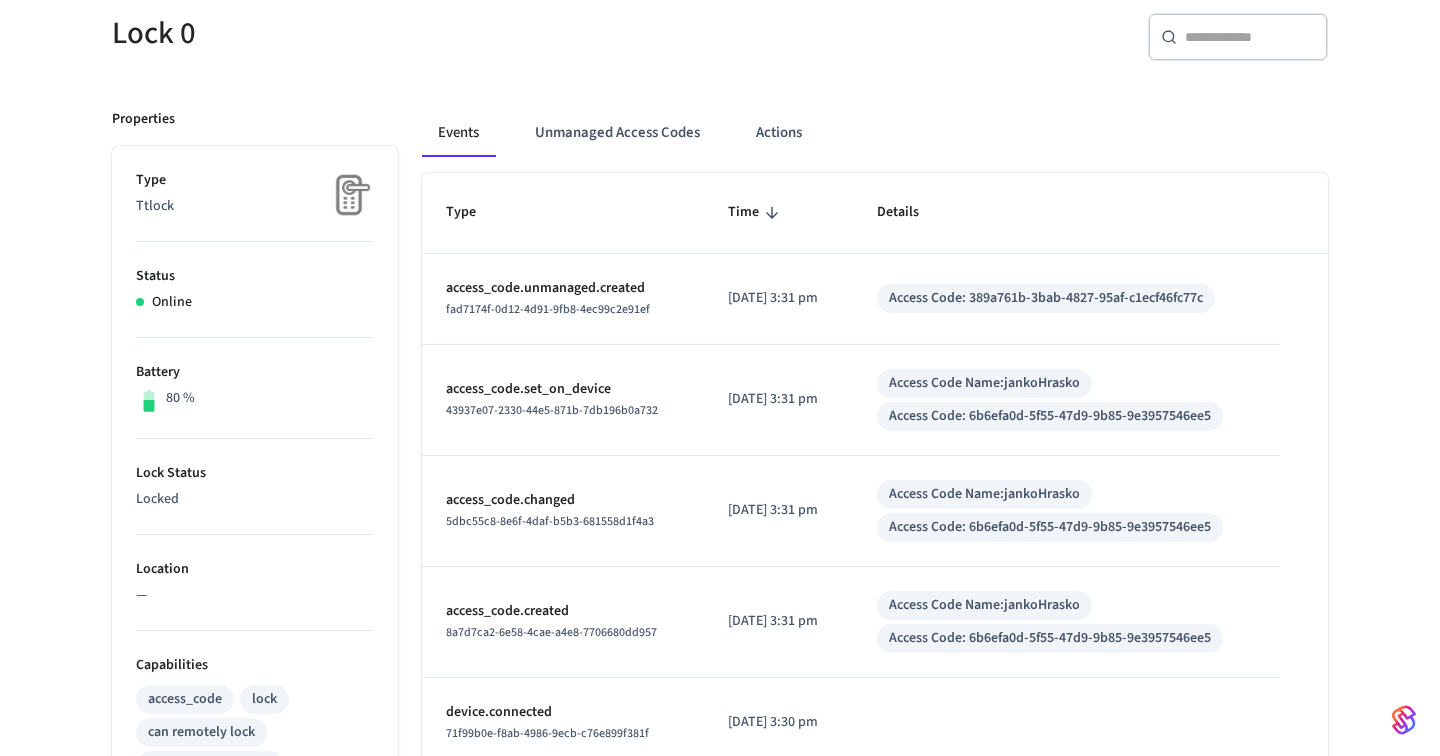 scroll, scrollTop: 174, scrollLeft: 0, axis: vertical 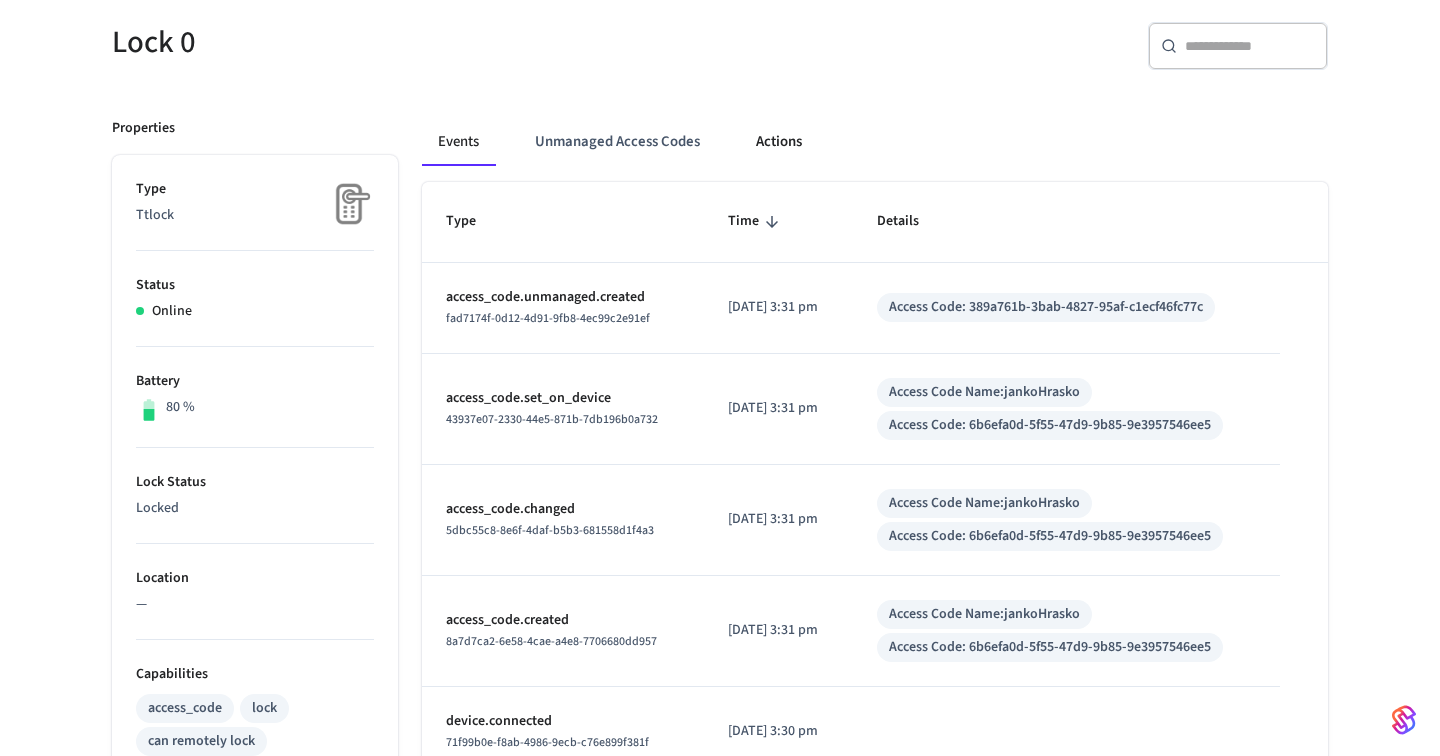click on "Actions" at bounding box center (779, 142) 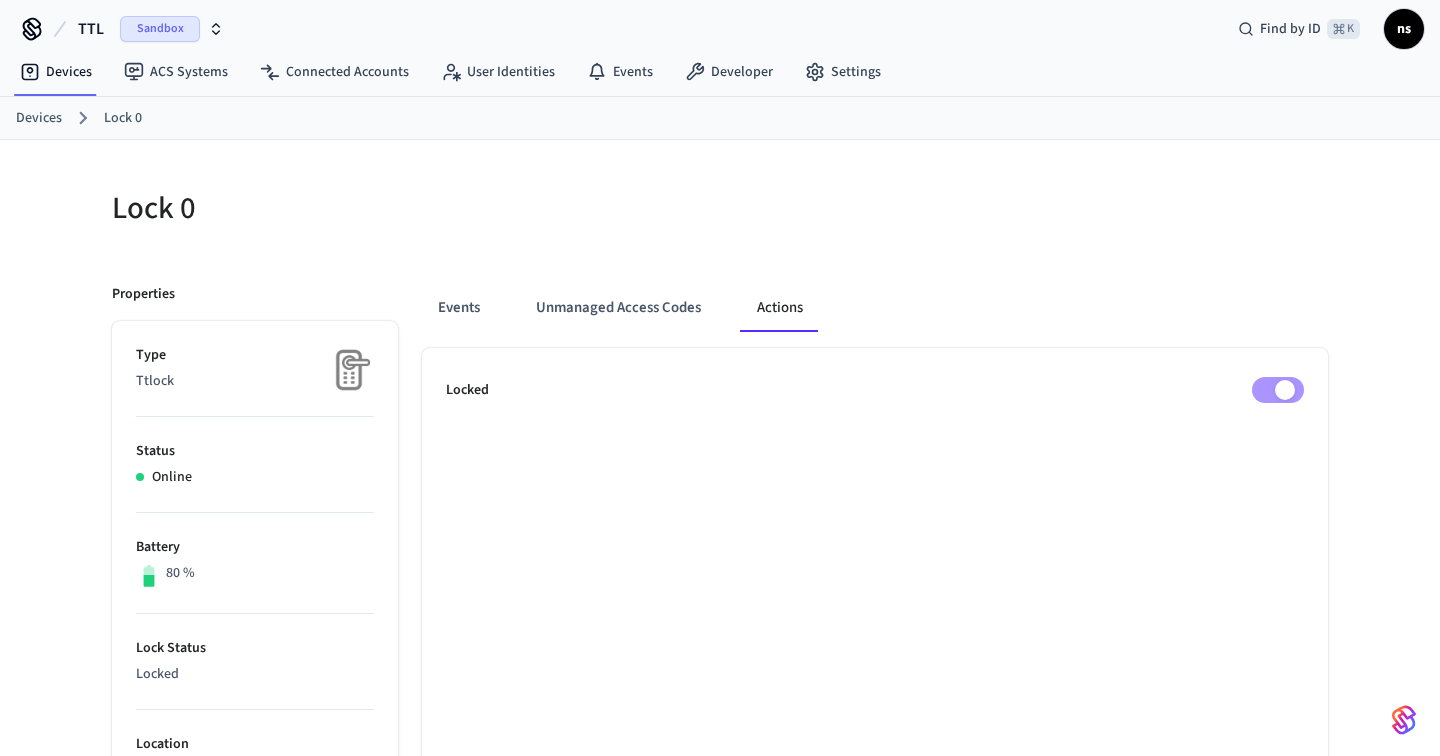 scroll, scrollTop: 0, scrollLeft: 0, axis: both 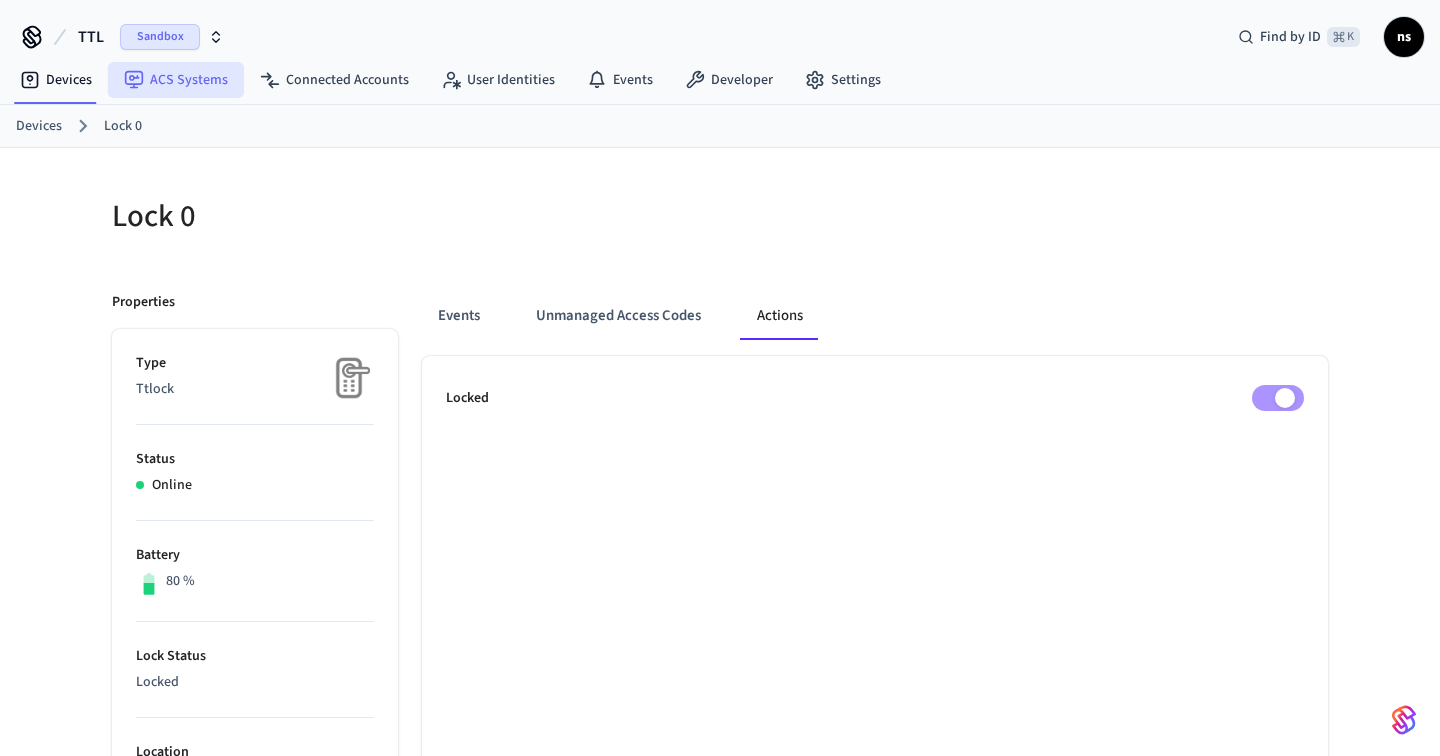 click on "ACS Systems" at bounding box center (176, 80) 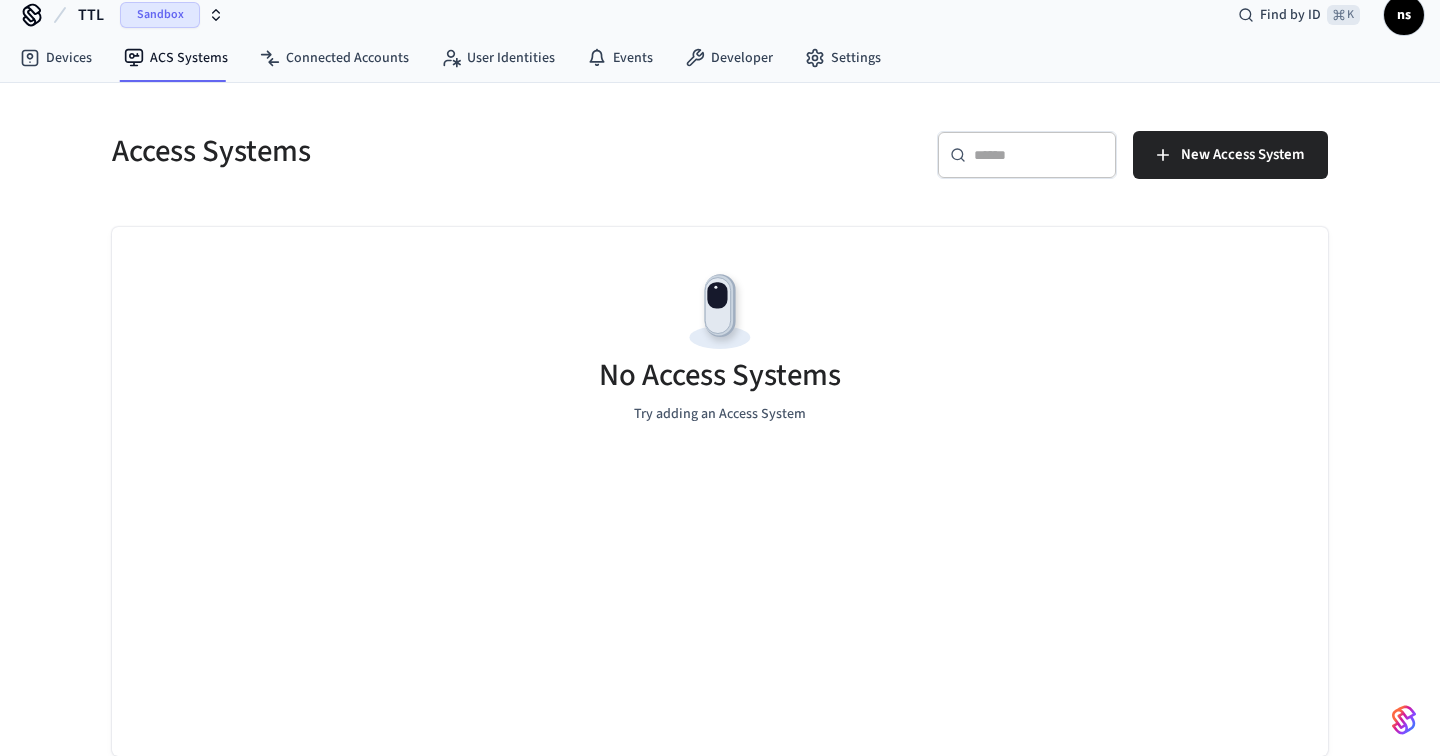 scroll, scrollTop: 0, scrollLeft: 0, axis: both 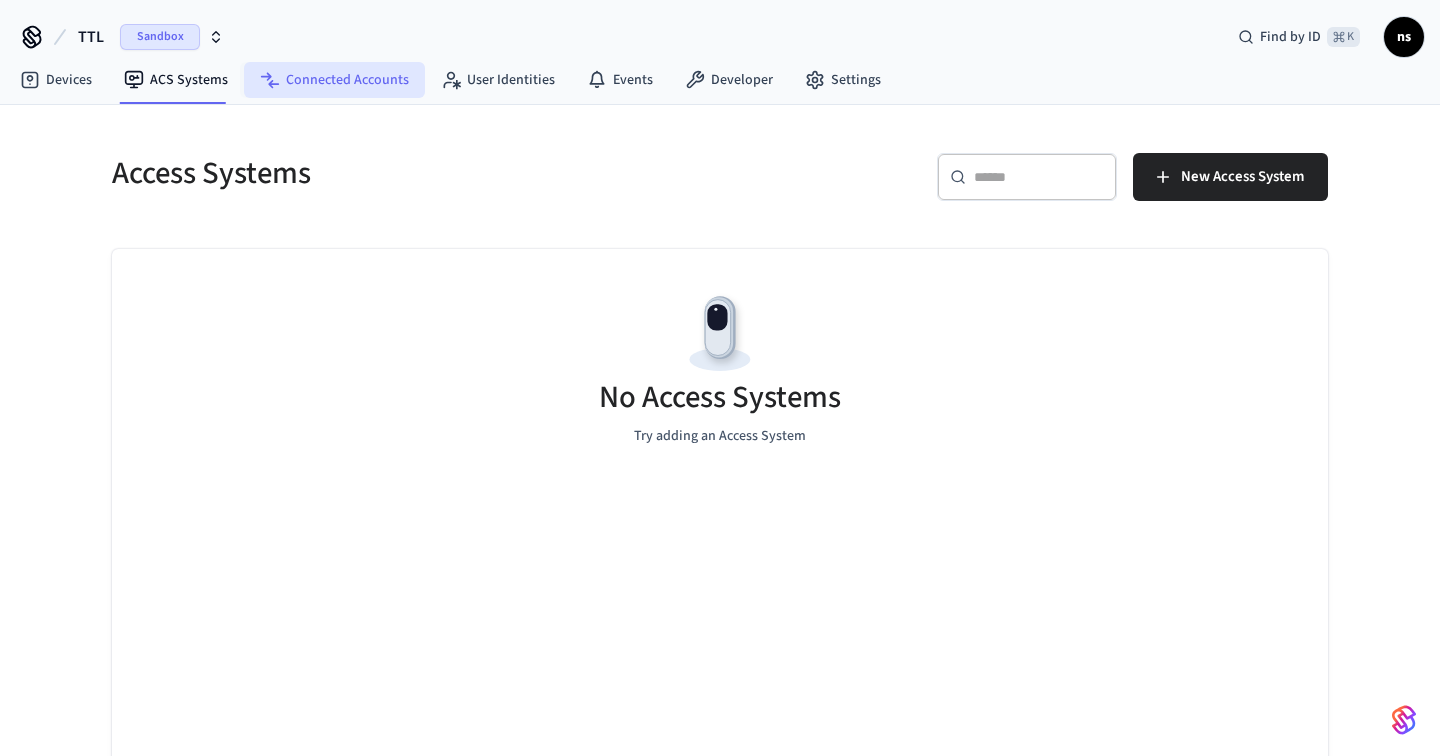 click on "Connected Accounts" at bounding box center [334, 80] 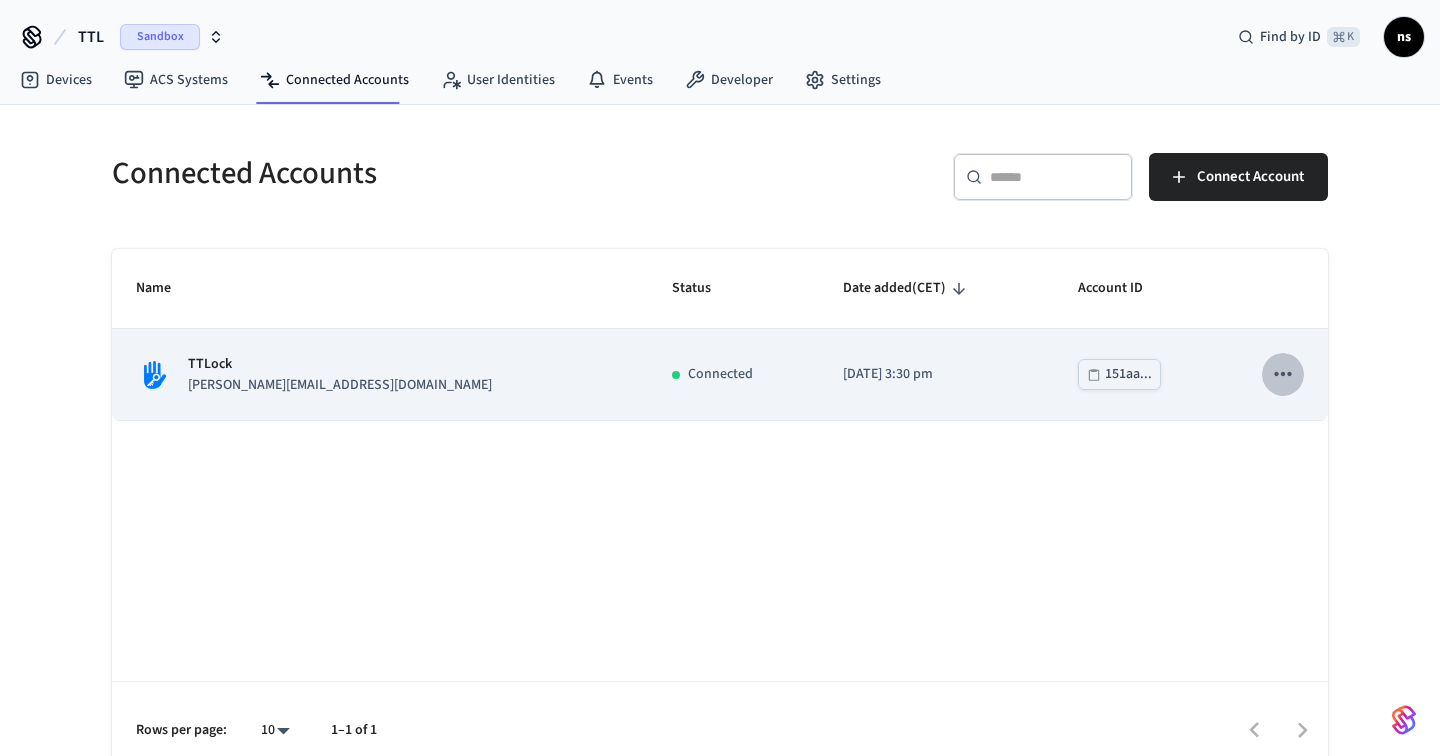 click 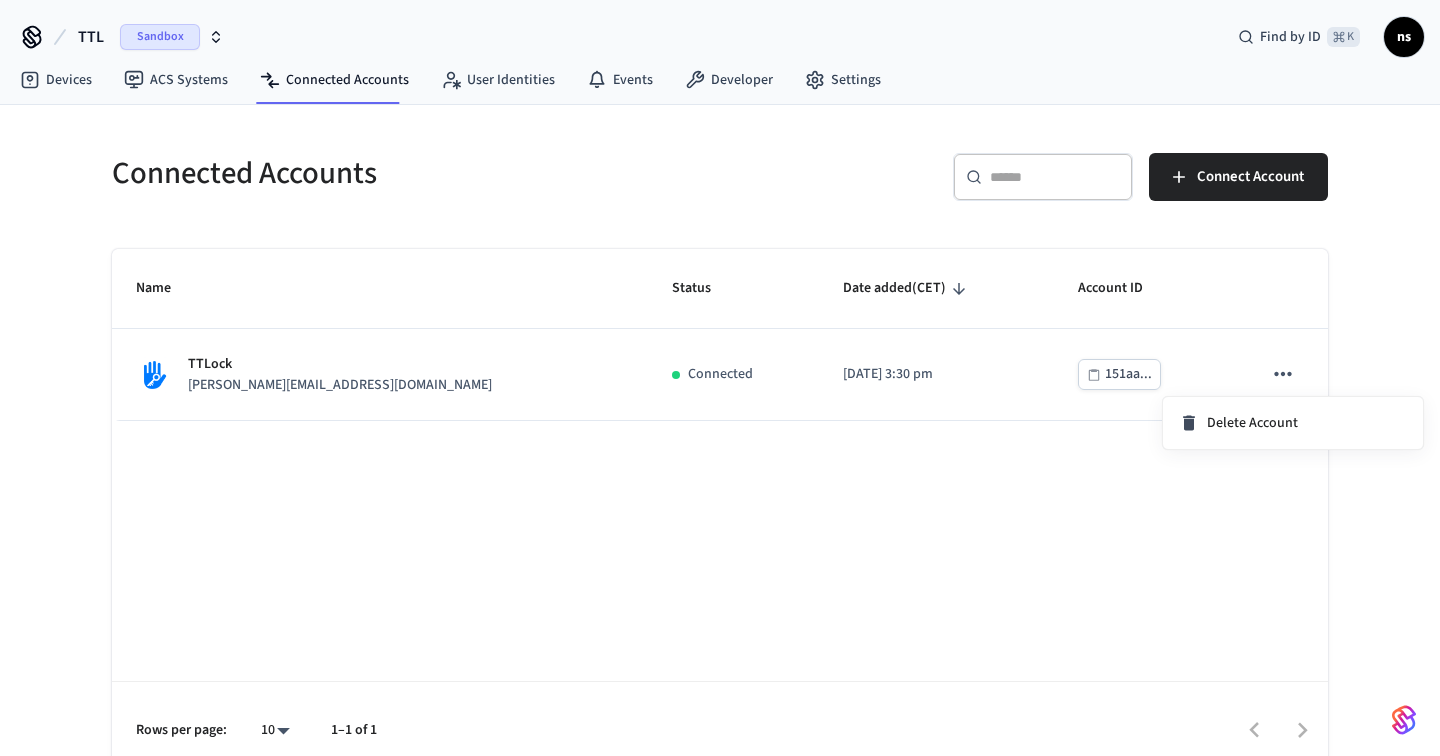 click at bounding box center [720, 378] 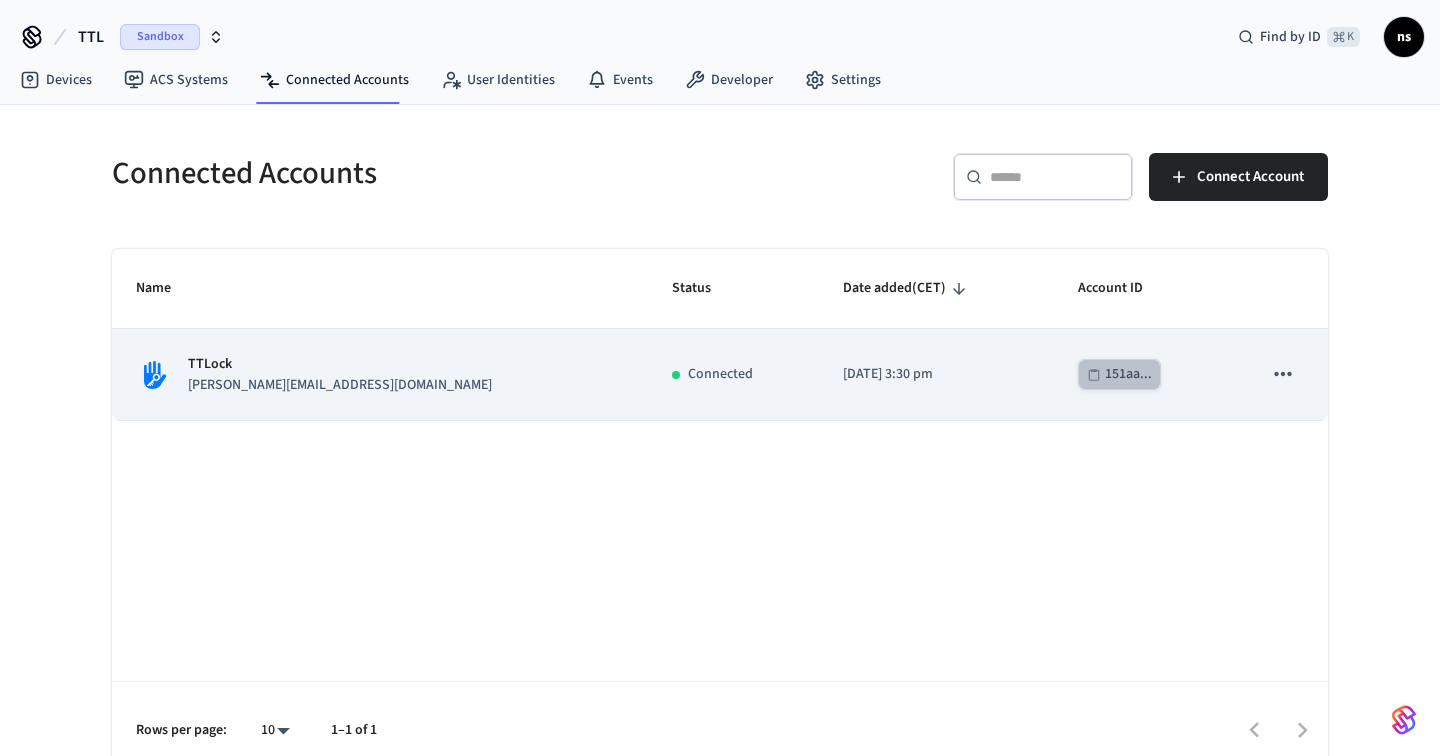 click on "151aa..." at bounding box center [1119, 374] 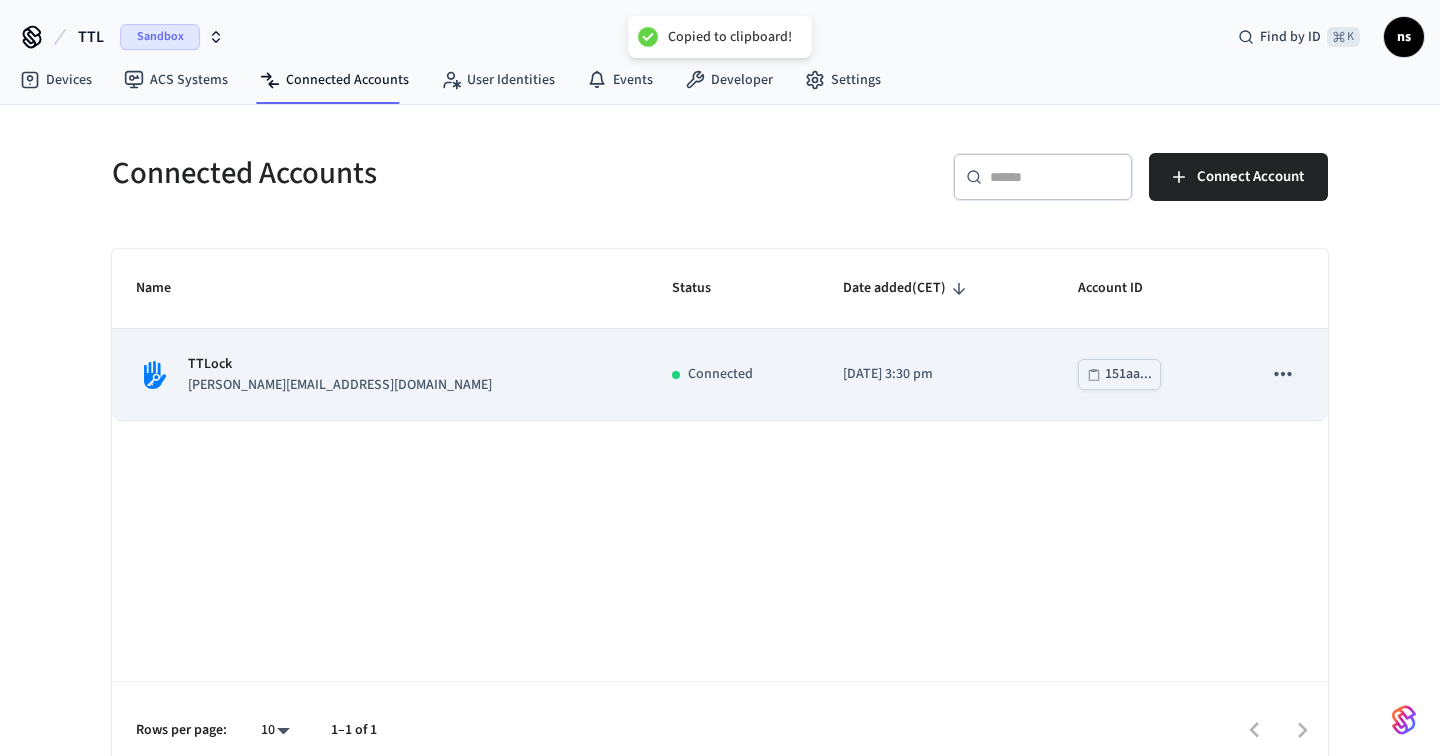 click on "Connected" at bounding box center [720, 374] 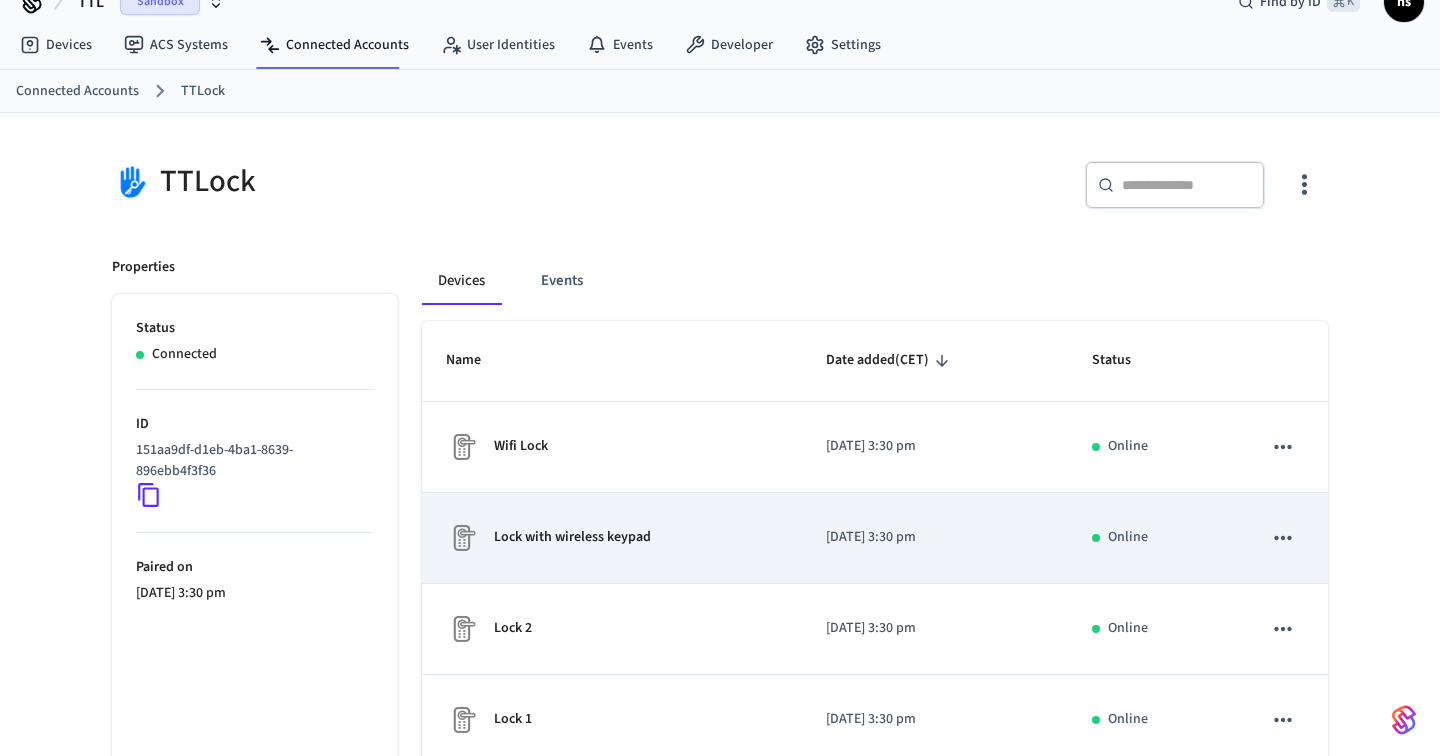 scroll, scrollTop: 0, scrollLeft: 0, axis: both 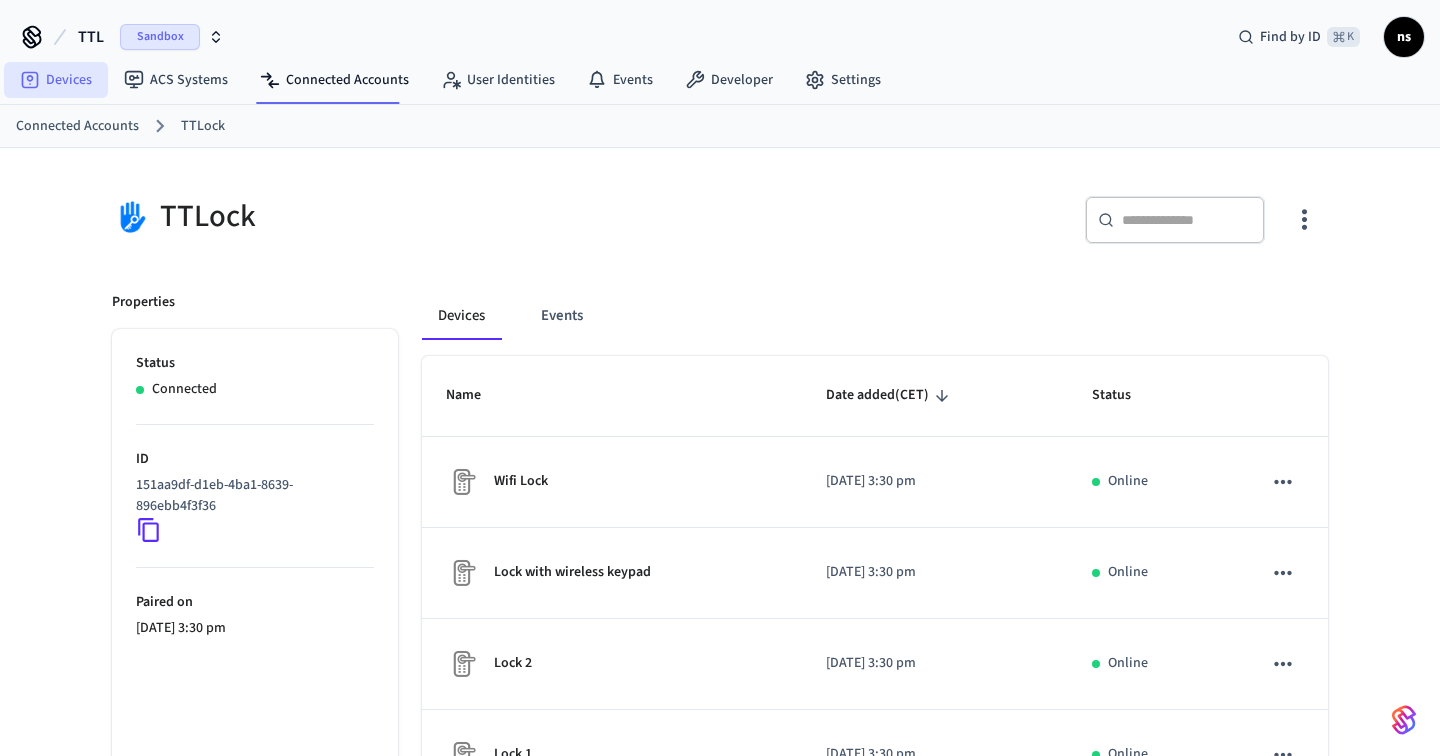 click on "Devices" at bounding box center (56, 80) 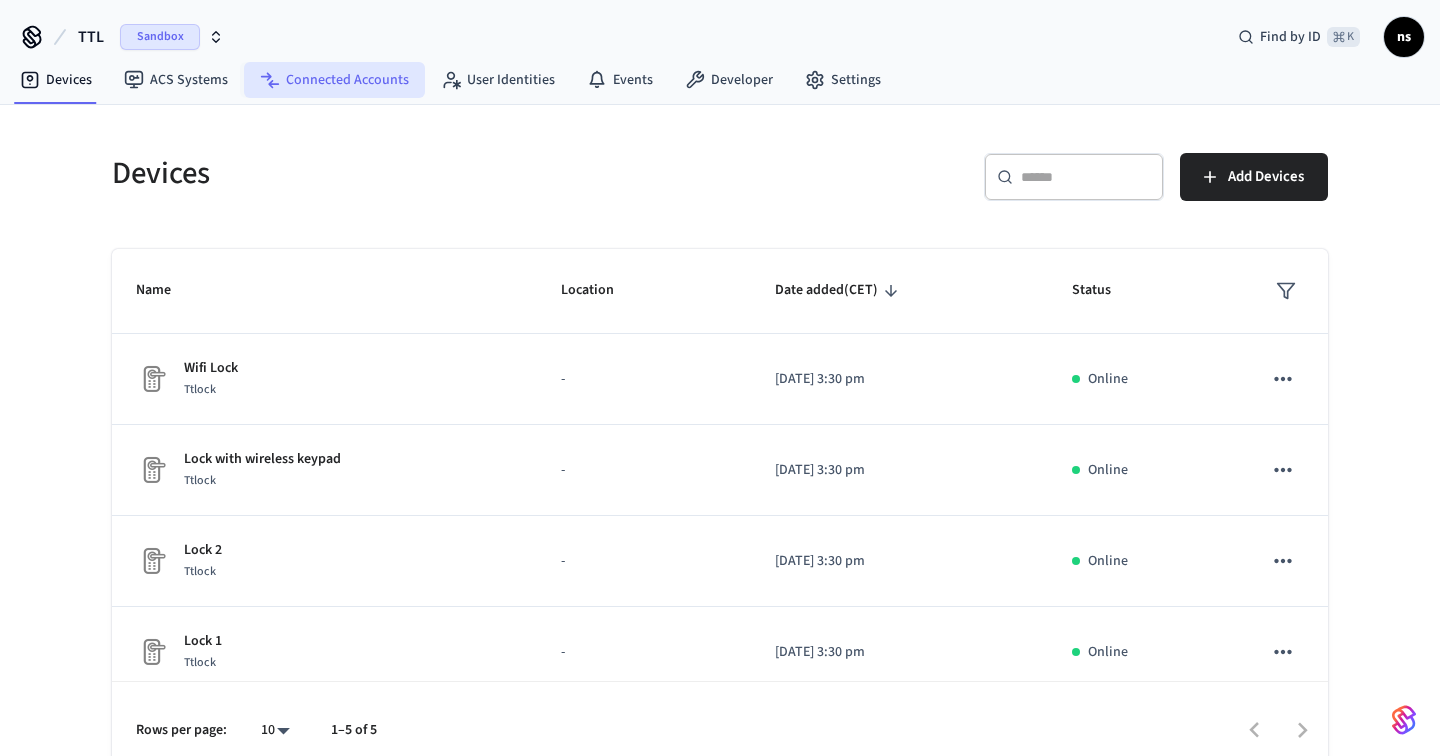 click on "Connected Accounts" at bounding box center [334, 80] 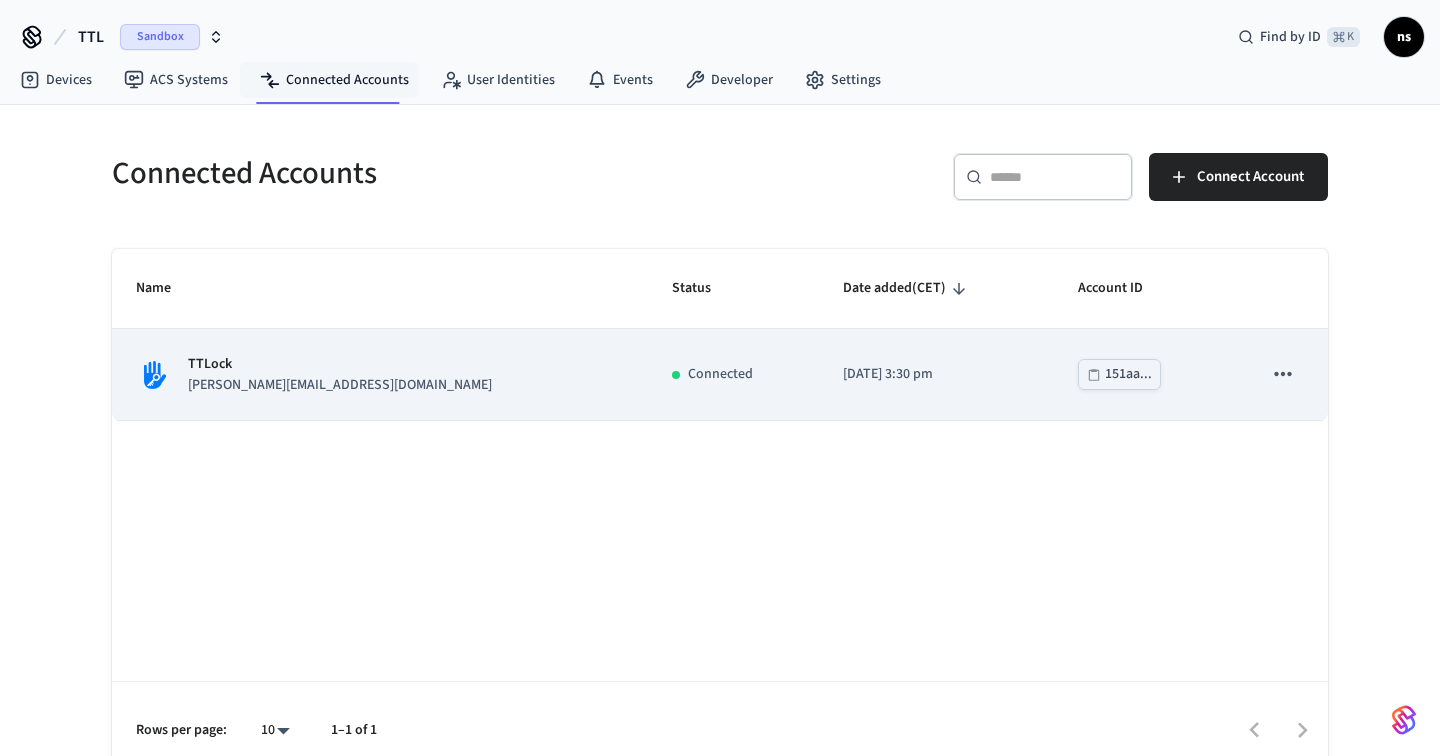 click 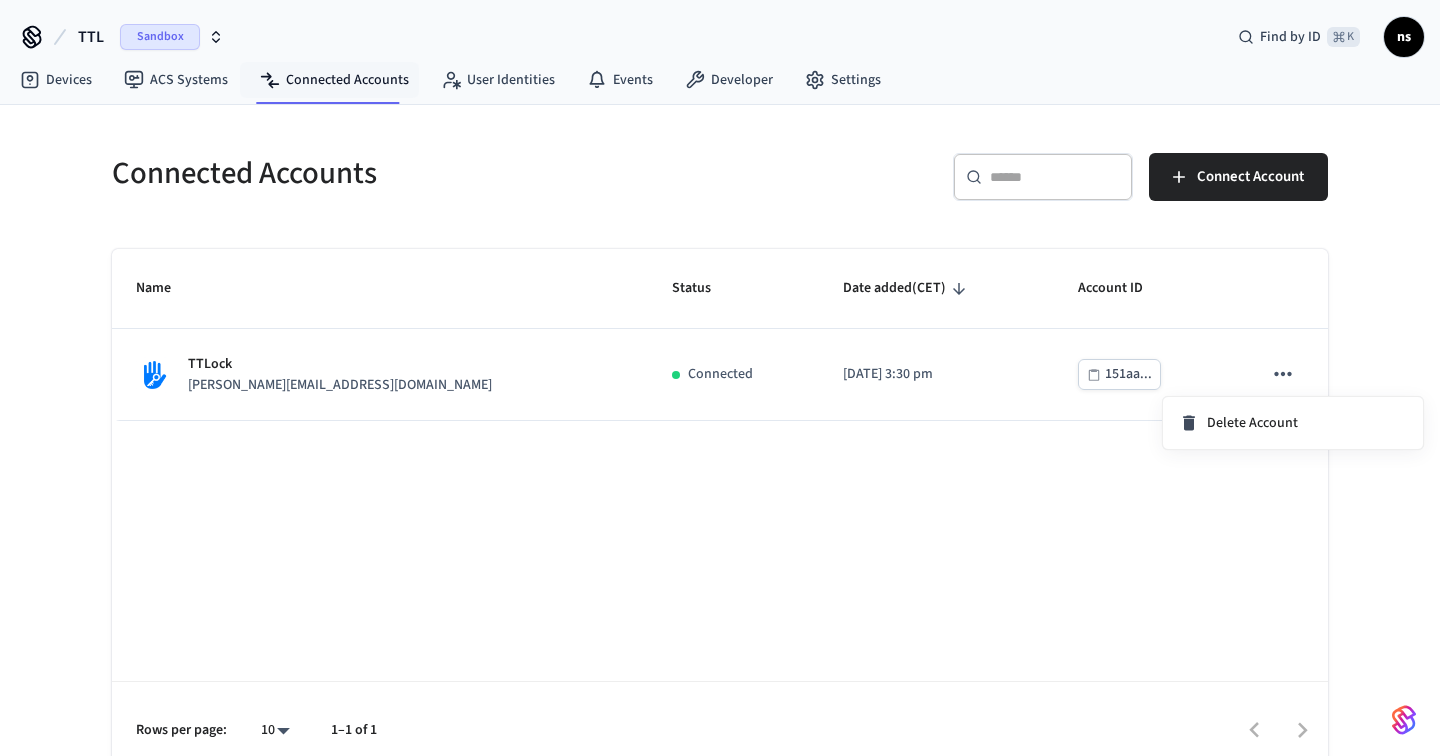 click at bounding box center (720, 378) 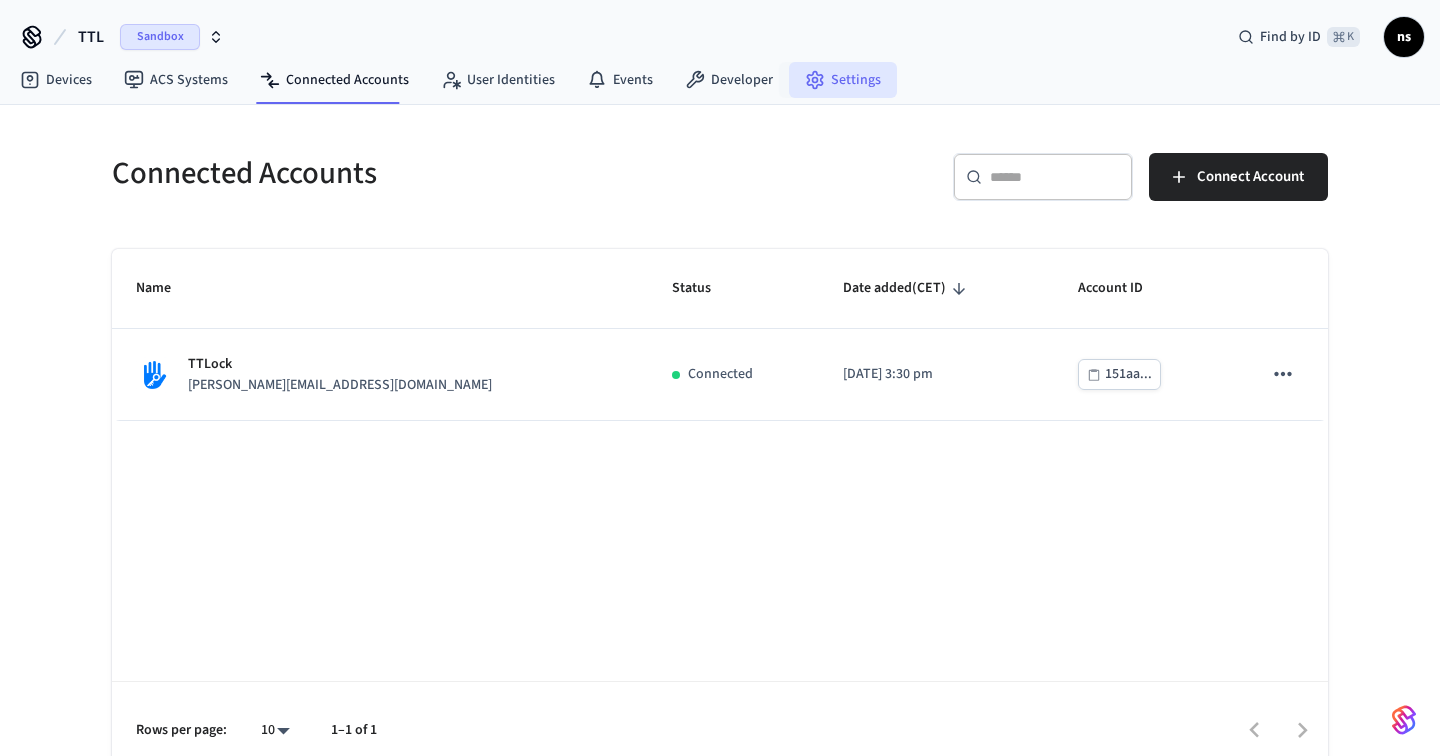 click on "Settings" at bounding box center (843, 80) 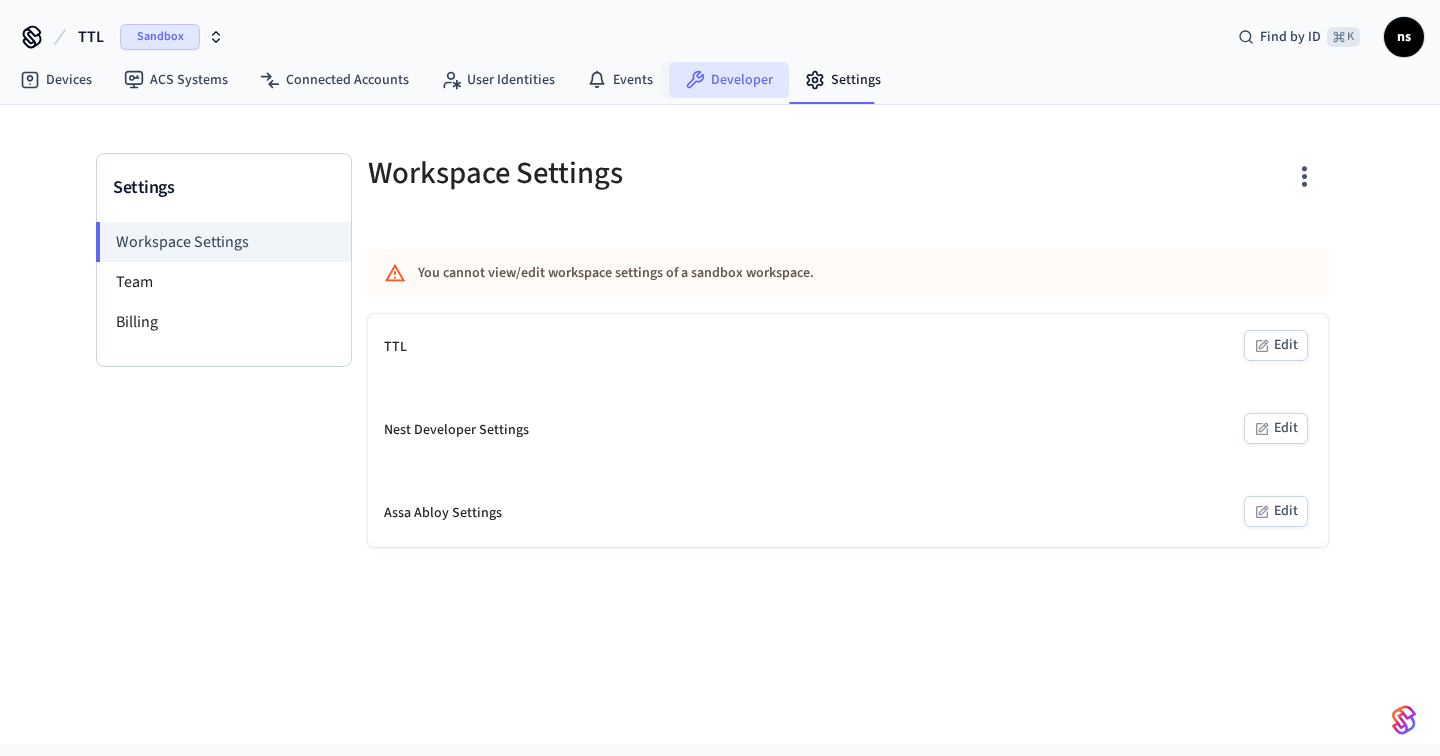 click on "Developer" at bounding box center (729, 80) 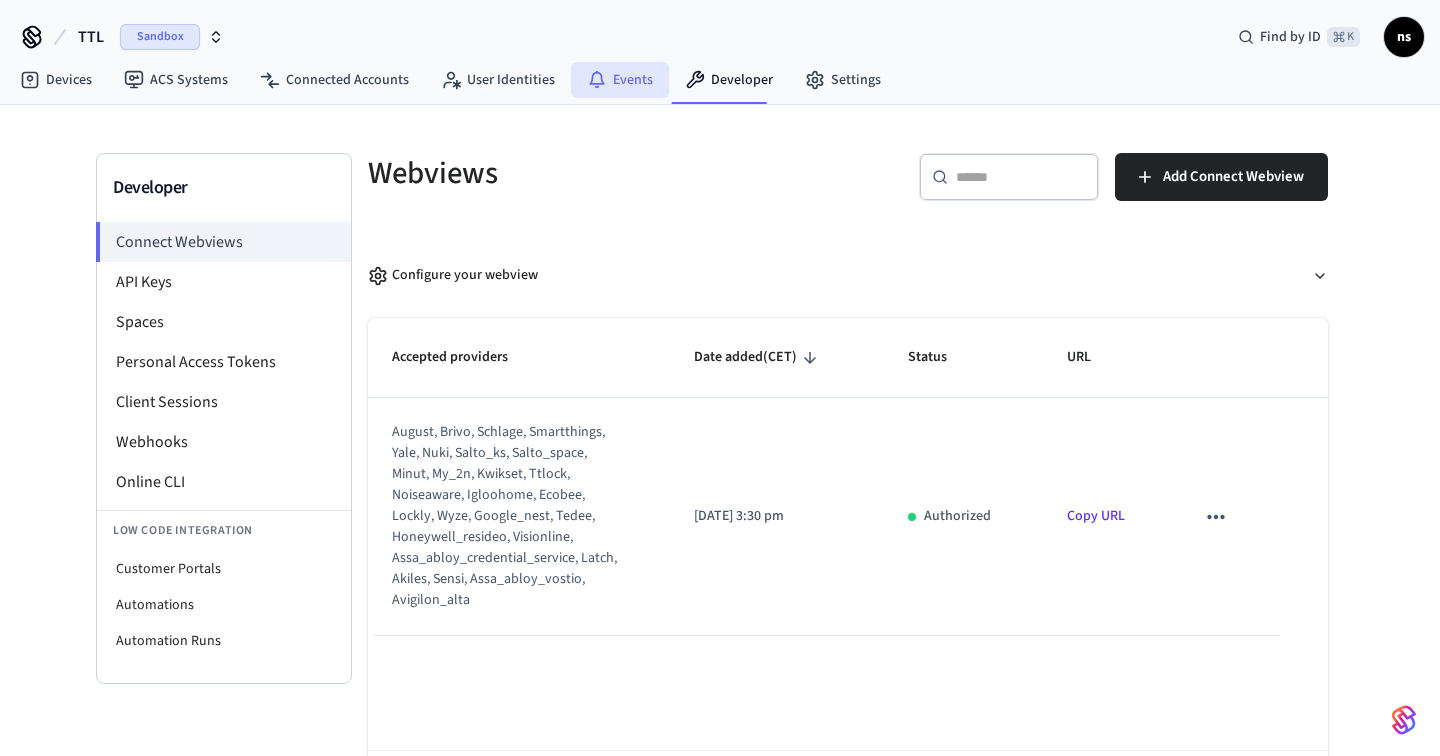 click on "Events" at bounding box center [620, 80] 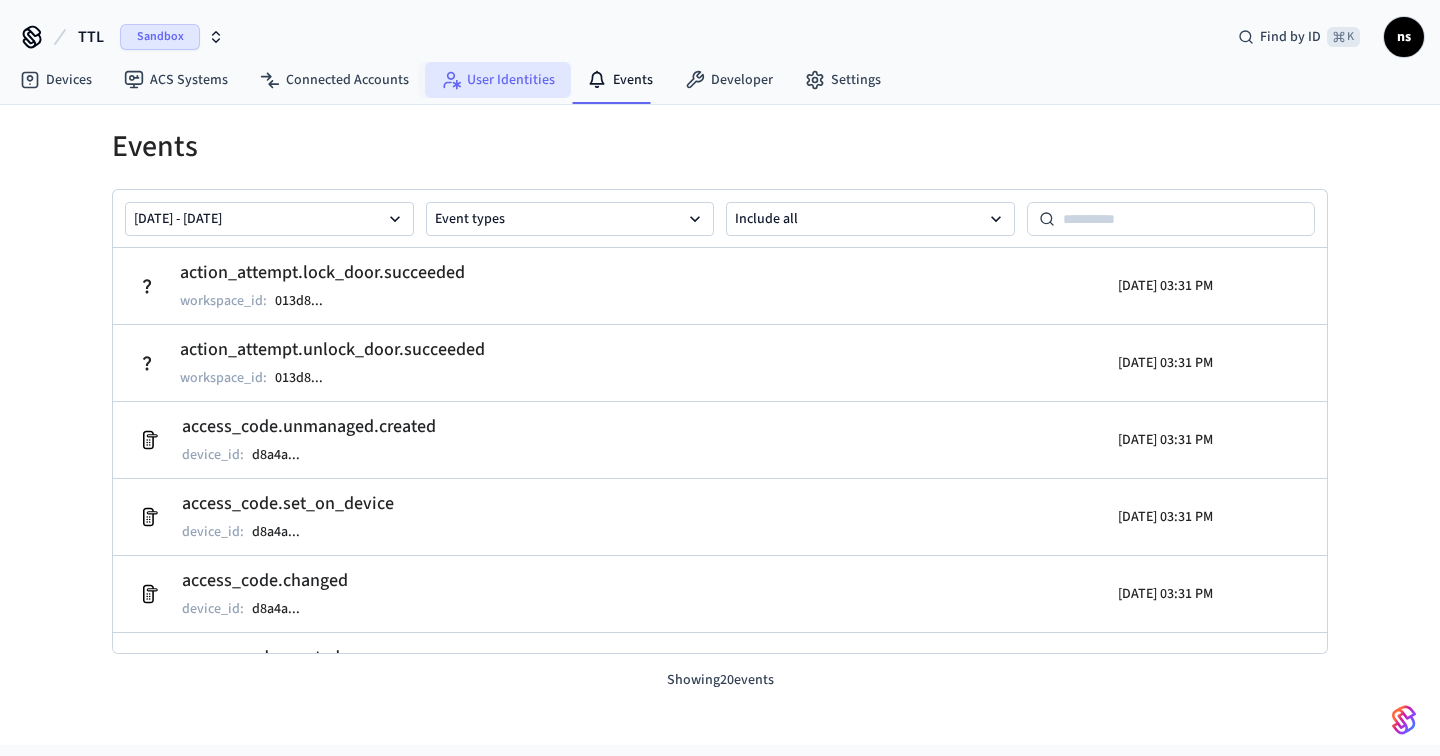 click on "User Identities" at bounding box center (498, 80) 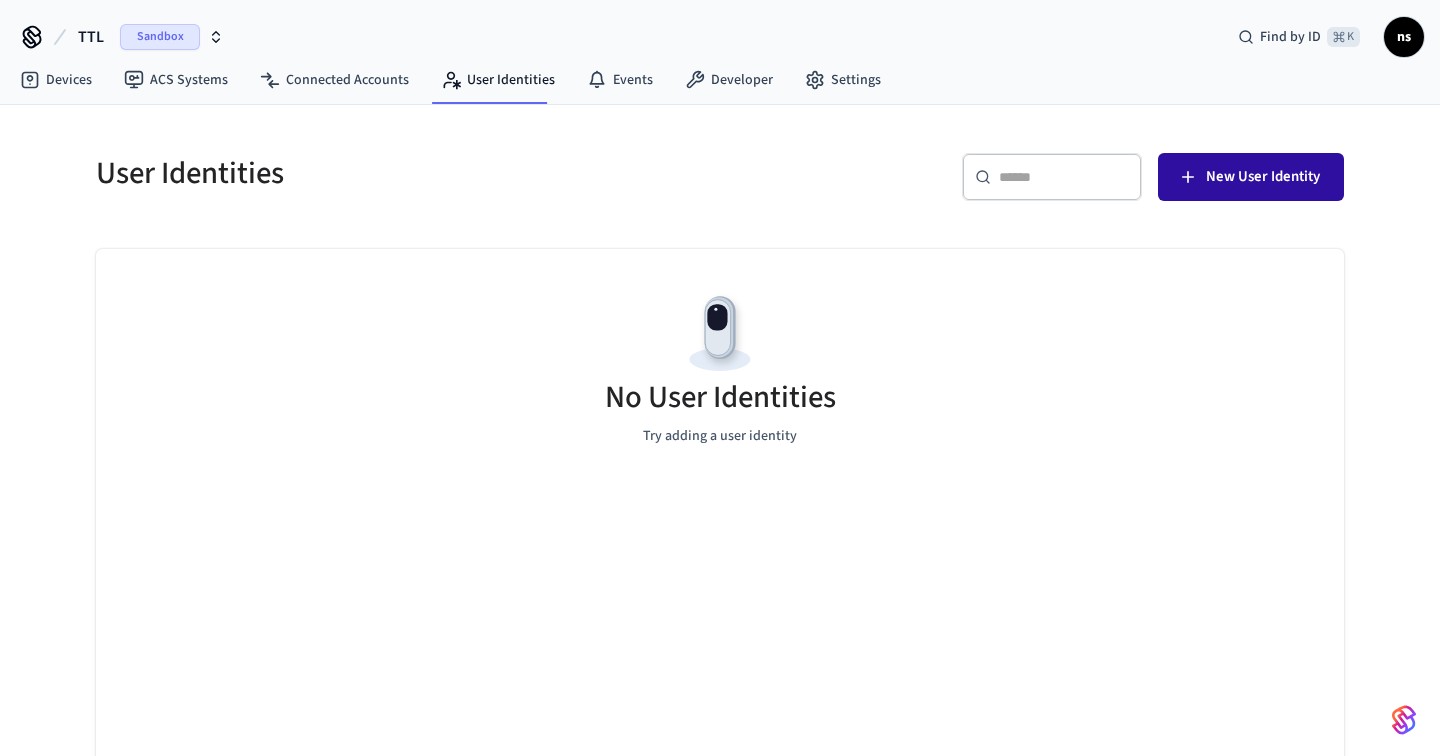 click on "New User Identity" at bounding box center [1263, 177] 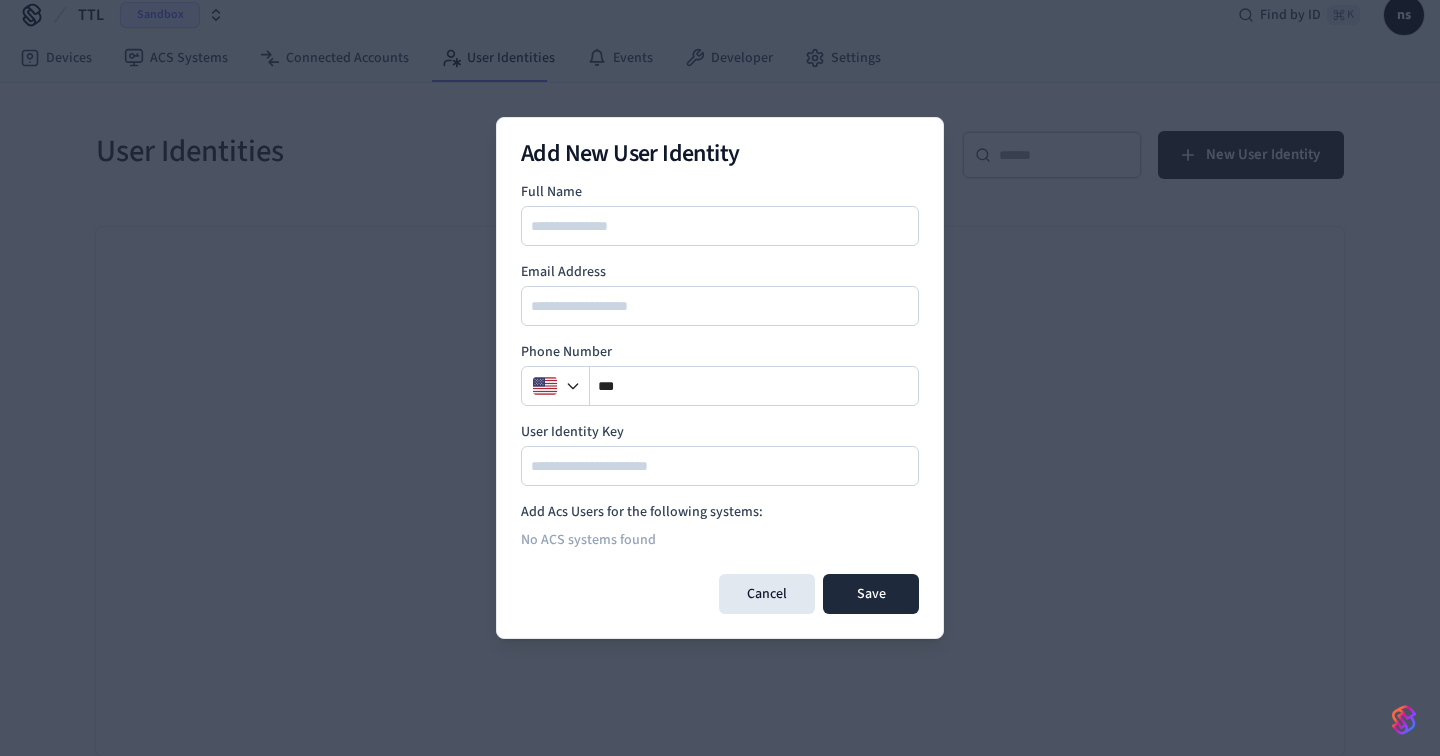 scroll, scrollTop: 0, scrollLeft: 0, axis: both 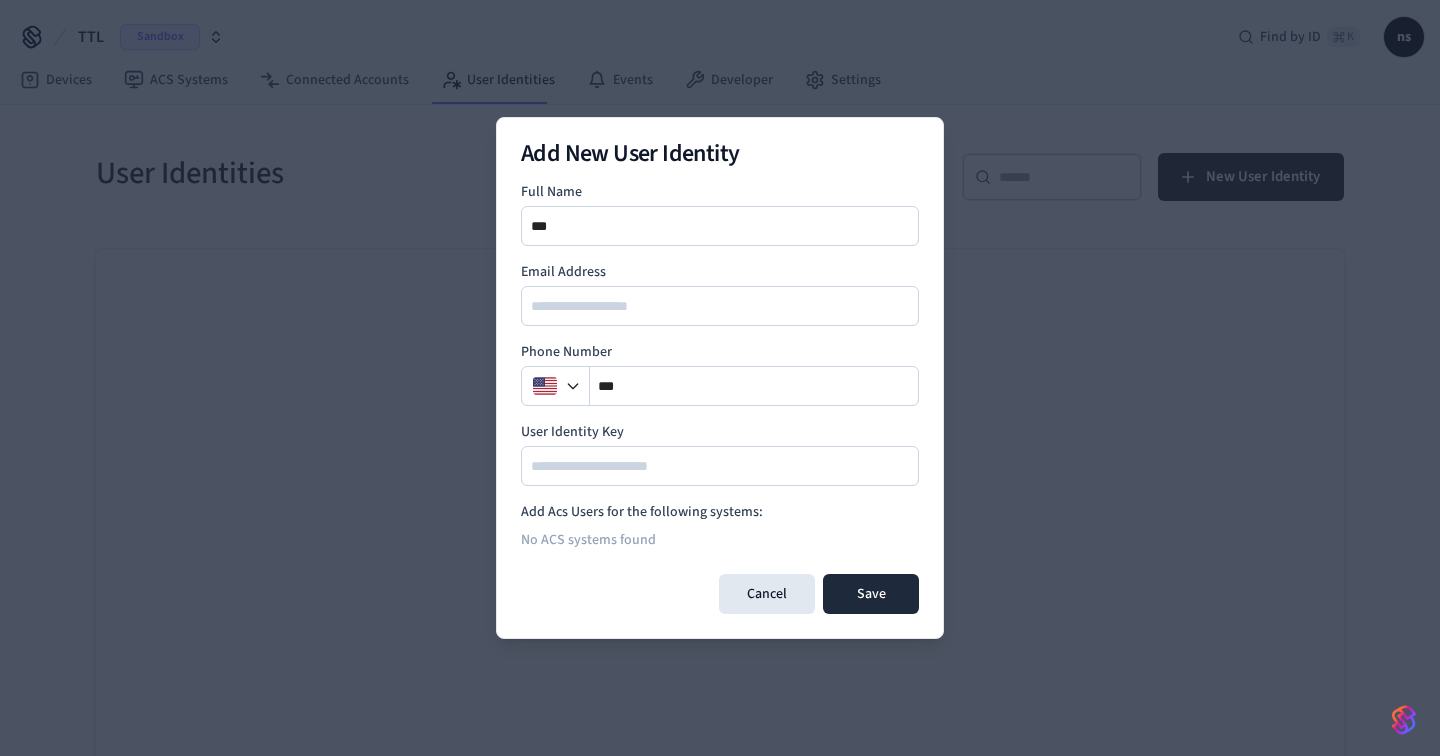 type on "***" 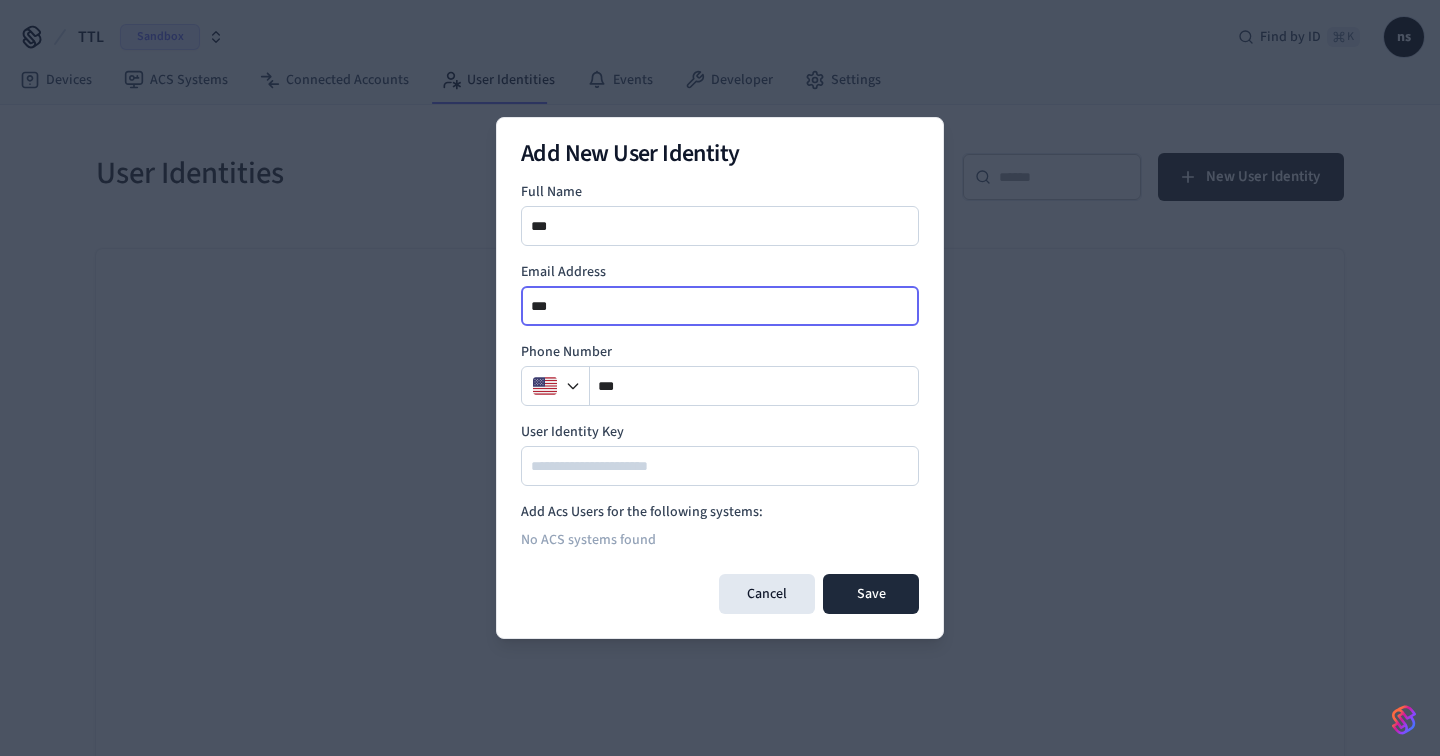 type on "***" 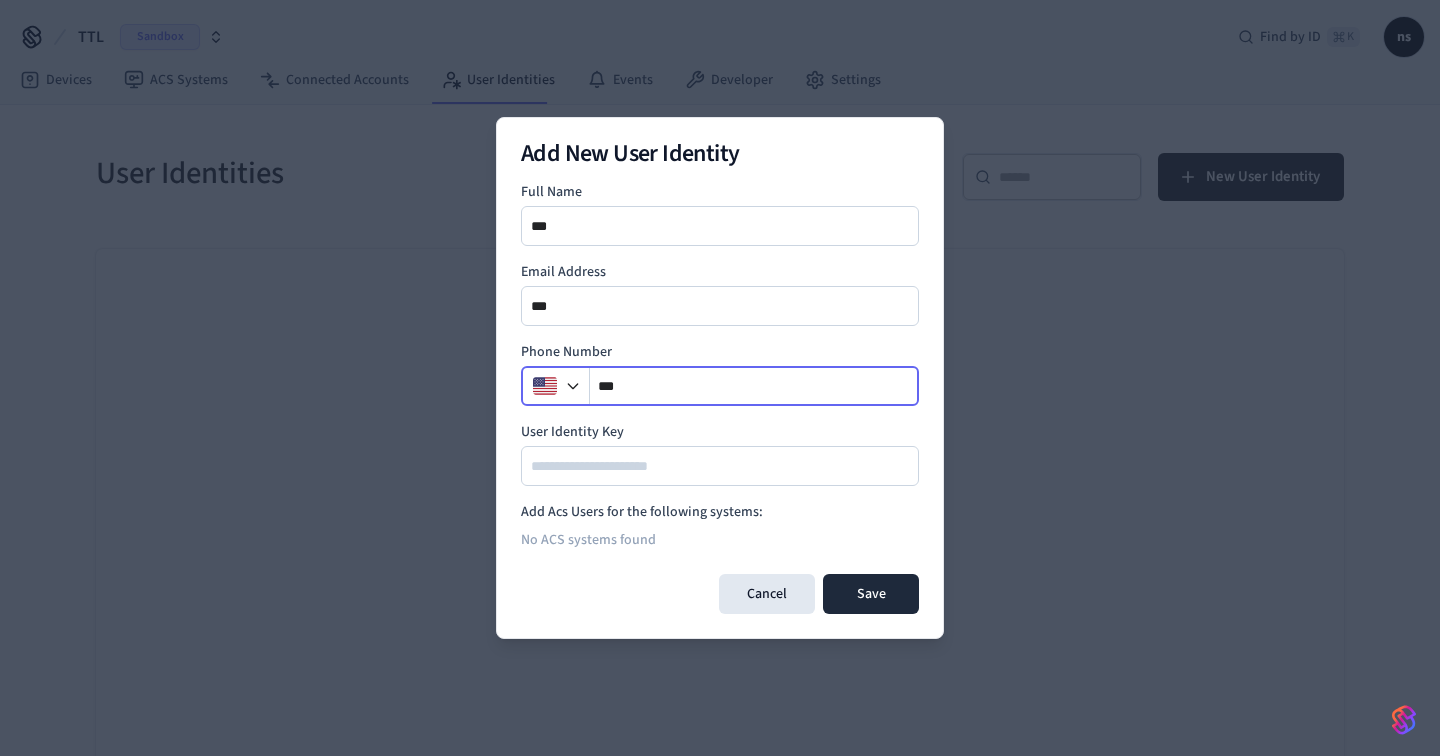 type 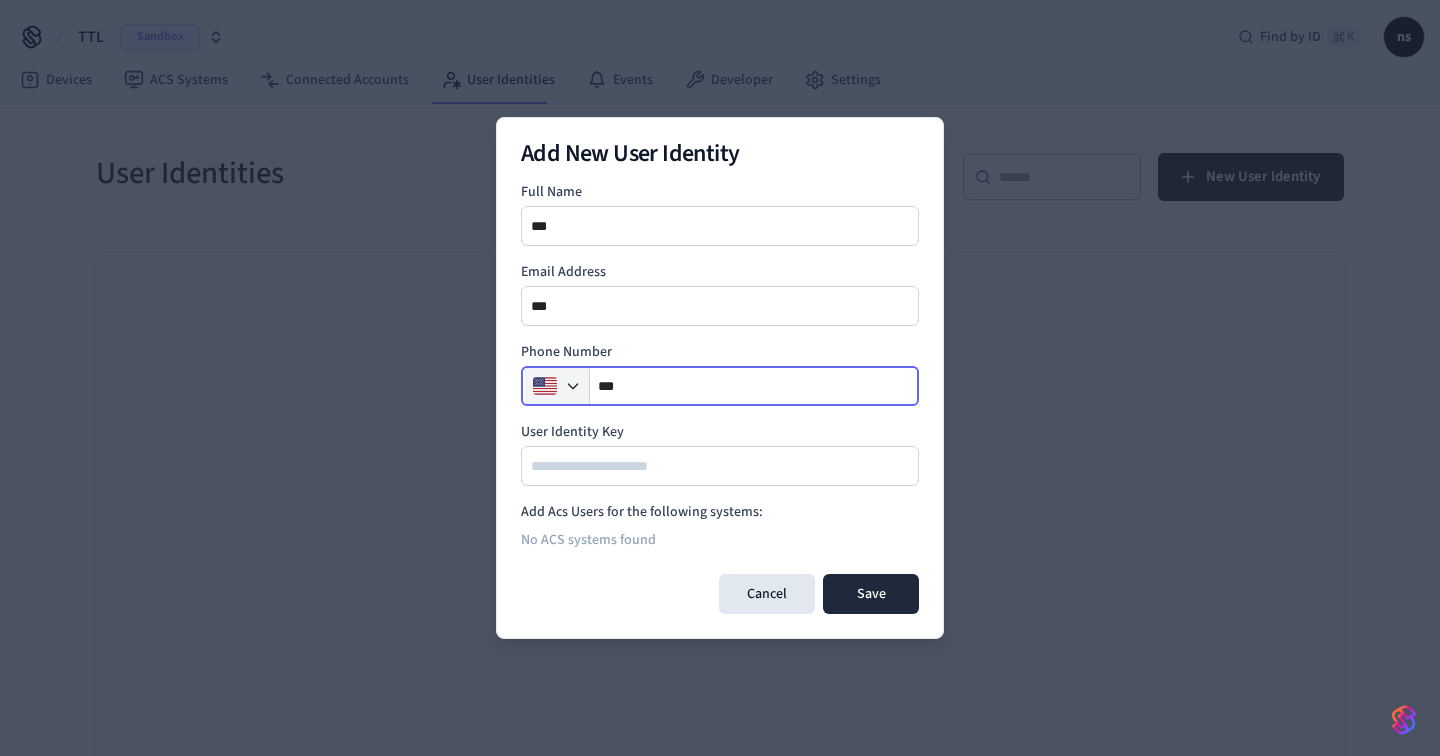 click at bounding box center (557, 386) 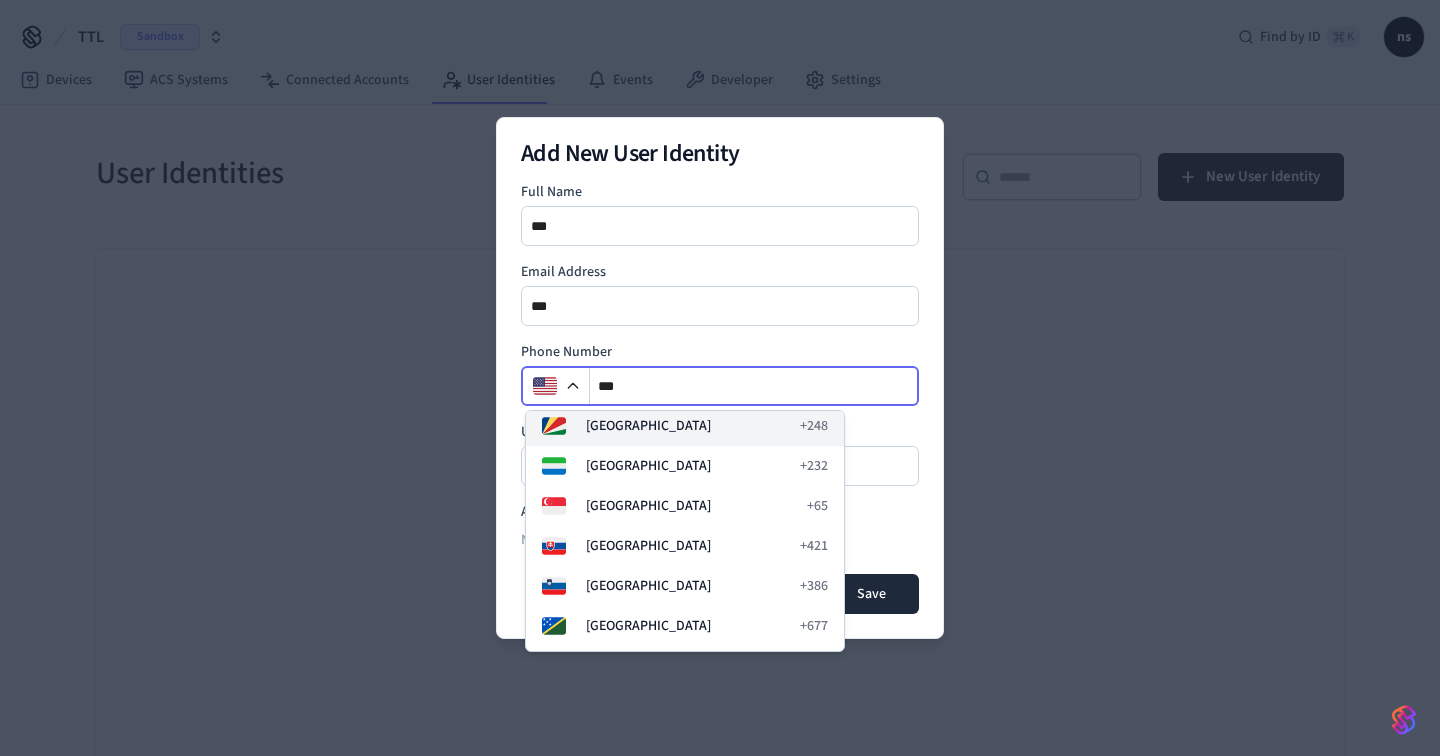 scroll, scrollTop: 6934, scrollLeft: 0, axis: vertical 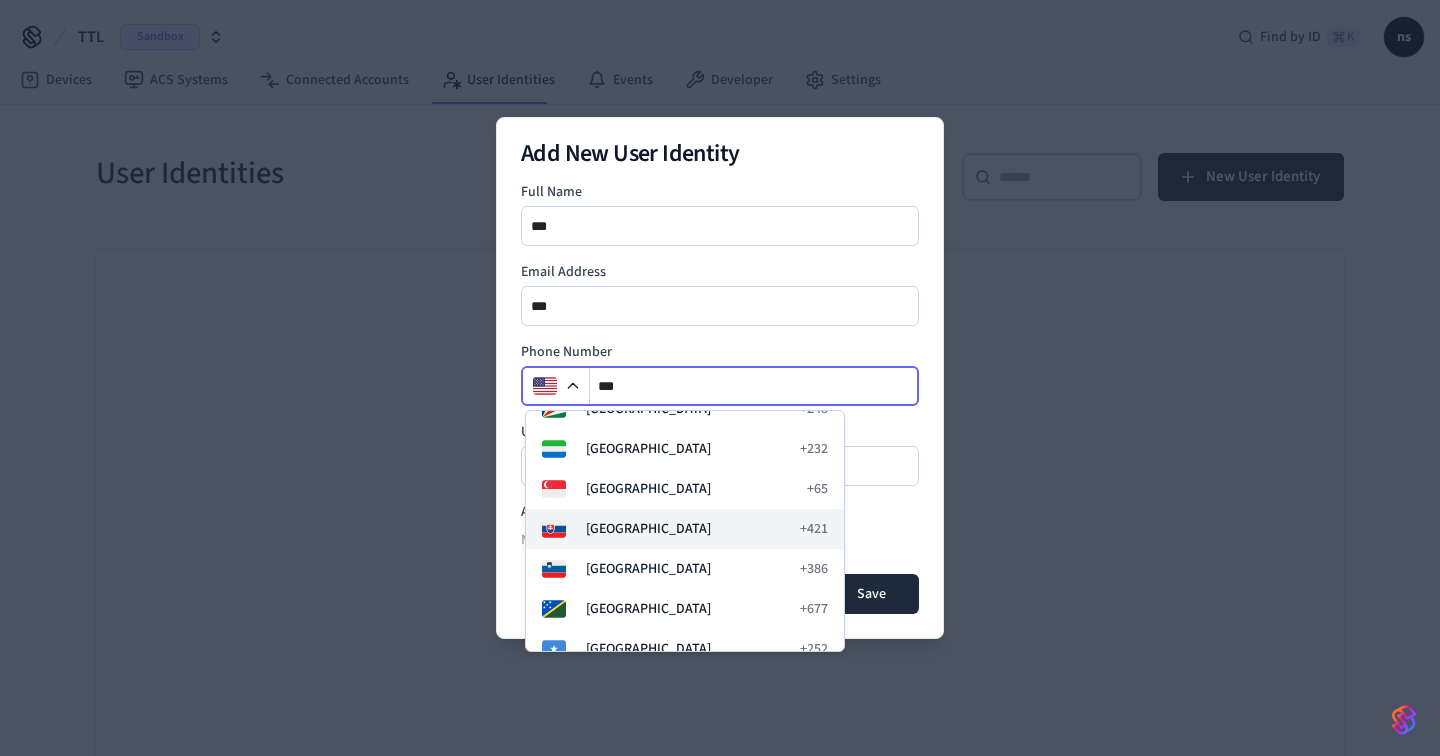 click on "[GEOGRAPHIC_DATA]" at bounding box center (687, 529) 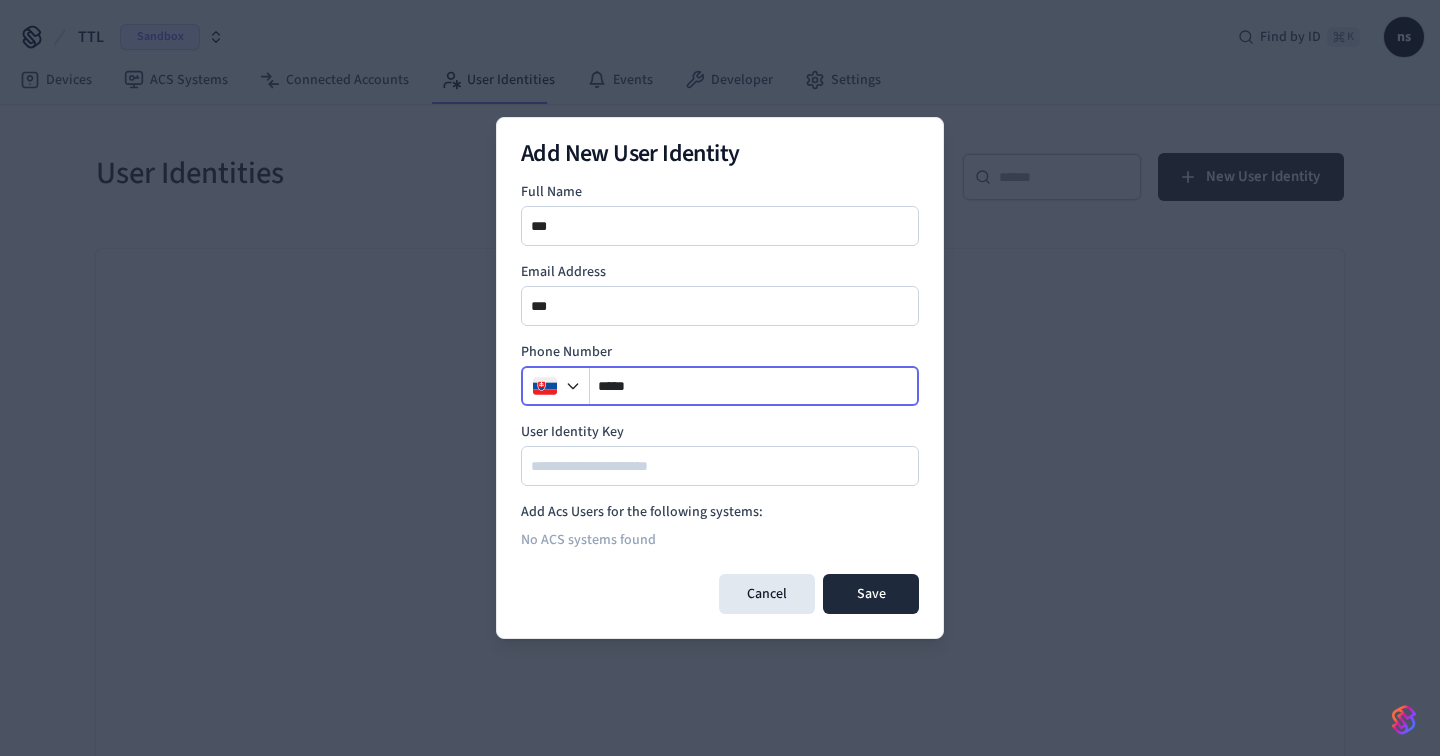 click on "****" at bounding box center [754, 386] 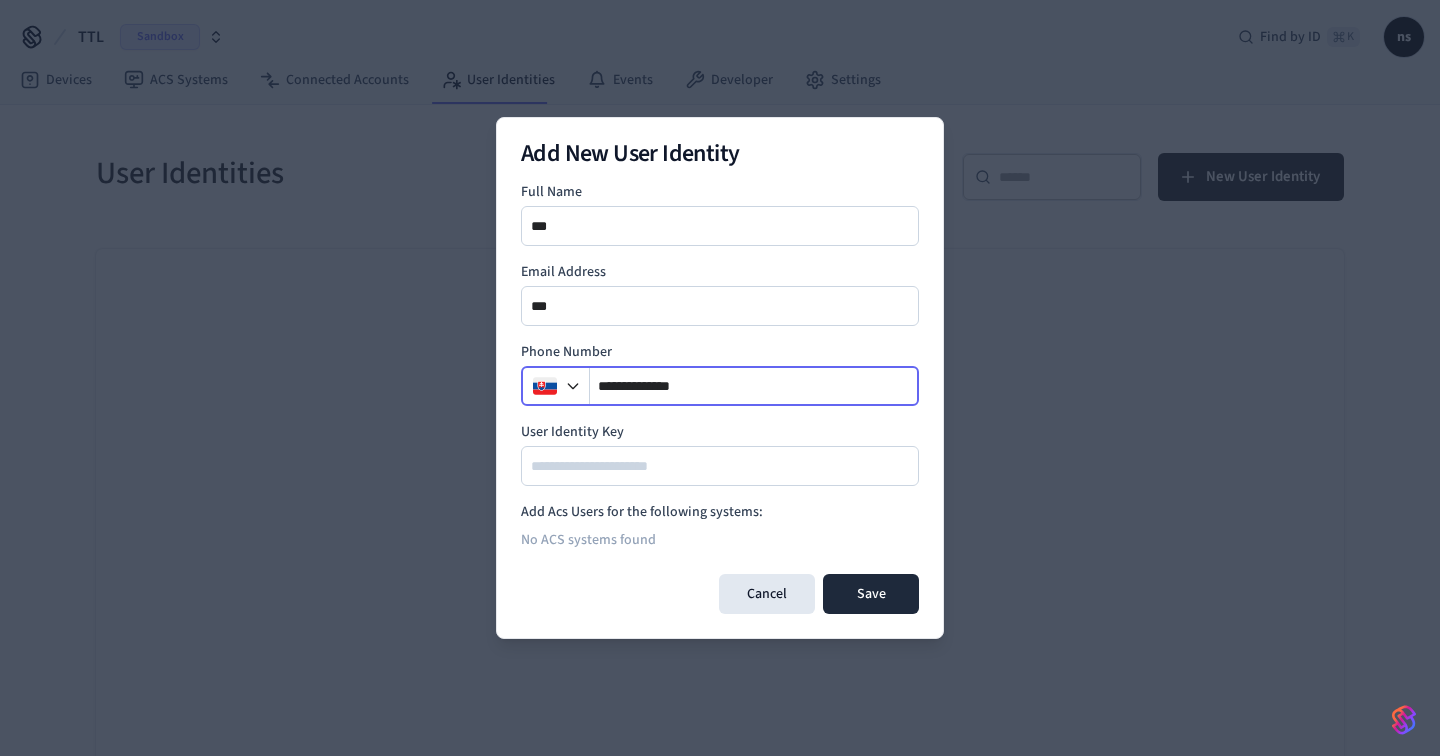 type on "**********" 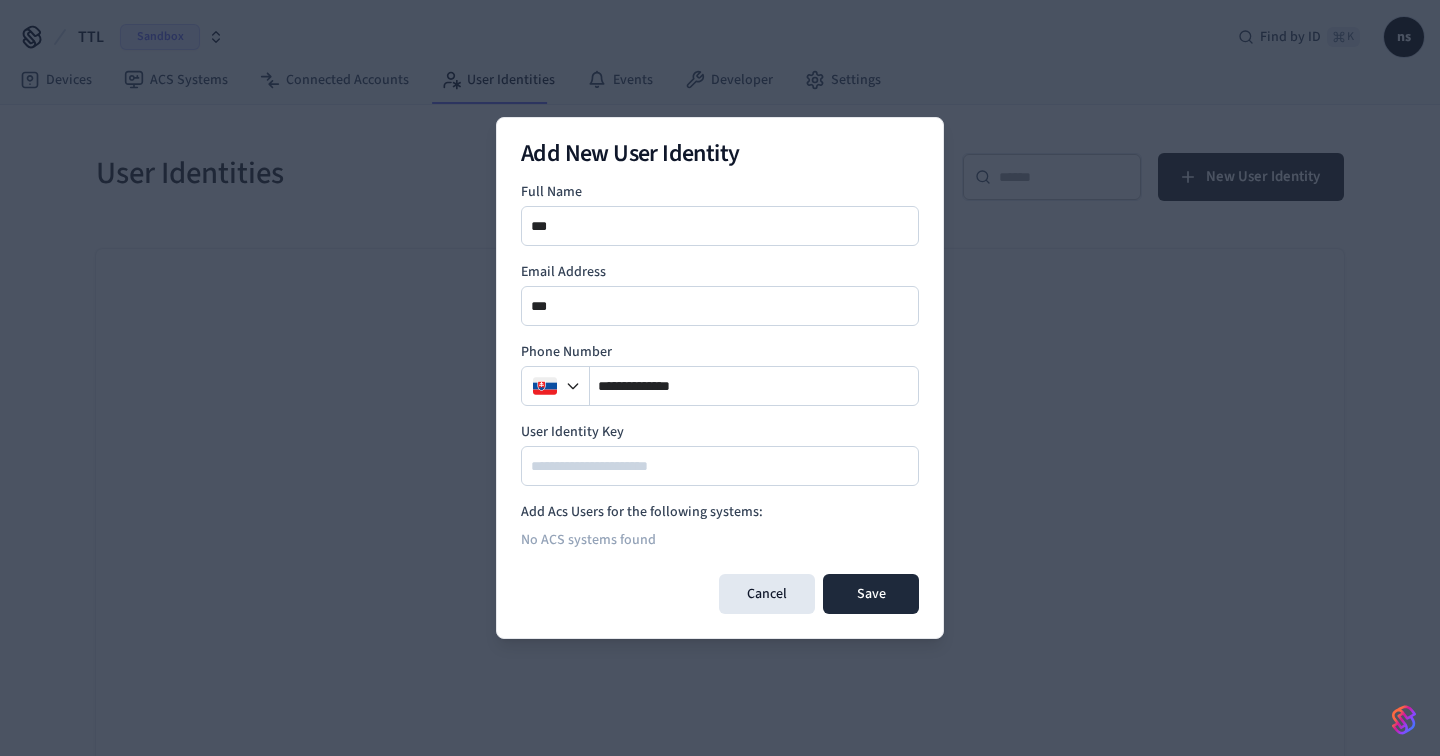 click at bounding box center (720, 466) 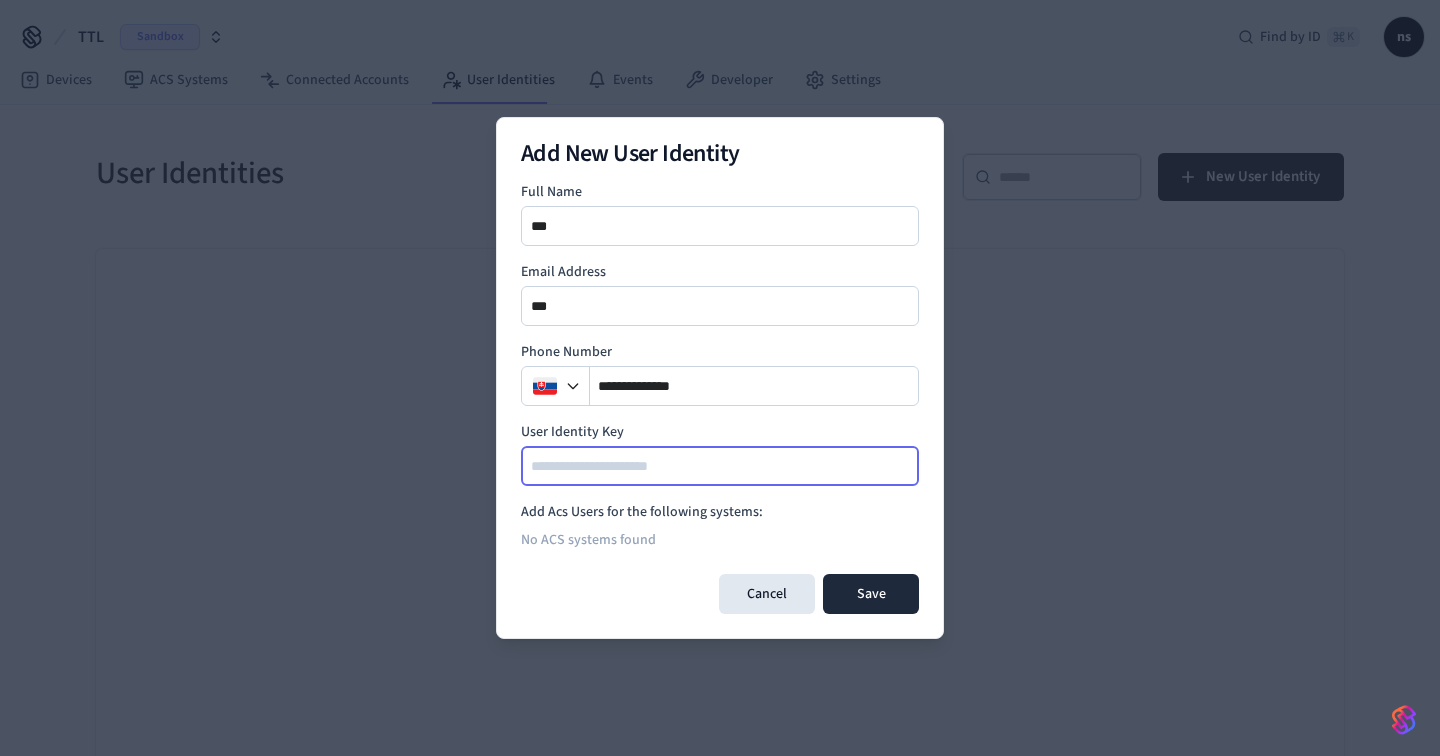 click at bounding box center [721, 466] 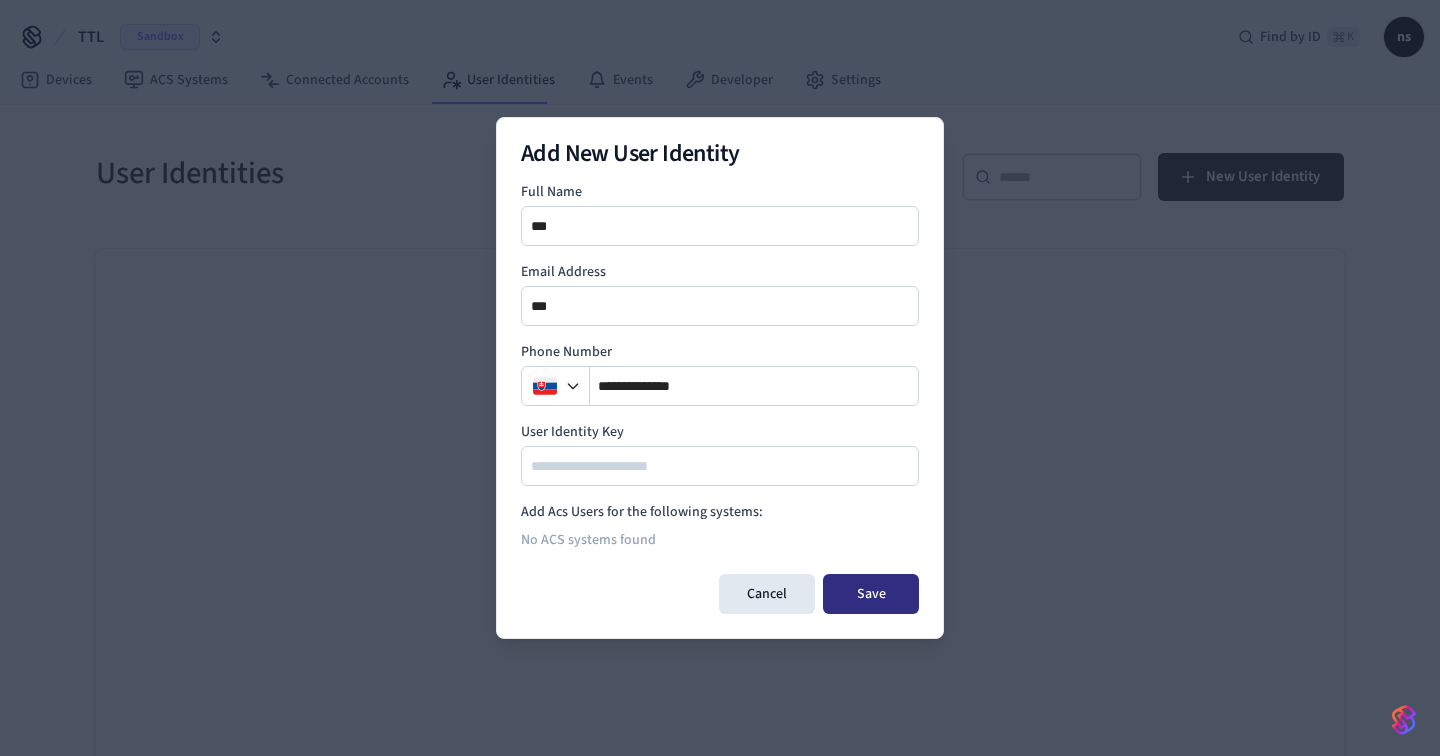 click on "Save" at bounding box center (871, 594) 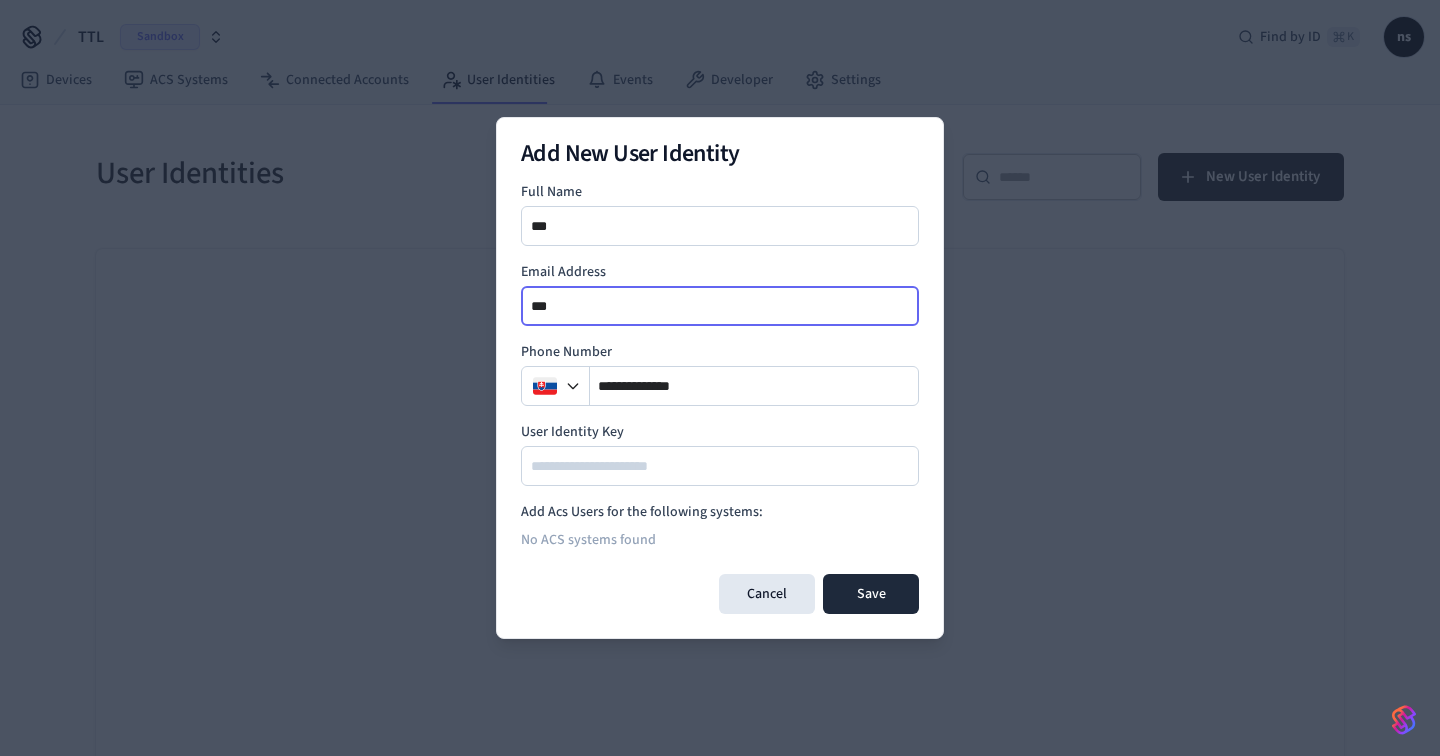 click on "***" at bounding box center [721, 306] 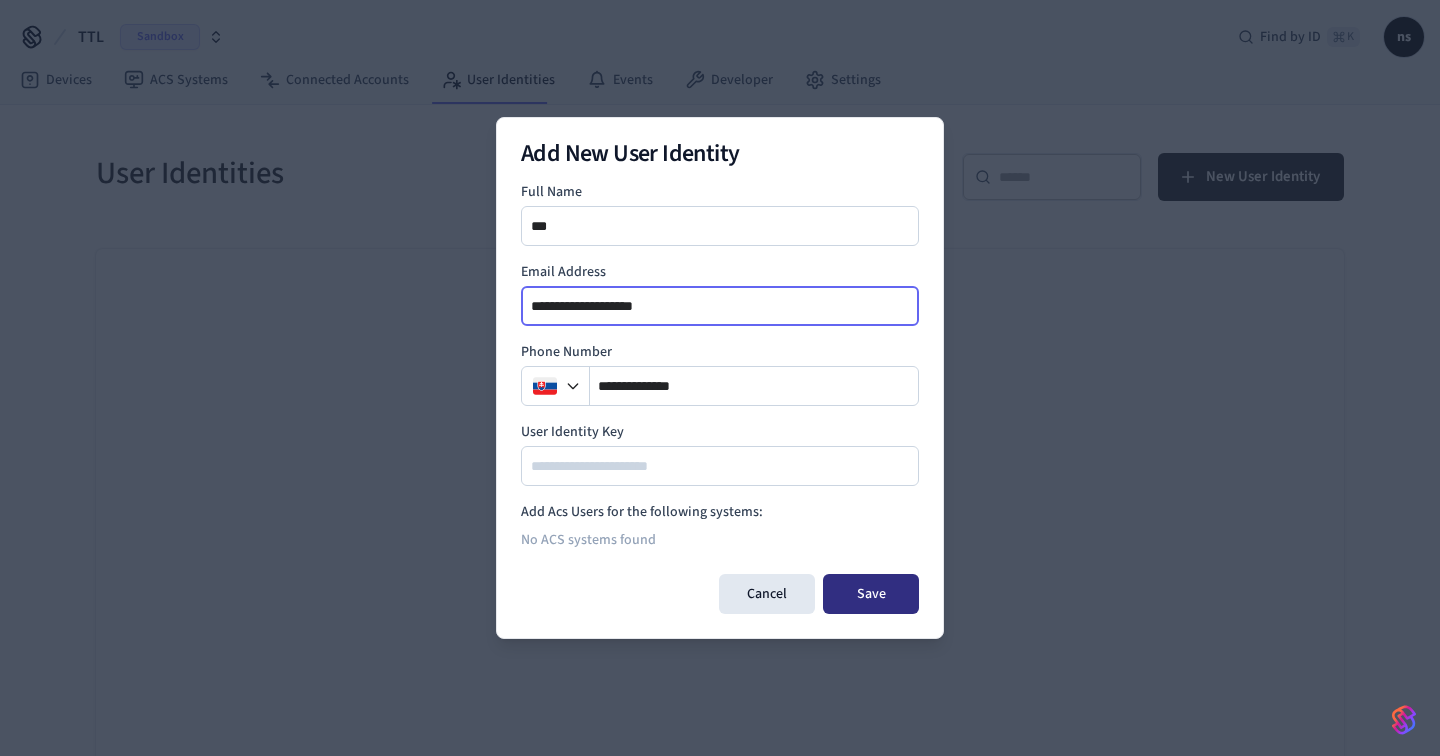 type on "**********" 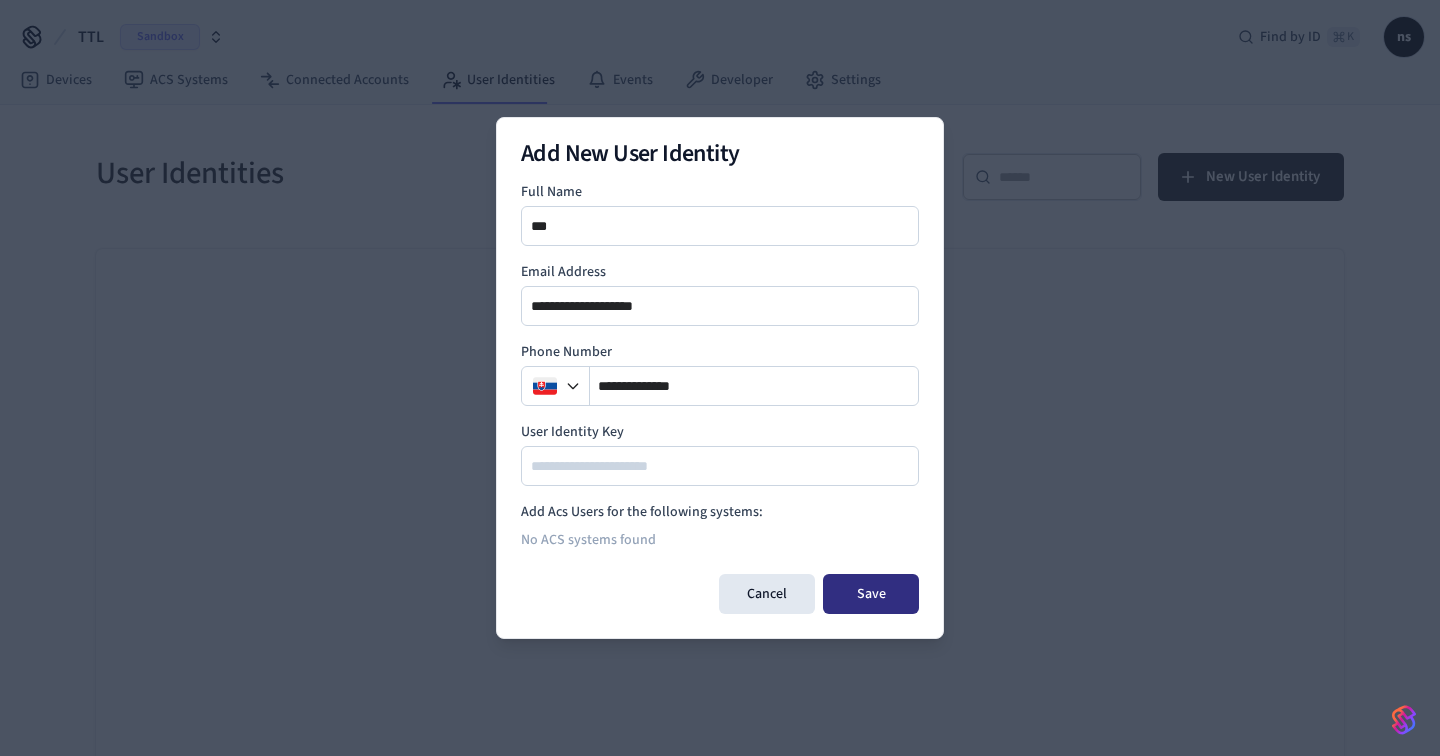 click on "Save" at bounding box center (871, 594) 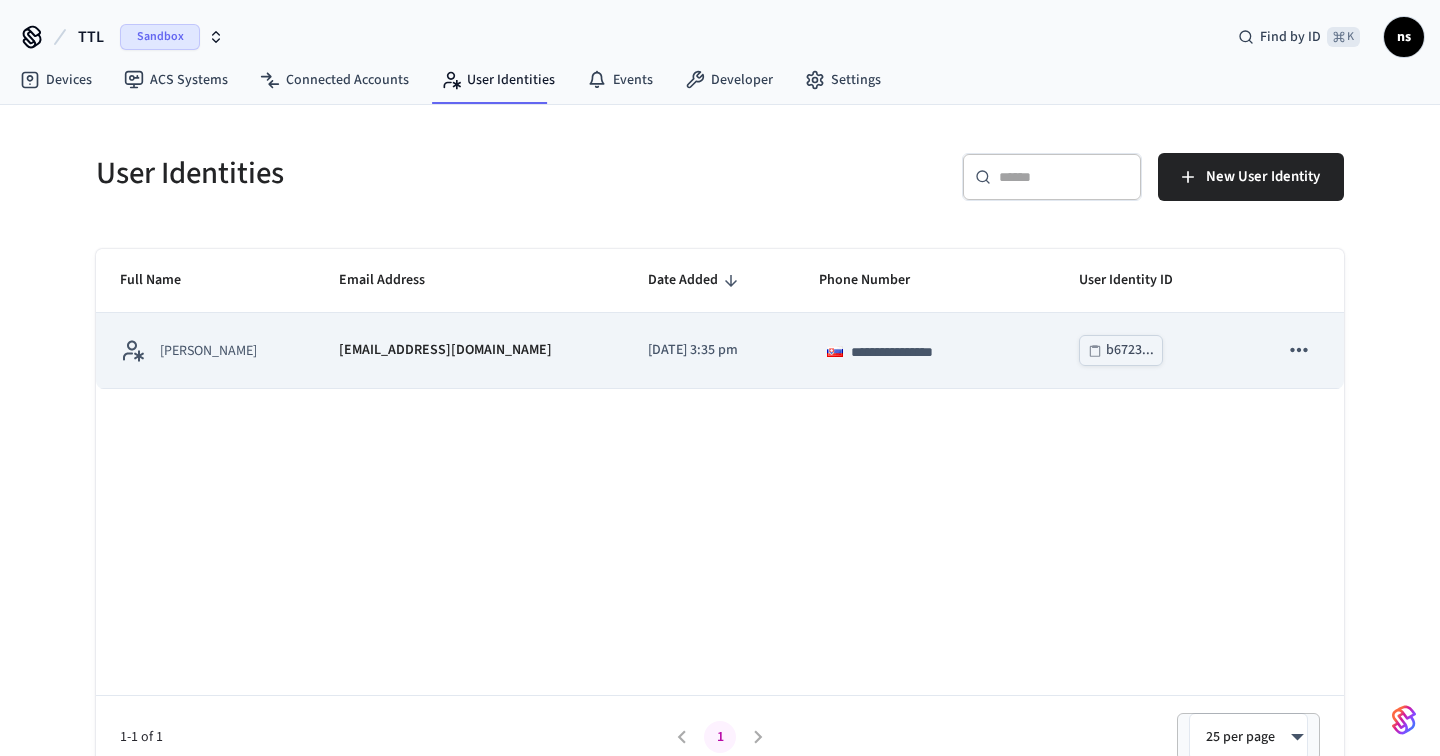 click 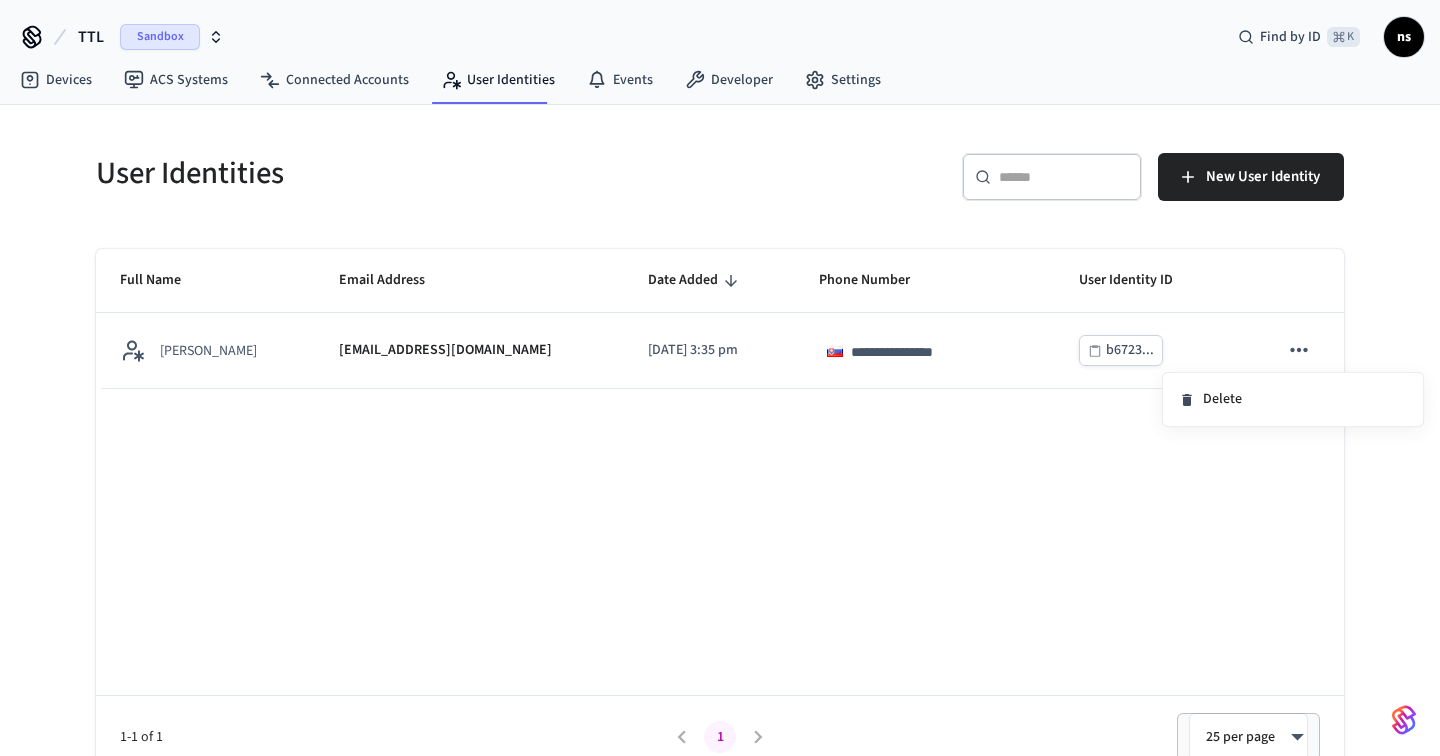 click at bounding box center [720, 378] 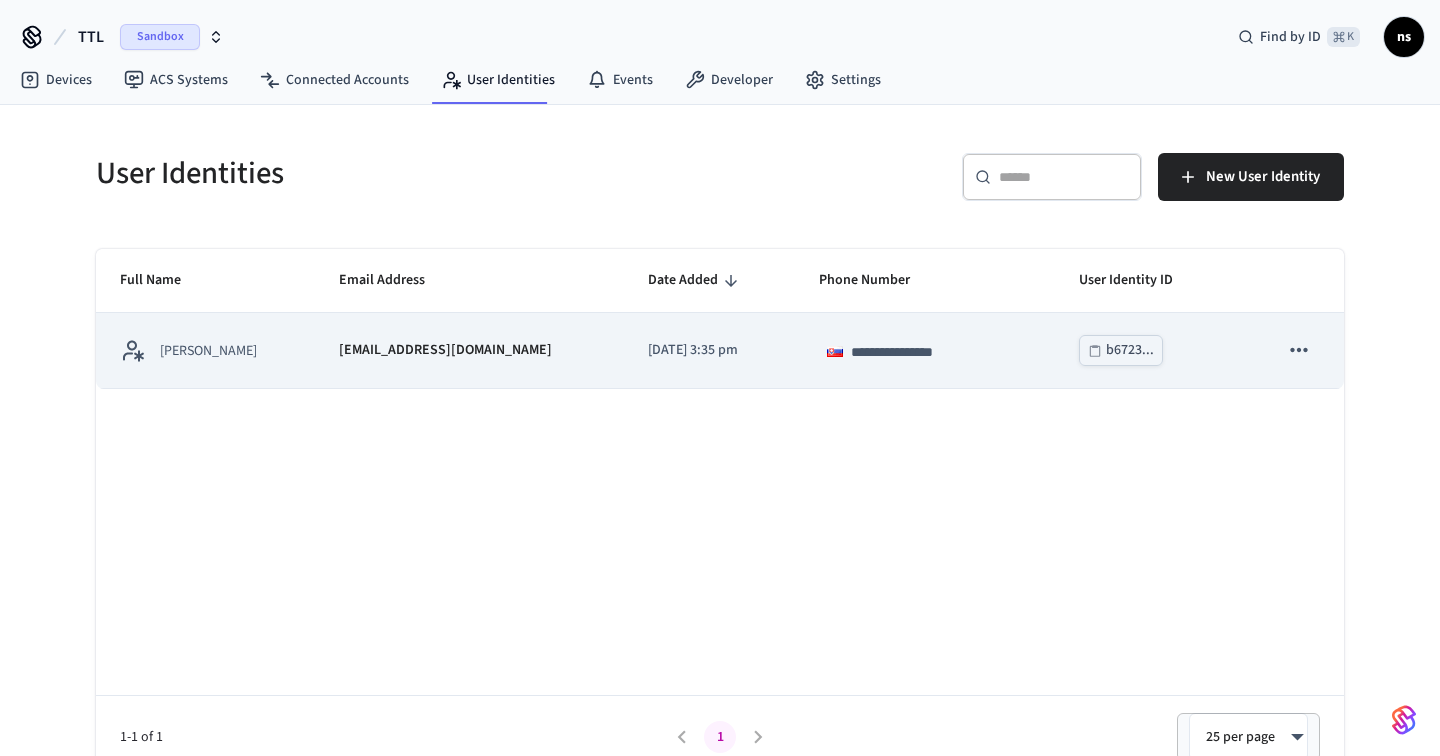 click on "[EMAIL_ADDRESS][DOMAIN_NAME]" at bounding box center (445, 350) 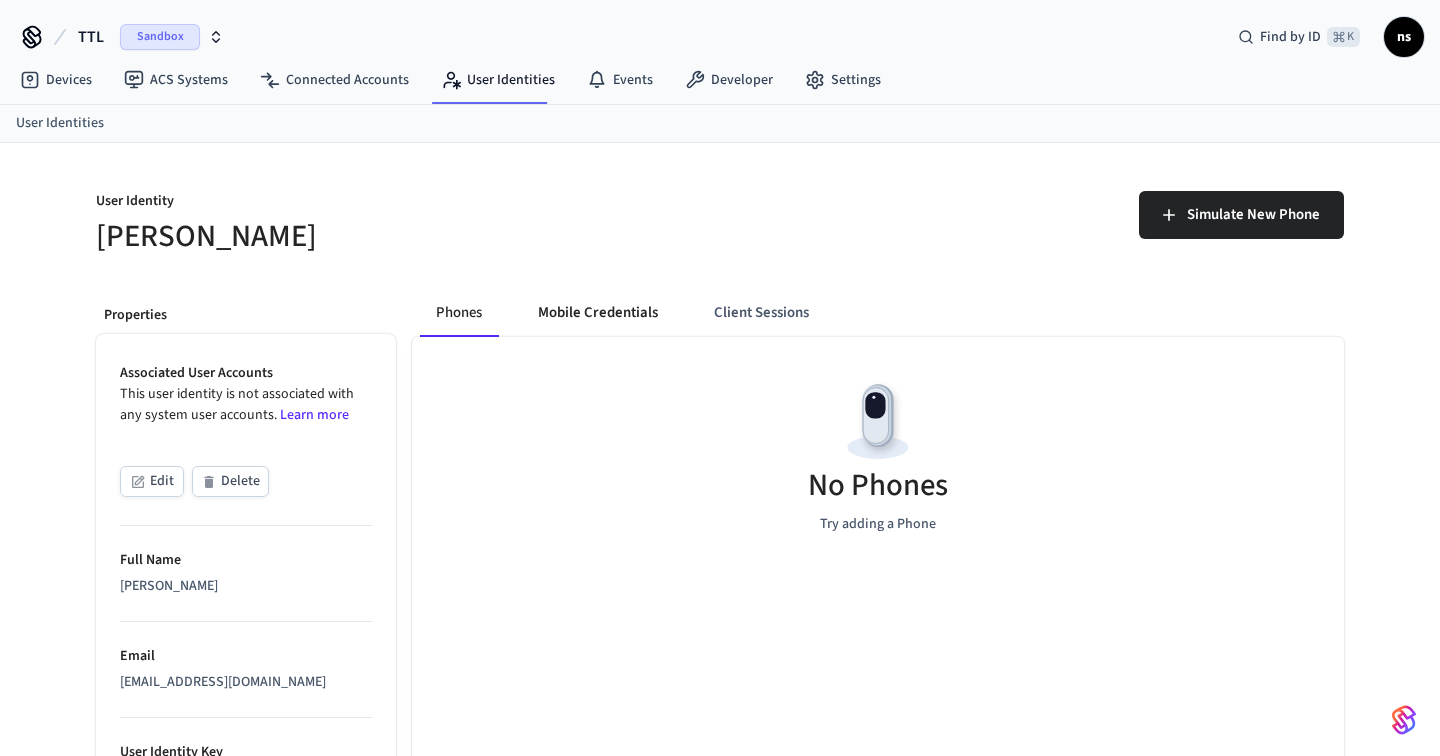 click on "Mobile Credentials" at bounding box center [598, 313] 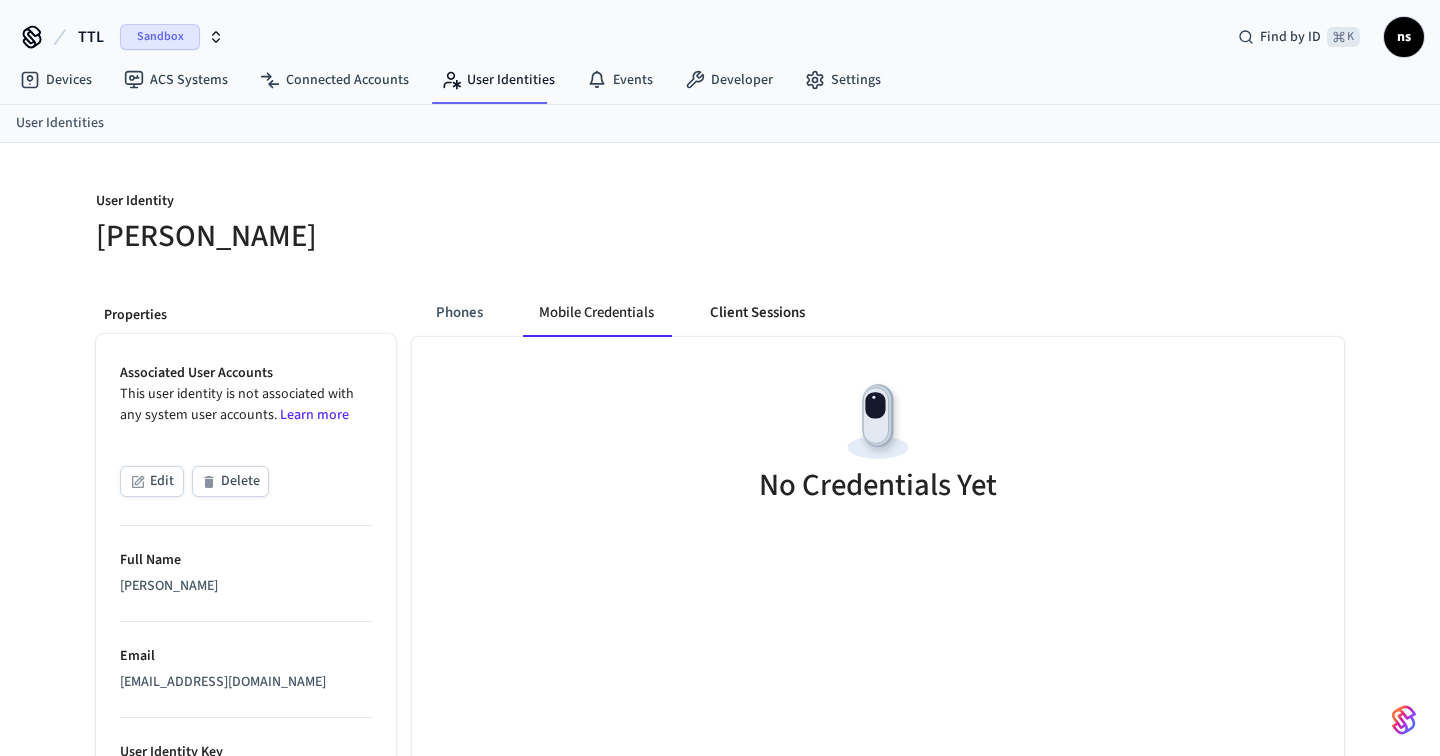 click on "Client Sessions" at bounding box center (757, 313) 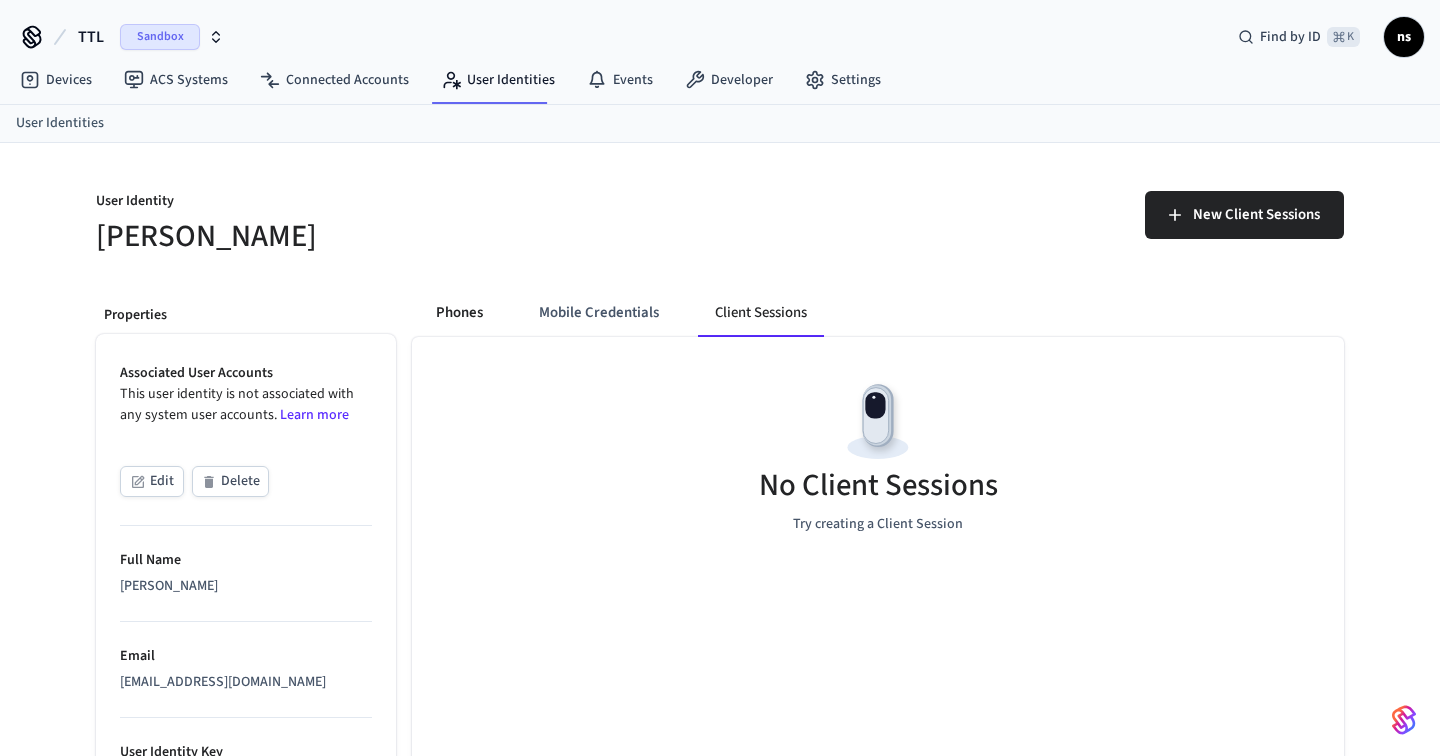 click on "Phones" at bounding box center [459, 313] 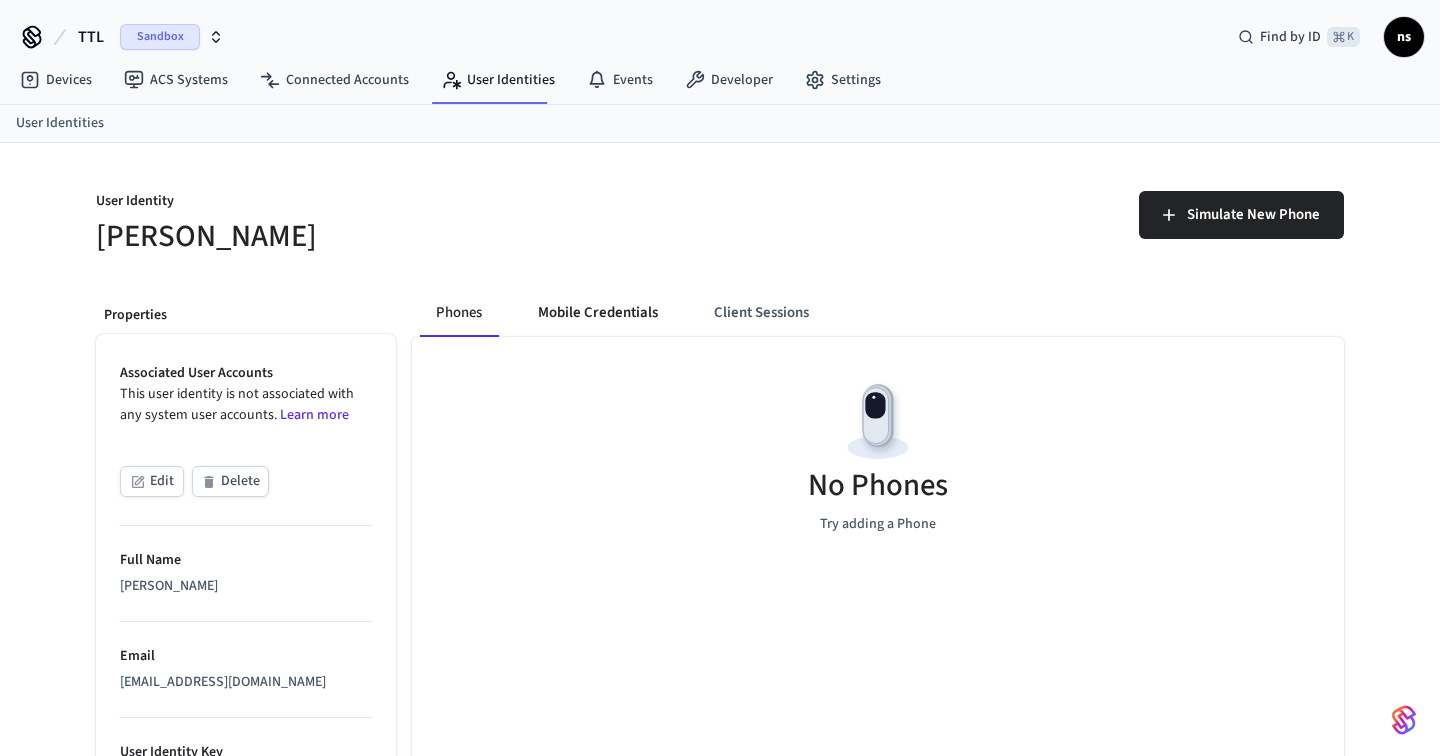click on "Mobile Credentials" at bounding box center (598, 313) 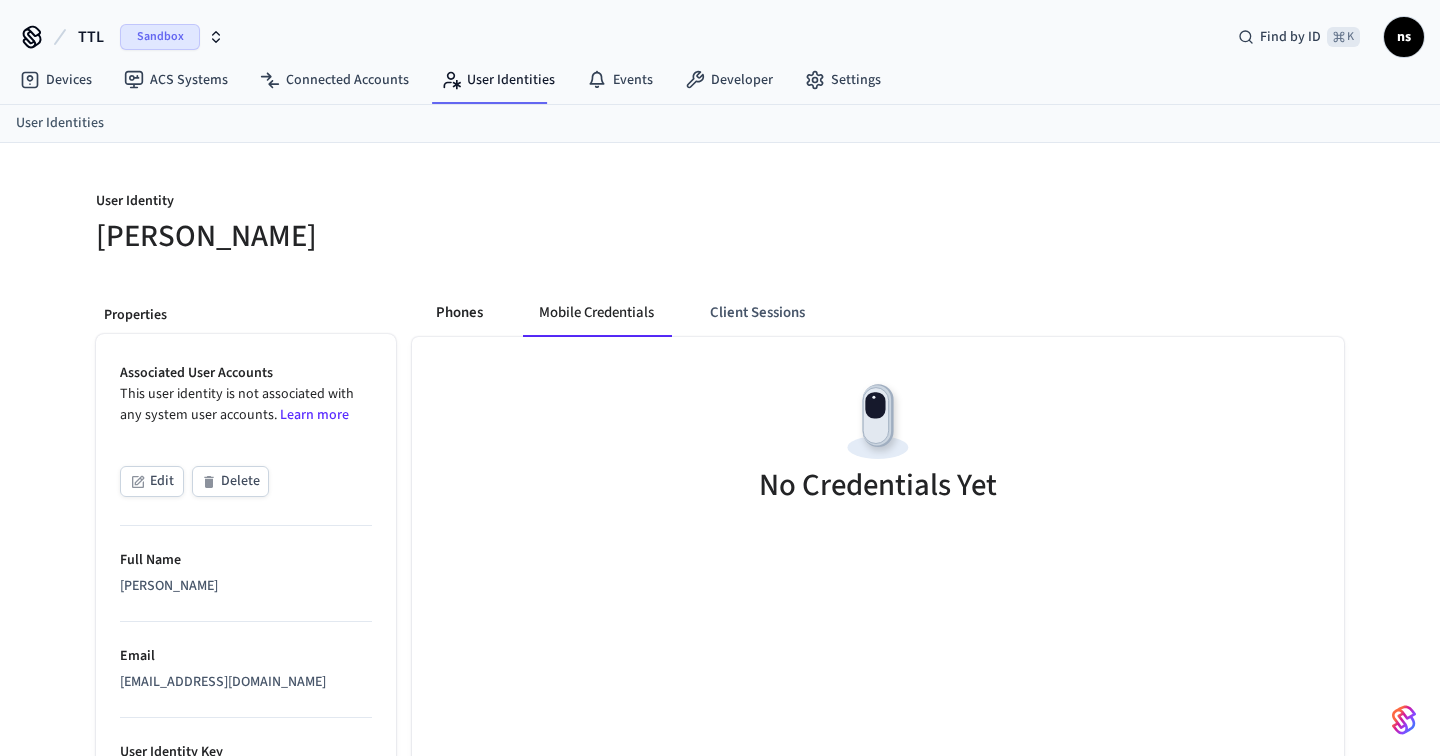 click on "Phones" at bounding box center [459, 313] 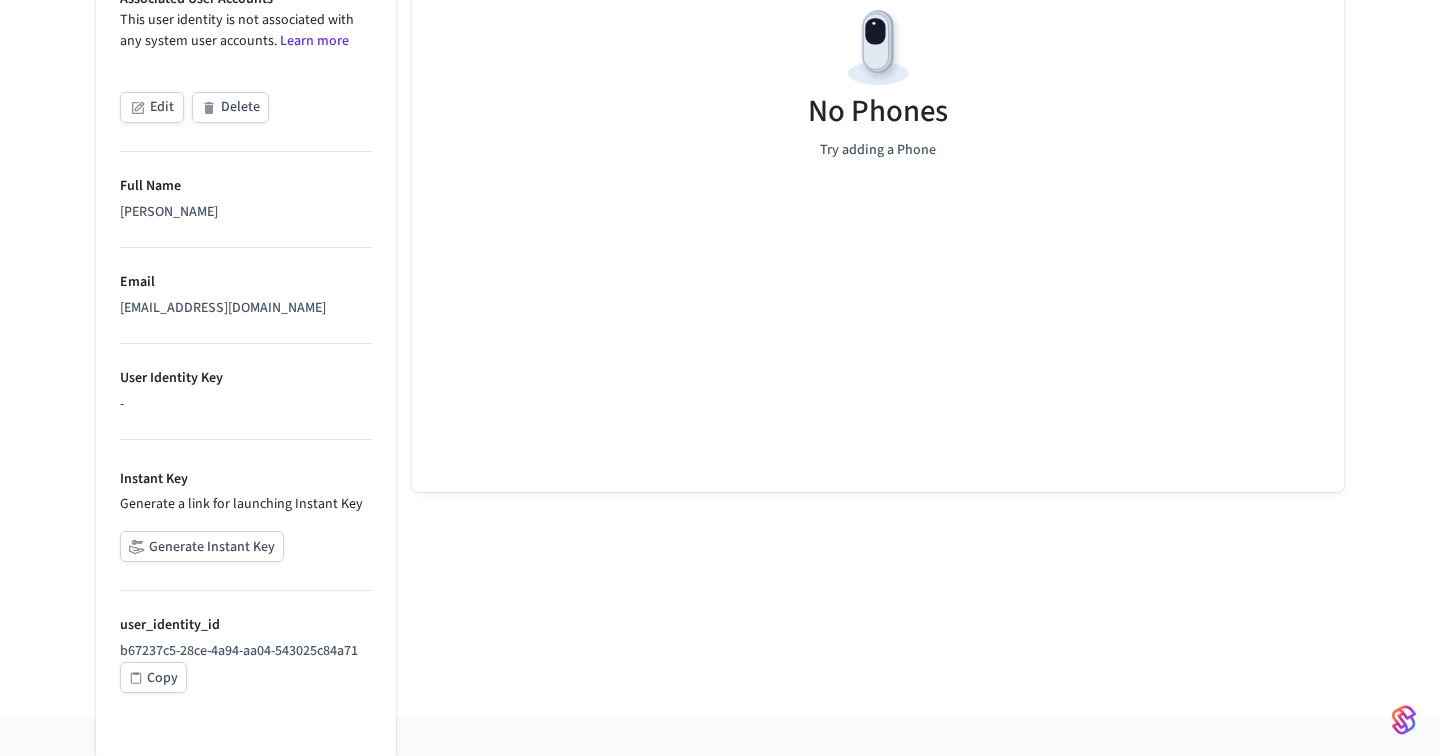 scroll, scrollTop: 380, scrollLeft: 0, axis: vertical 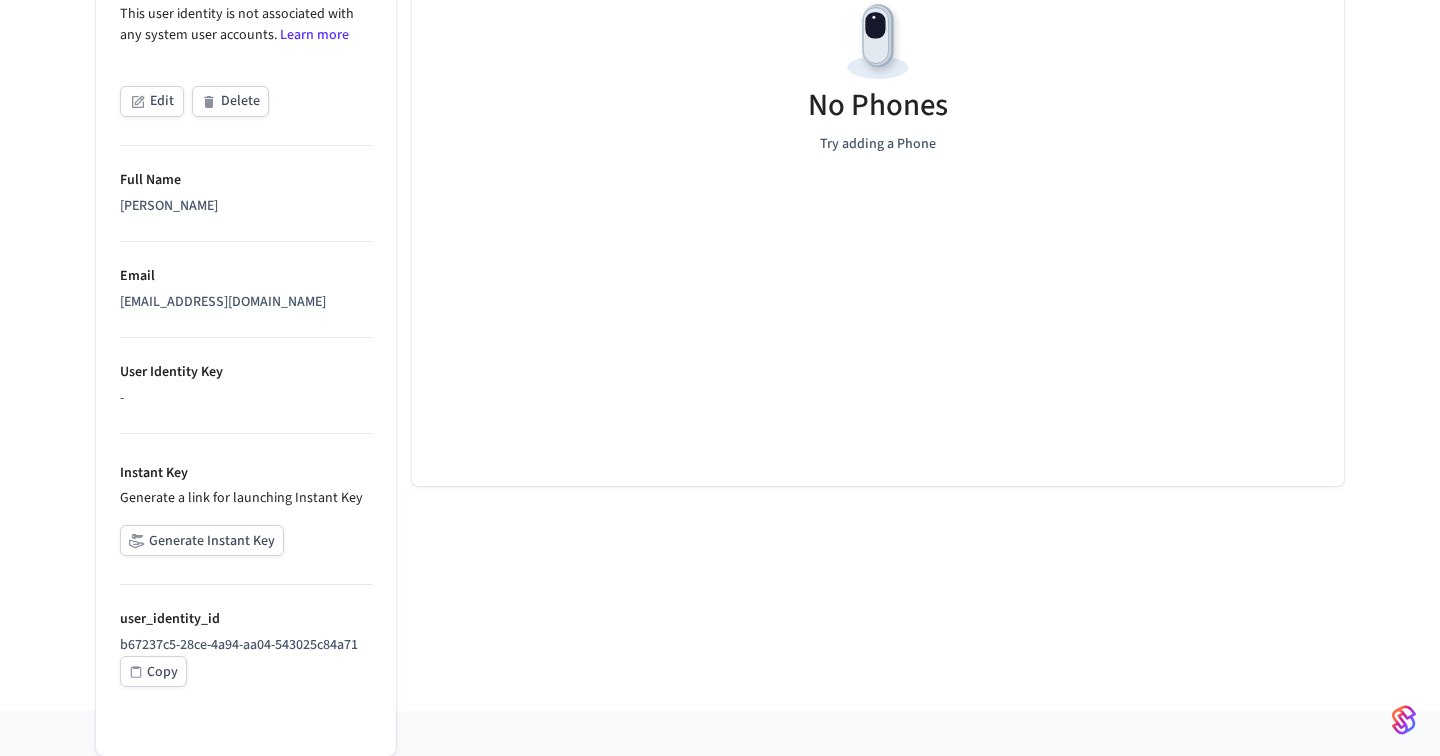 click on "Generate Instant Key" at bounding box center [202, 540] 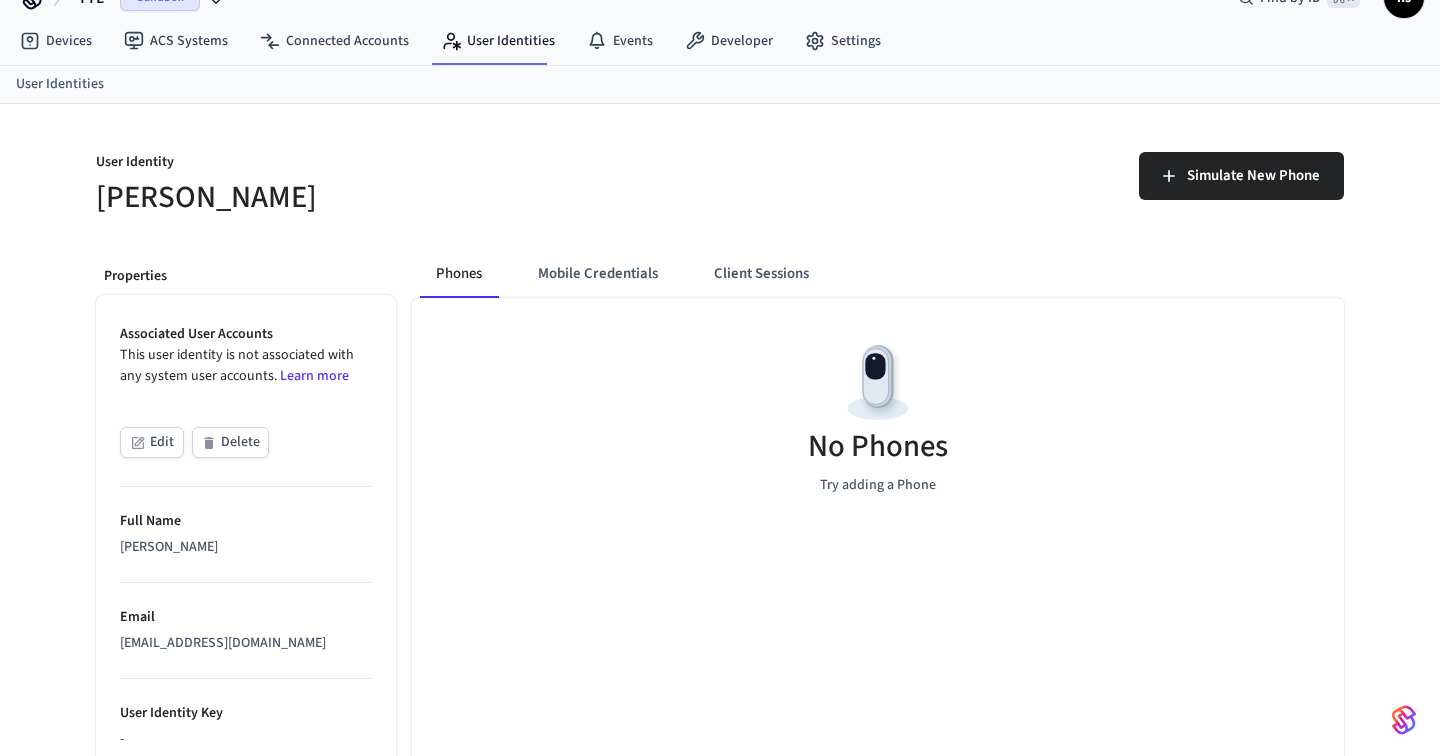 scroll, scrollTop: 41, scrollLeft: 0, axis: vertical 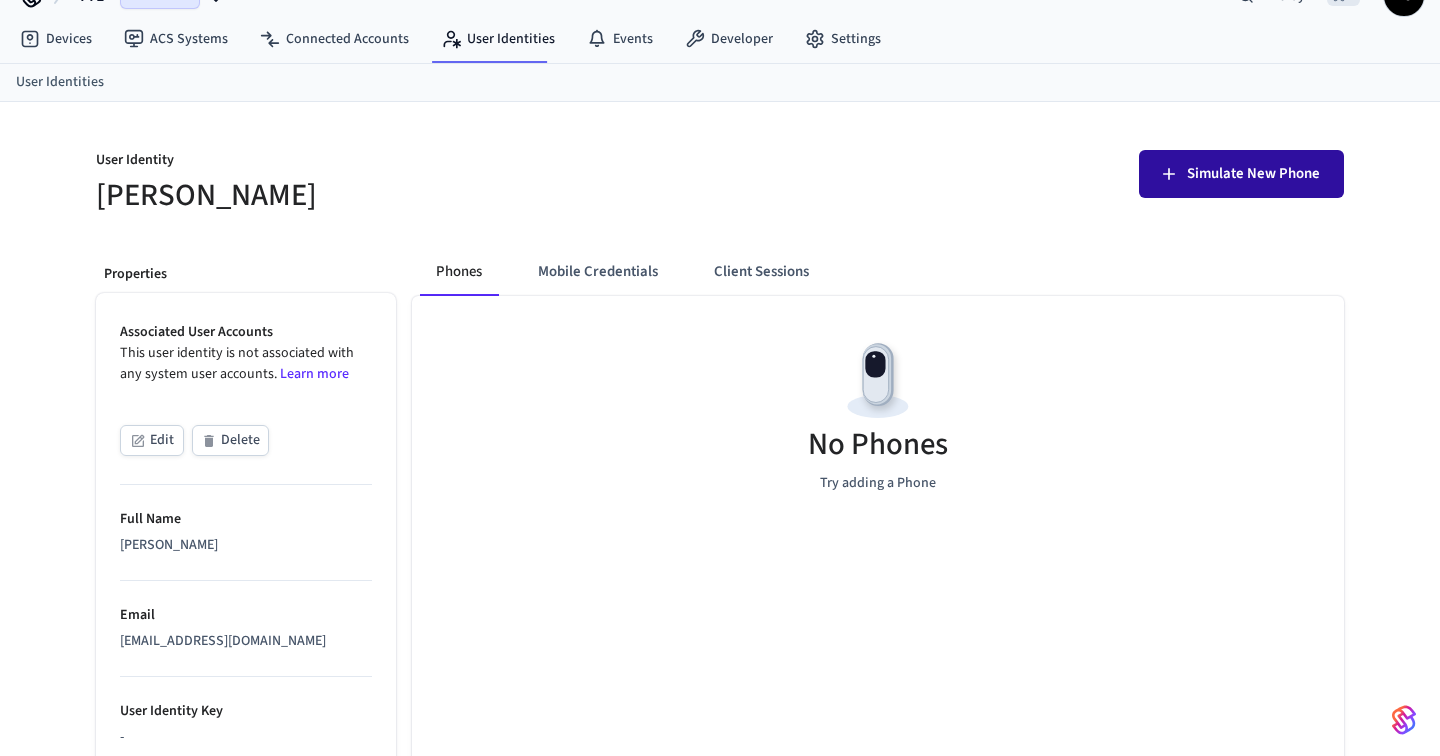 click on "Simulate New Phone" at bounding box center [1253, 174] 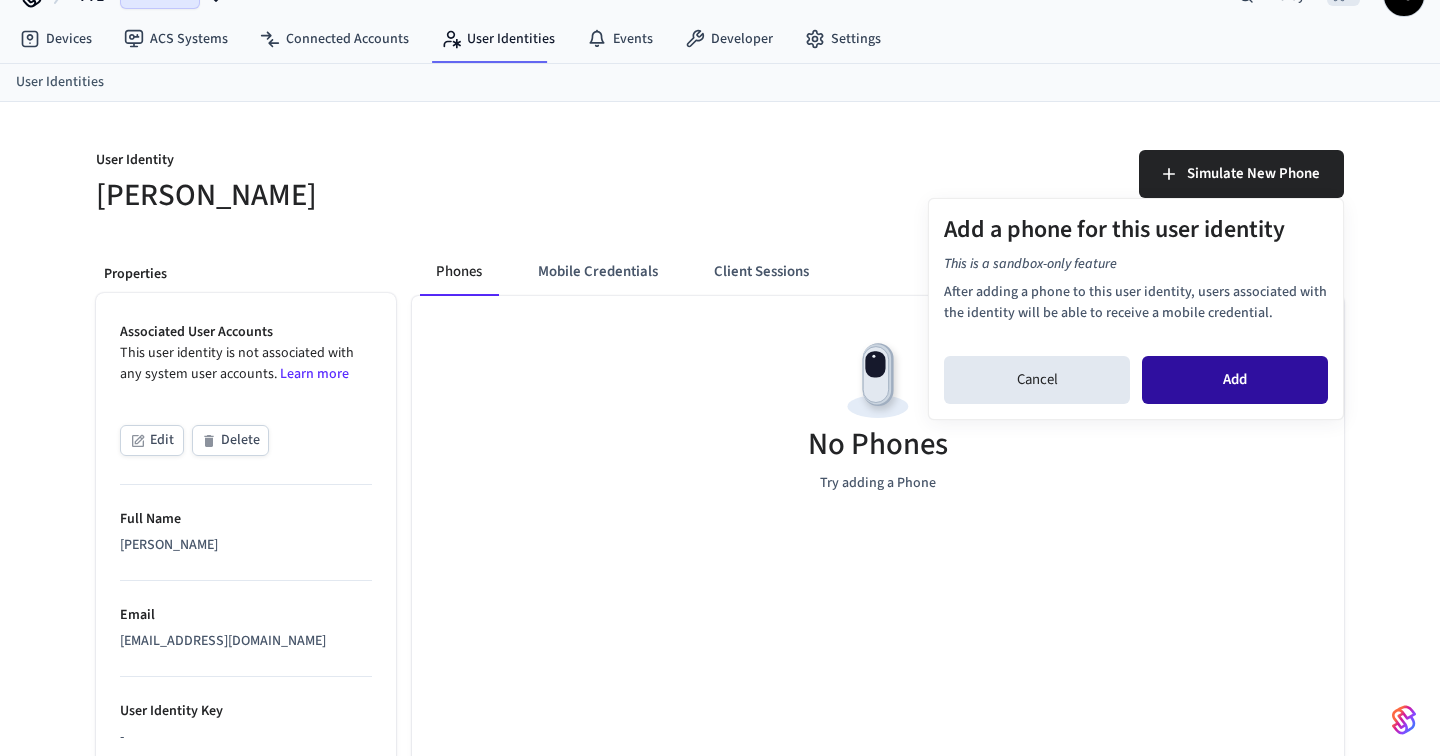 click on "Add" at bounding box center [1235, 380] 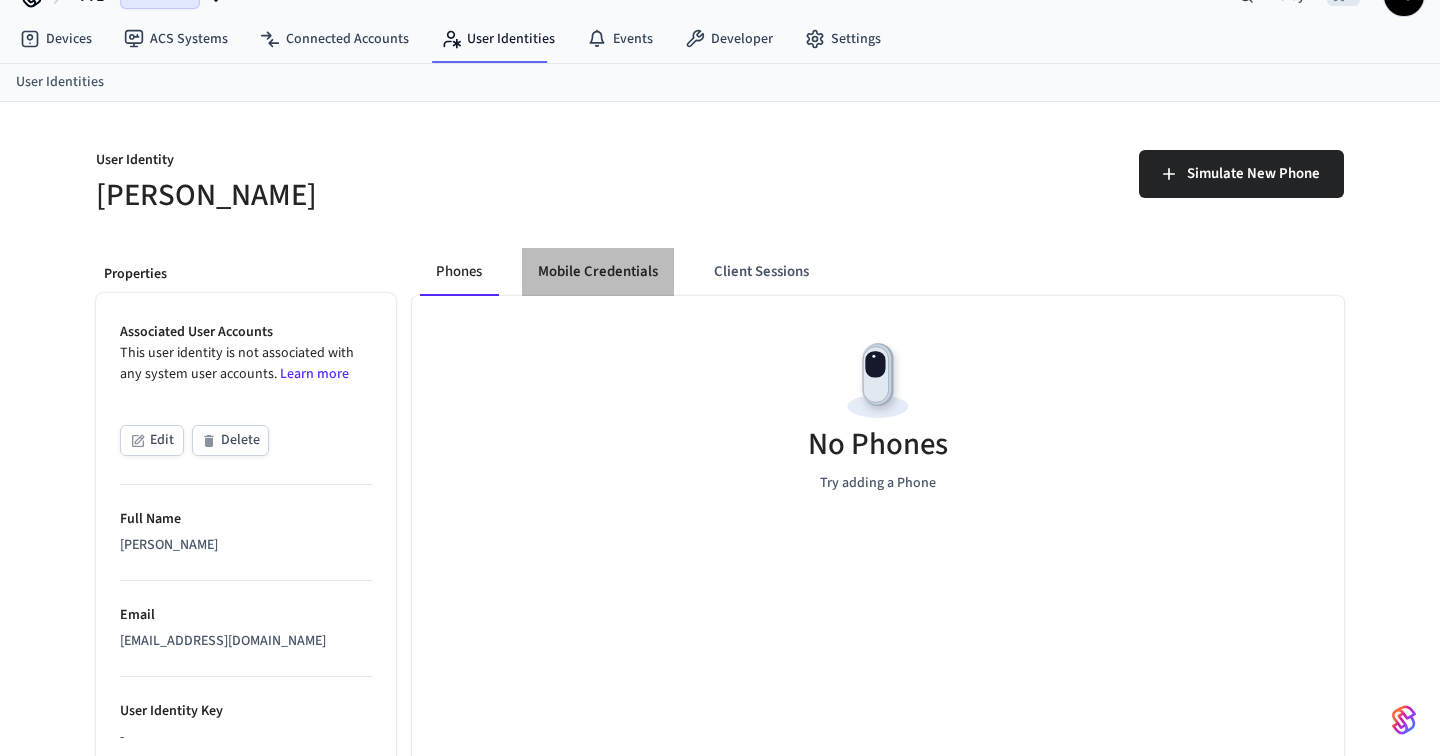 click on "Mobile Credentials" at bounding box center (598, 272) 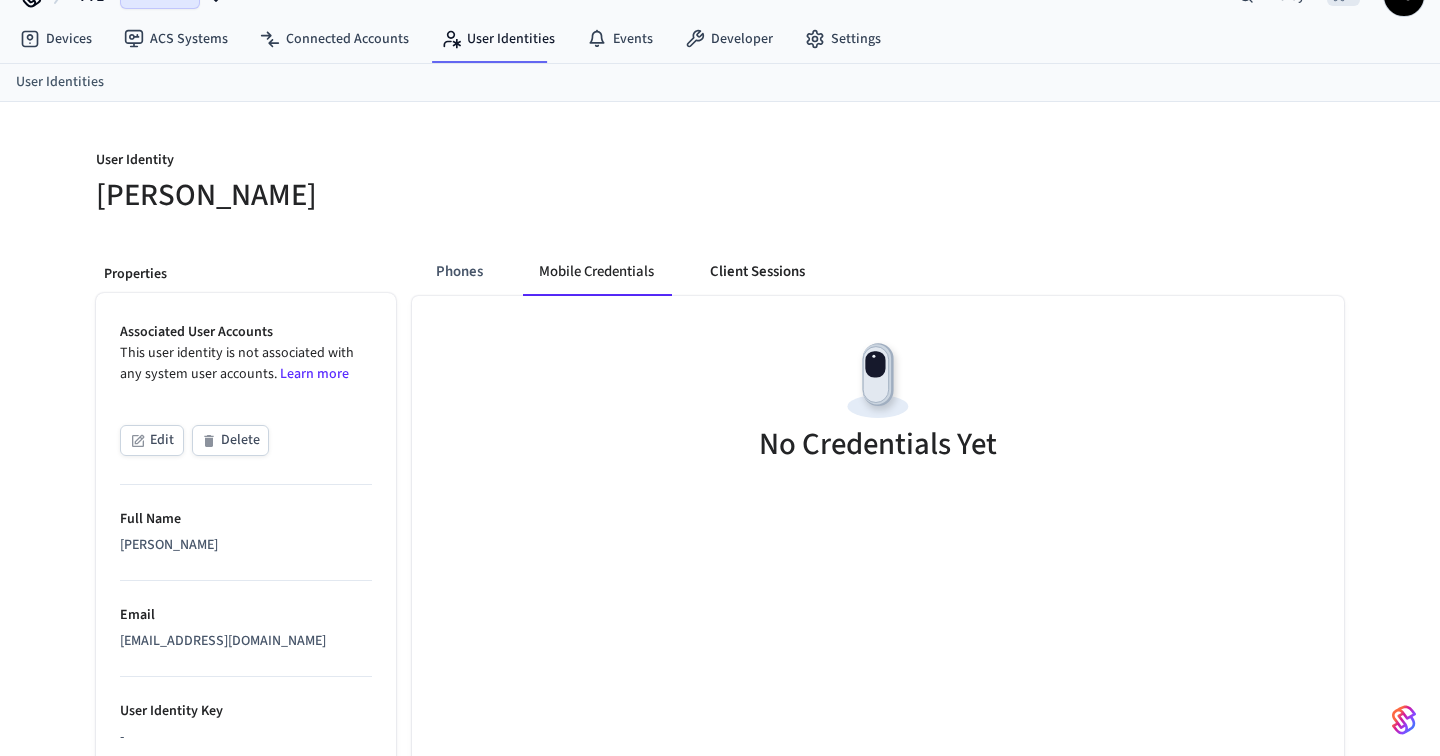 click on "Client Sessions" at bounding box center [757, 272] 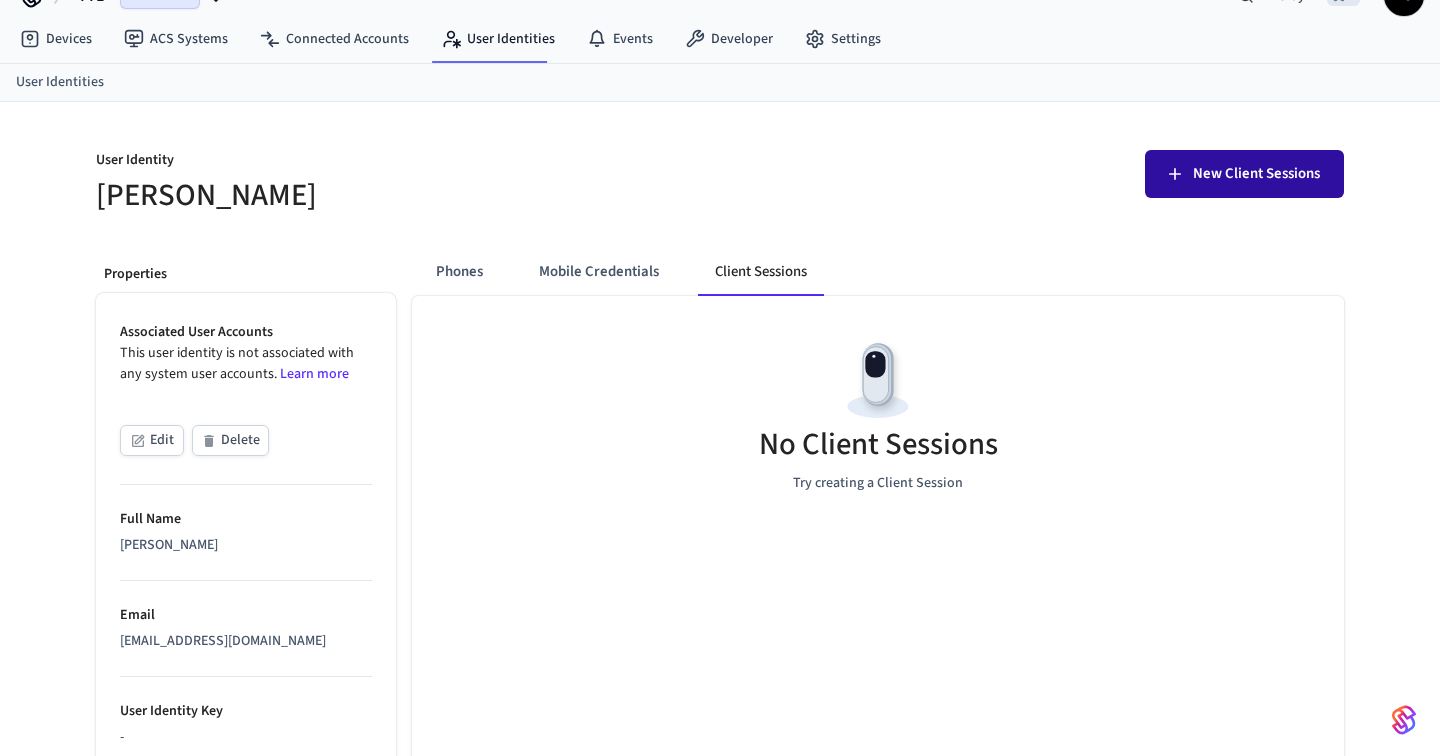 click on "New Client Sessions" at bounding box center [1256, 174] 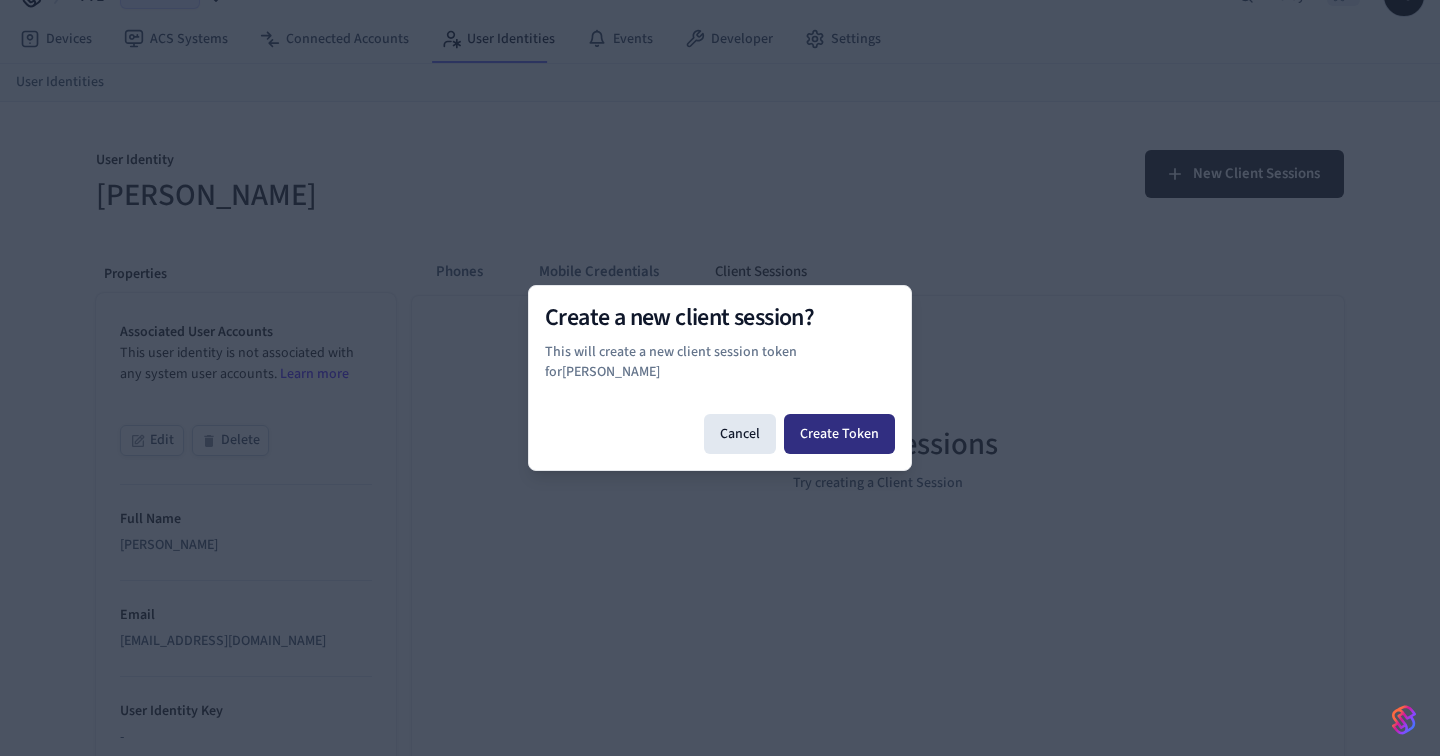 click on "Create Token" at bounding box center [839, 434] 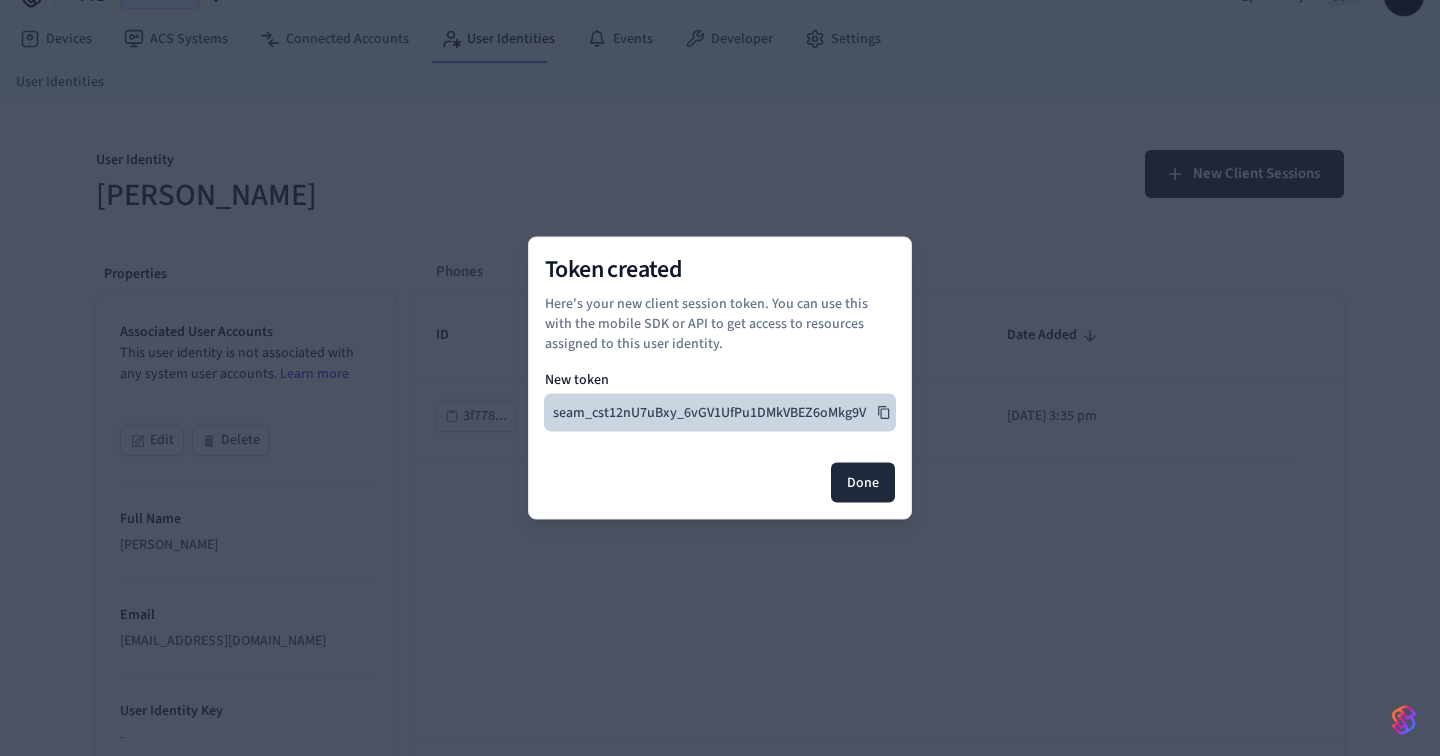 click 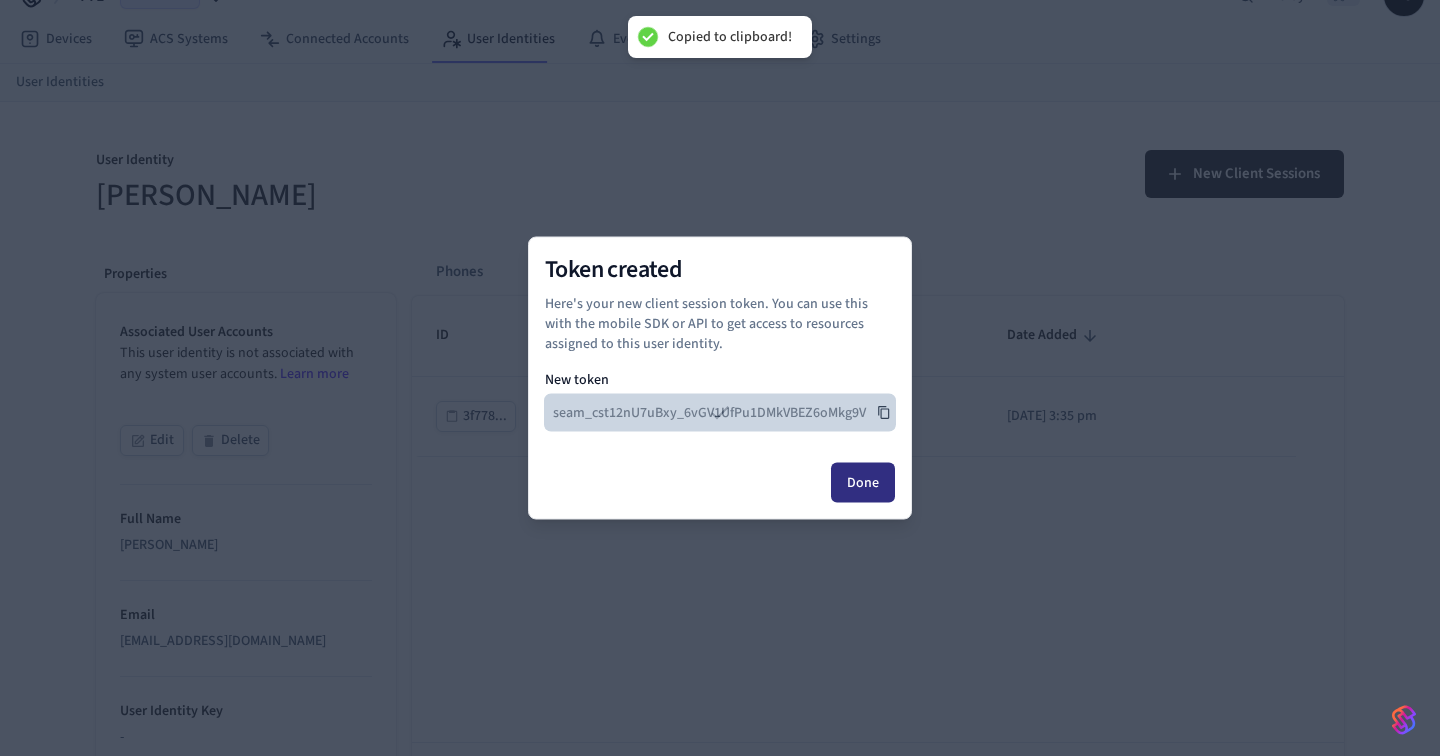 click on "Done" at bounding box center (863, 483) 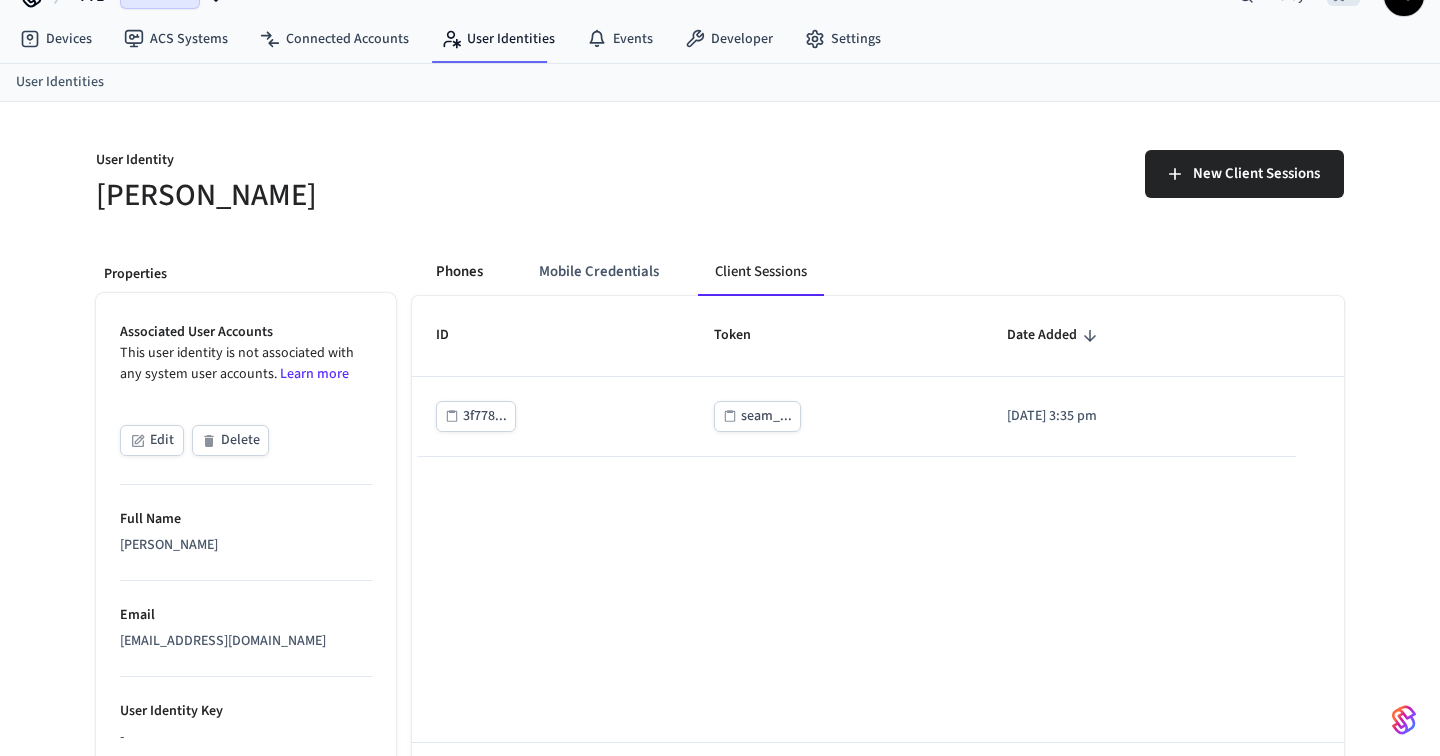 click on "Phones" at bounding box center [459, 272] 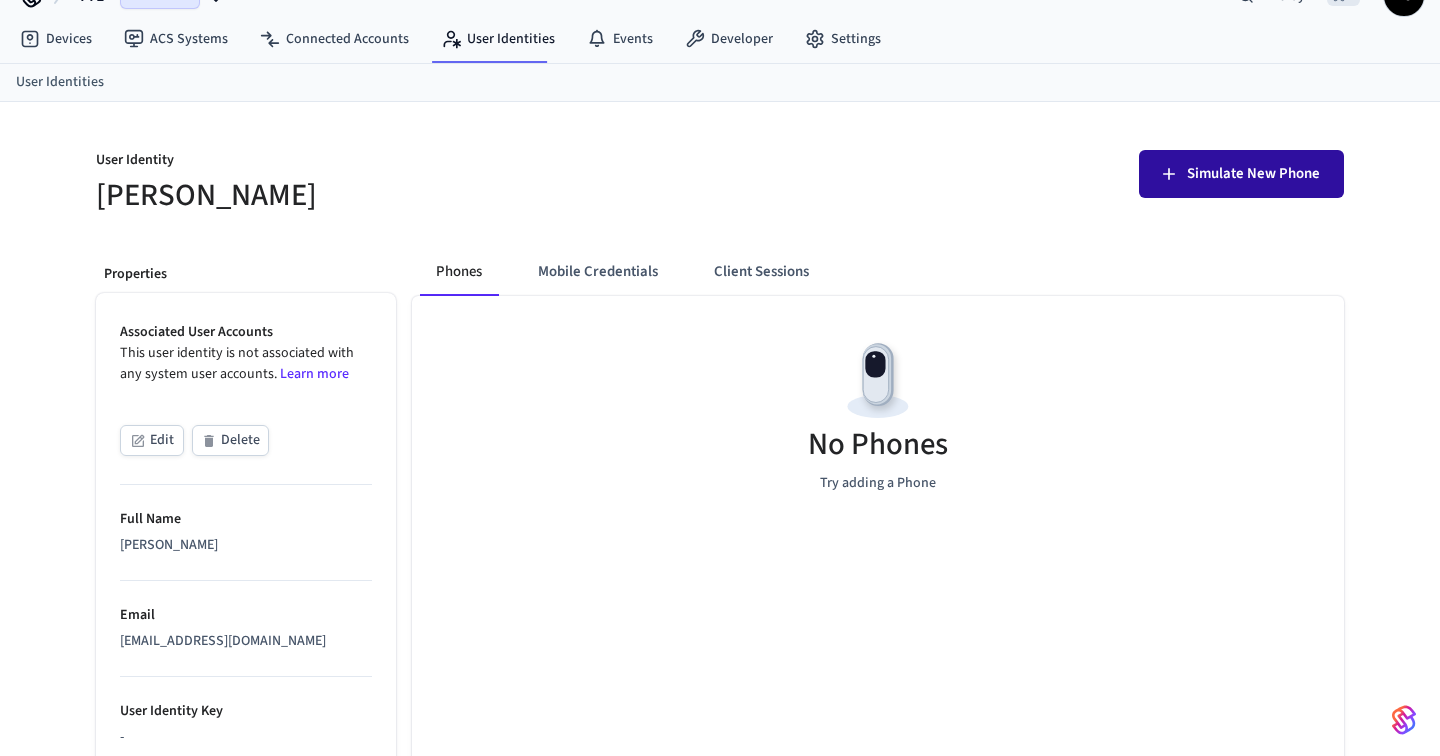 click on "Simulate New Phone" at bounding box center [1241, 174] 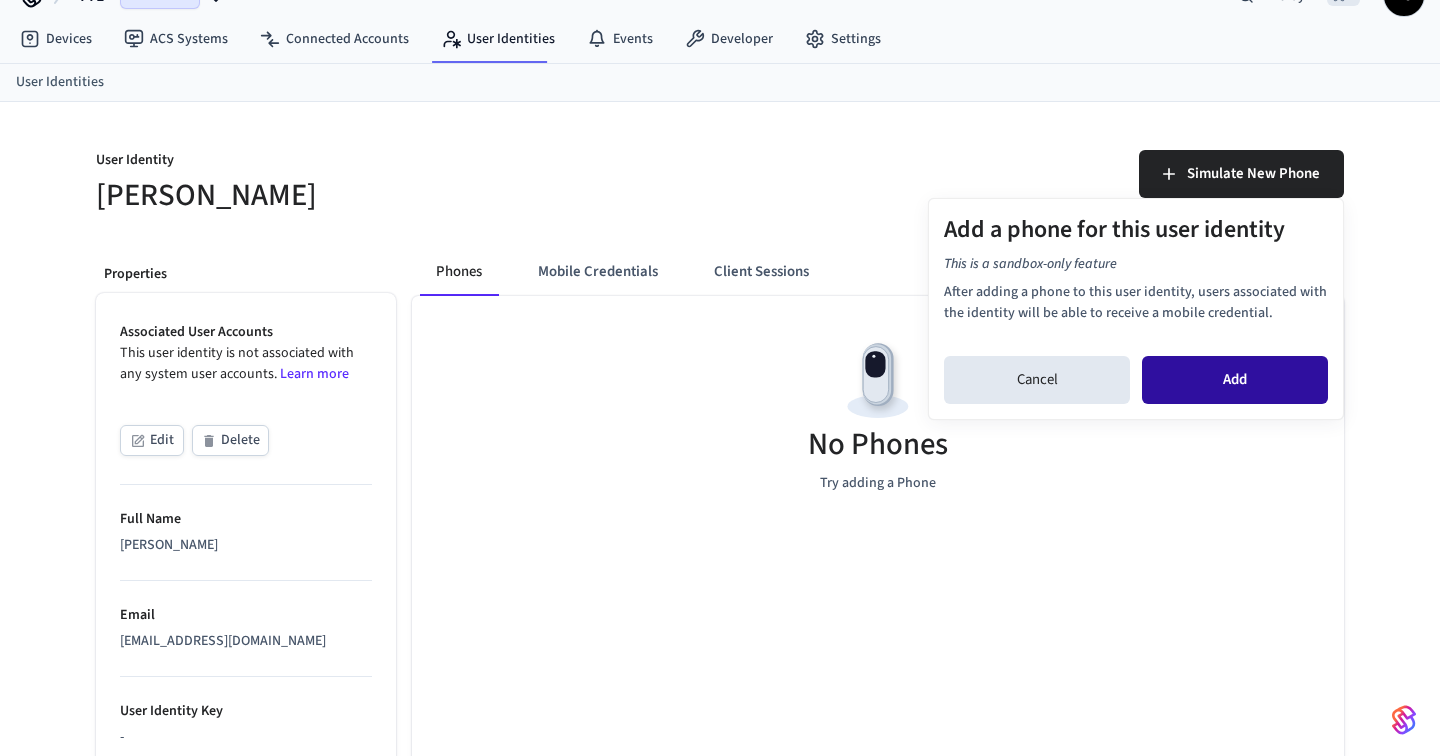 click on "Add" at bounding box center (1235, 380) 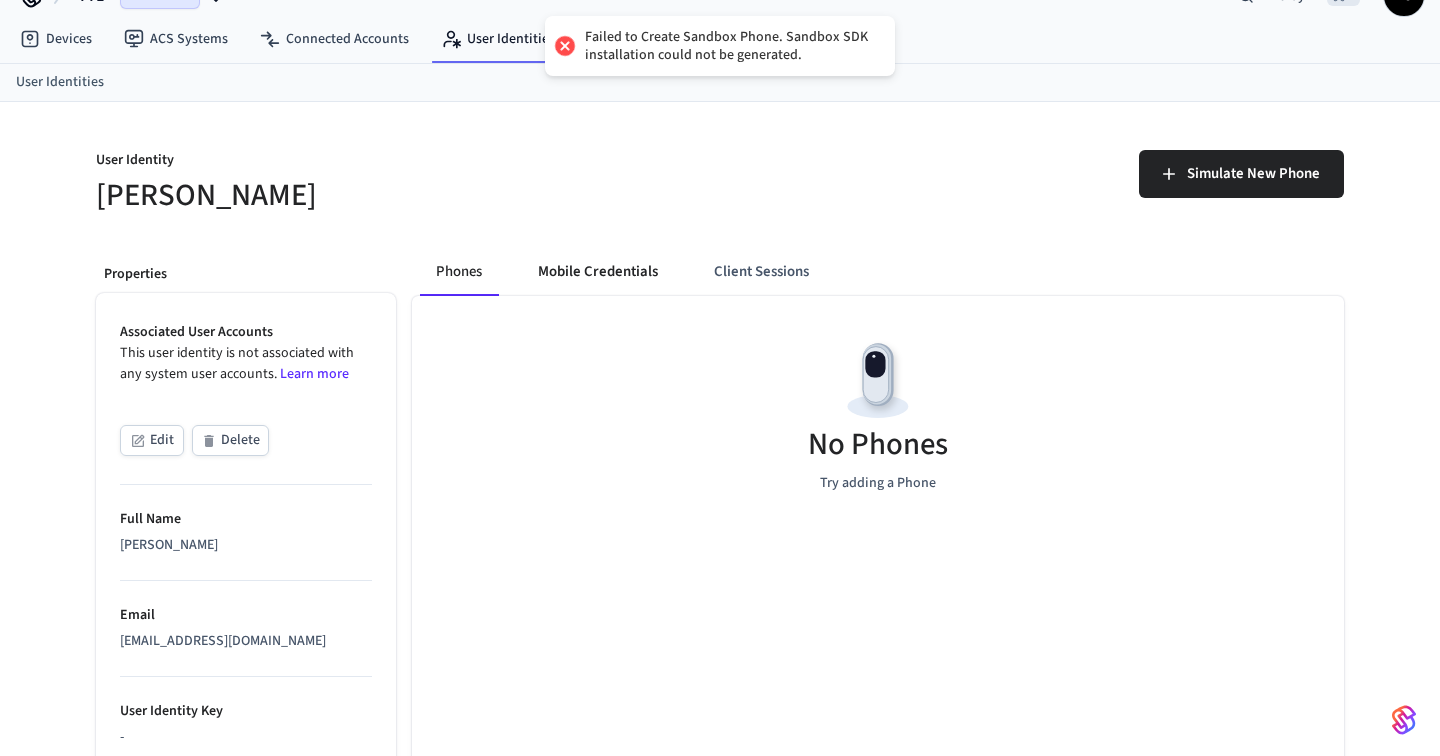 click on "Mobile Credentials" at bounding box center [598, 272] 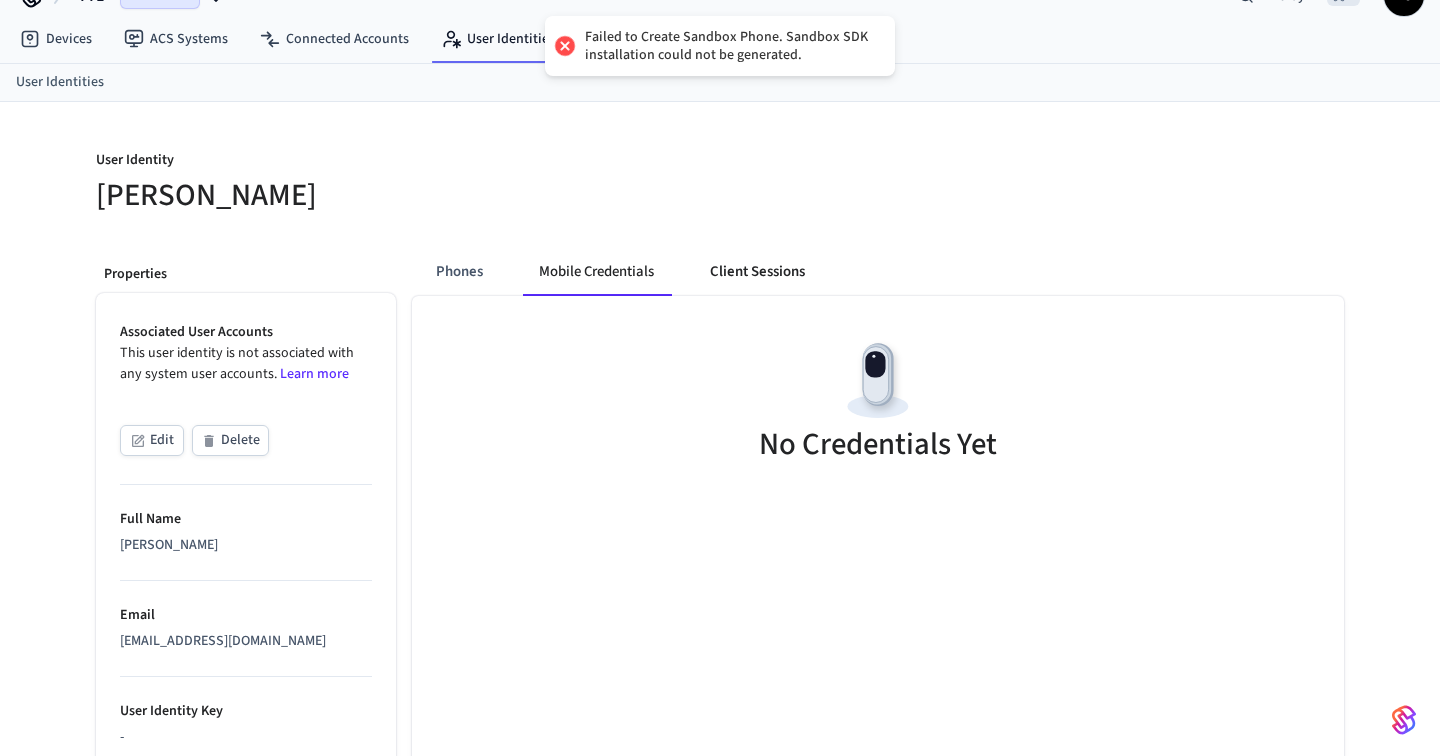 click on "Client Sessions" at bounding box center [757, 272] 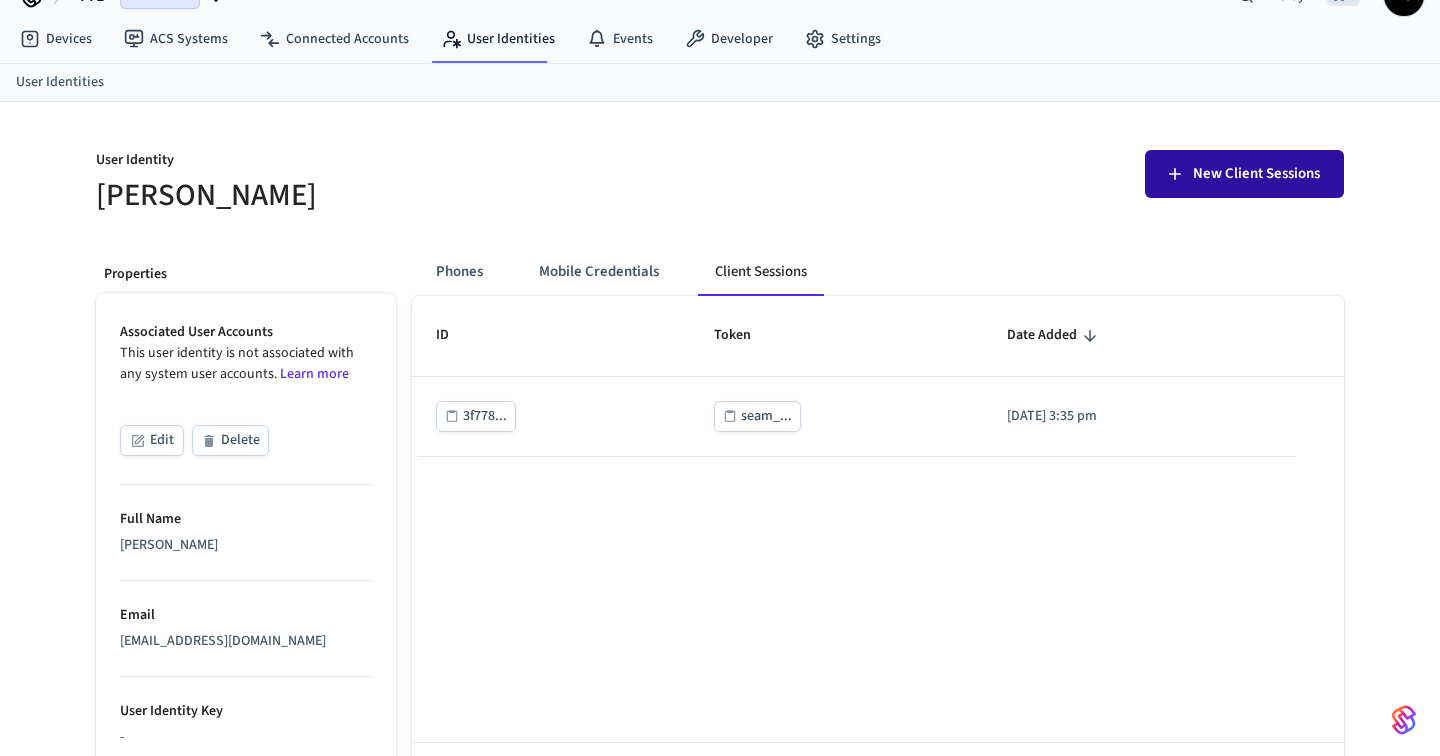 click on "New Client Sessions" at bounding box center [1256, 174] 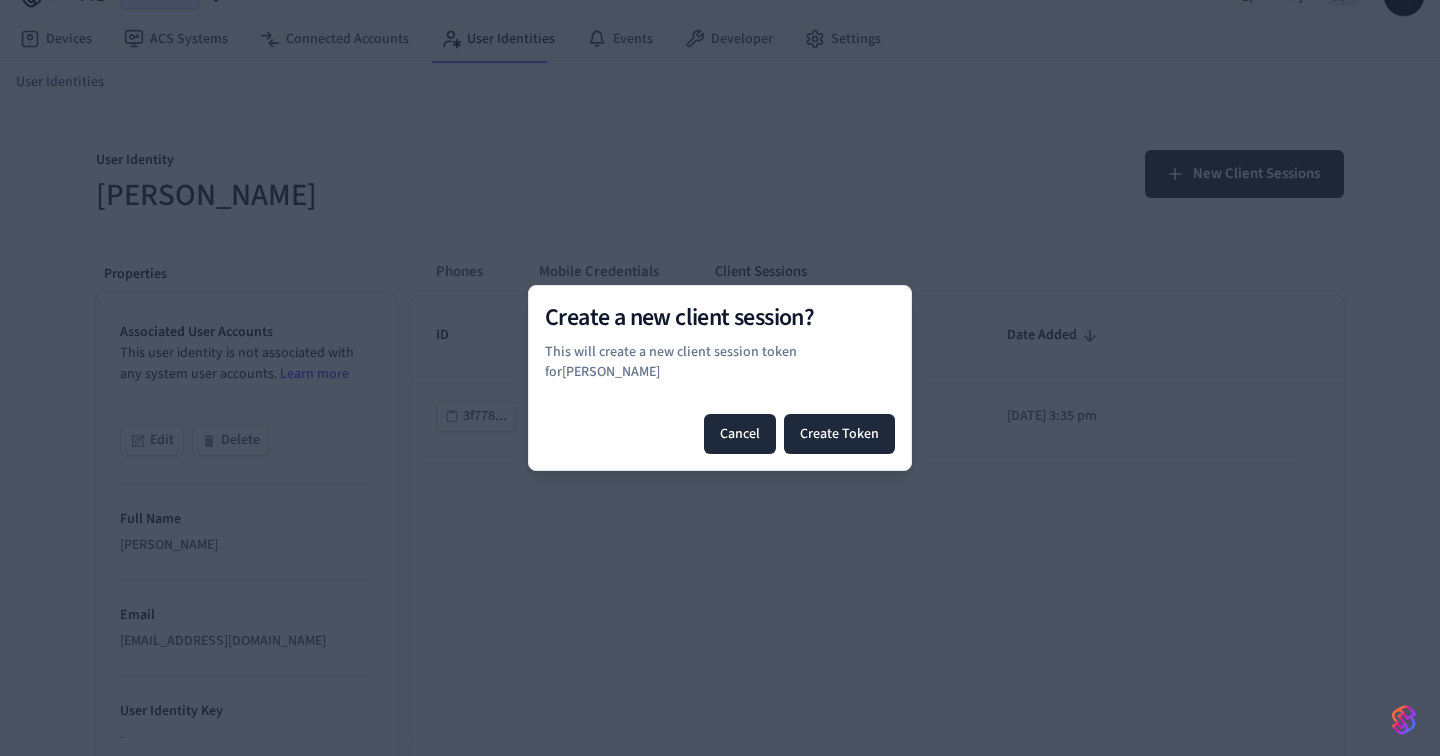 click on "Cancel" at bounding box center (740, 434) 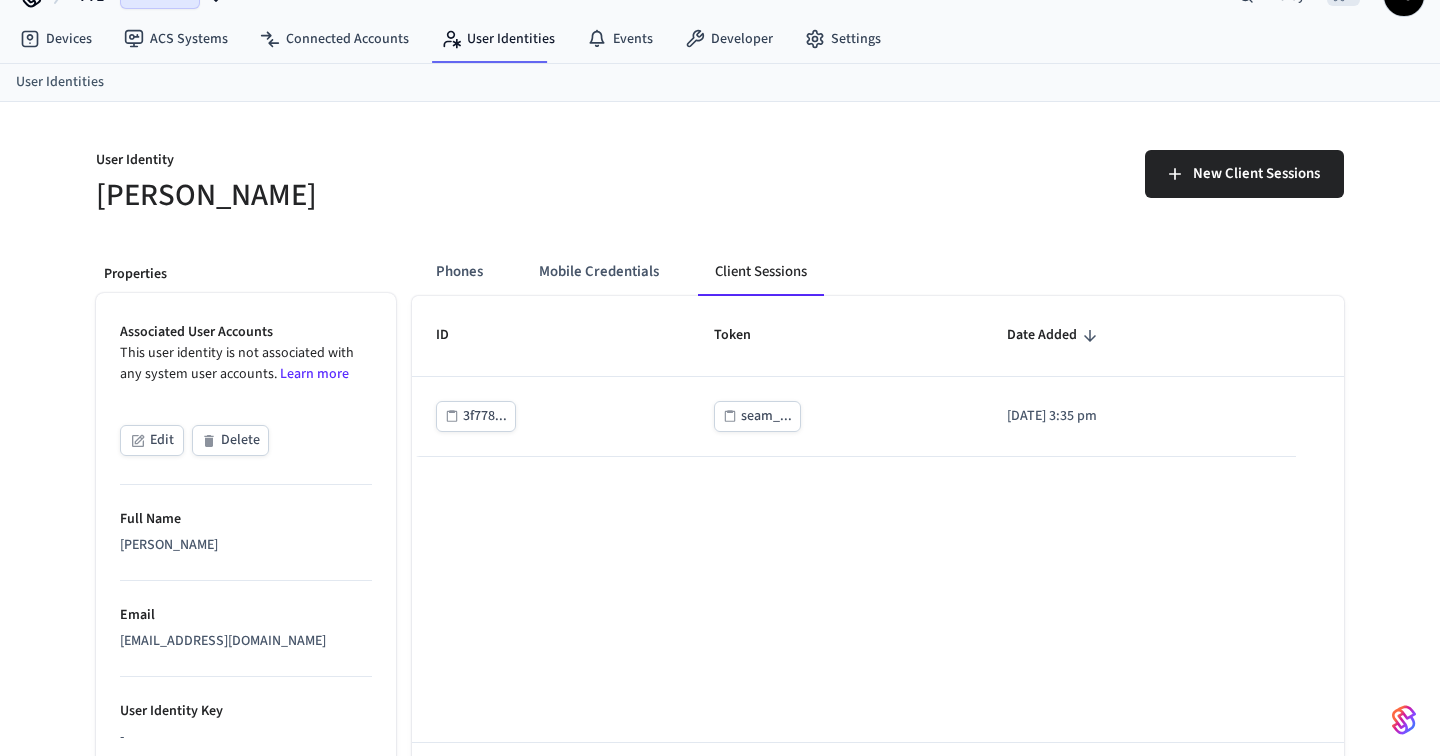 click on "Edit" at bounding box center (152, 440) 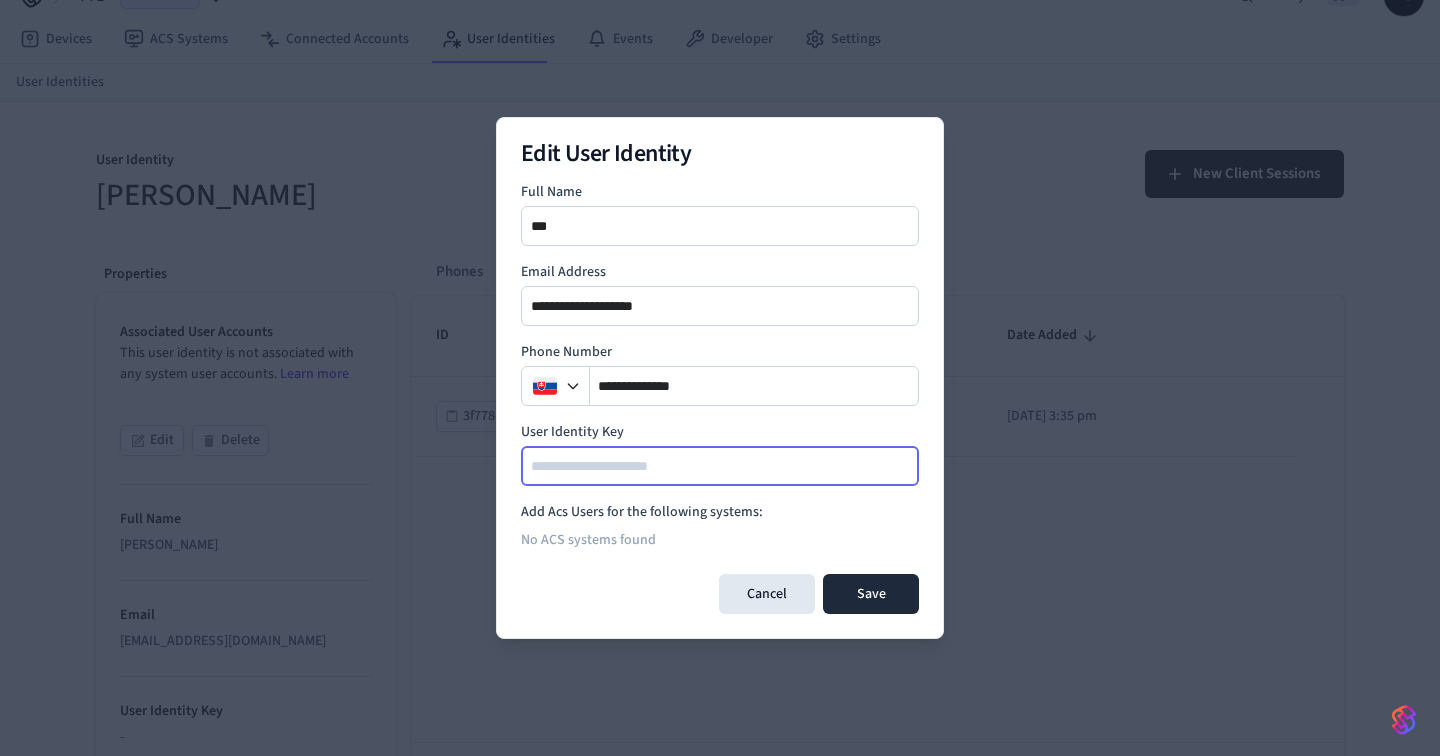 click at bounding box center (721, 466) 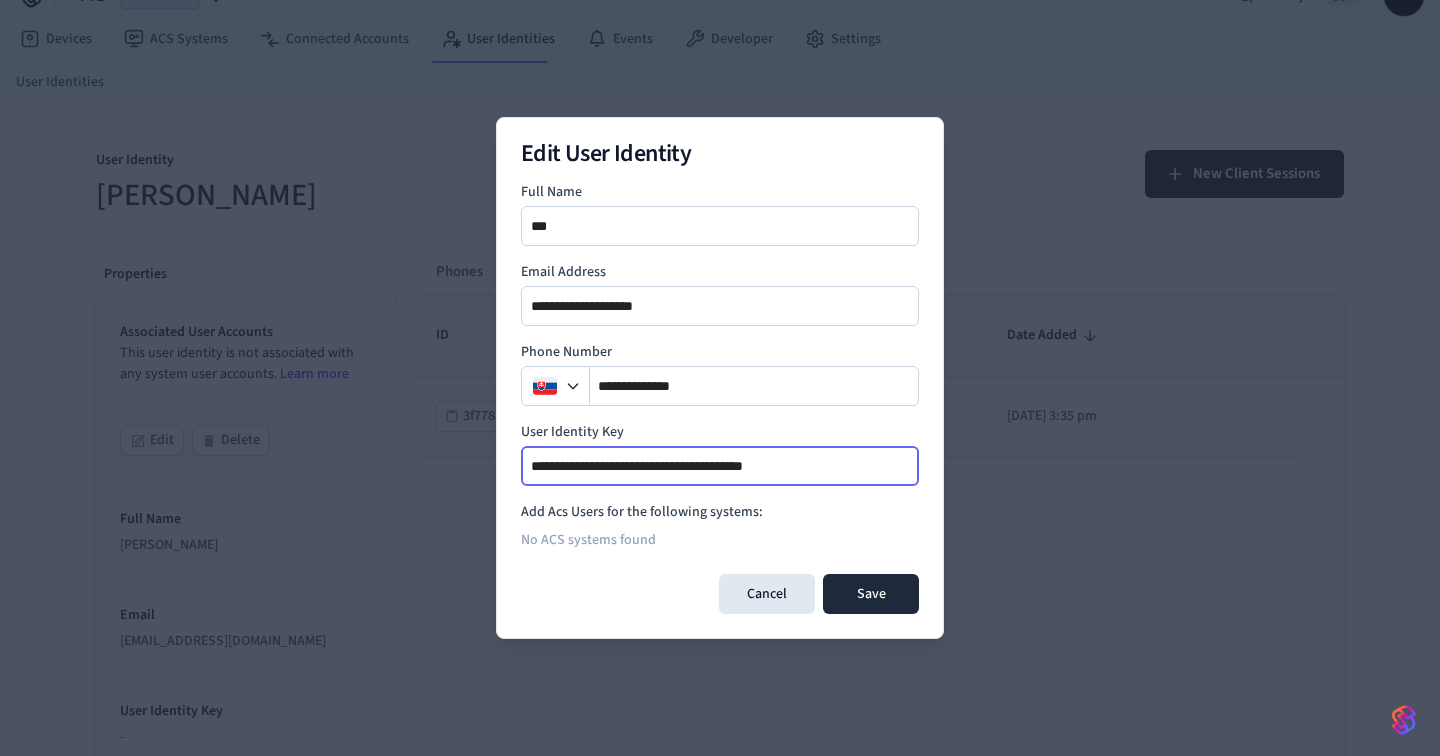 type on "**********" 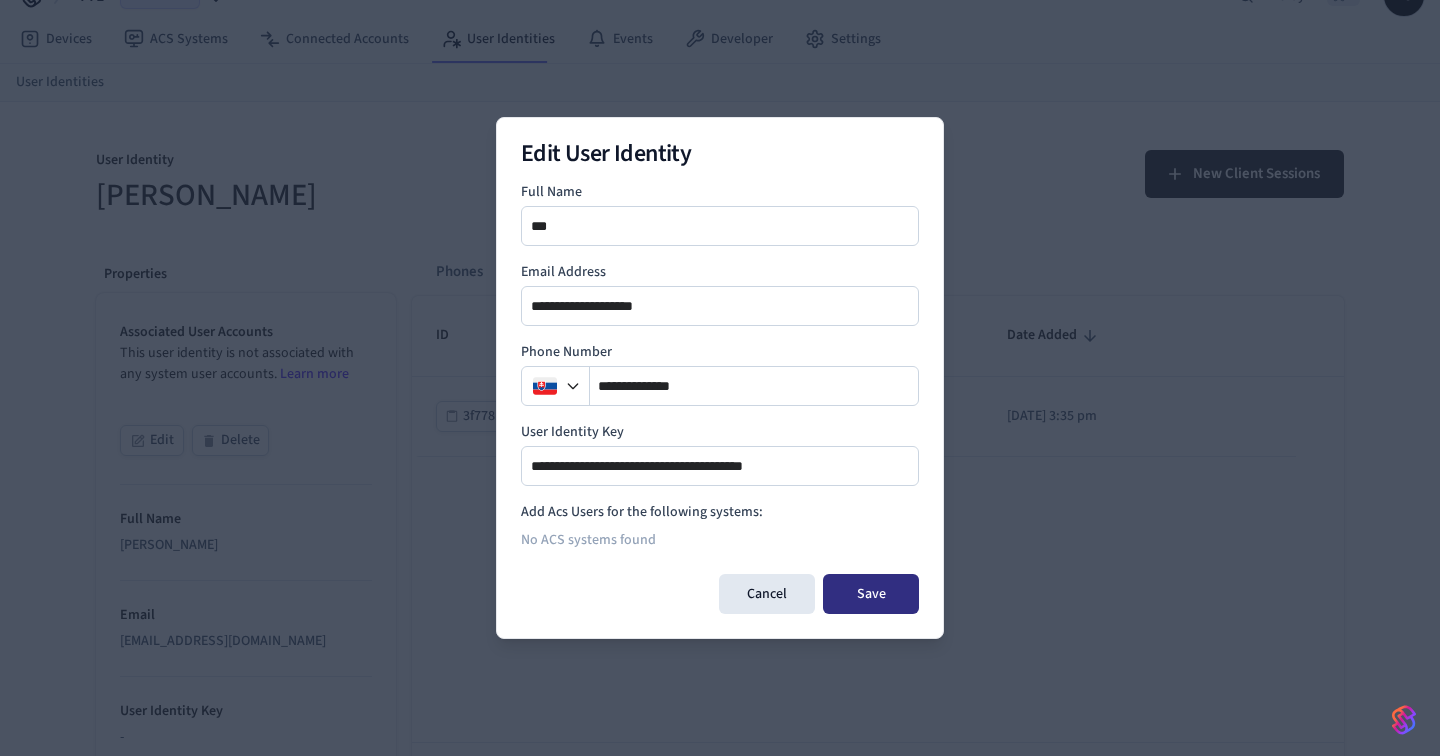 click on "Save" at bounding box center (871, 594) 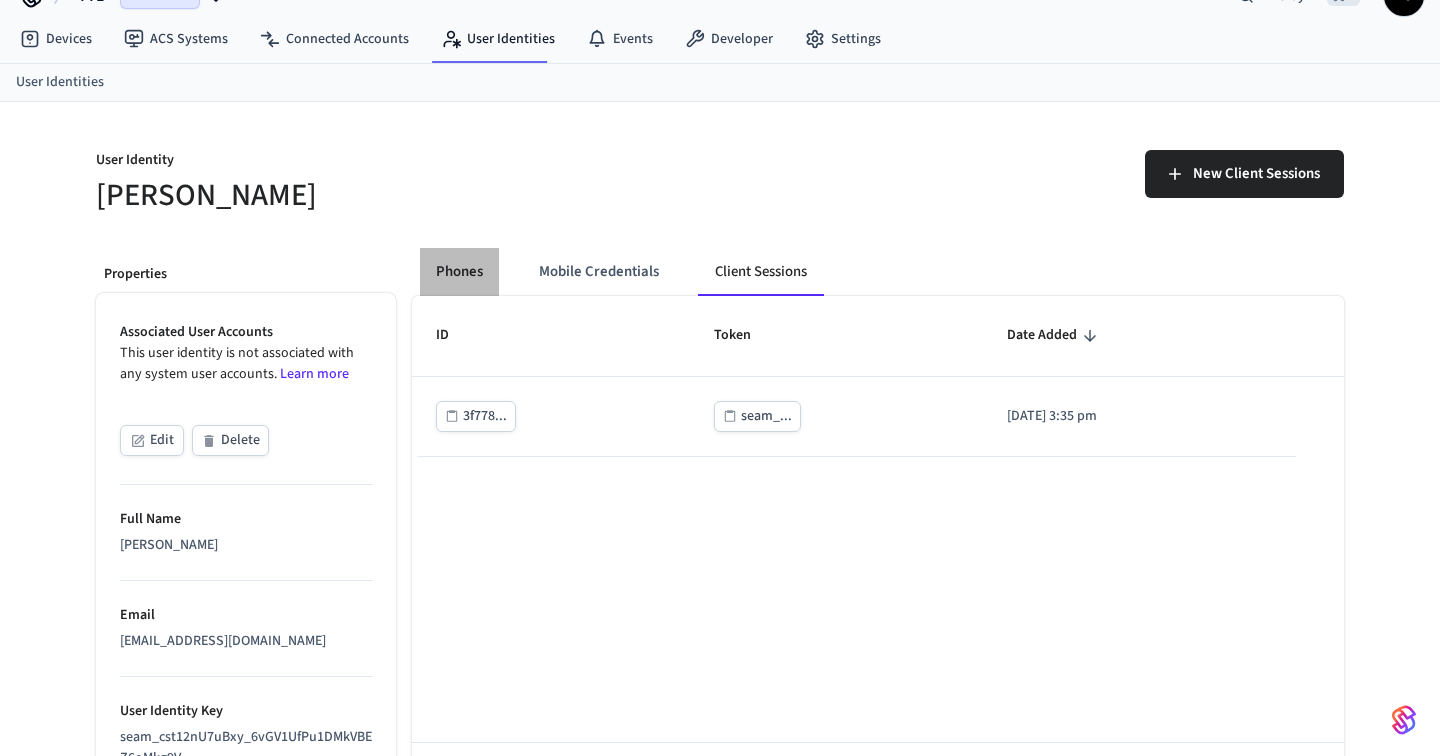 click on "Phones" at bounding box center [459, 272] 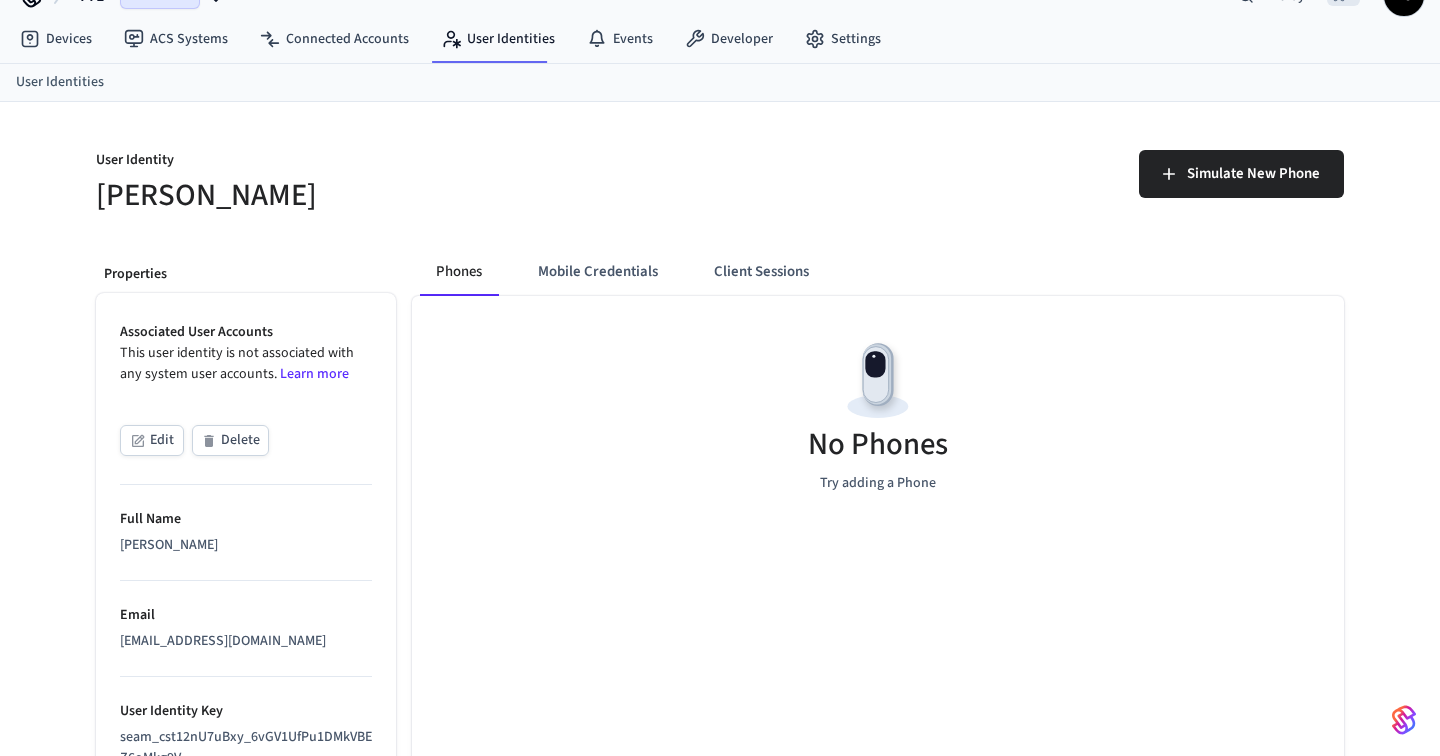 click on "Simulate New Phone" at bounding box center [1026, 171] 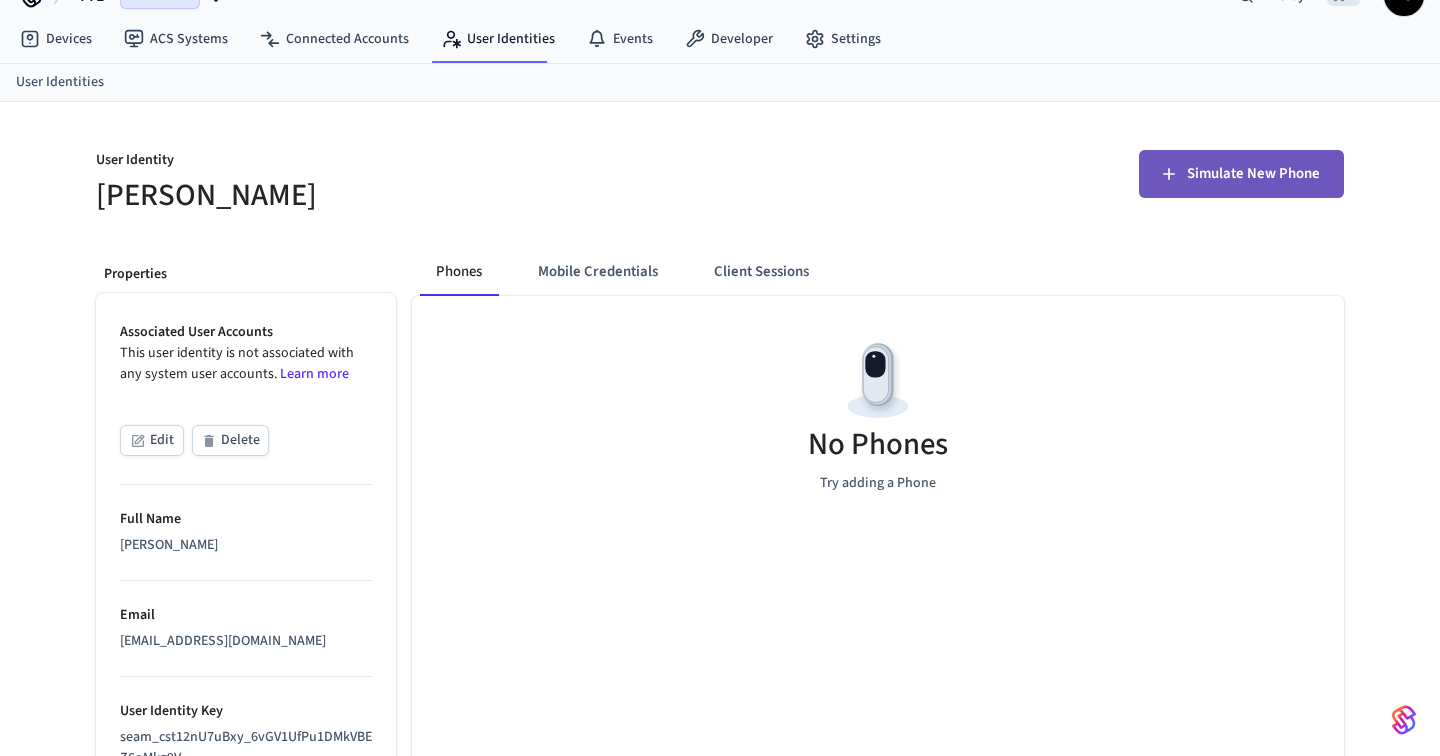 click on "Simulate New Phone" at bounding box center [1253, 174] 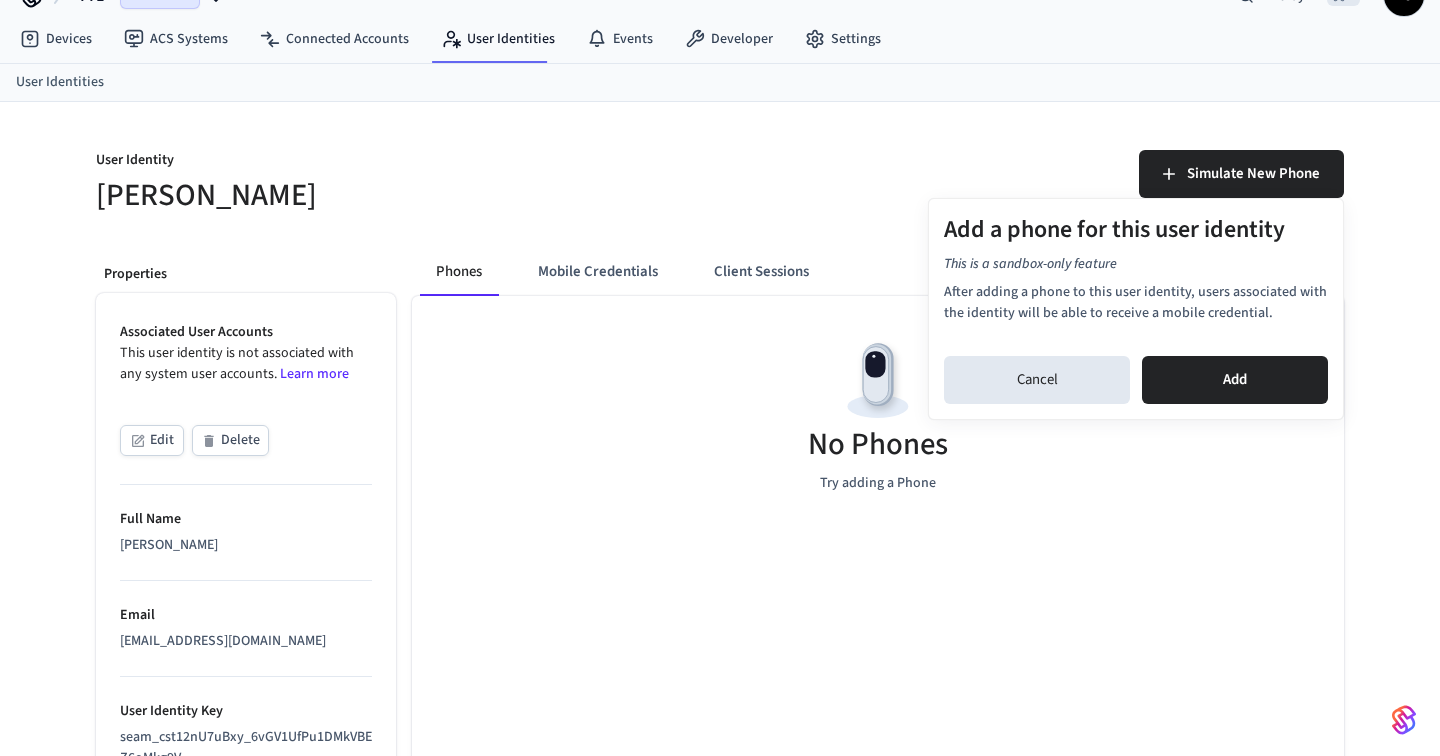 click on "Add" at bounding box center [1235, 380] 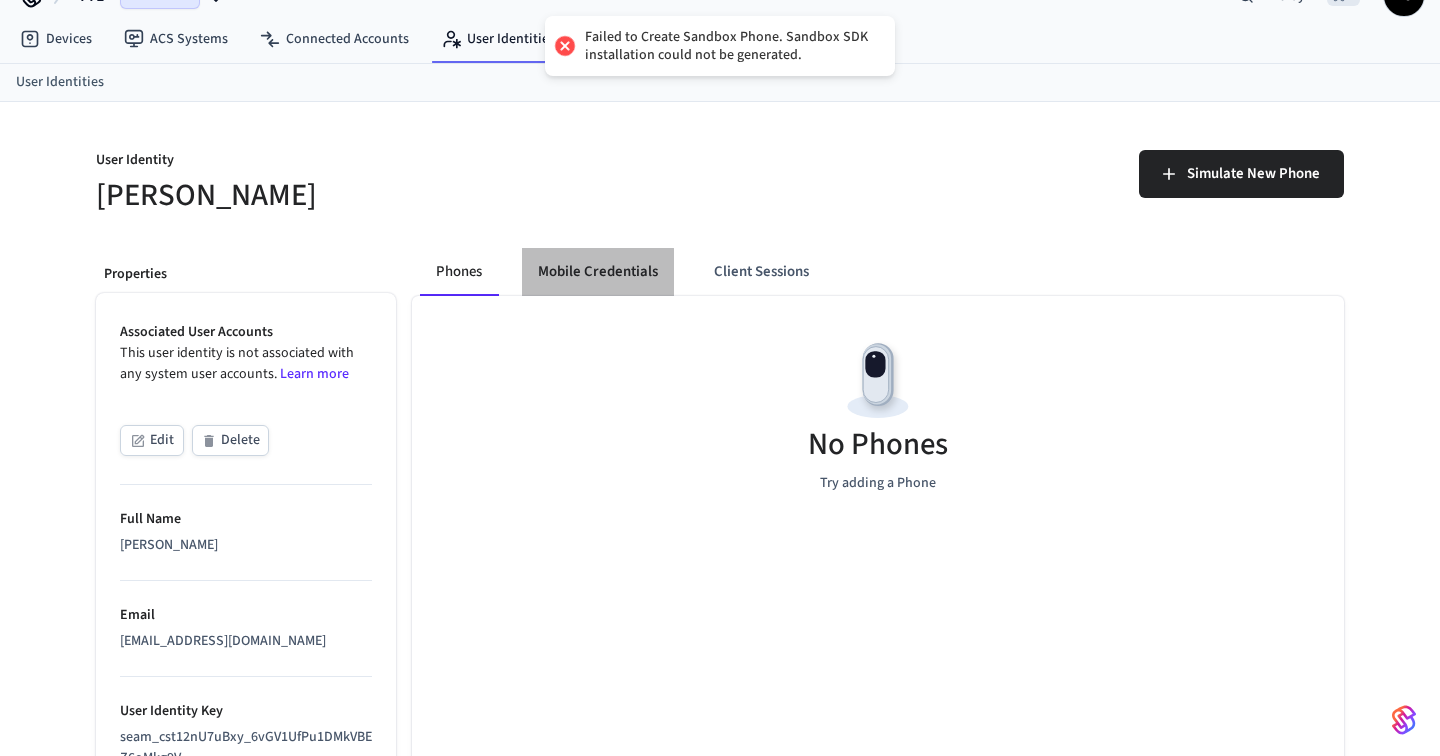 click on "Mobile Credentials" at bounding box center (598, 272) 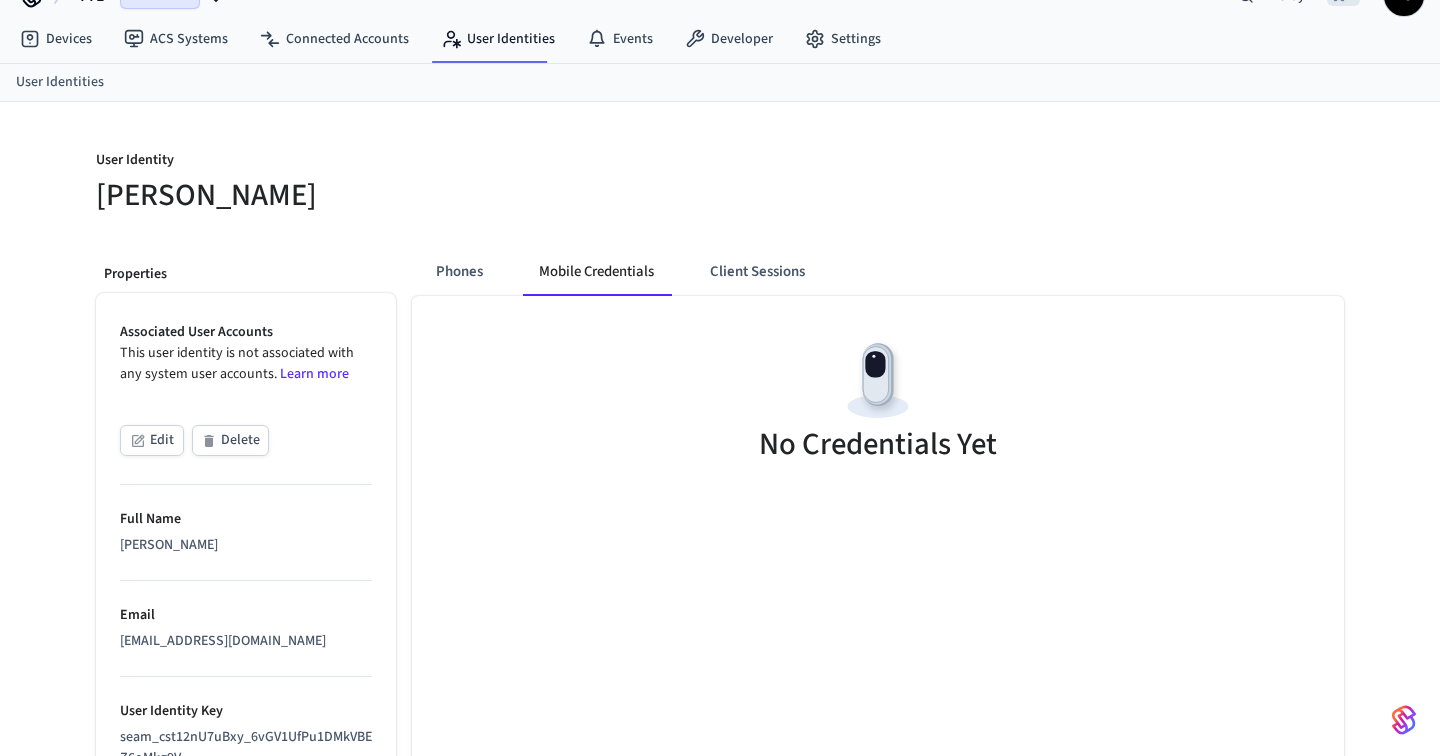 click on "Edit" at bounding box center [152, 440] 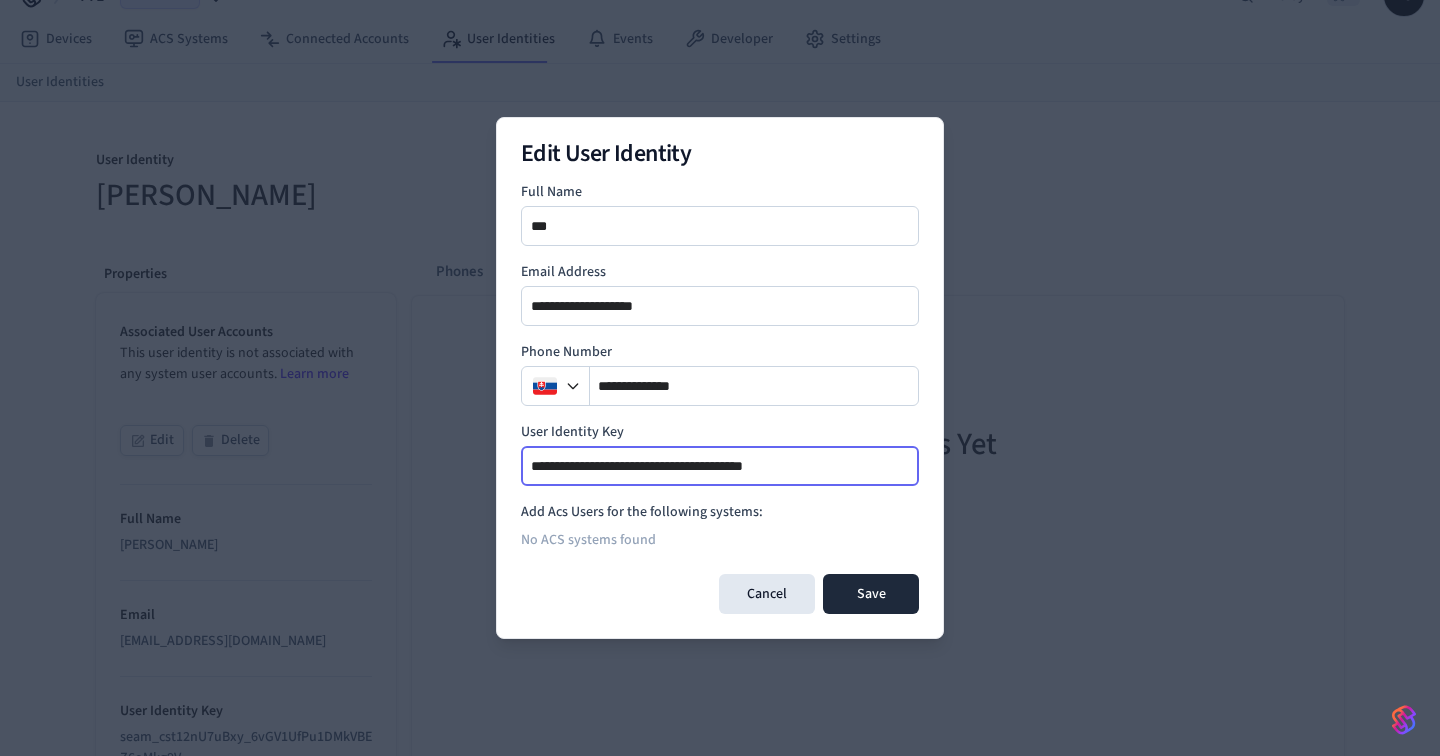 click at bounding box center [721, 466] 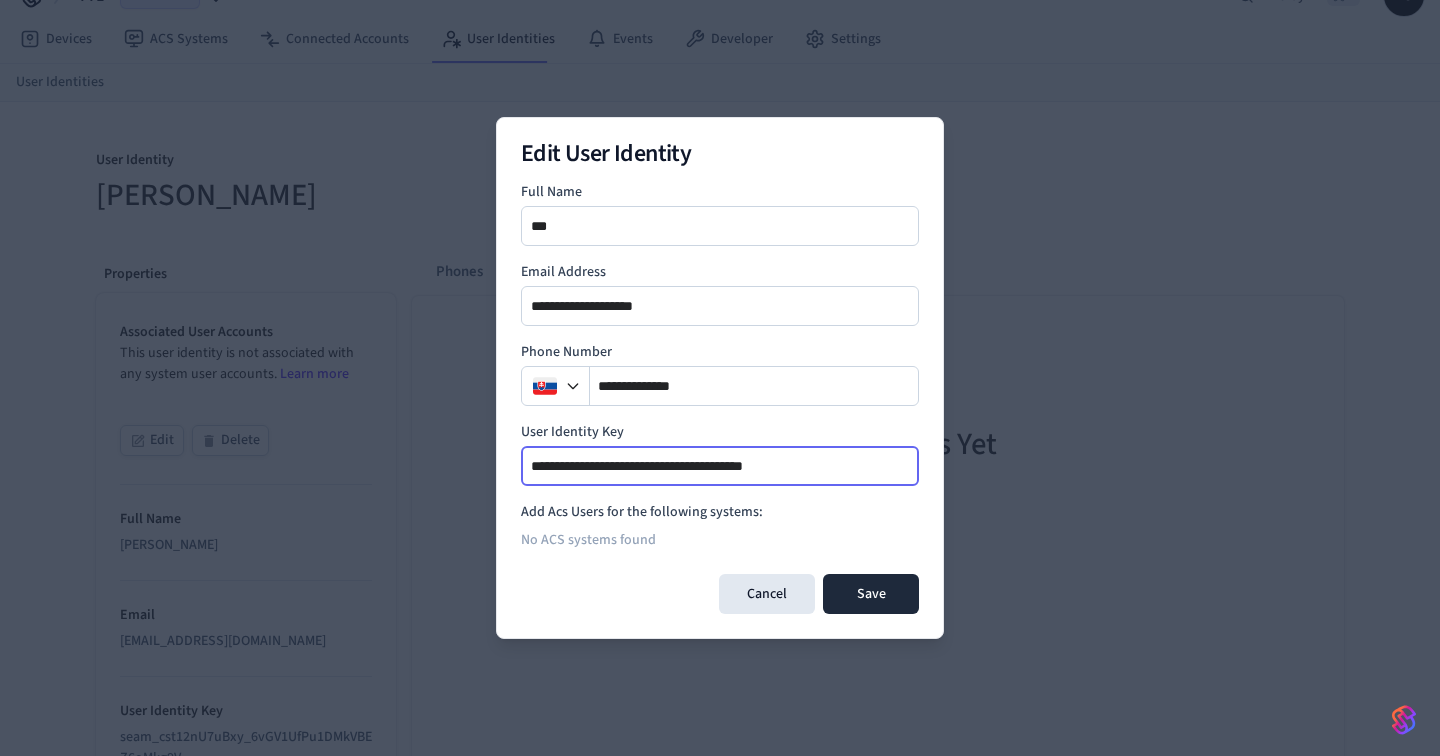 click at bounding box center (721, 466) 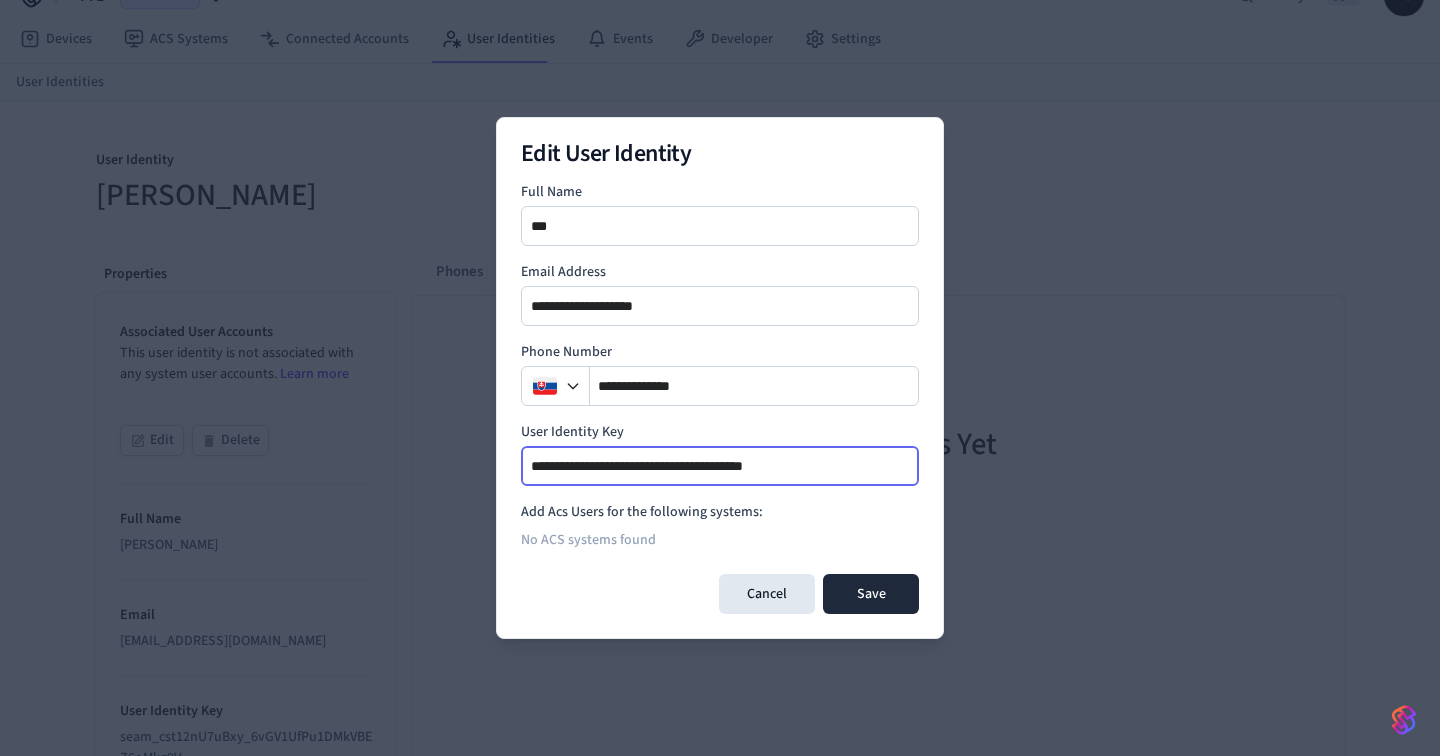 type on "**********" 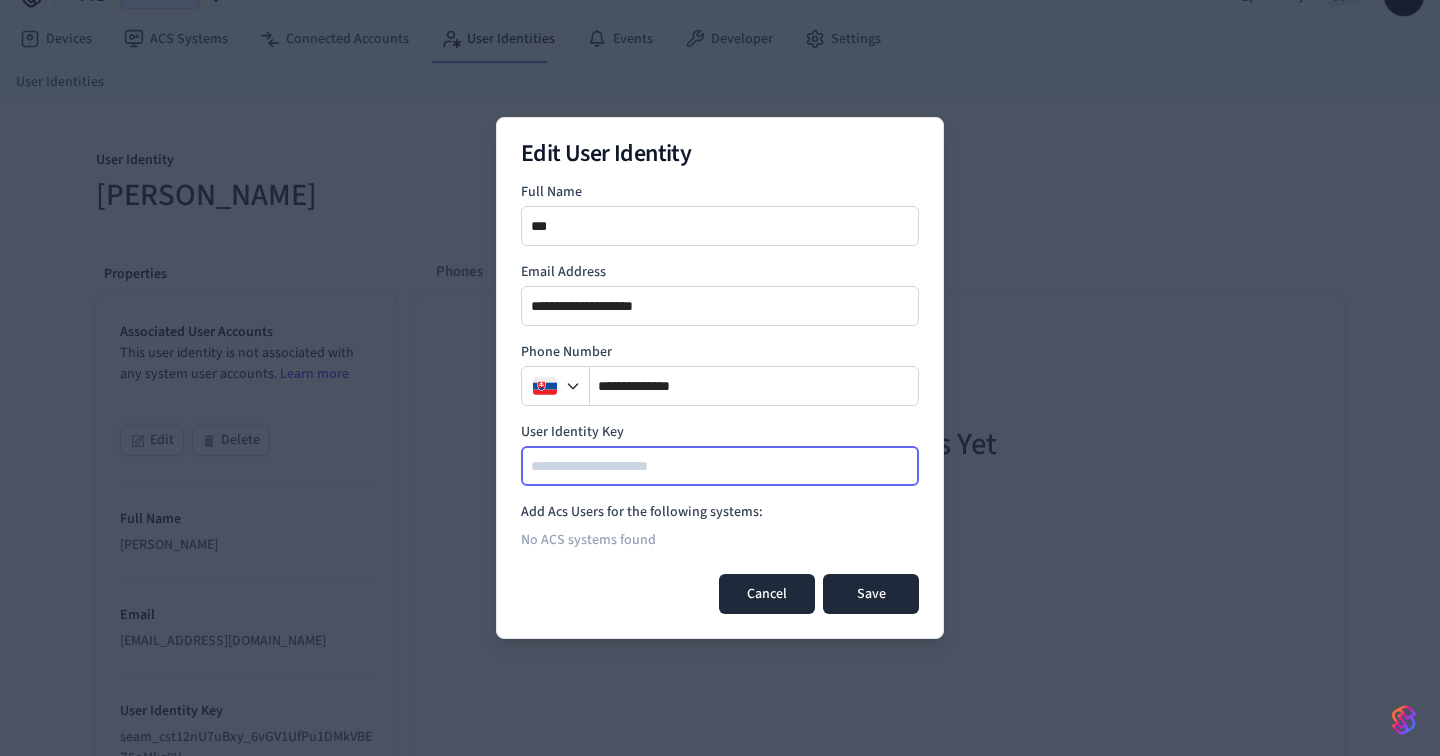 type 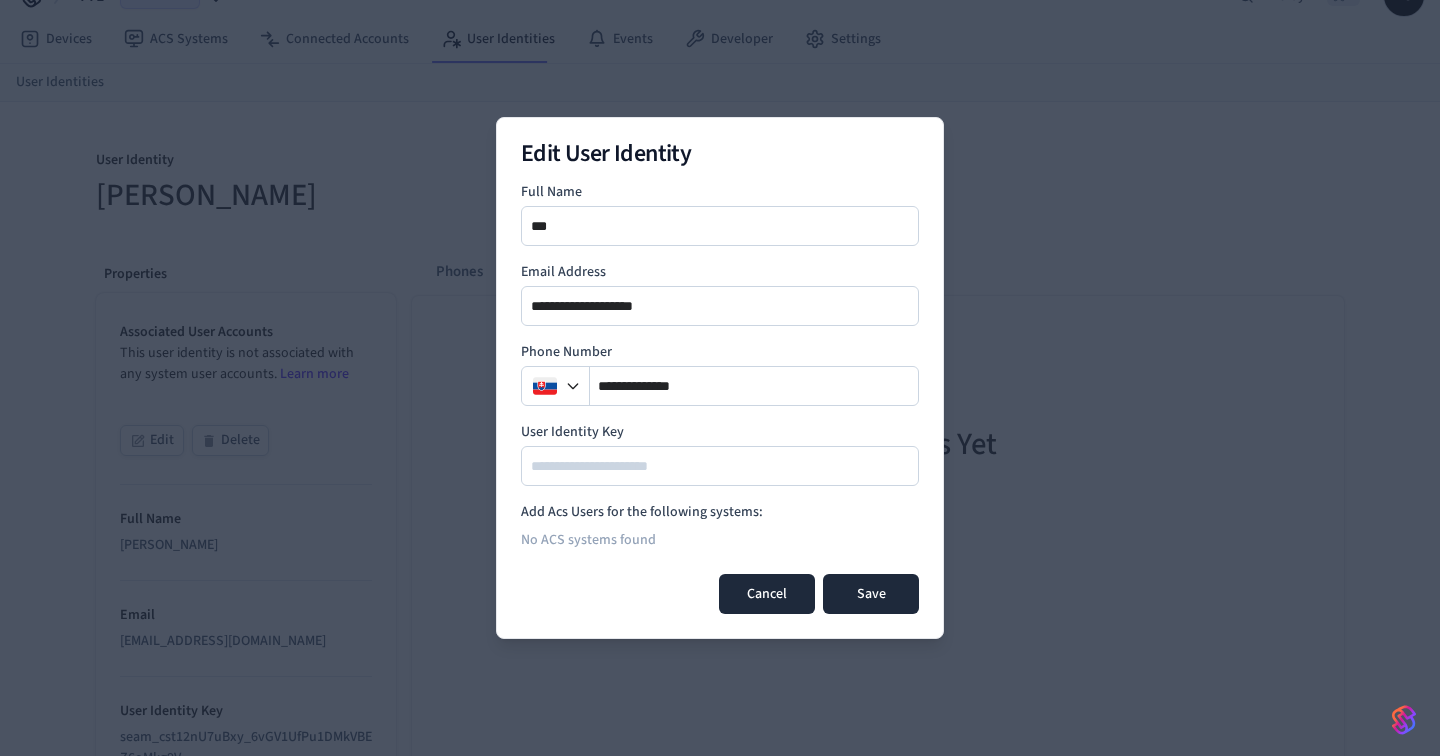 click on "Cancel" at bounding box center [767, 594] 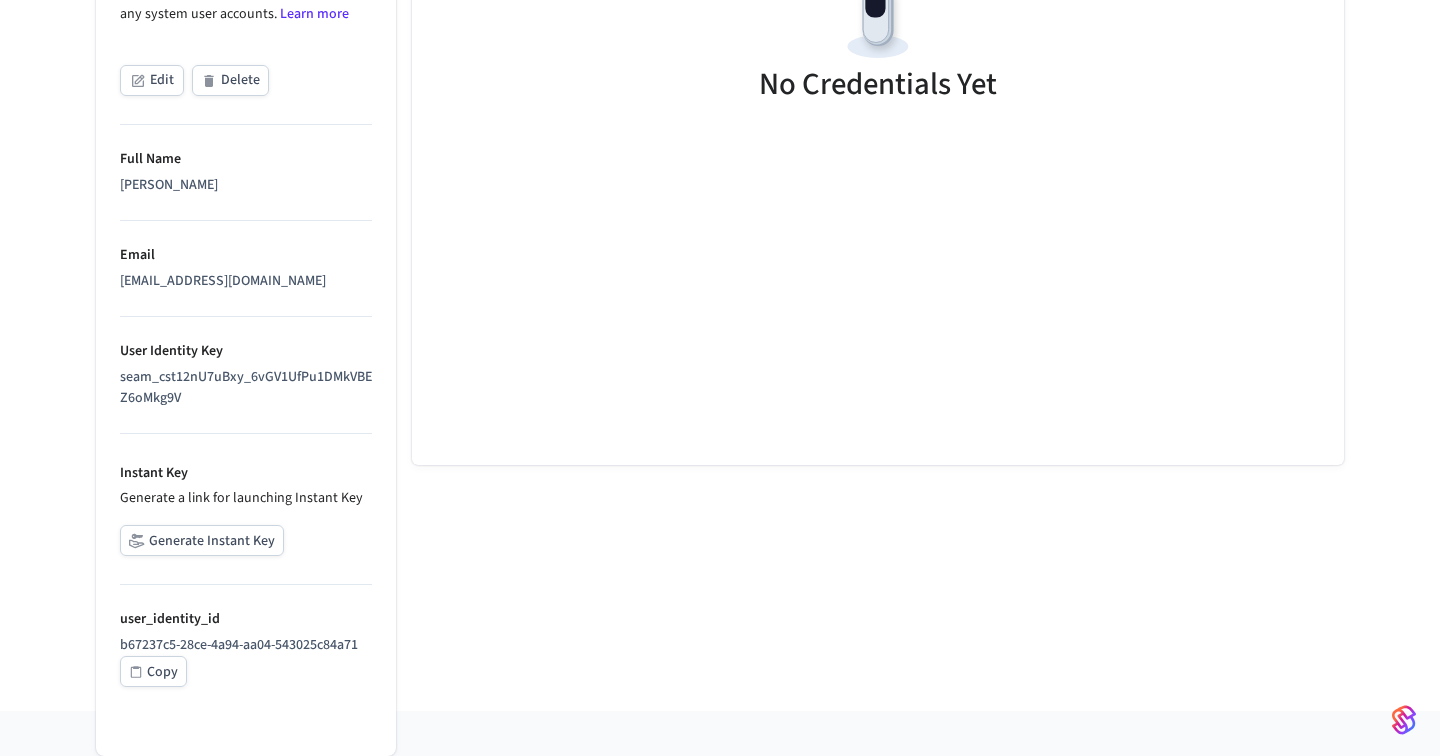 scroll, scrollTop: 0, scrollLeft: 0, axis: both 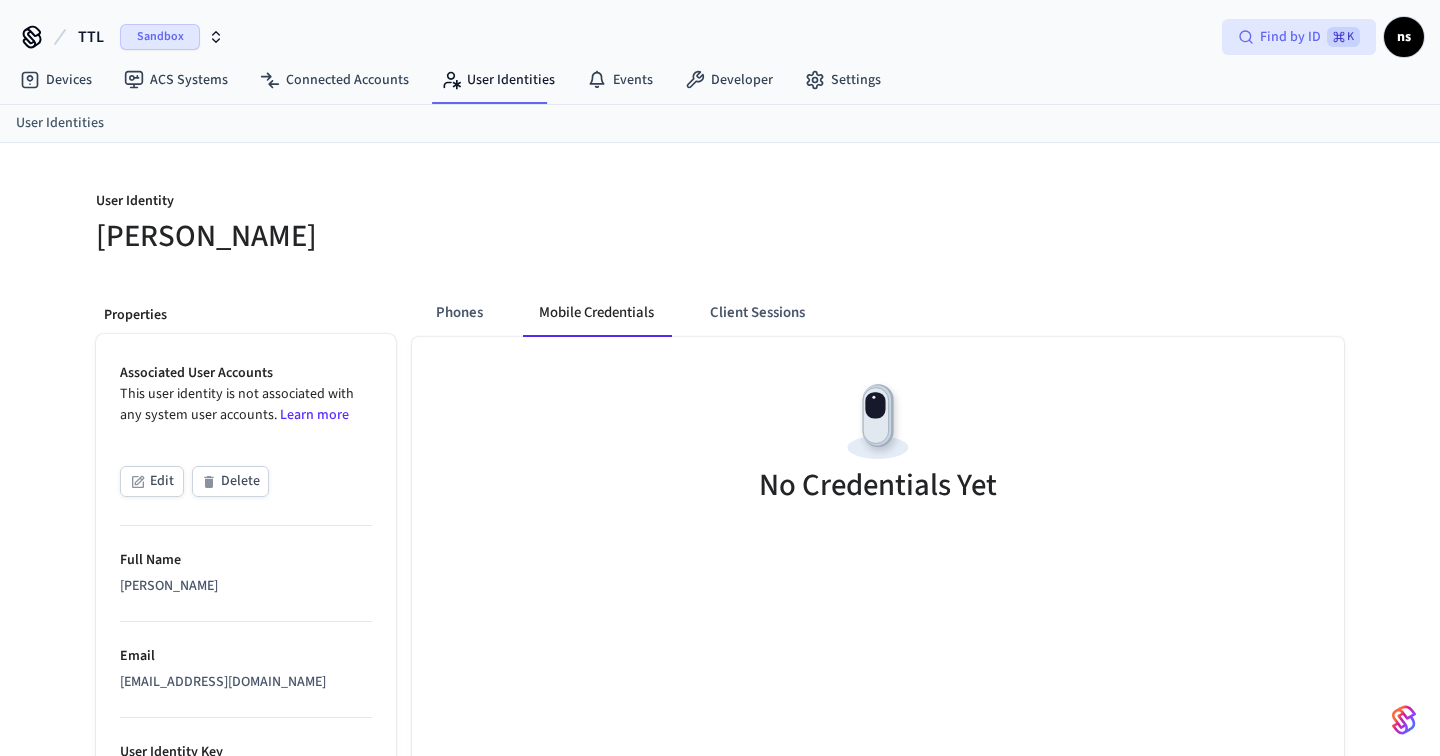click on "⌘ K" at bounding box center (1343, 37) 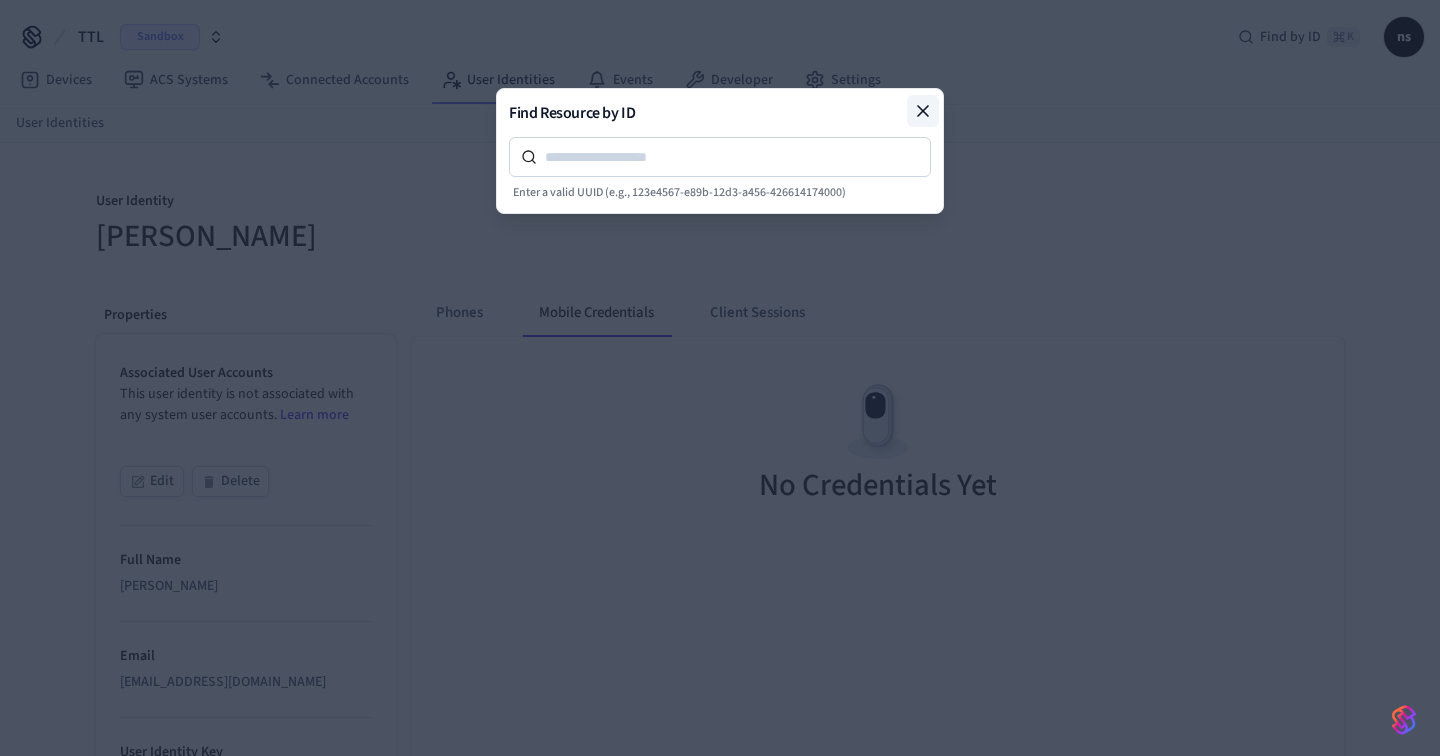 click 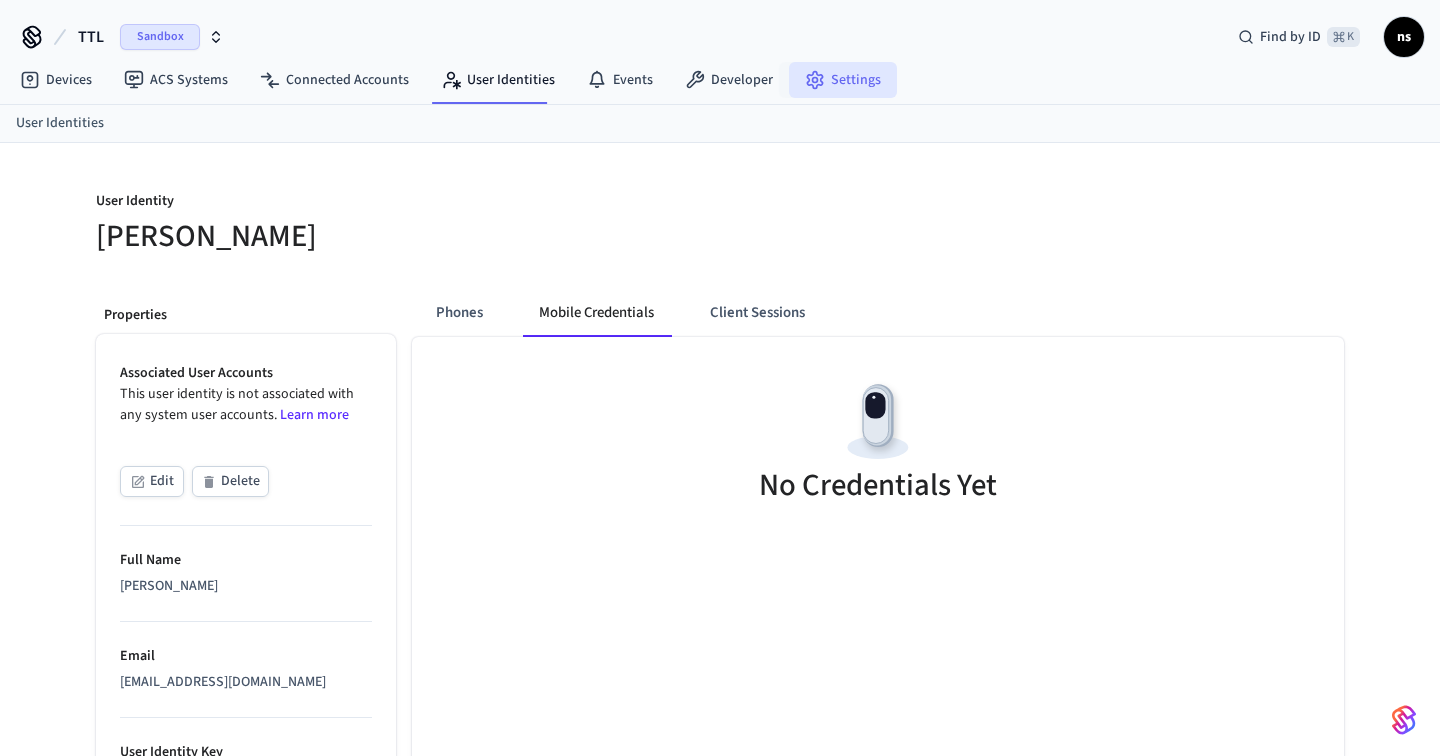 click on "Settings" at bounding box center (843, 80) 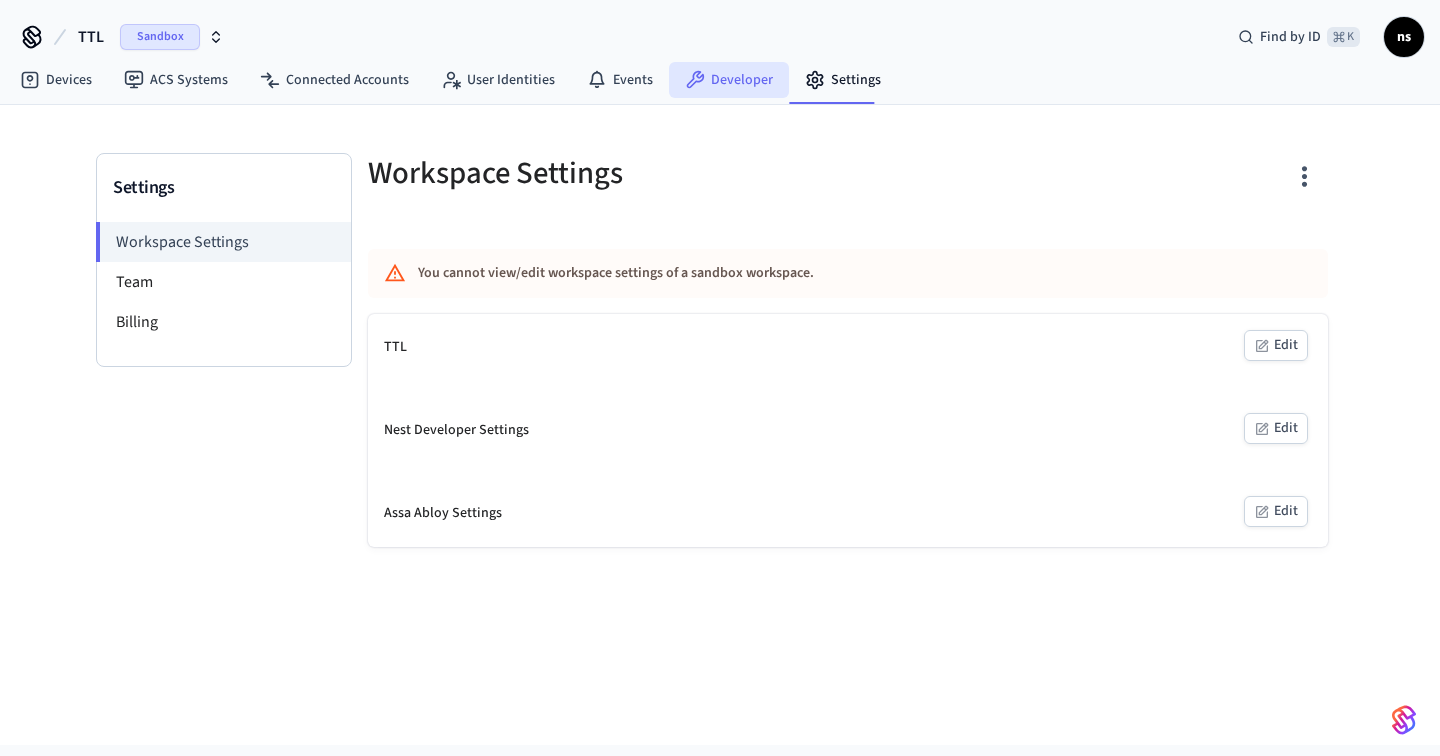 click on "Developer" at bounding box center (729, 80) 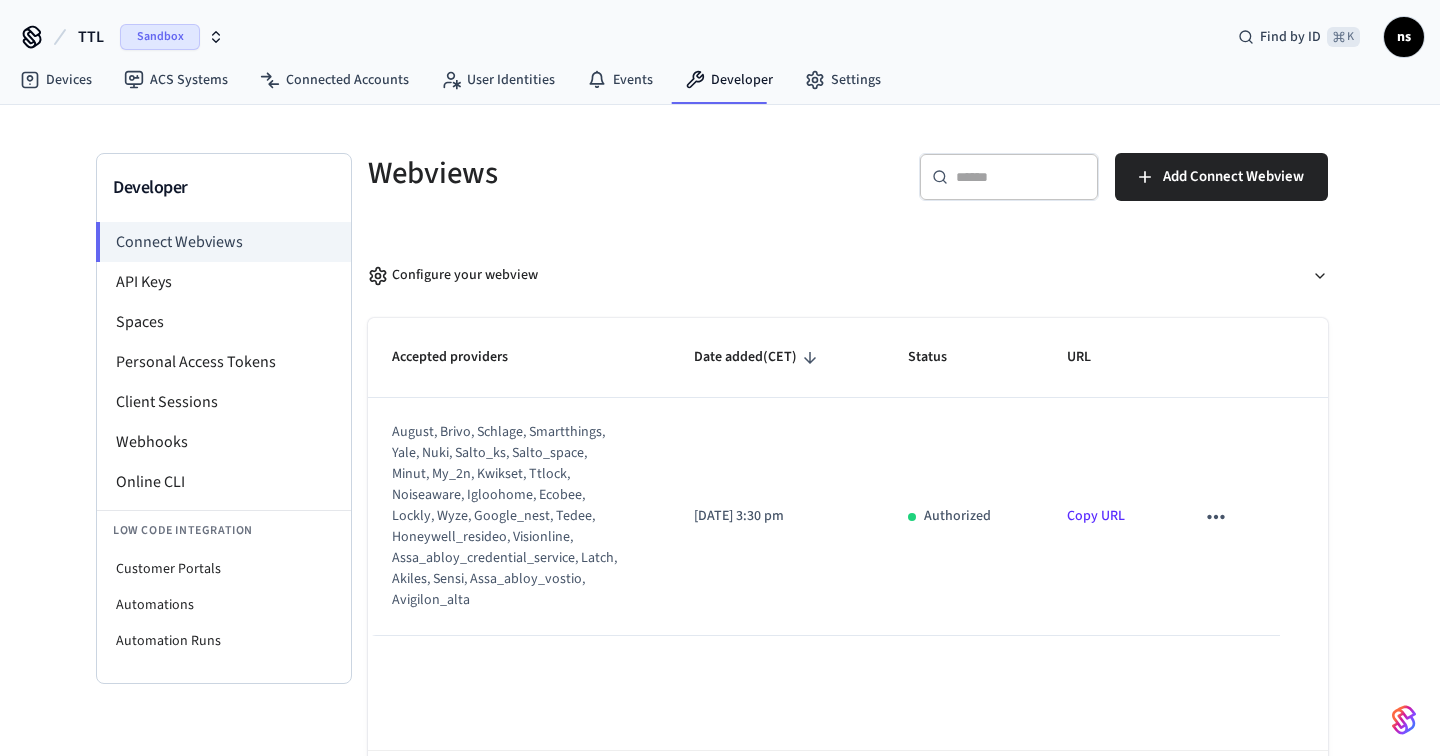click on "Devices ACS Systems Connected Accounts User Identities Events Developer Settings" at bounding box center (450, 81) 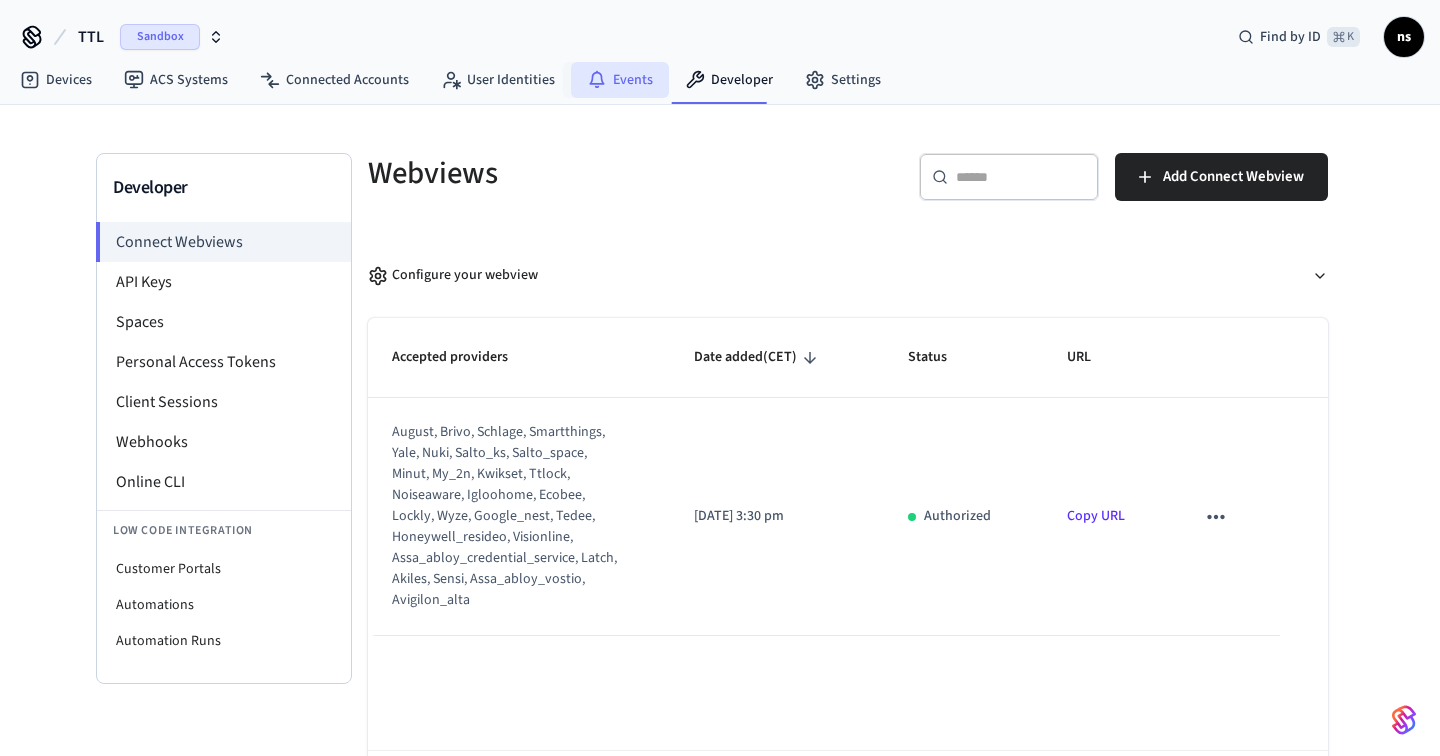 click on "Events" at bounding box center [620, 80] 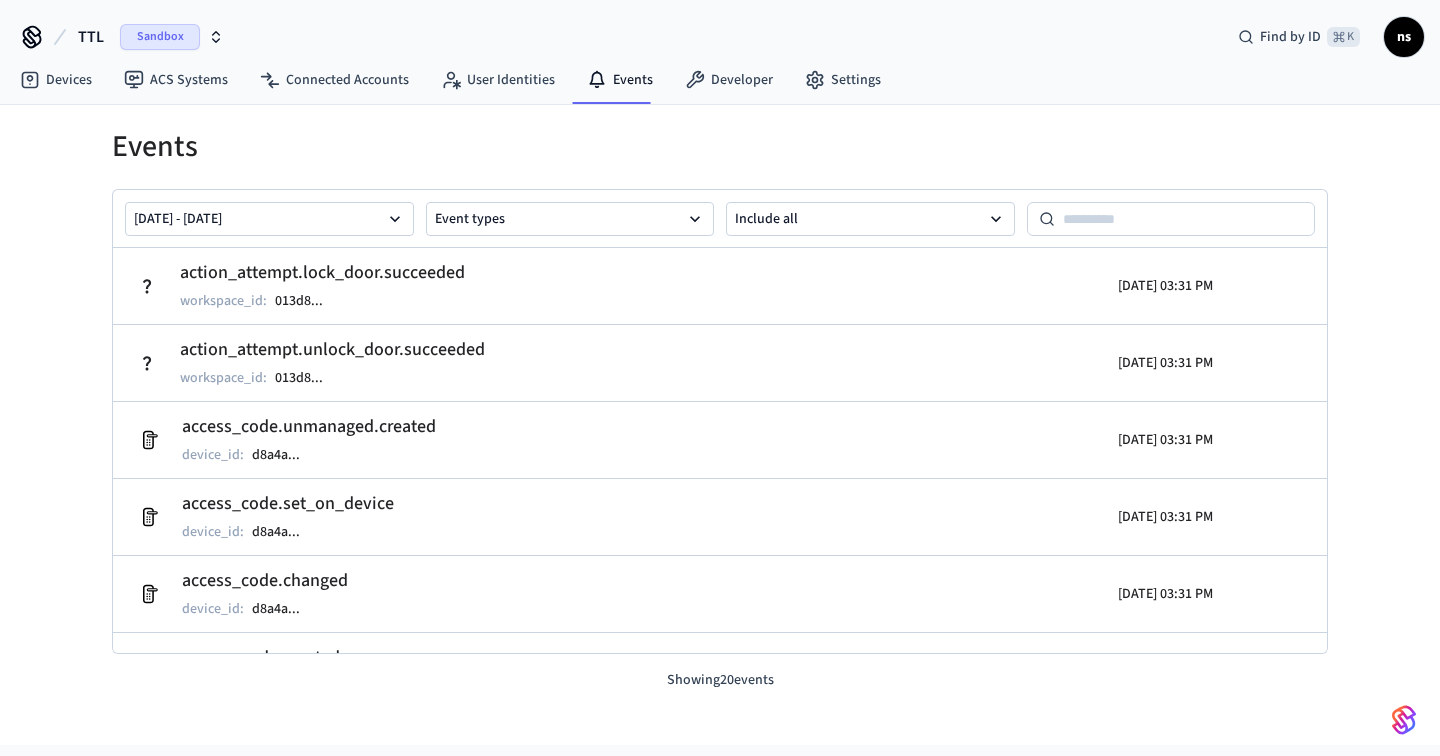 click 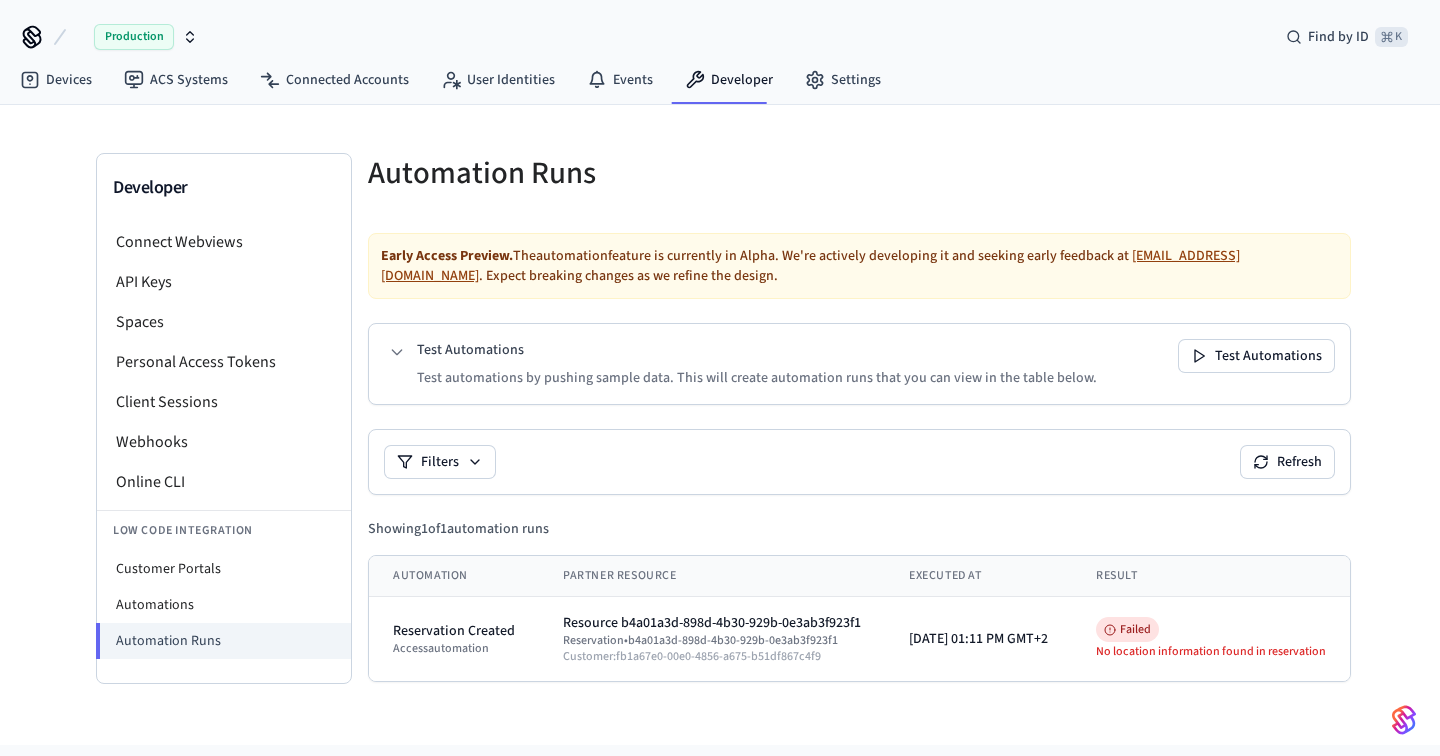 scroll, scrollTop: 0, scrollLeft: 0, axis: both 